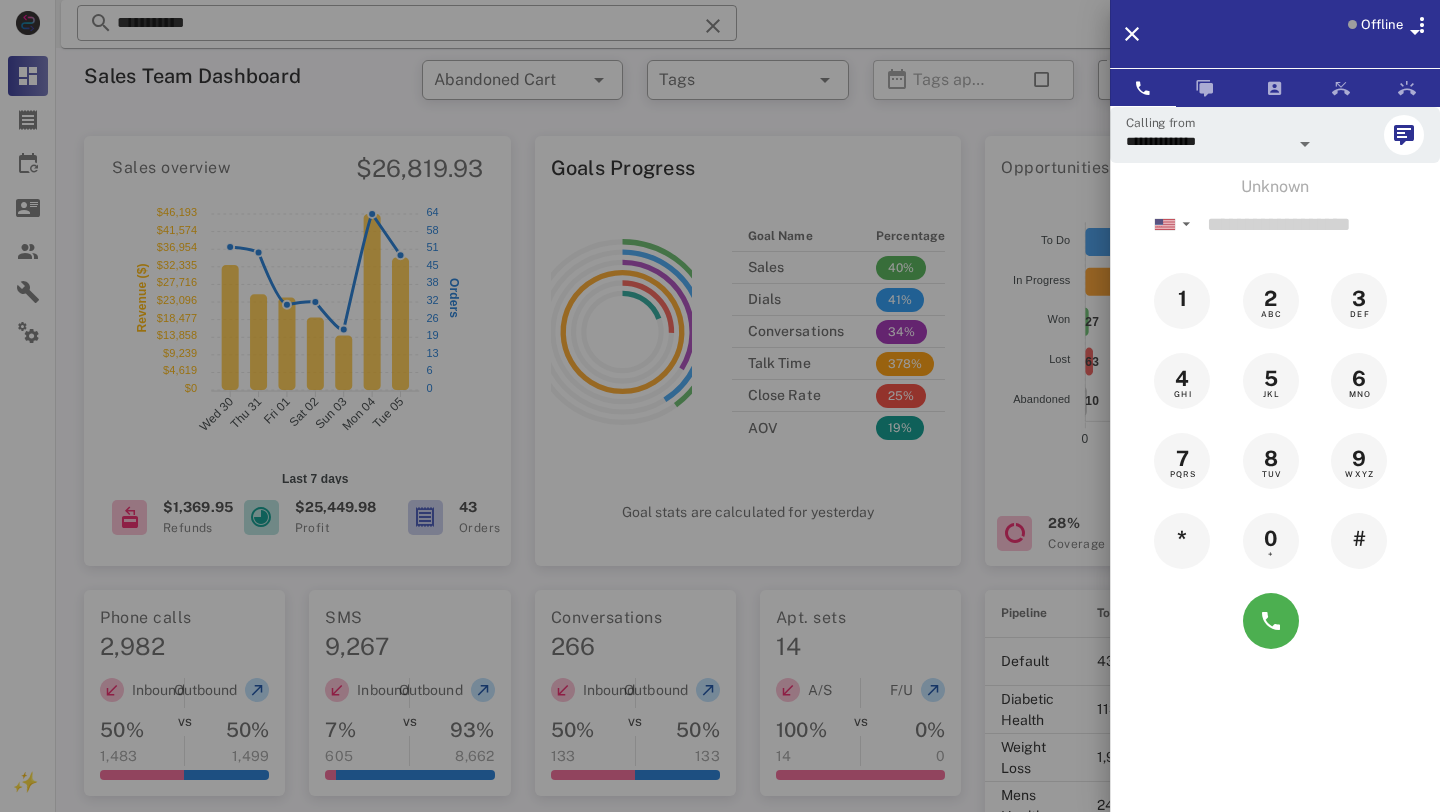 scroll, scrollTop: 1031, scrollLeft: 0, axis: vertical 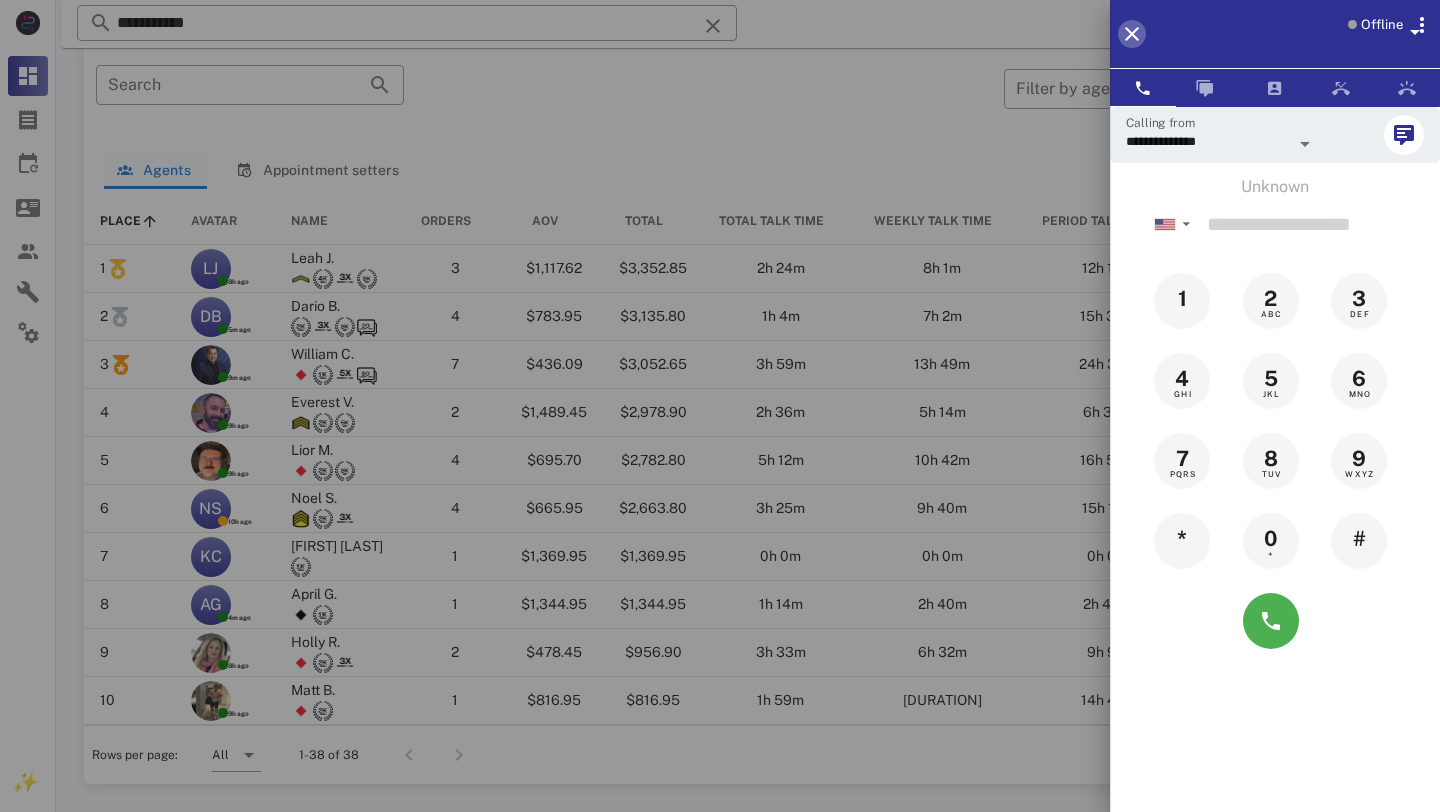 click at bounding box center (1132, 34) 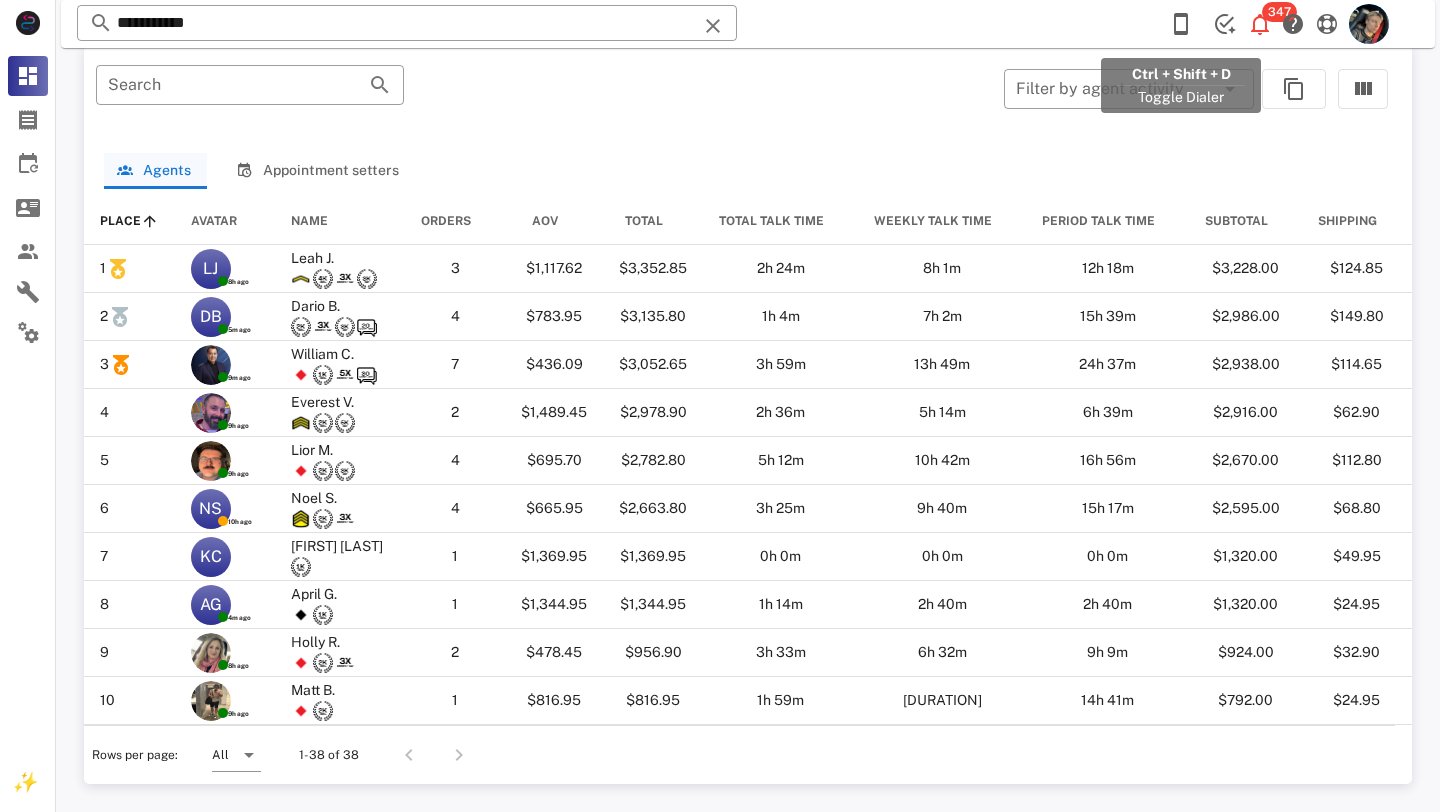 click on "**********" at bounding box center (748, 24) 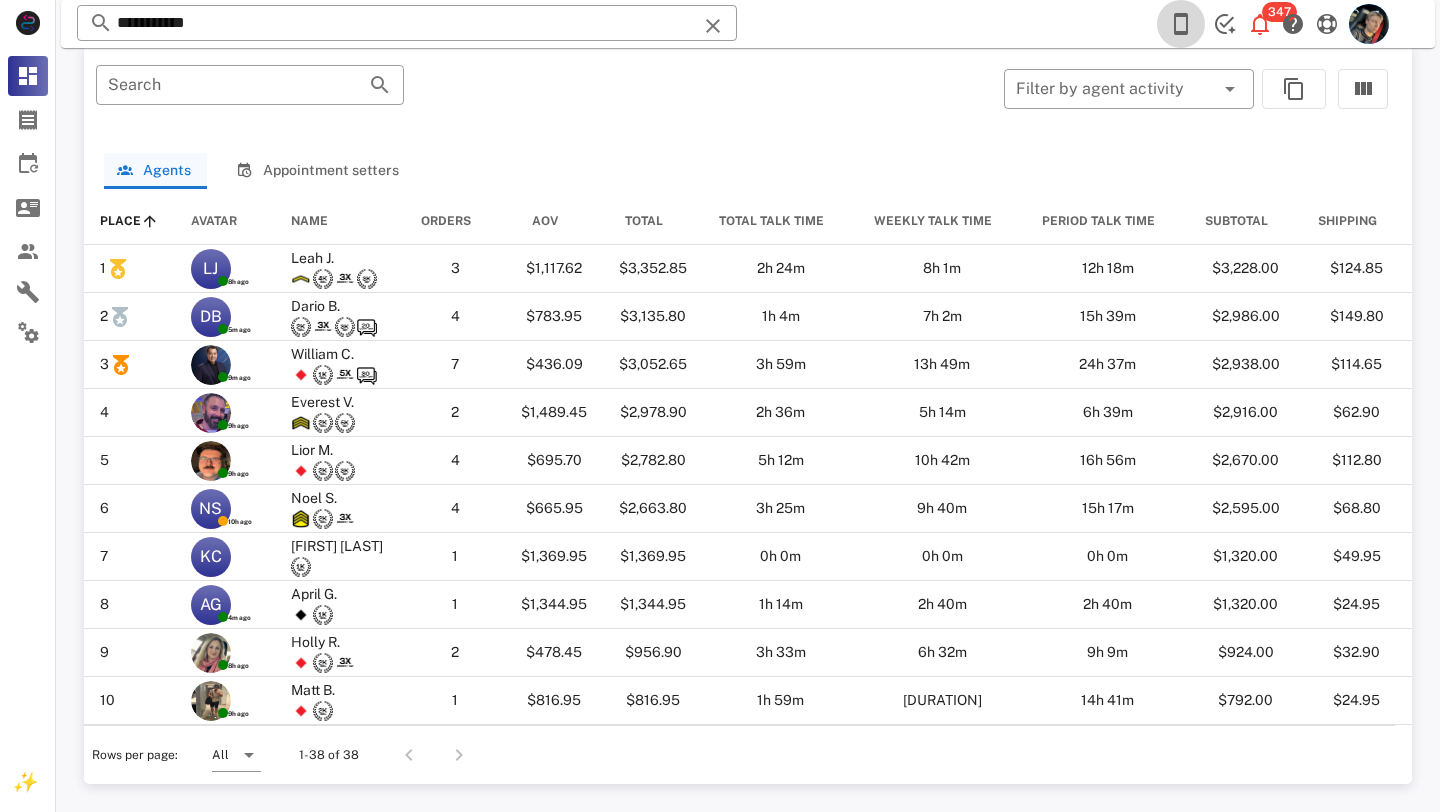click at bounding box center (1181, 24) 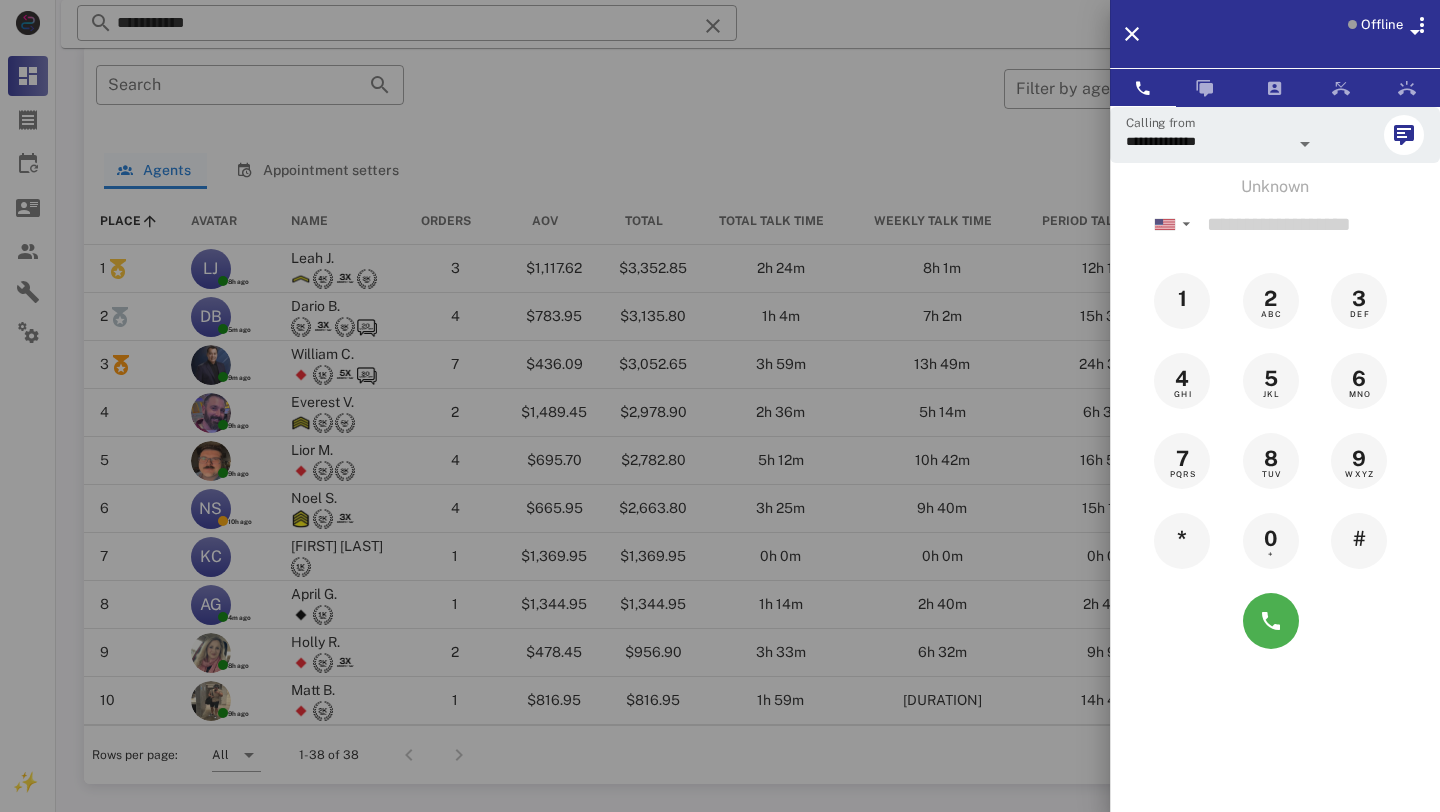 click on "**********" at bounding box center [1275, 474] 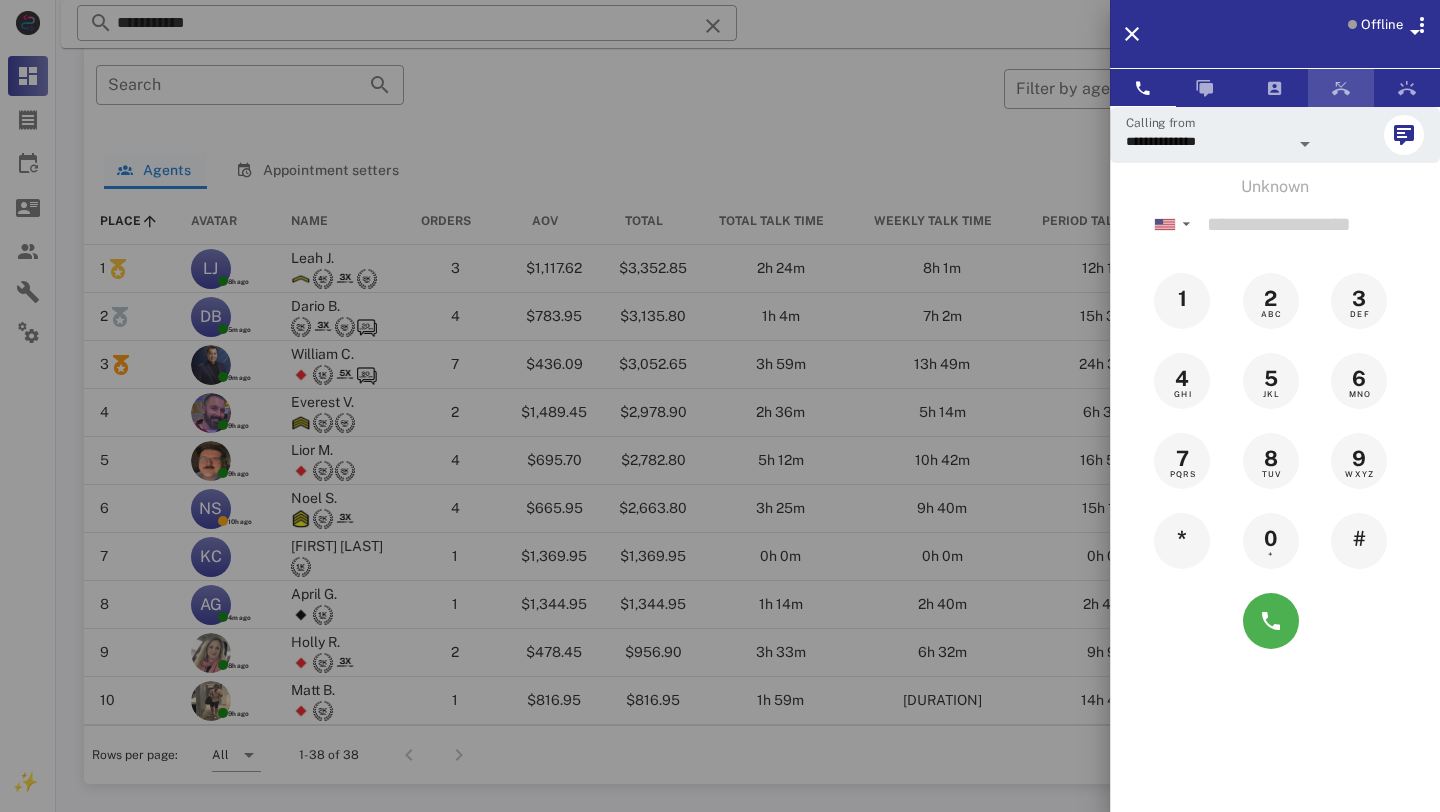 click at bounding box center (1341, 88) 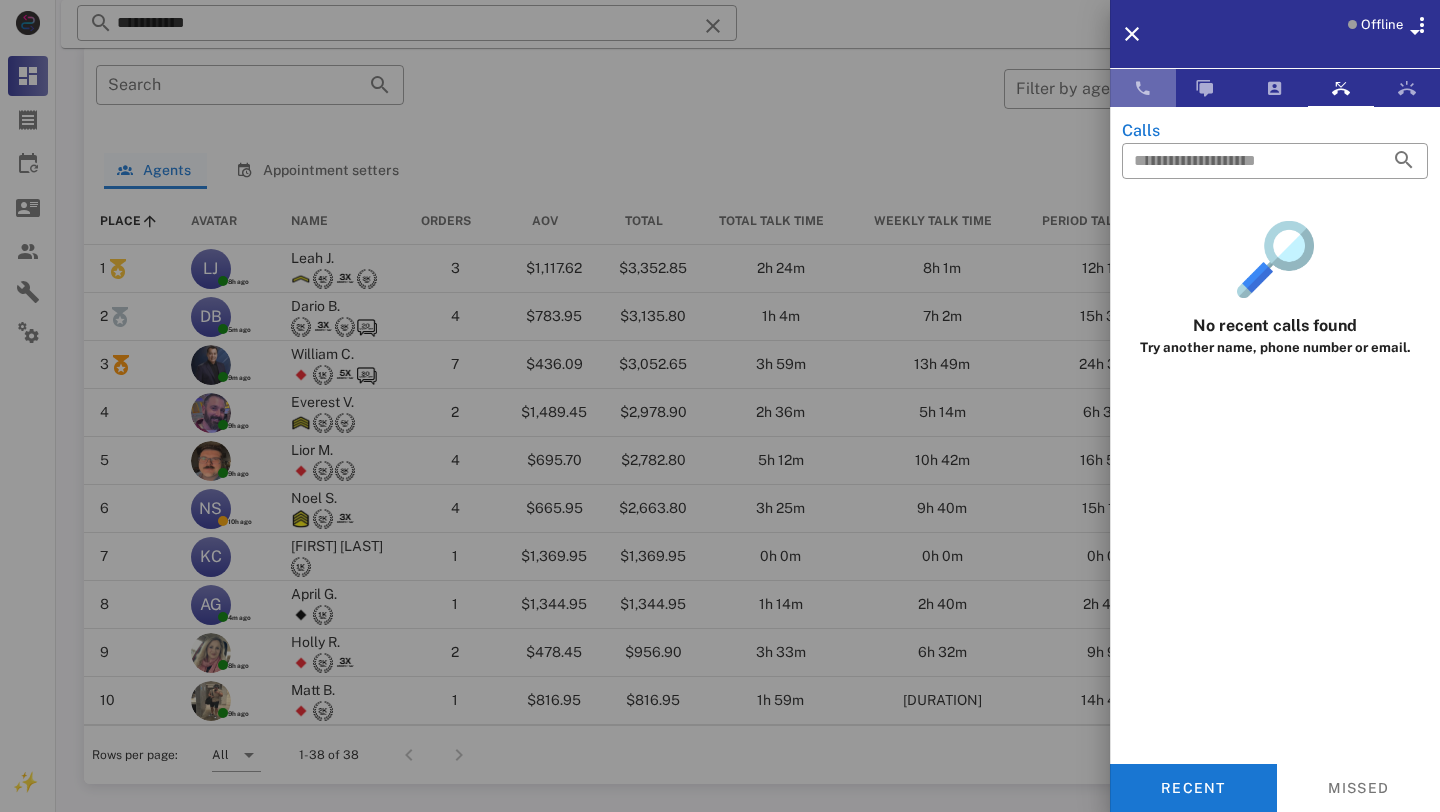 click at bounding box center [1143, 88] 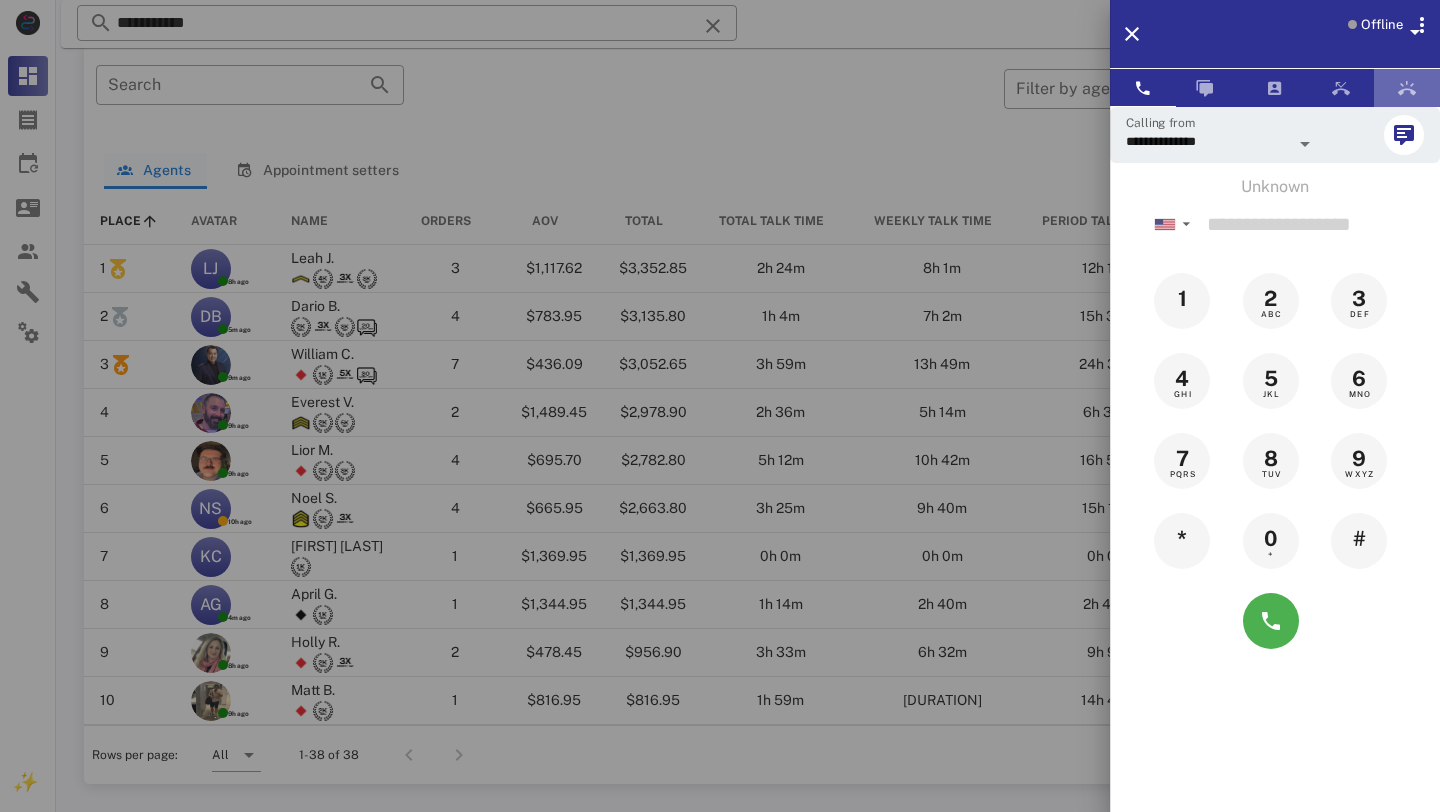 click at bounding box center (1407, 88) 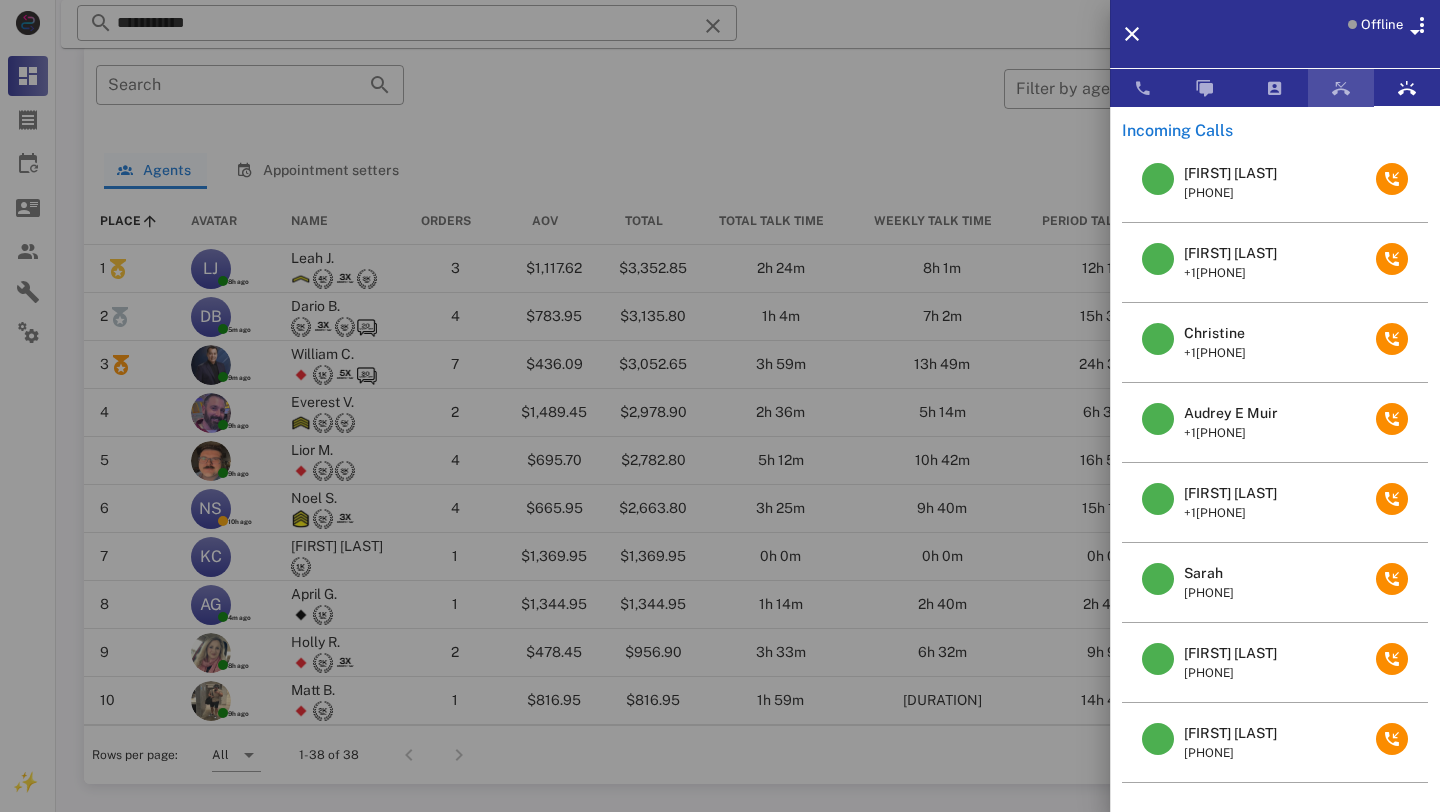 click at bounding box center (1341, 88) 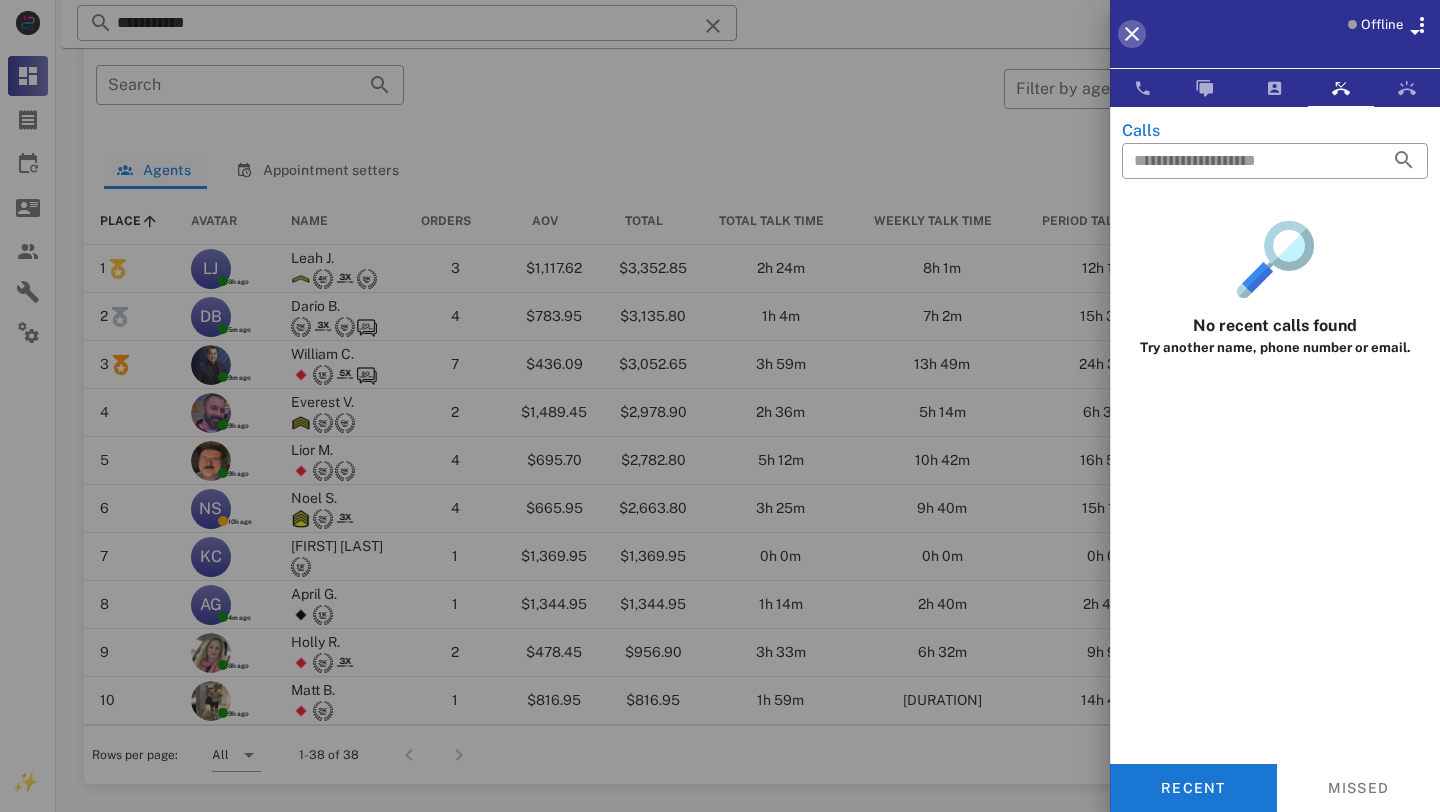 click at bounding box center [1132, 34] 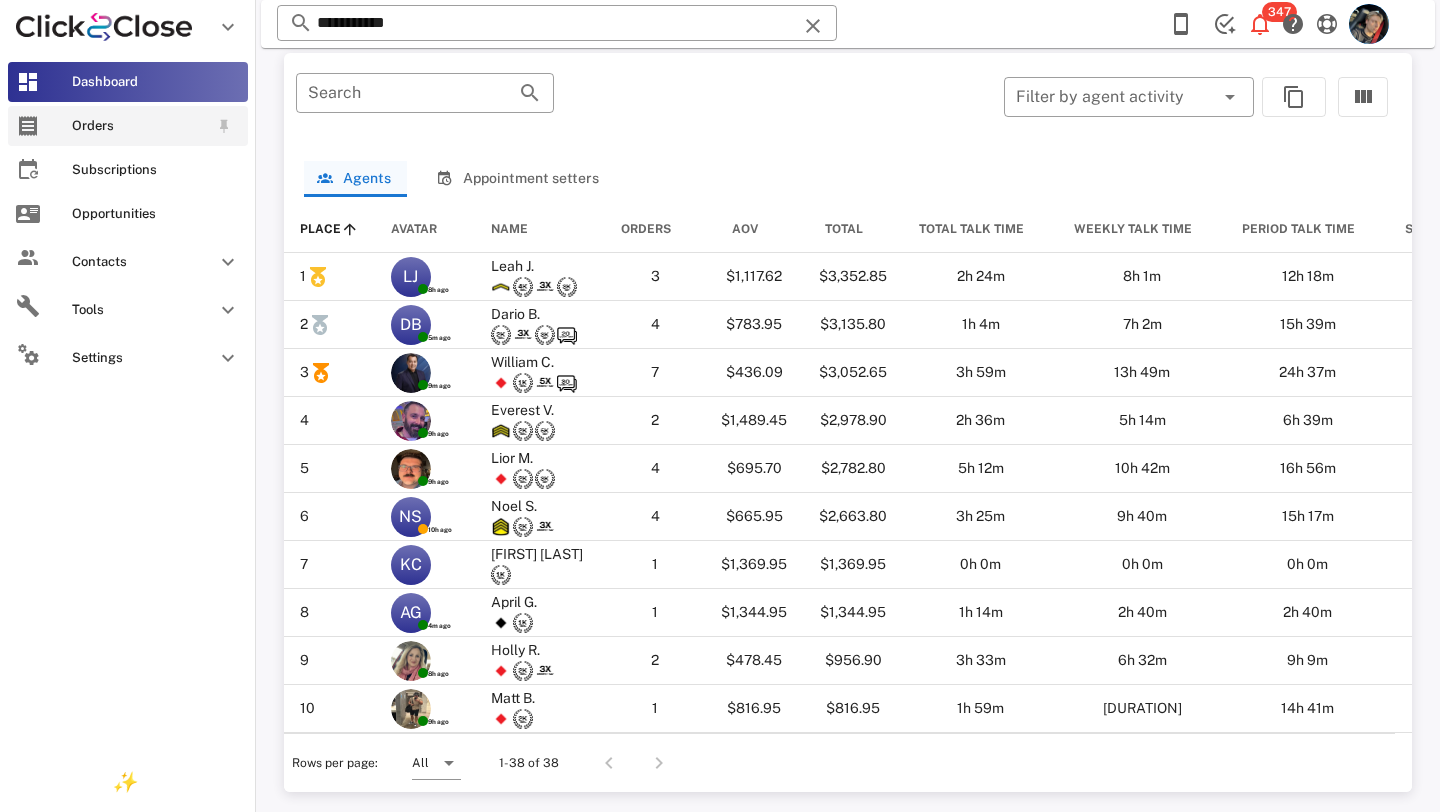 scroll, scrollTop: 973, scrollLeft: 0, axis: vertical 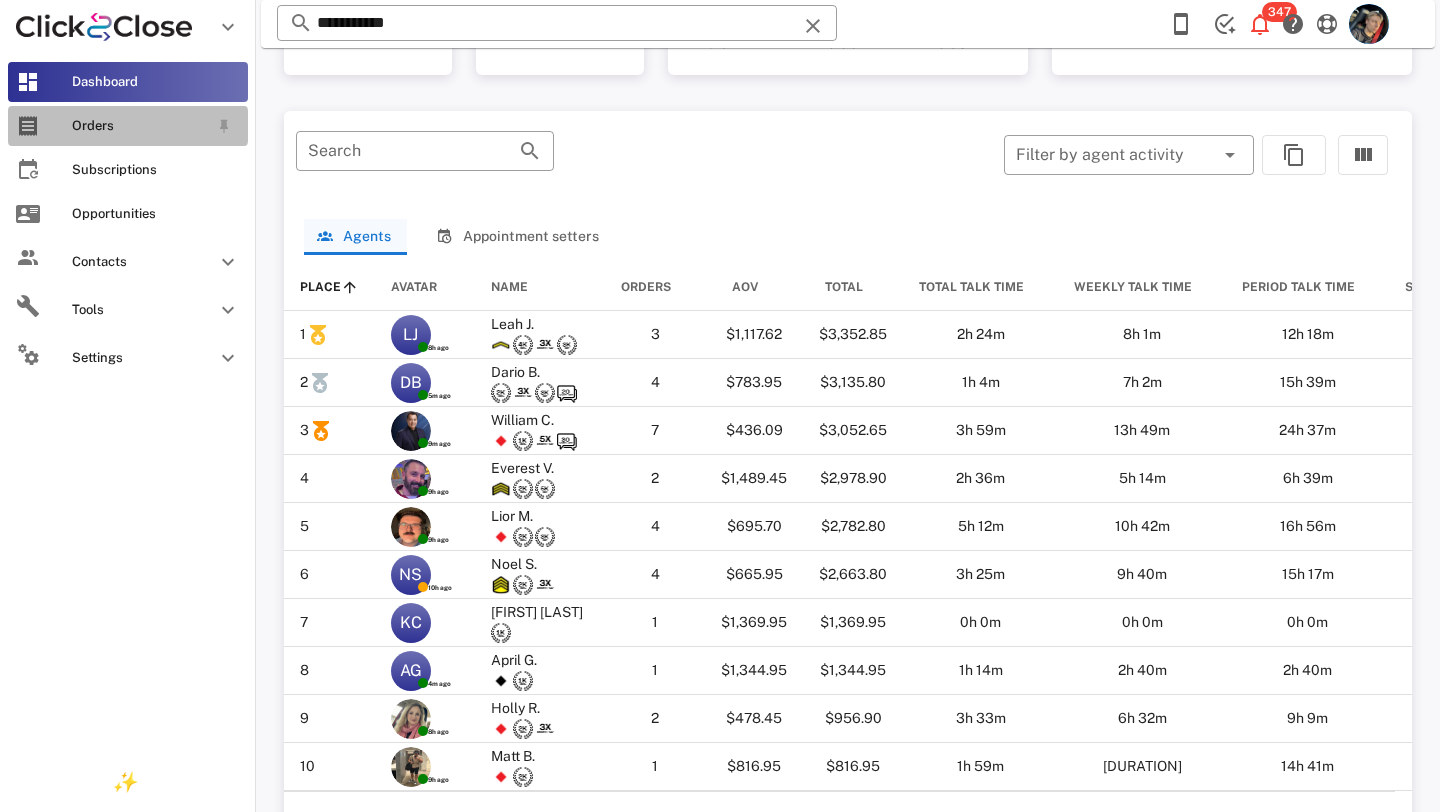 click on "Orders" at bounding box center [128, 126] 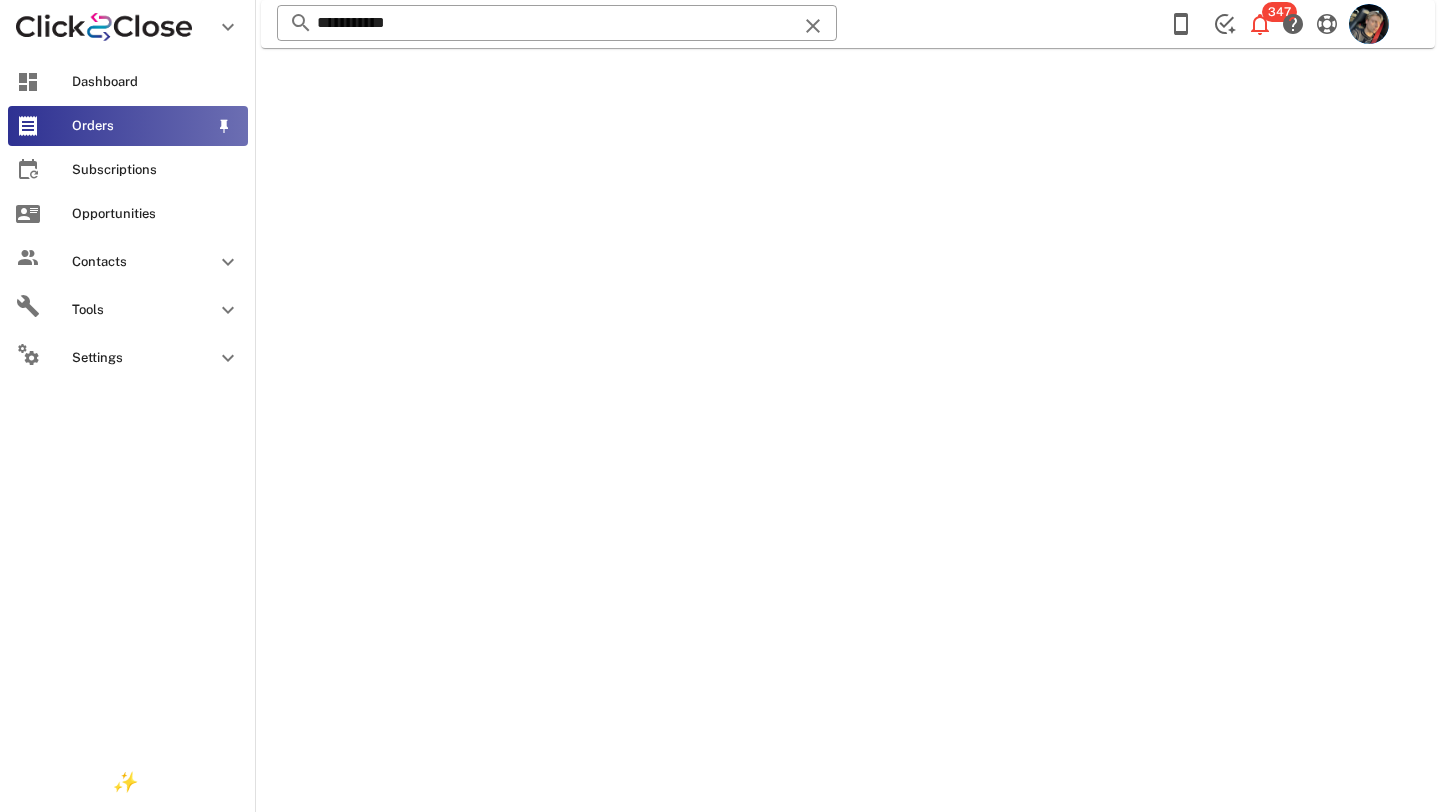 scroll, scrollTop: 0, scrollLeft: 0, axis: both 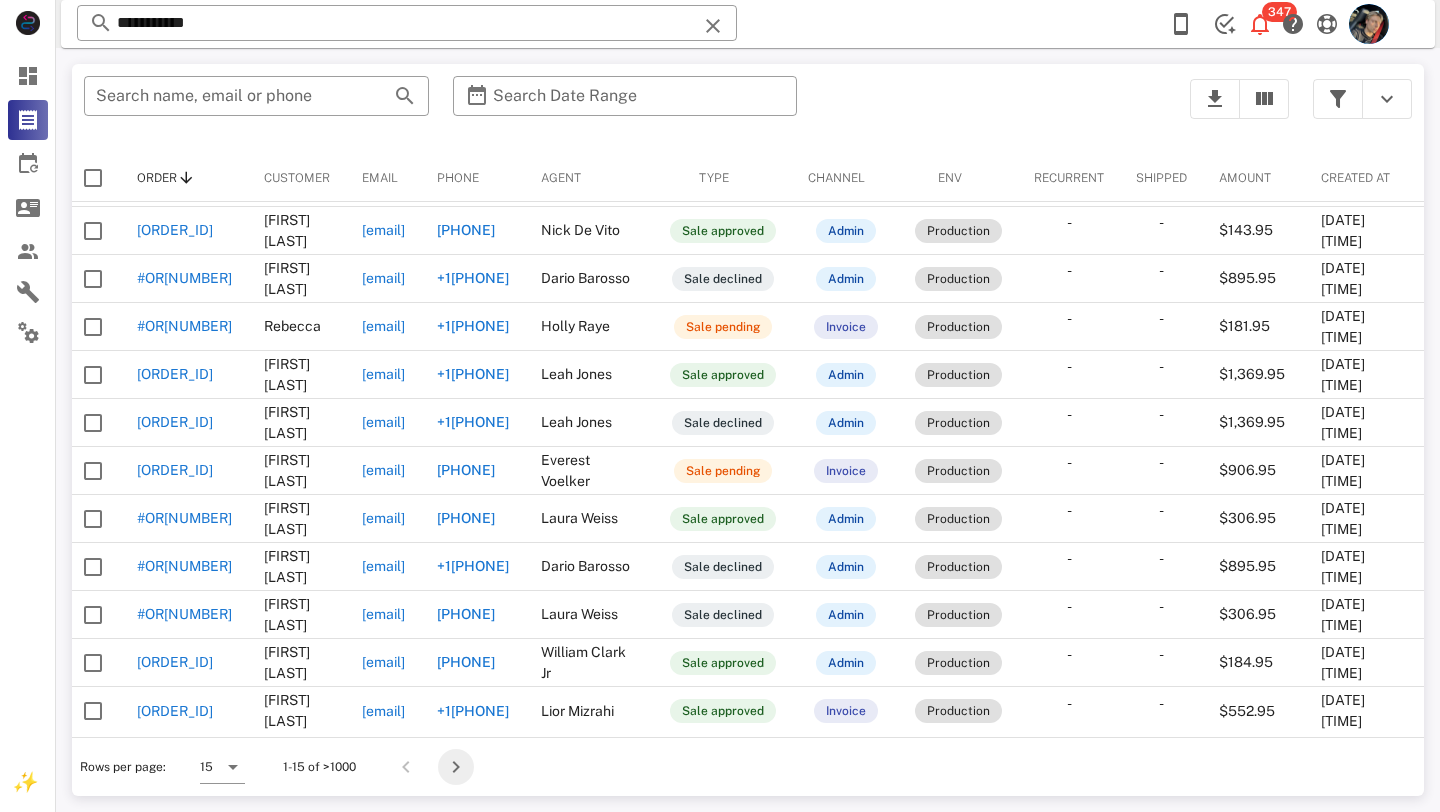 click at bounding box center (456, 767) 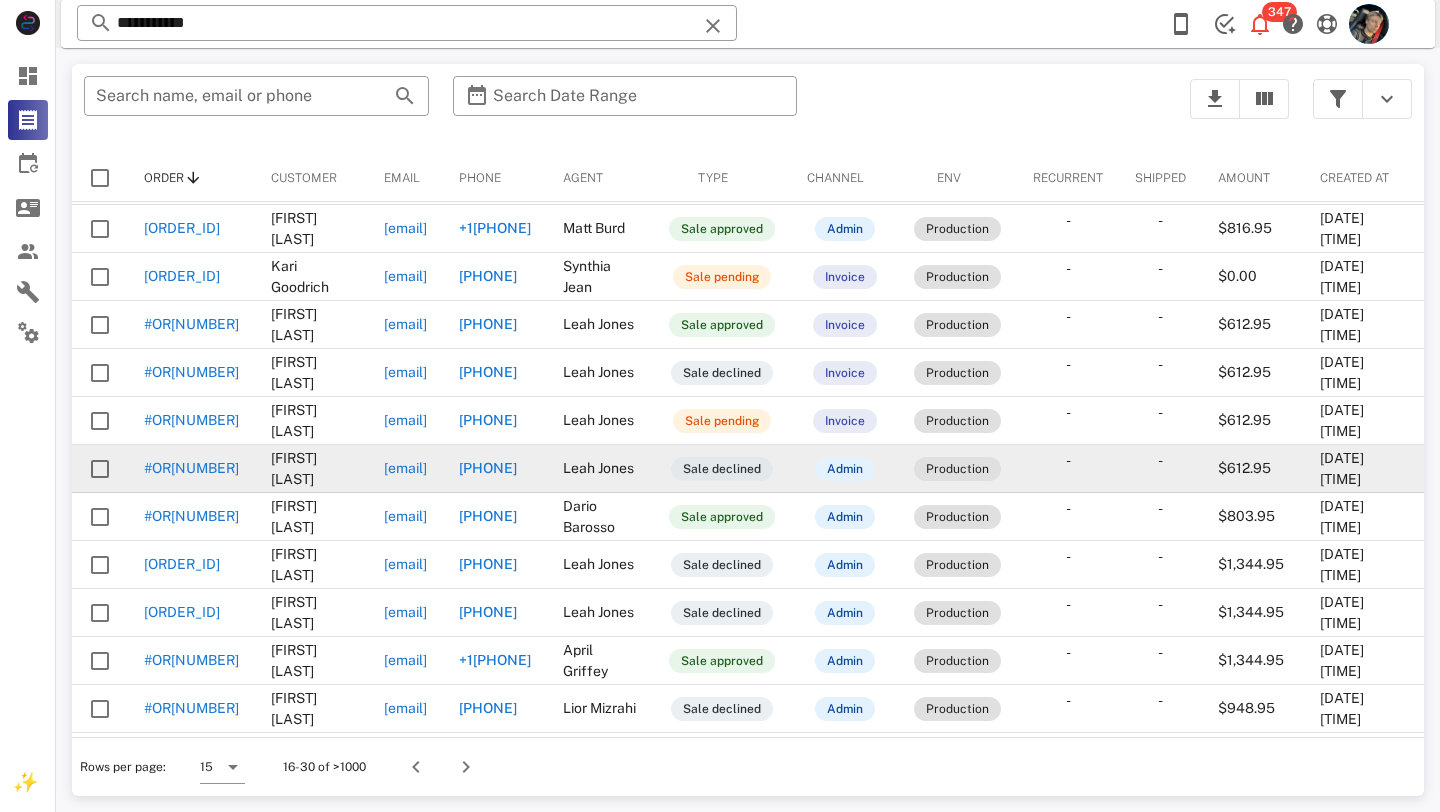 scroll, scrollTop: 187, scrollLeft: 0, axis: vertical 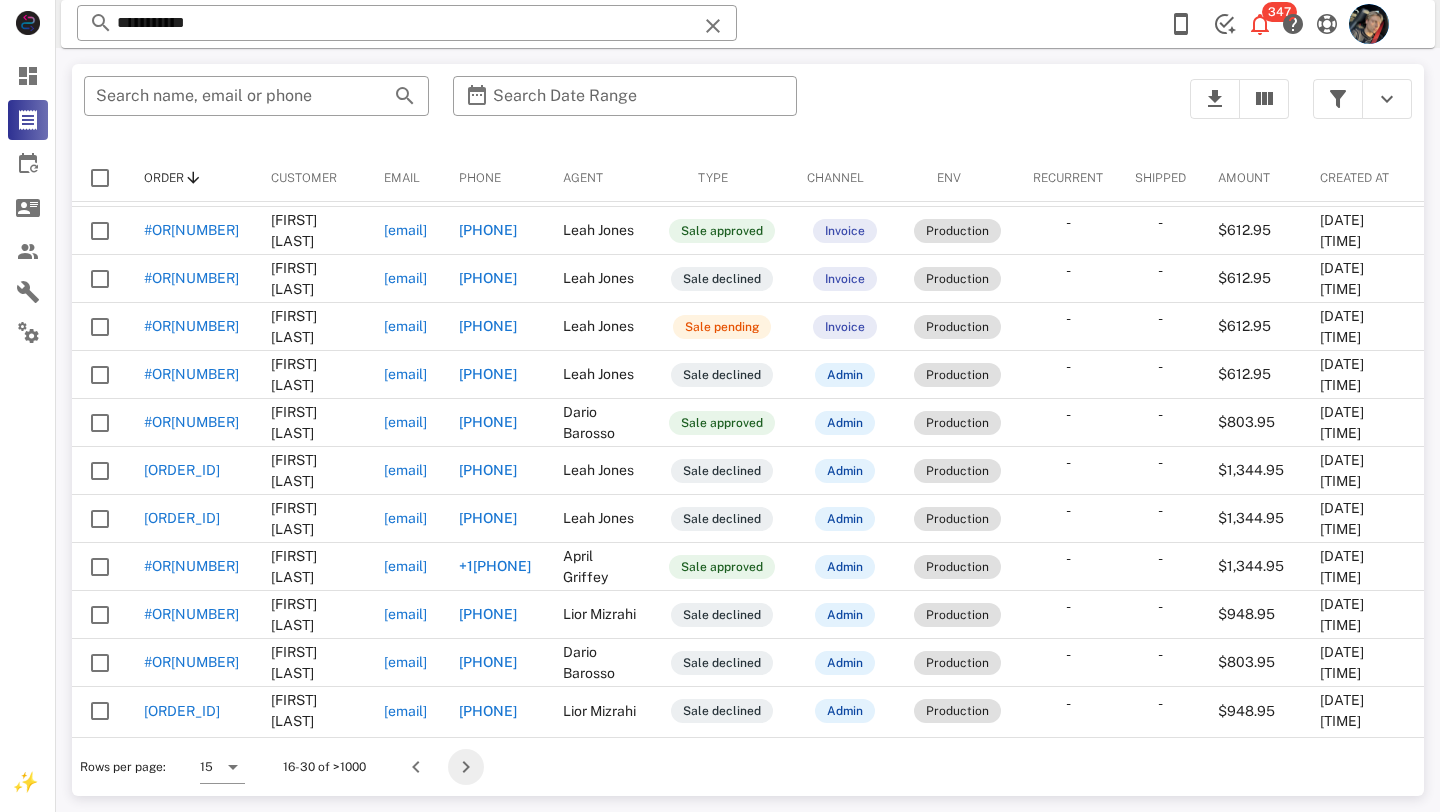 click at bounding box center (466, 767) 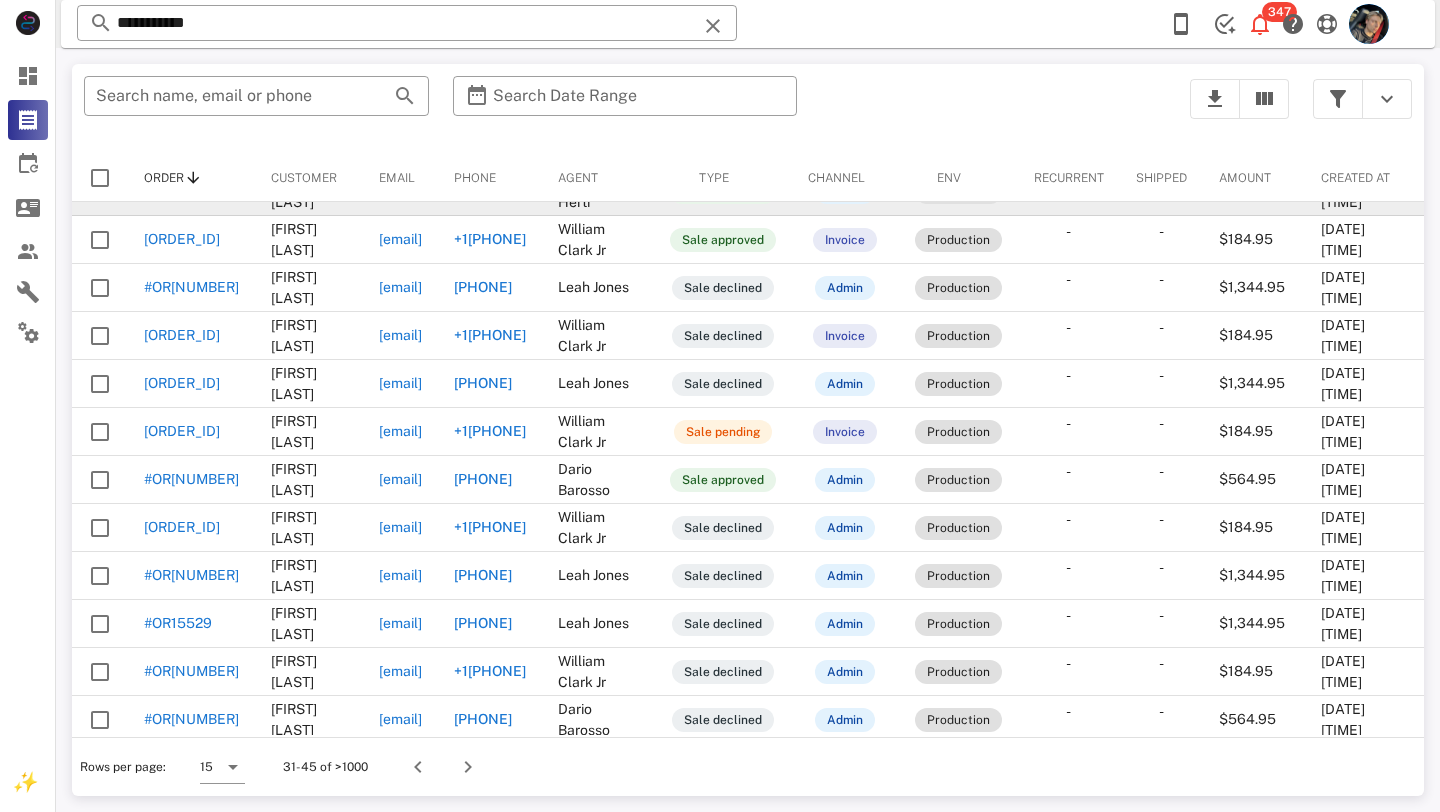 scroll, scrollTop: 187, scrollLeft: 0, axis: vertical 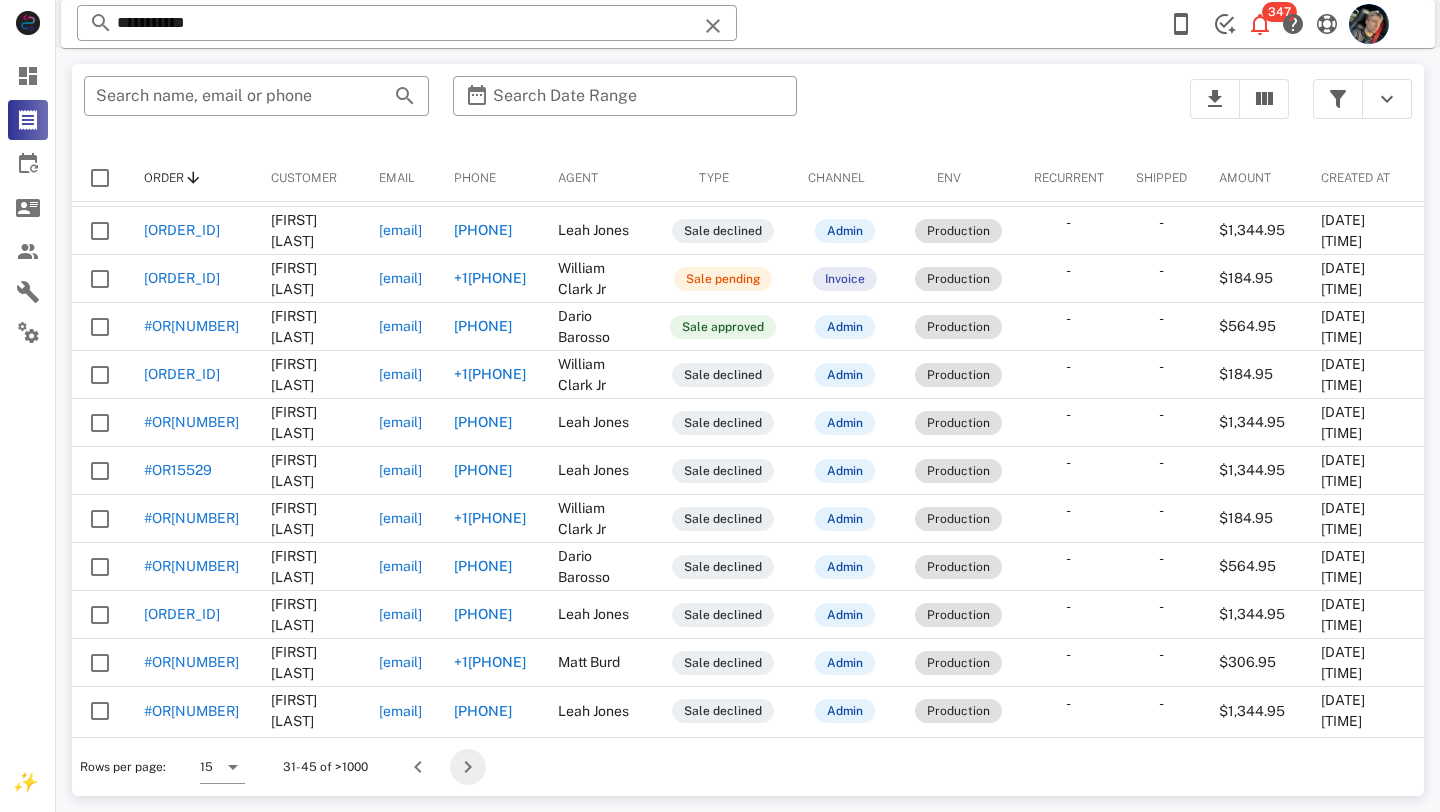 click at bounding box center (468, 767) 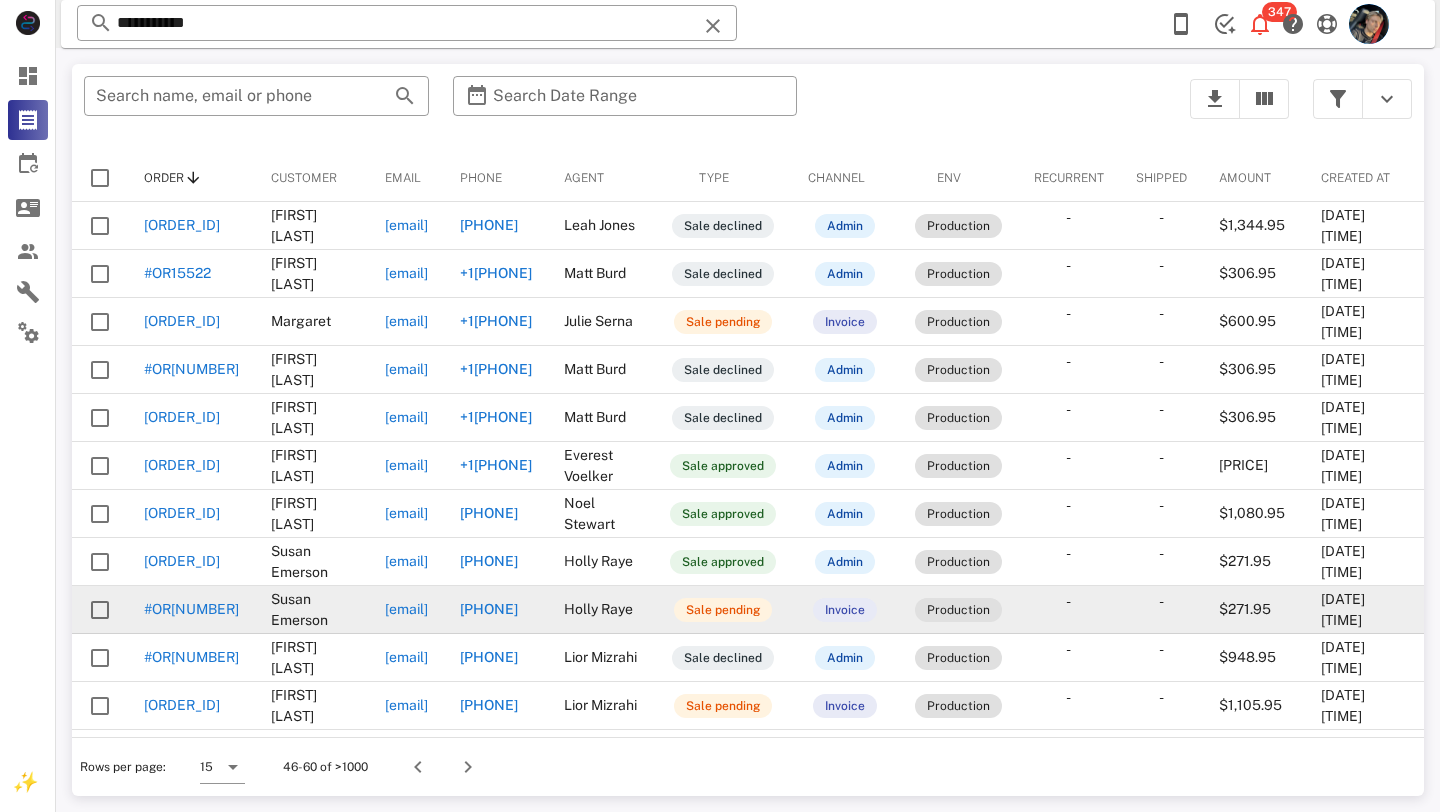 scroll, scrollTop: 187, scrollLeft: 0, axis: vertical 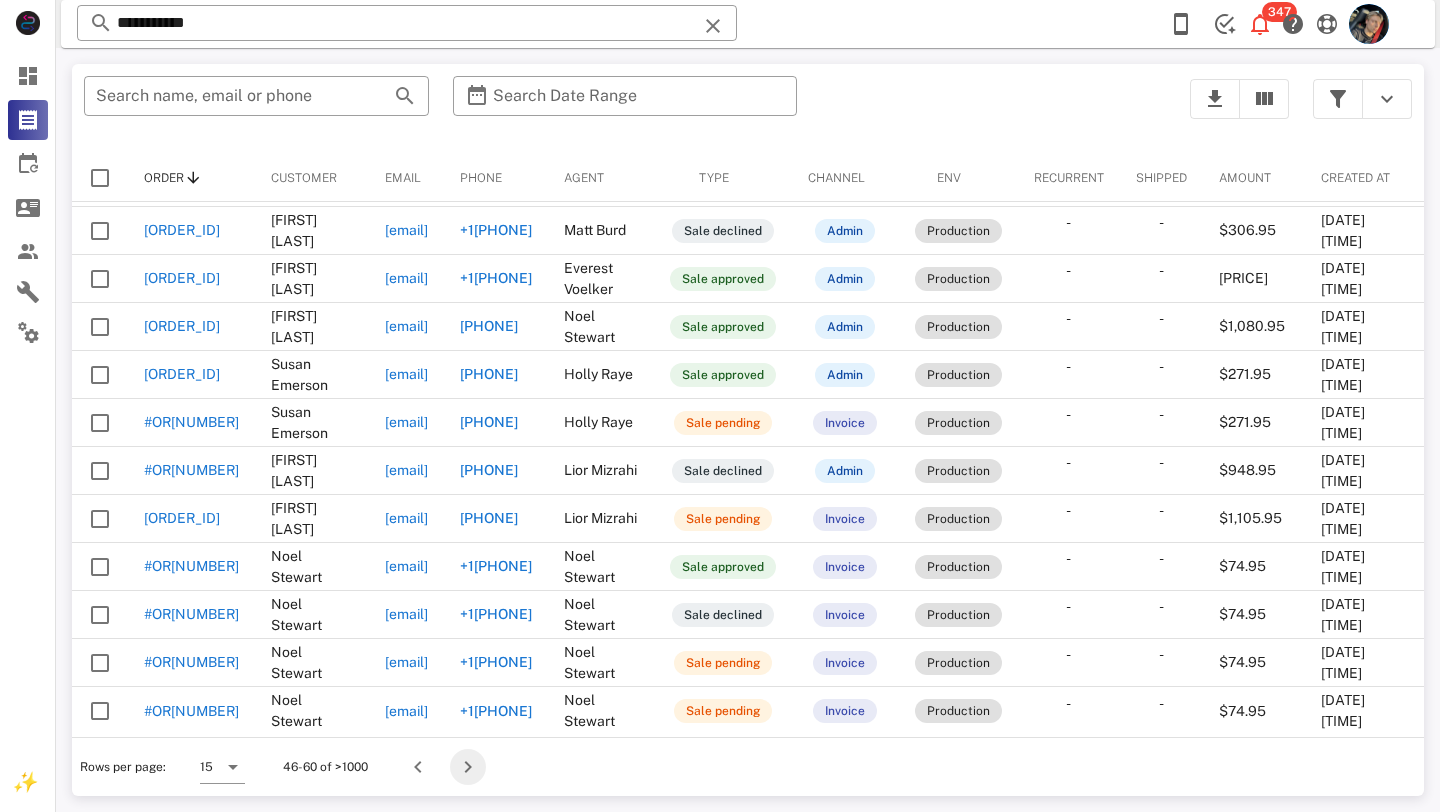 click at bounding box center [468, 767] 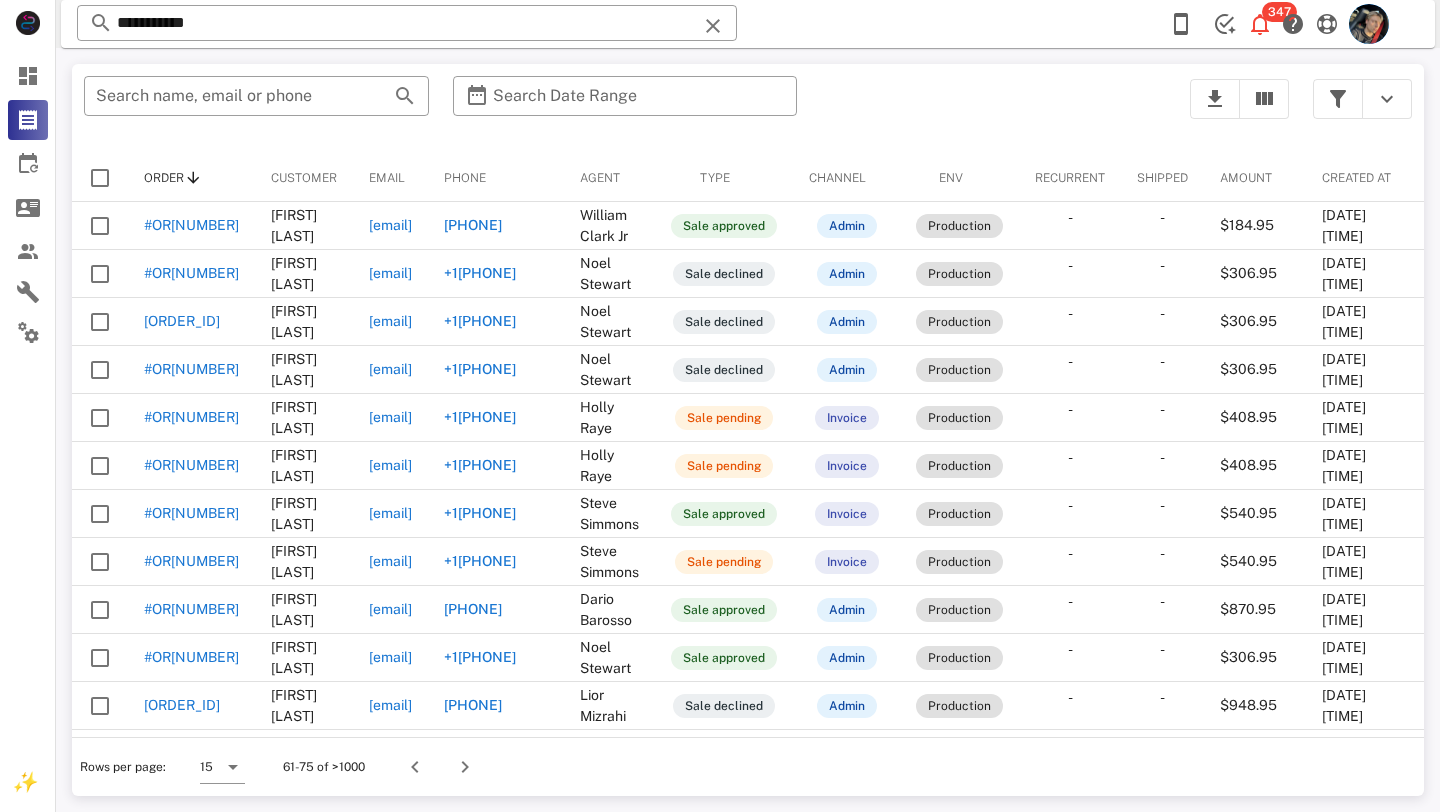 scroll, scrollTop: 187, scrollLeft: 0, axis: vertical 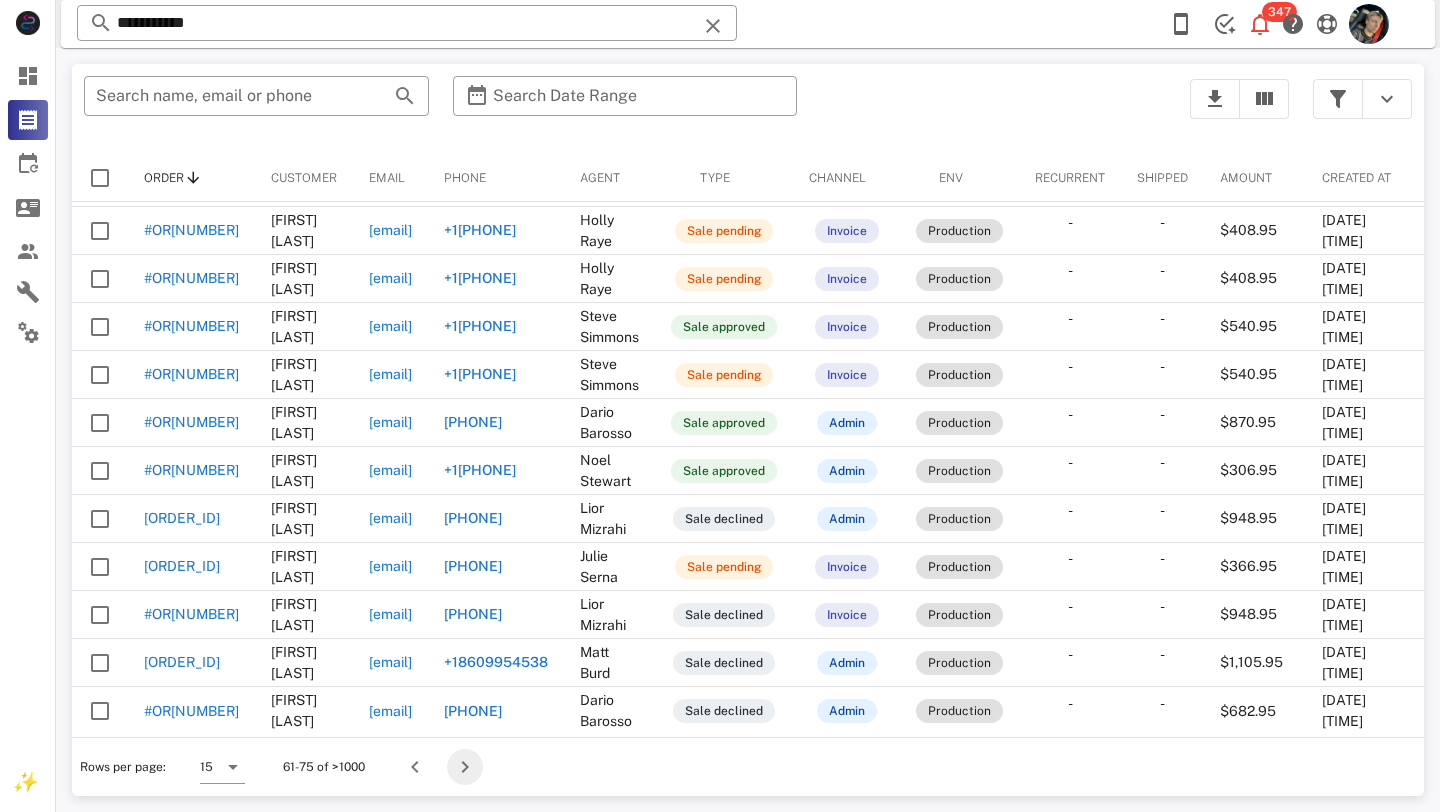 click at bounding box center (465, 767) 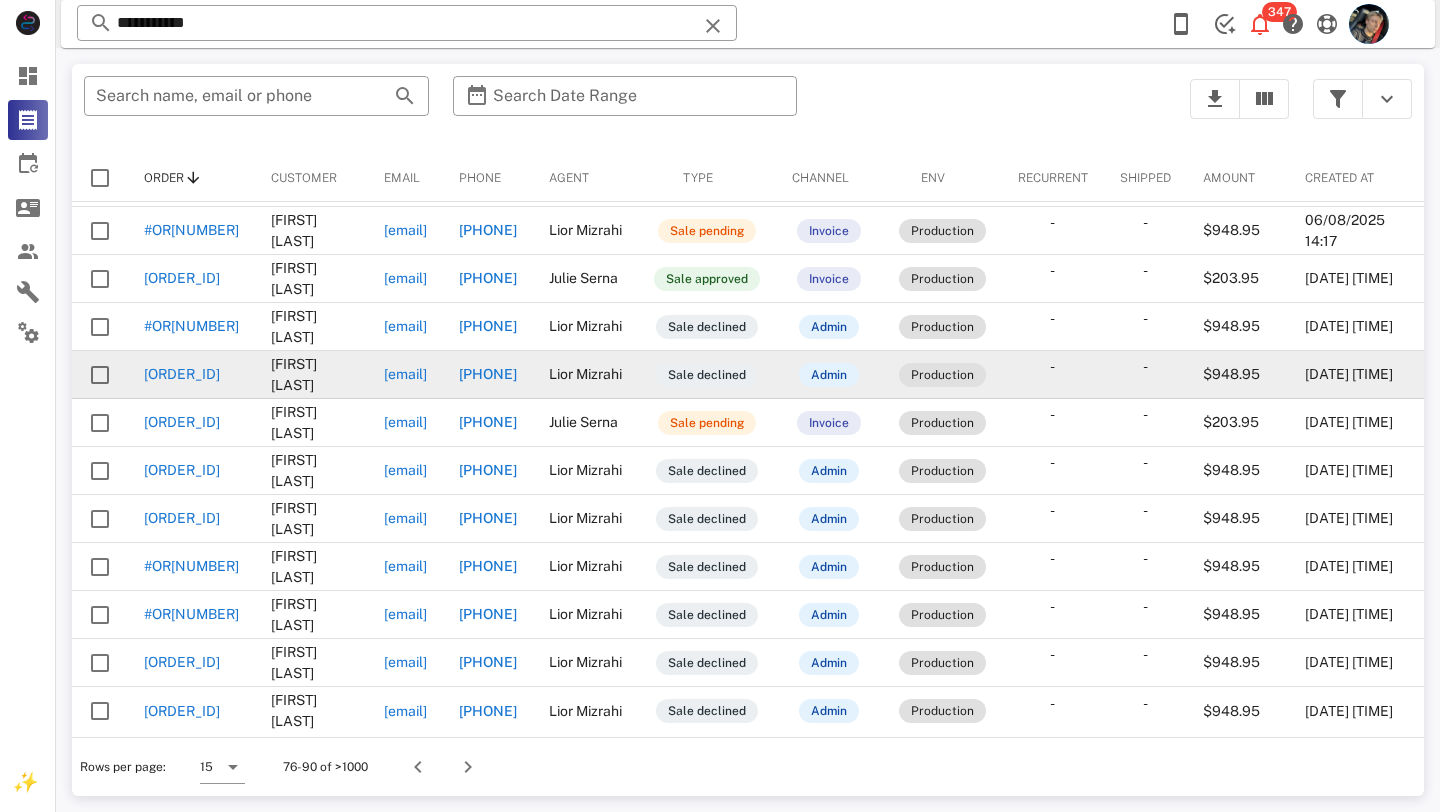 scroll, scrollTop: 187, scrollLeft: 112, axis: both 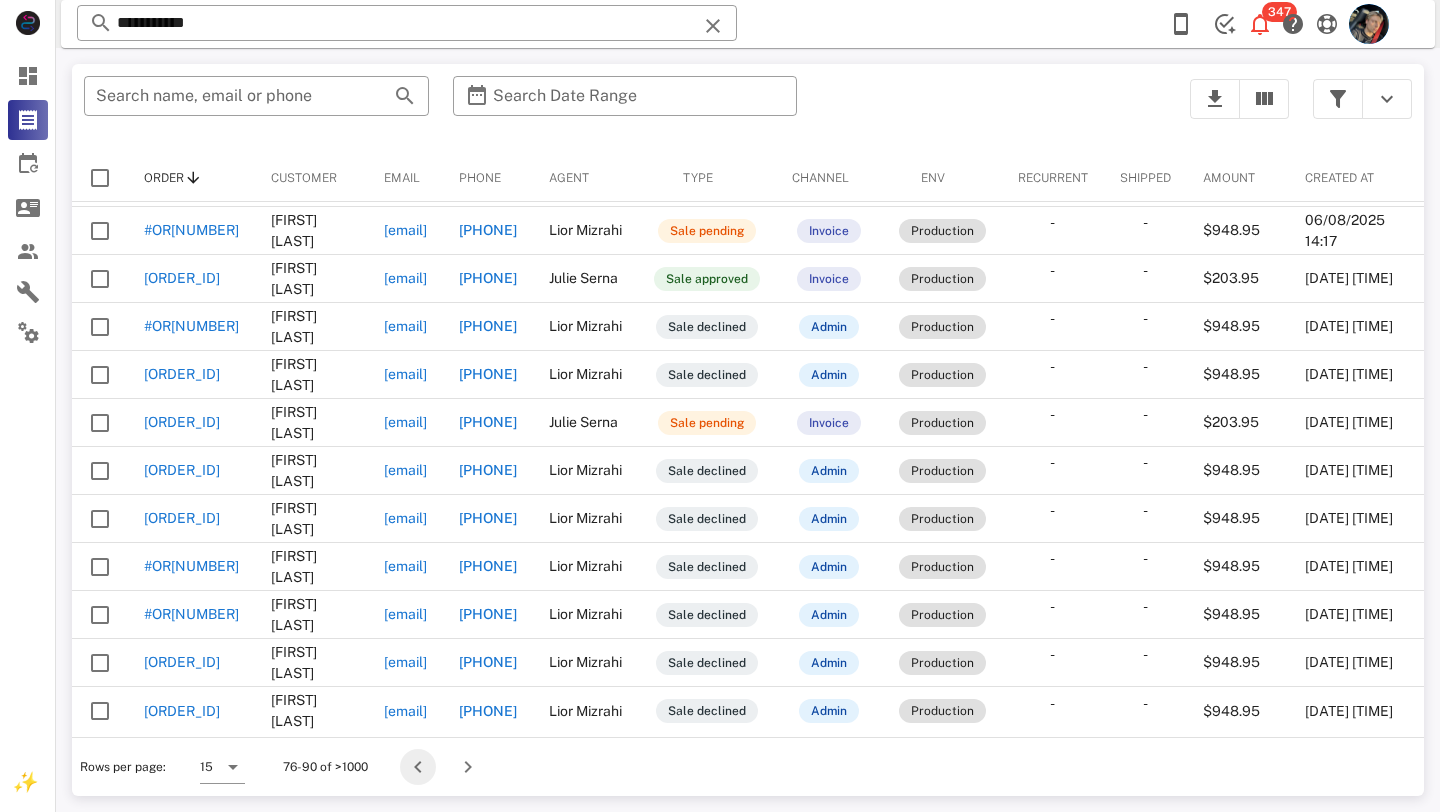 click at bounding box center (418, 767) 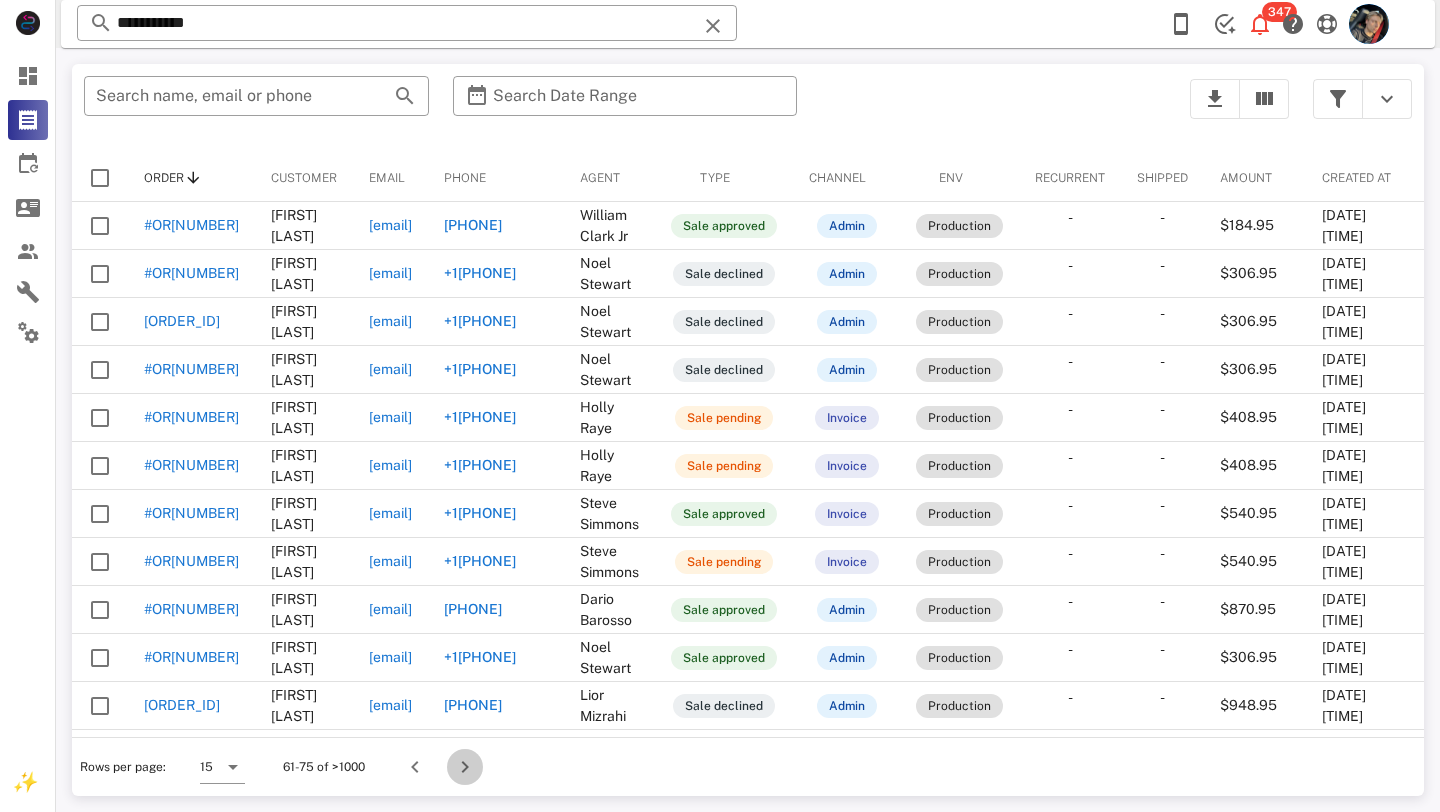 click at bounding box center [465, 767] 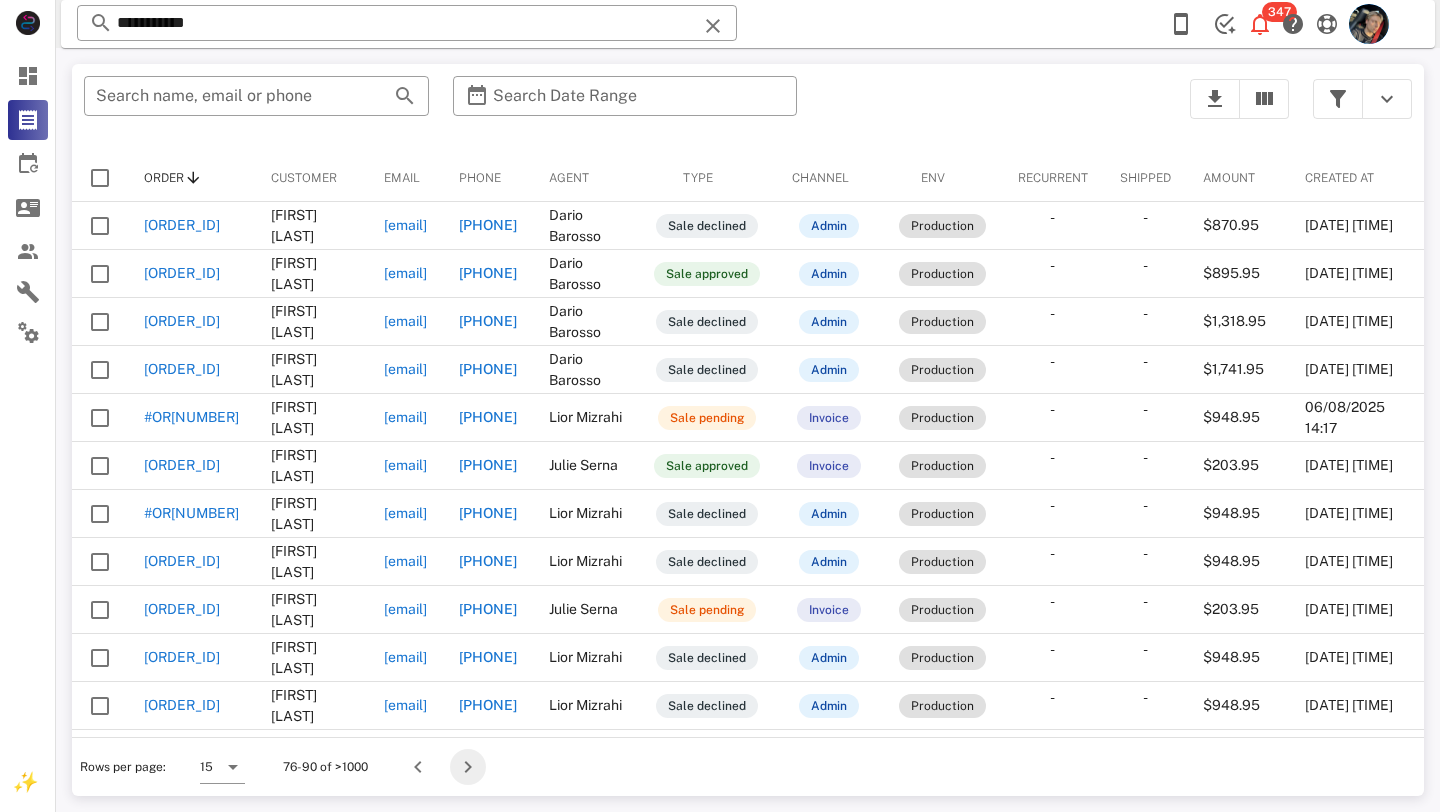 click at bounding box center (468, 767) 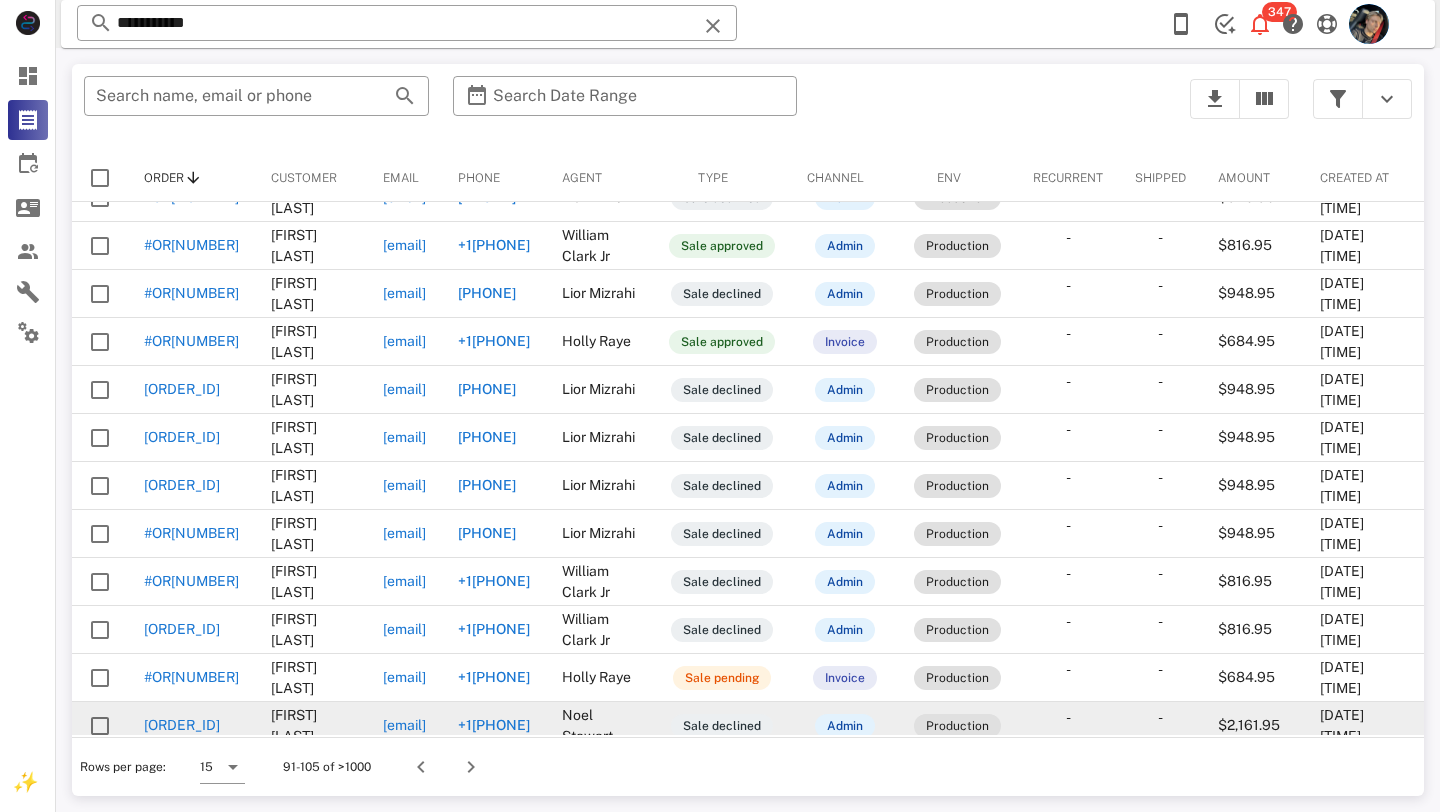 scroll, scrollTop: 0, scrollLeft: 98, axis: horizontal 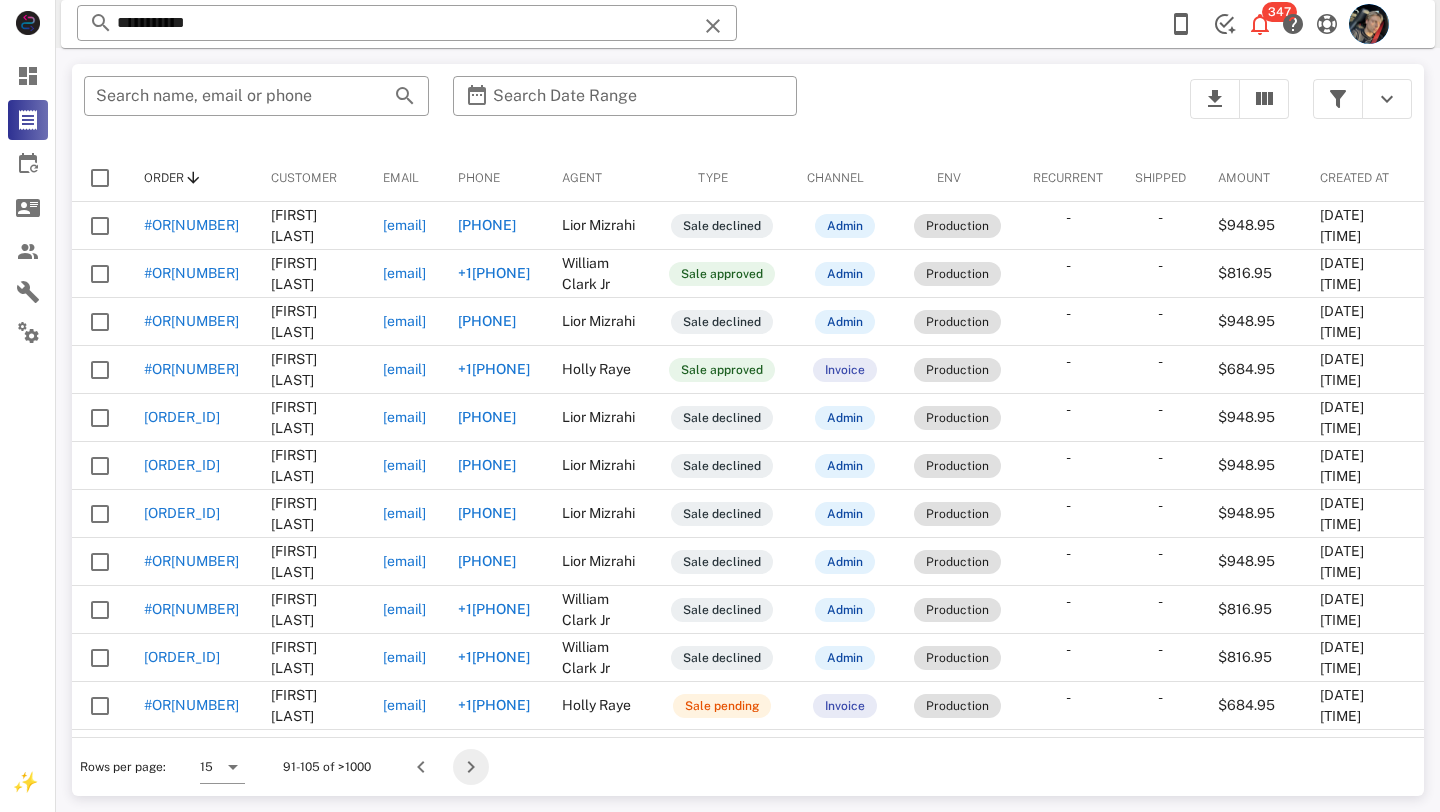 click at bounding box center (471, 767) 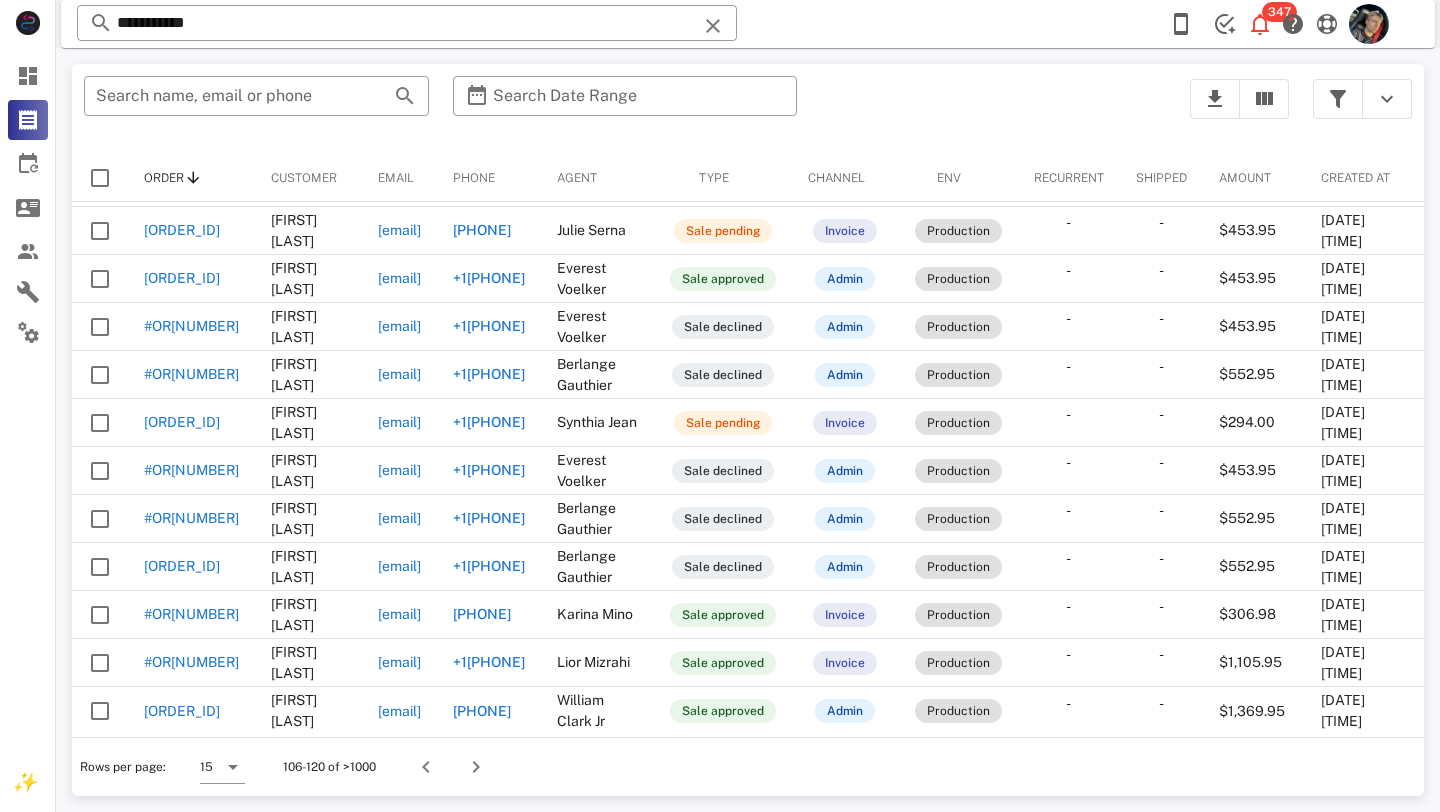 scroll, scrollTop: 187, scrollLeft: 145, axis: both 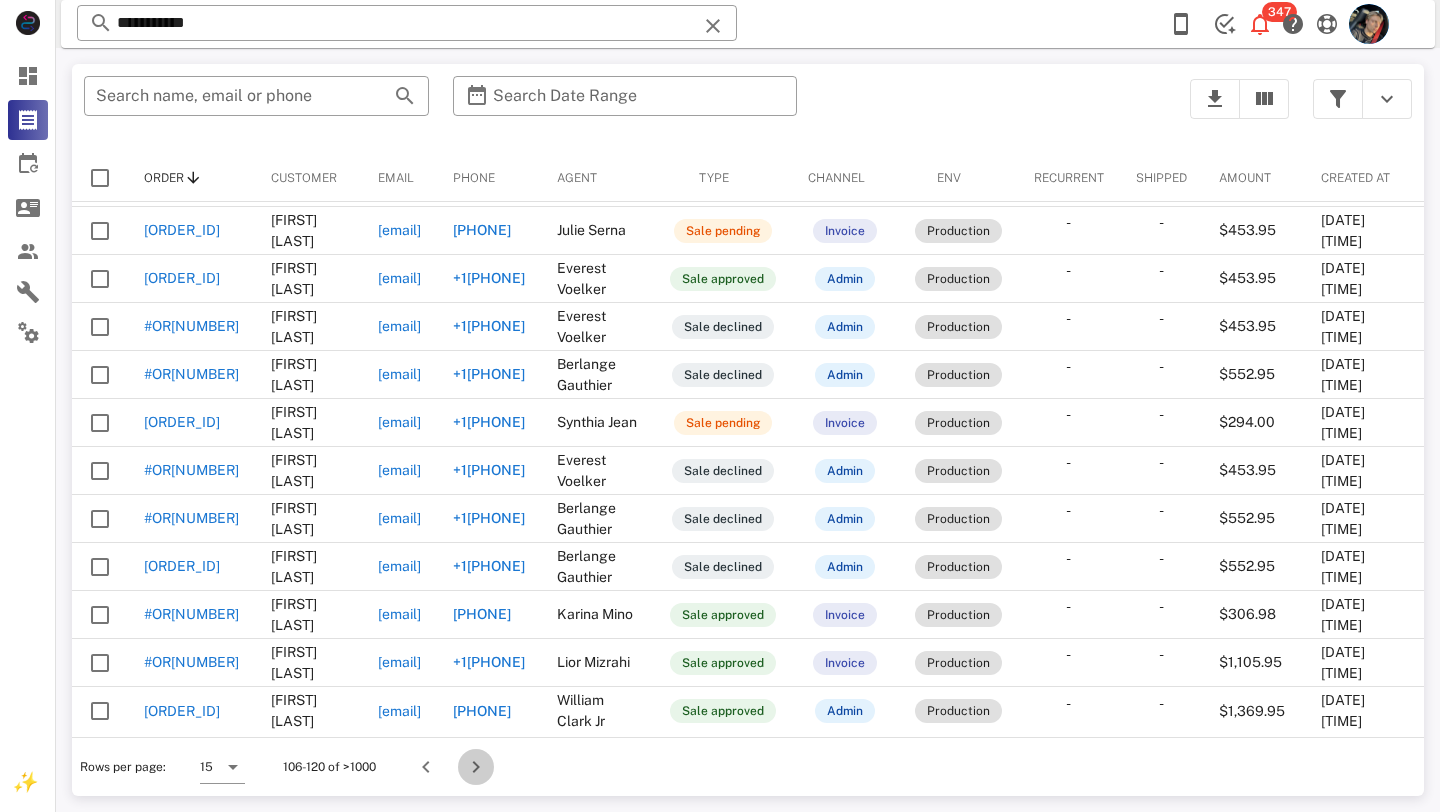 click at bounding box center [476, 767] 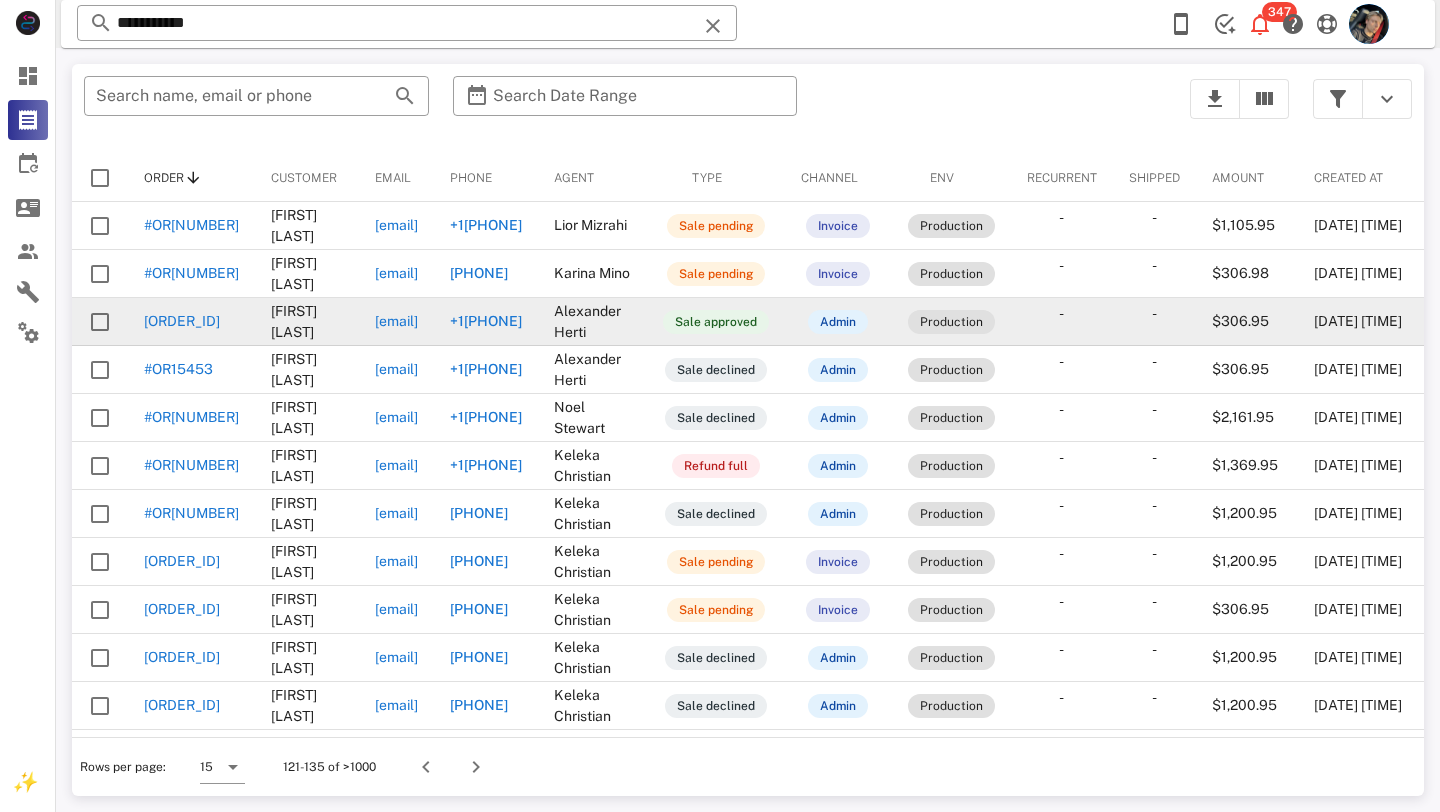 scroll, scrollTop: 0, scrollLeft: 0, axis: both 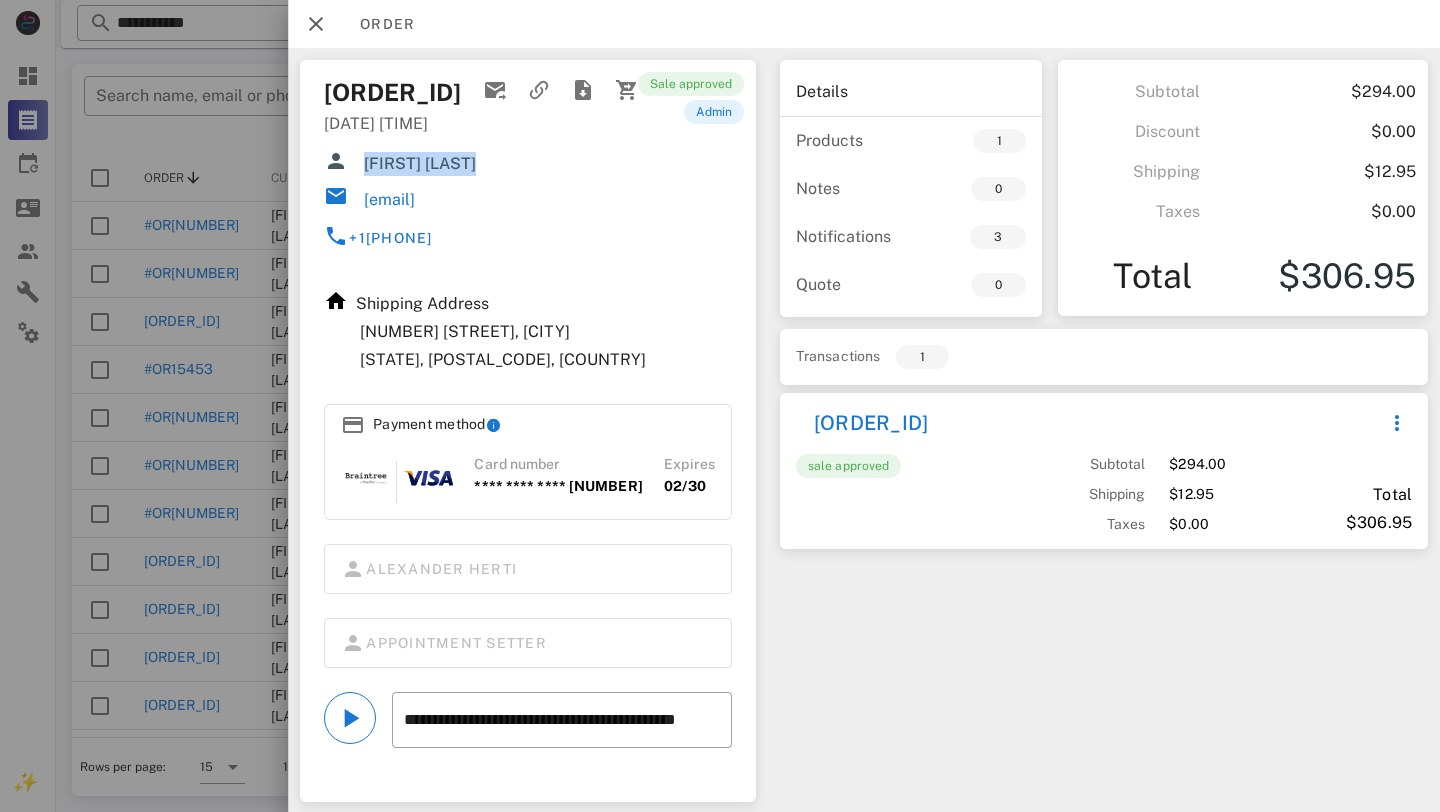 drag, startPoint x: 482, startPoint y: 188, endPoint x: 362, endPoint y: 194, distance: 120.14991 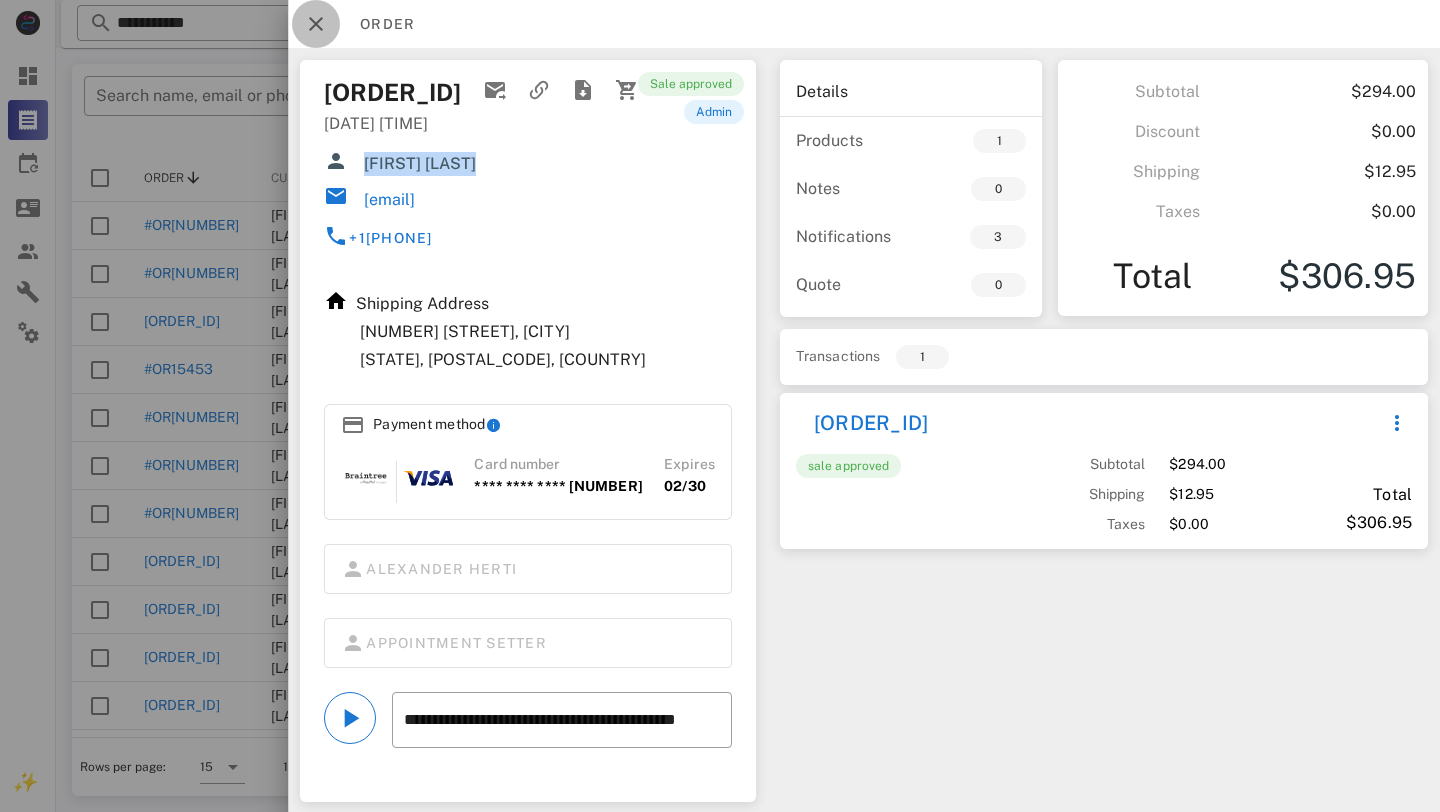 click at bounding box center (316, 24) 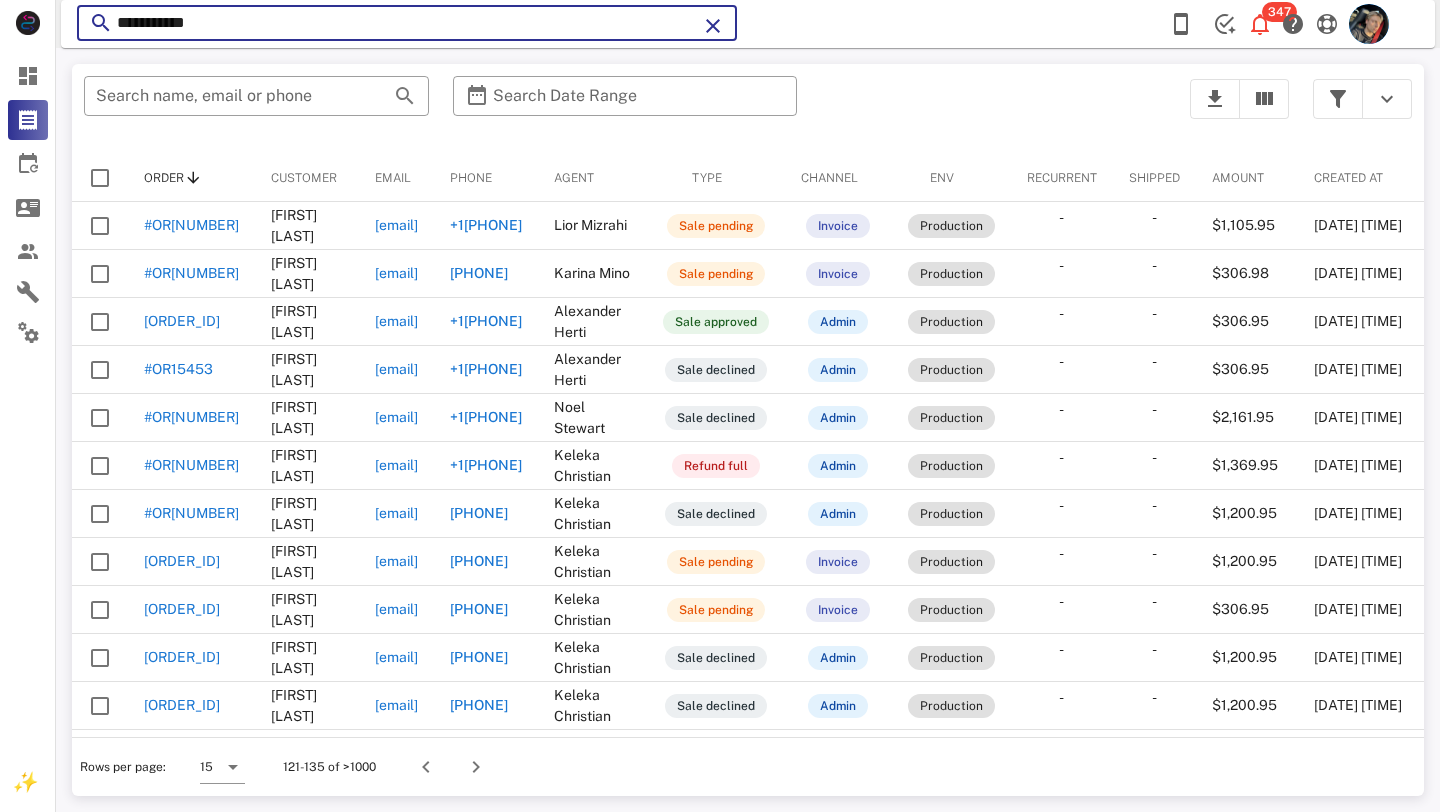 click on "**********" at bounding box center (407, 23) 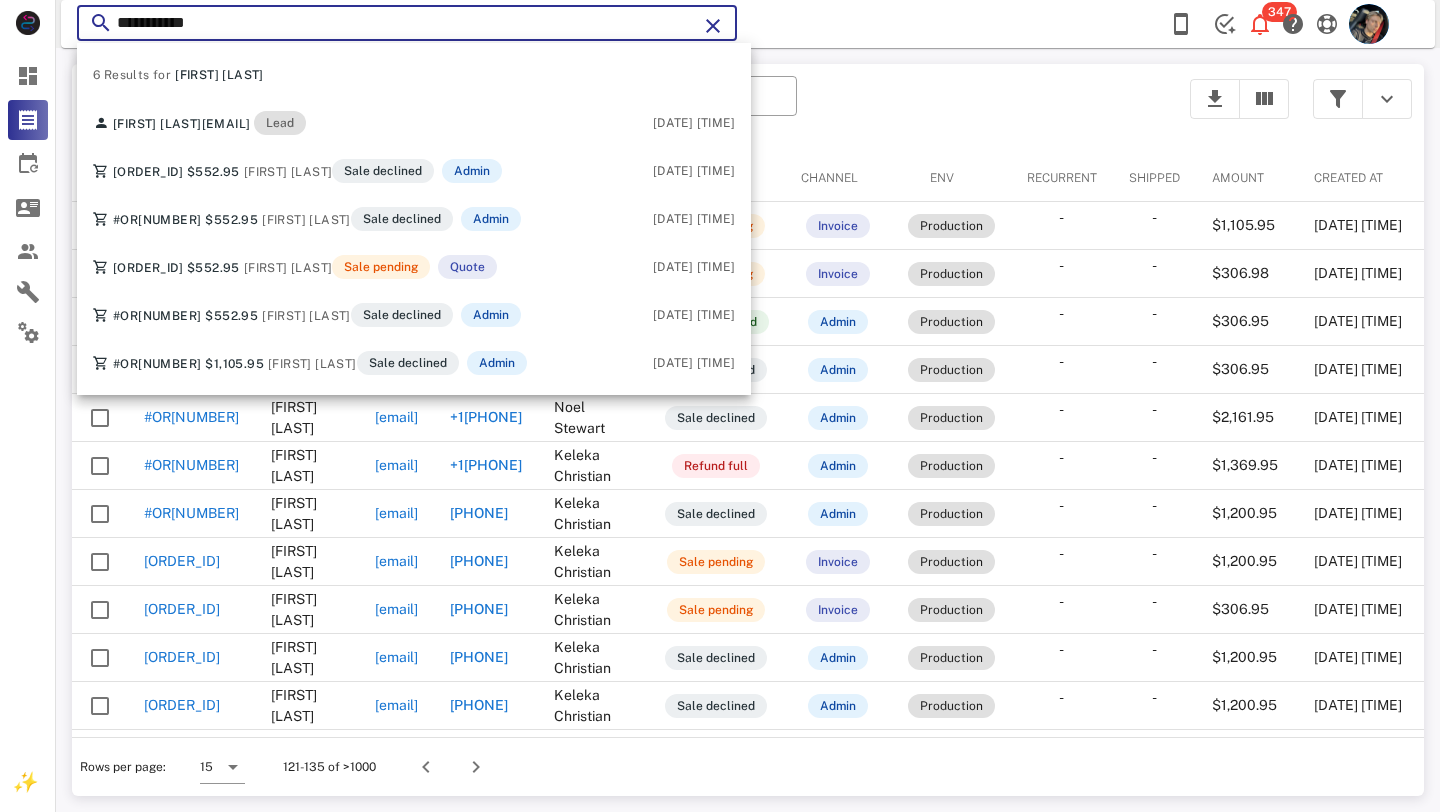 click on "**********" at bounding box center (407, 23) 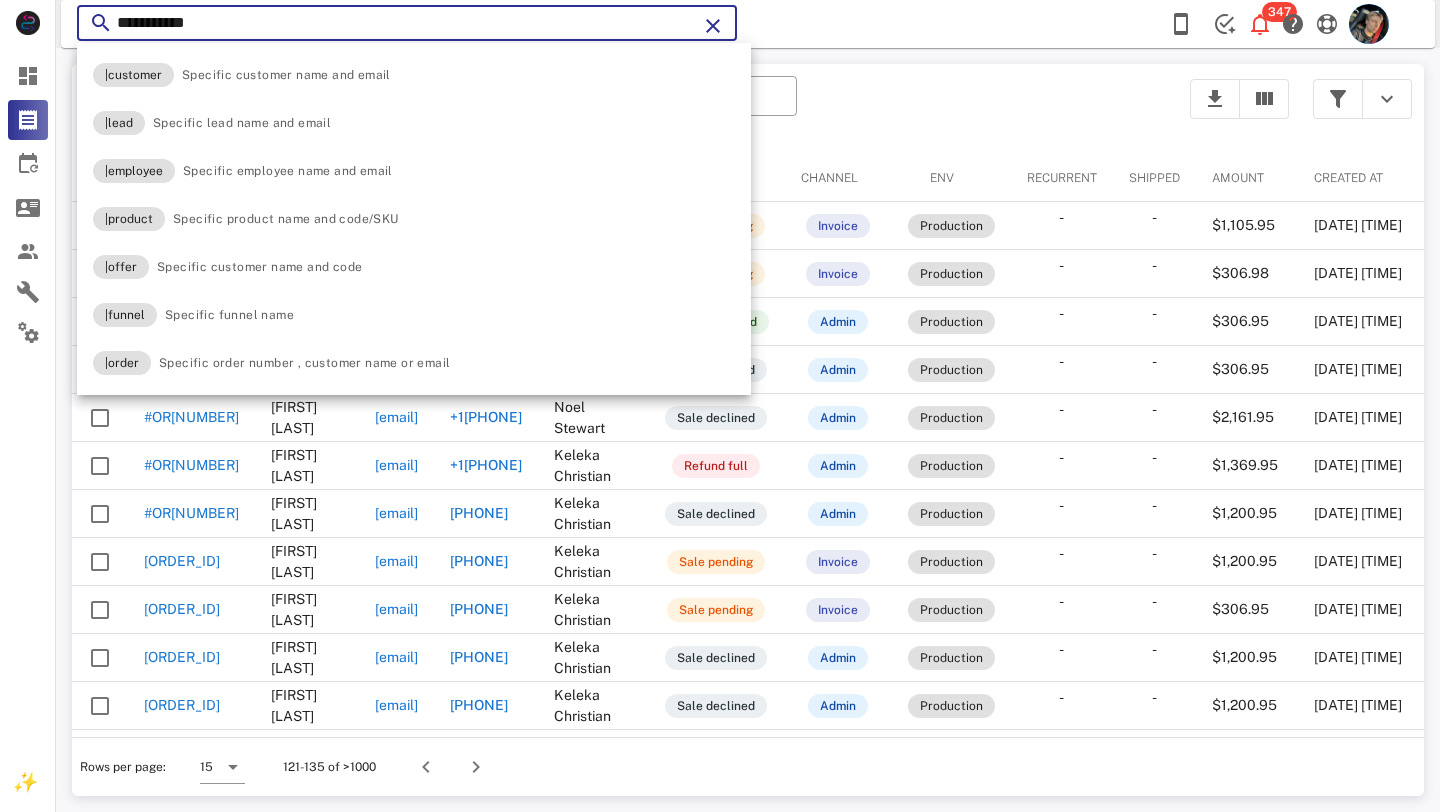 paste on "**" 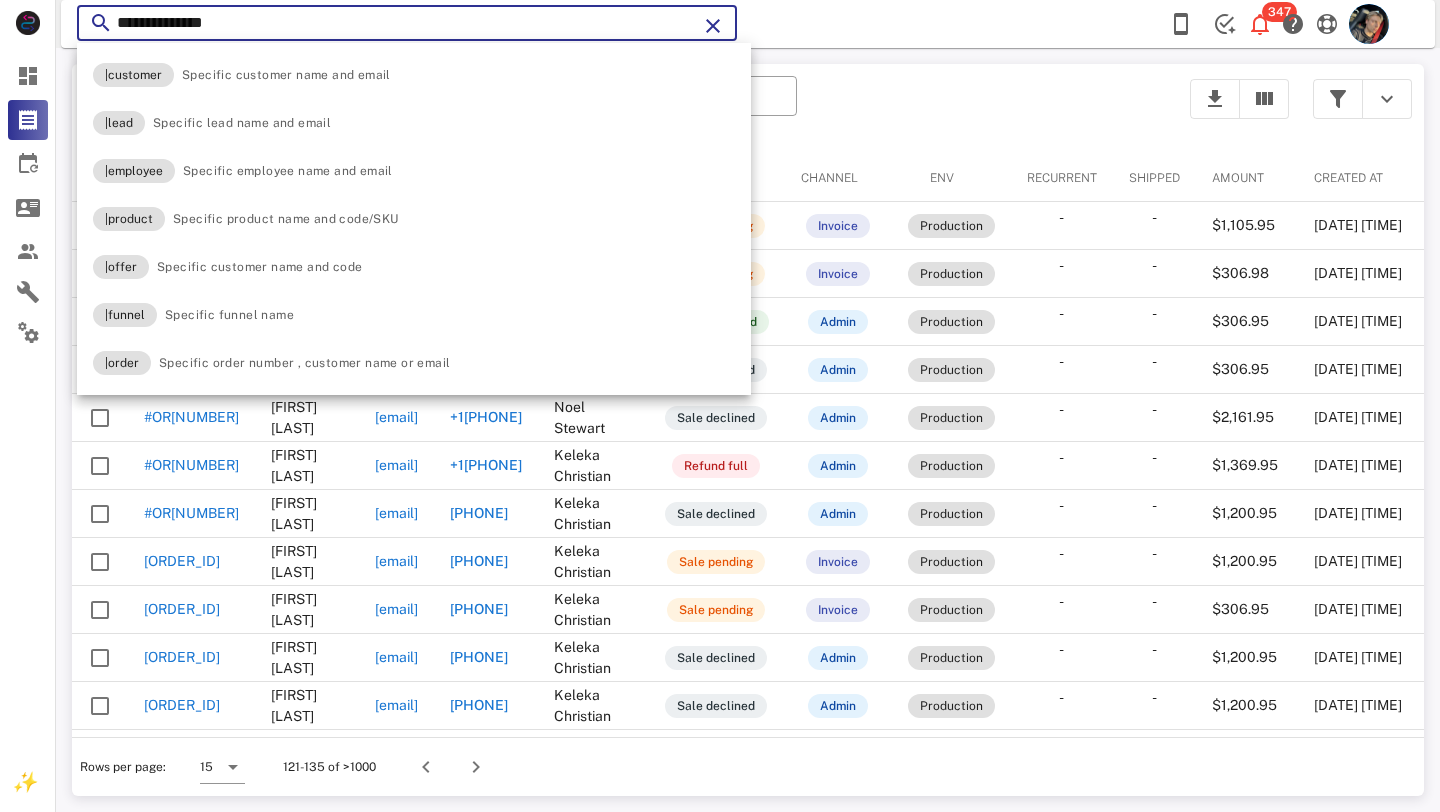 type on "**********" 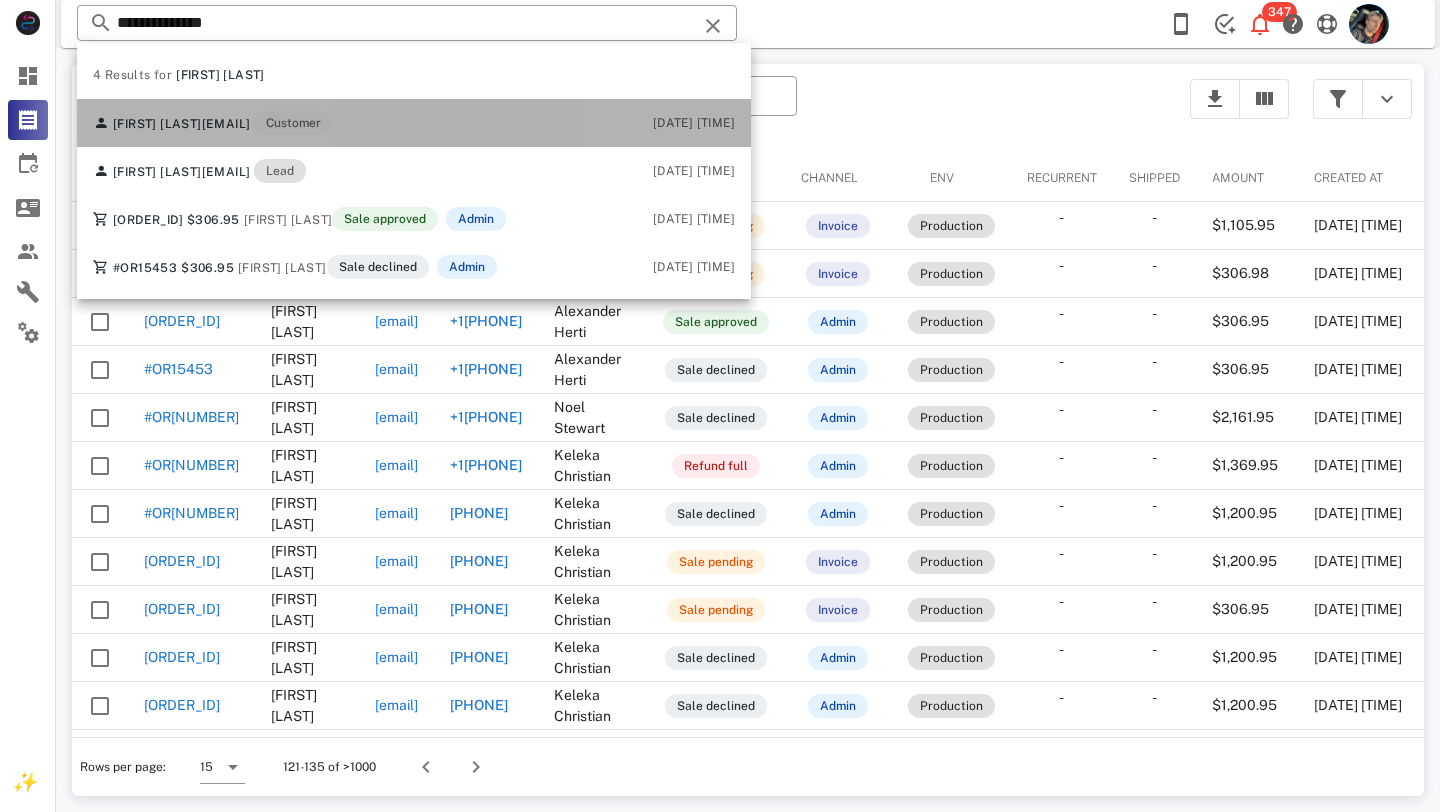 click on "[EMAIL]" at bounding box center (226, 124) 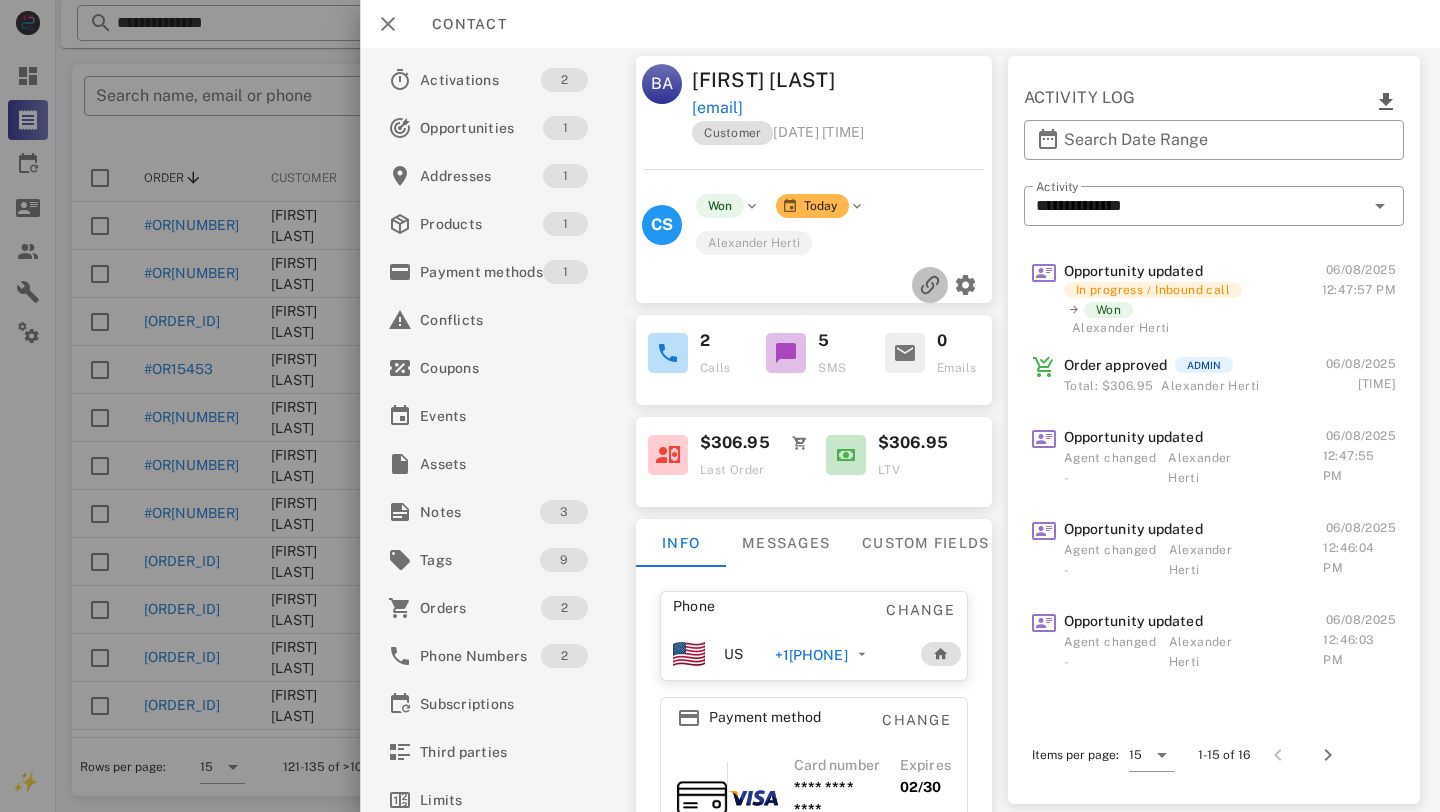click at bounding box center (930, 285) 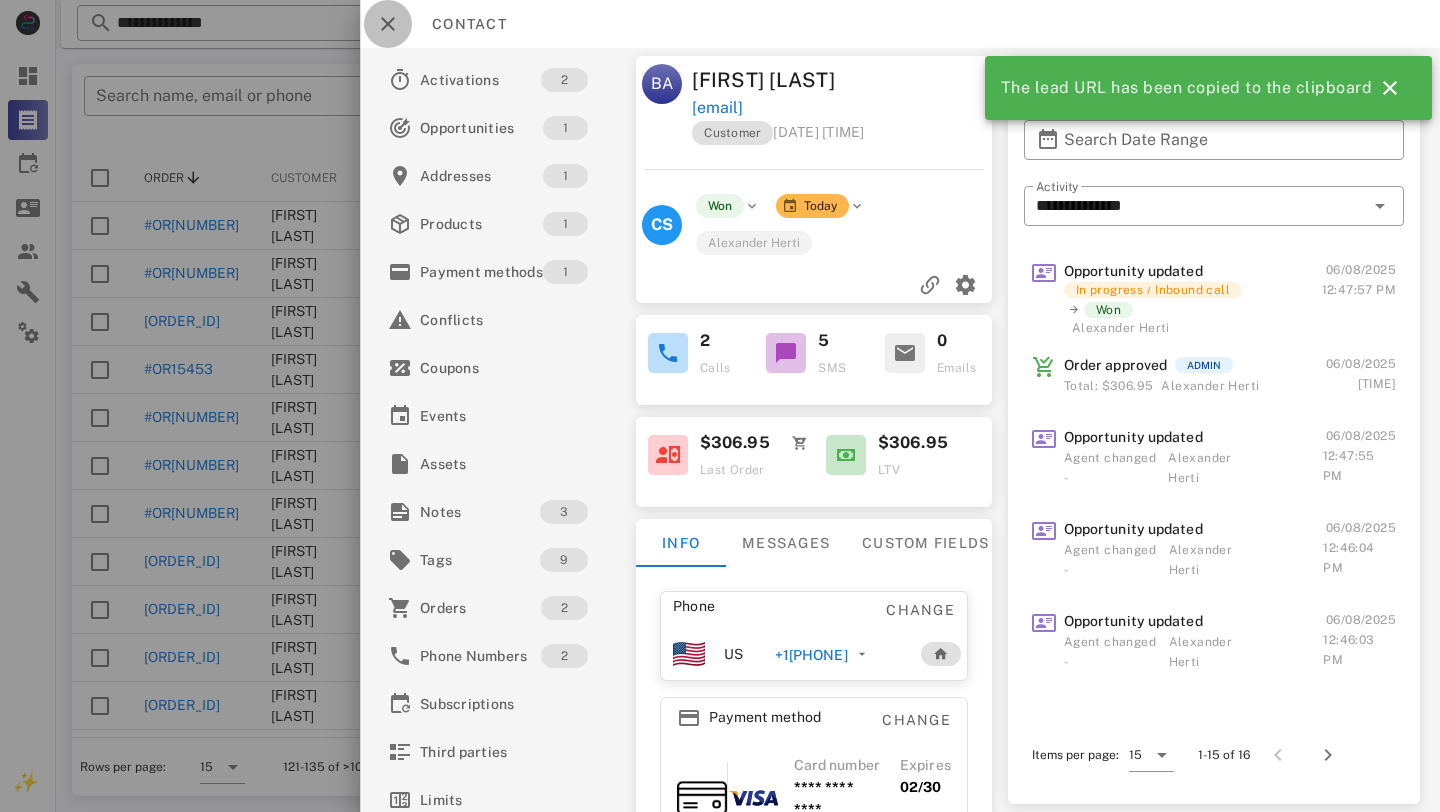 click at bounding box center (388, 24) 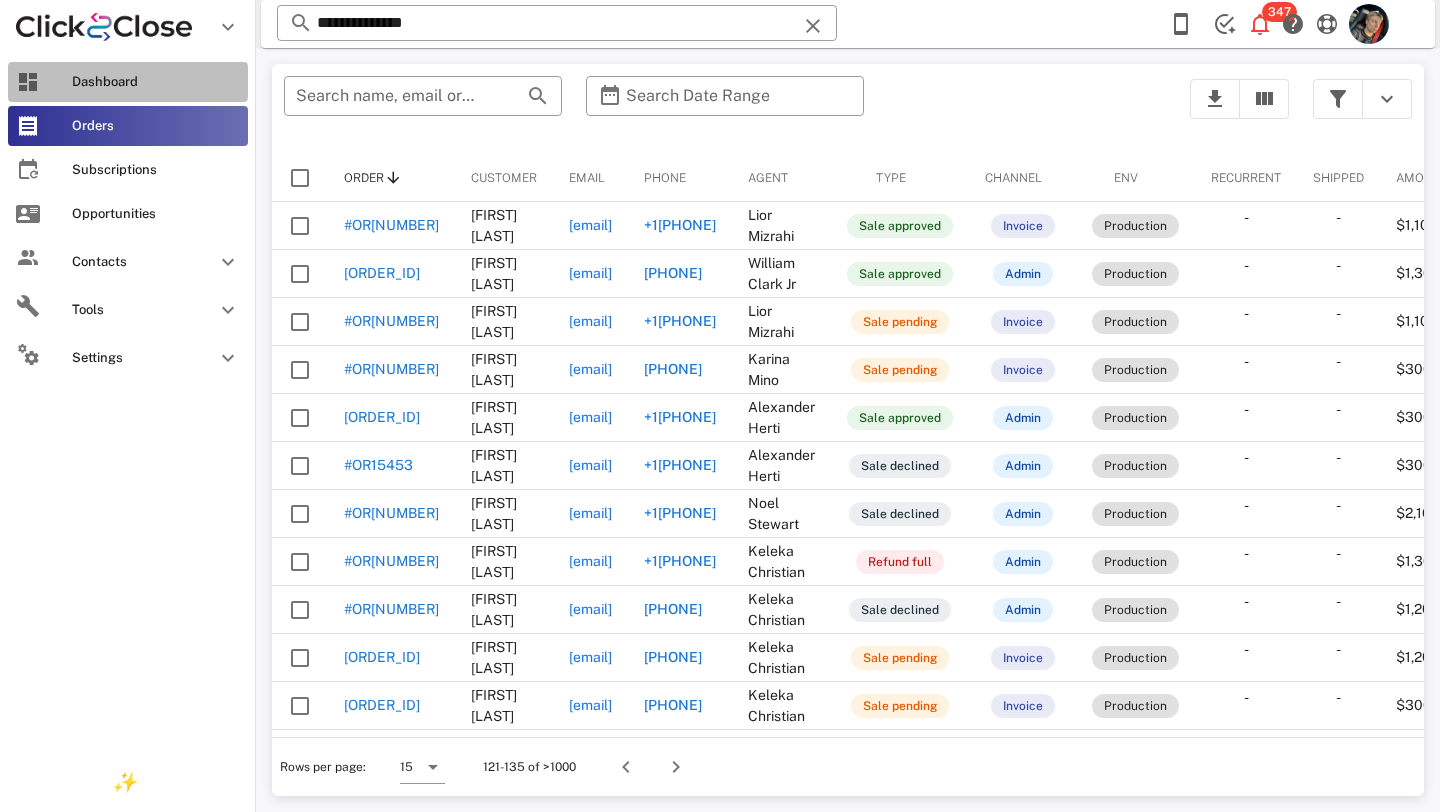 click at bounding box center [28, 82] 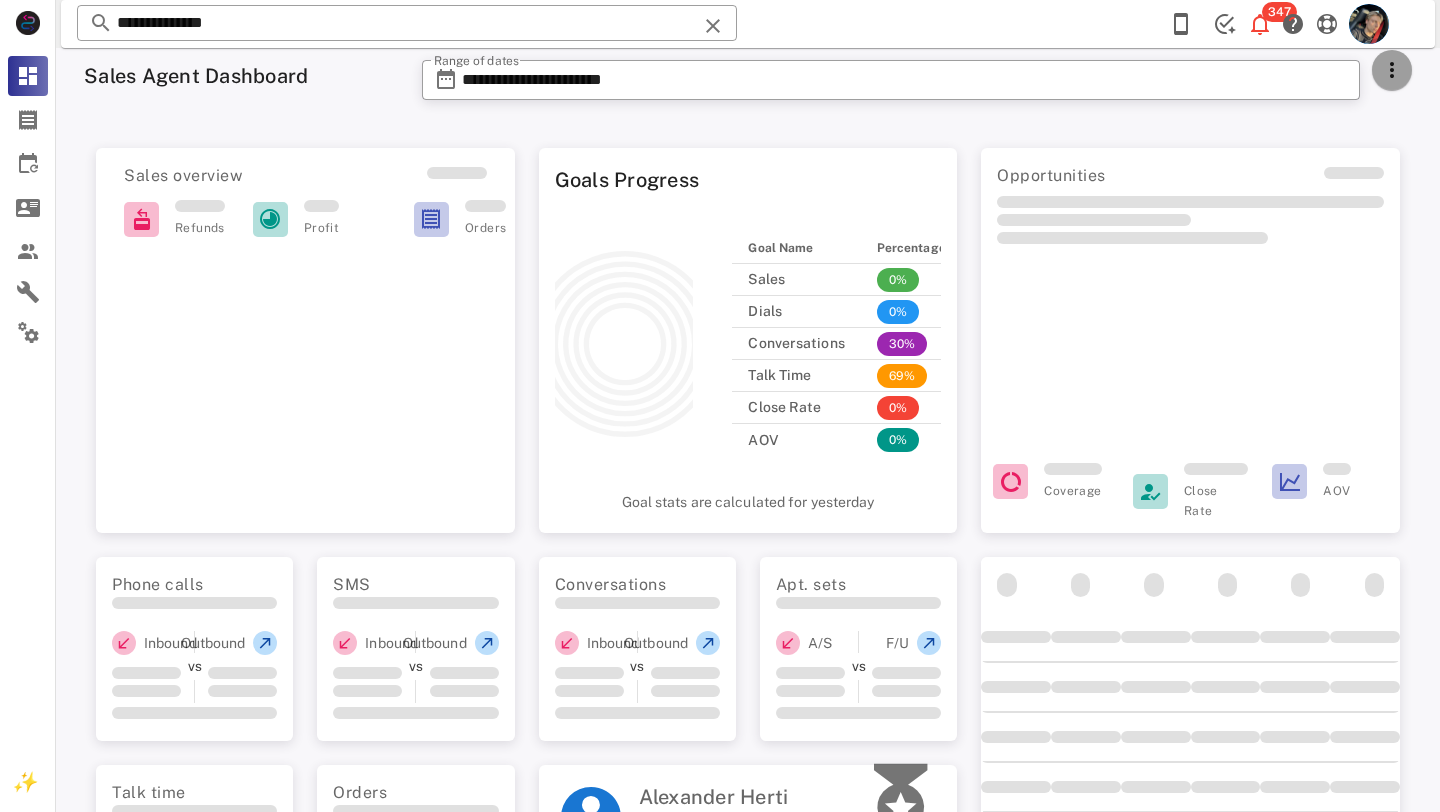 click at bounding box center (1392, 70) 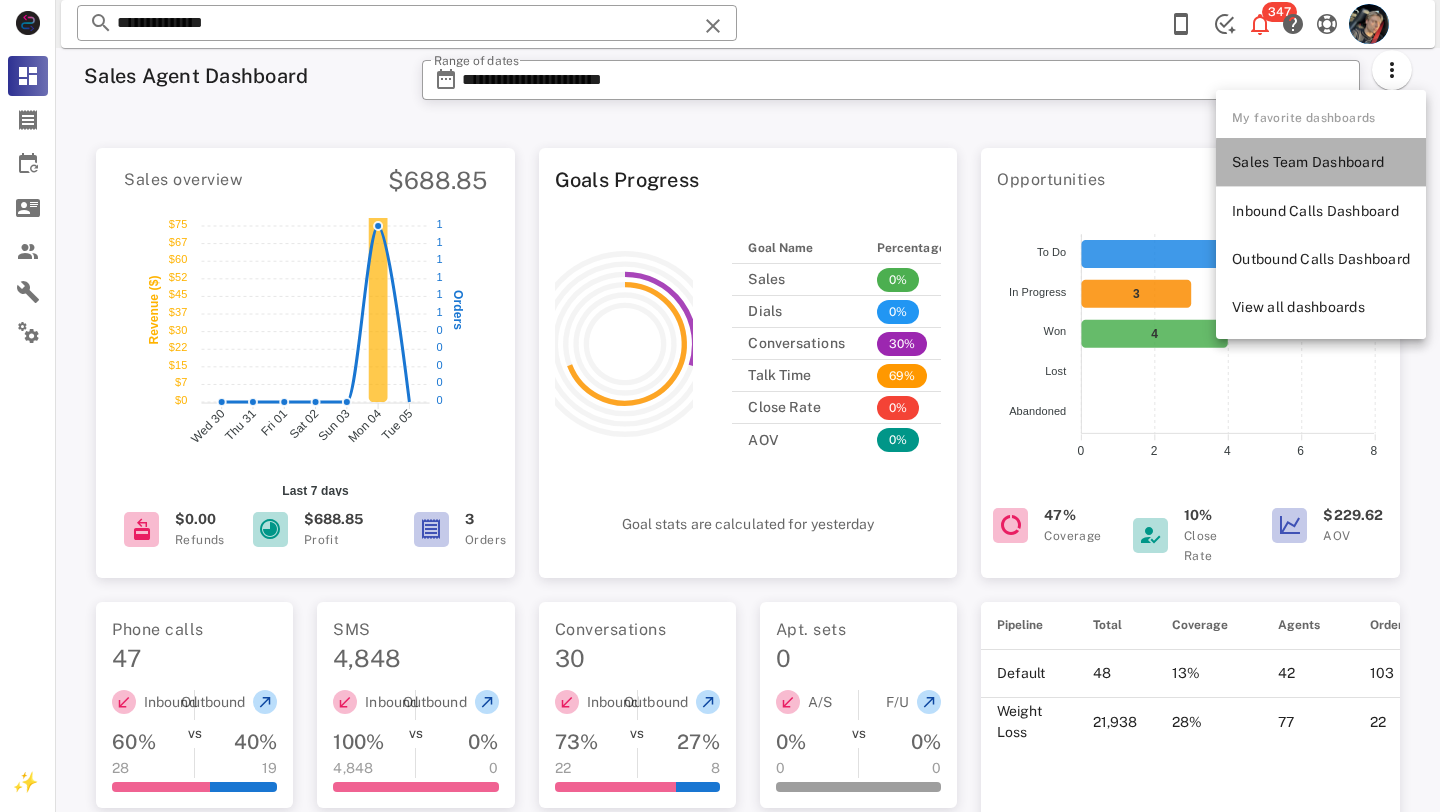 click on "Sales Team Dashboard" at bounding box center (1321, 162) 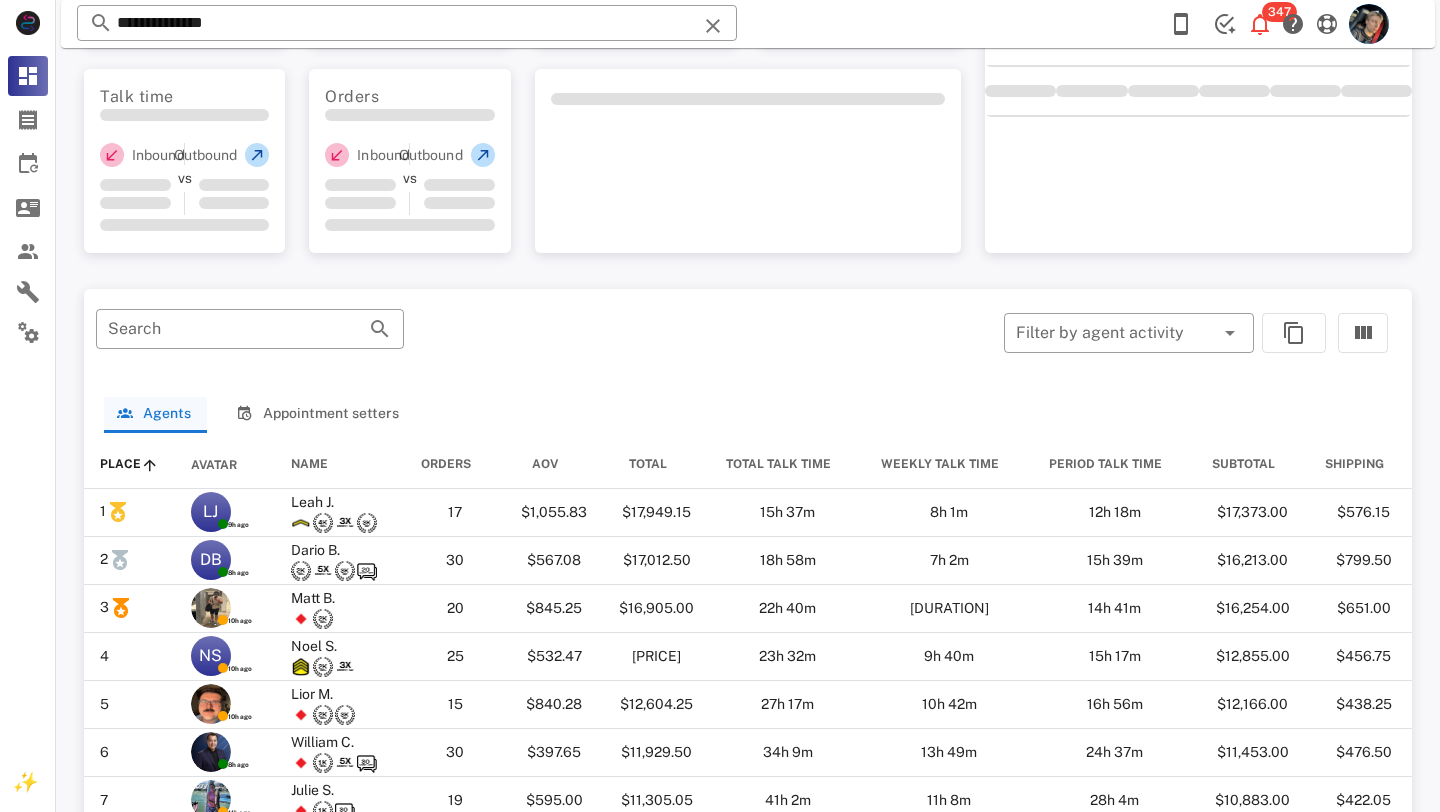 scroll, scrollTop: 690, scrollLeft: 0, axis: vertical 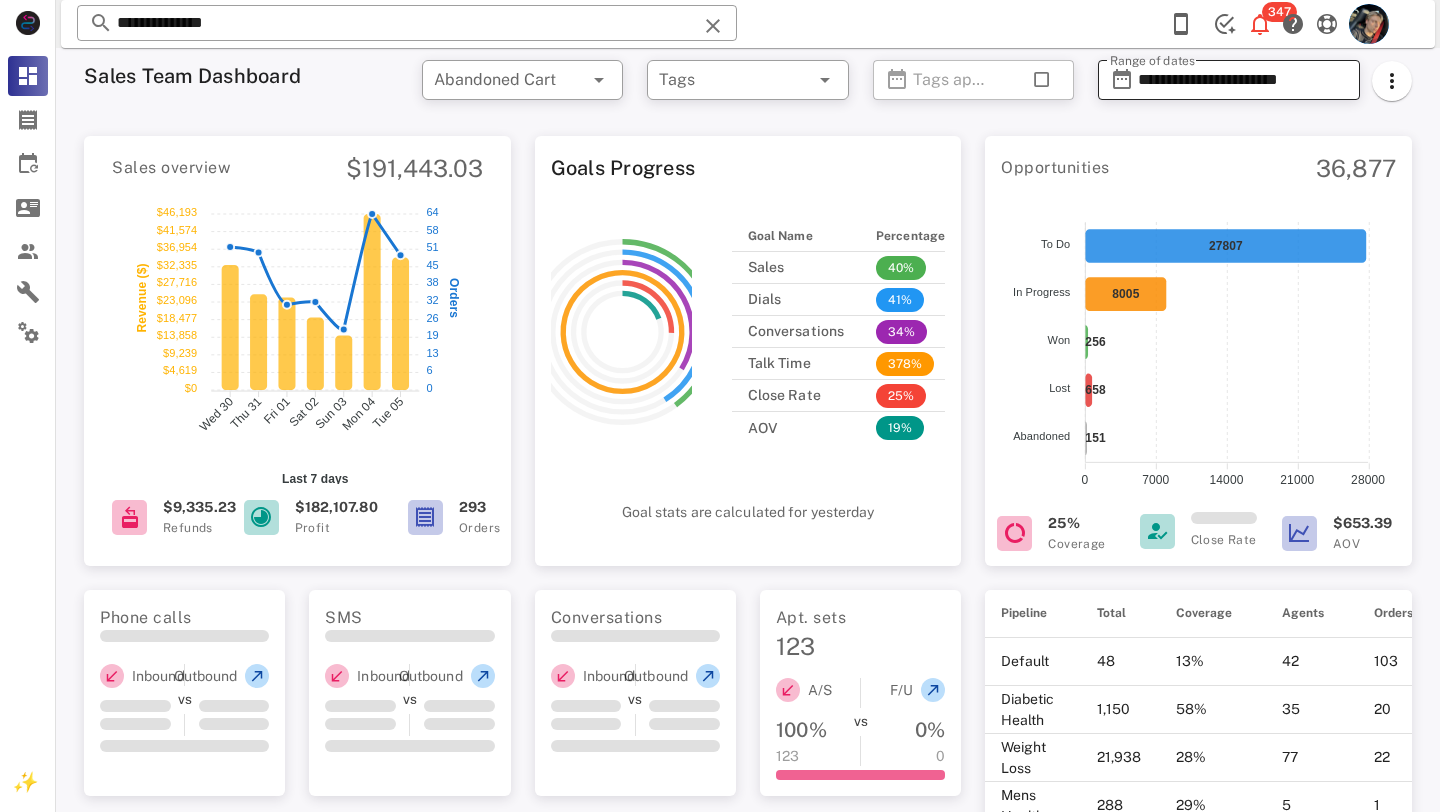 click on "**********" at bounding box center (1243, 80) 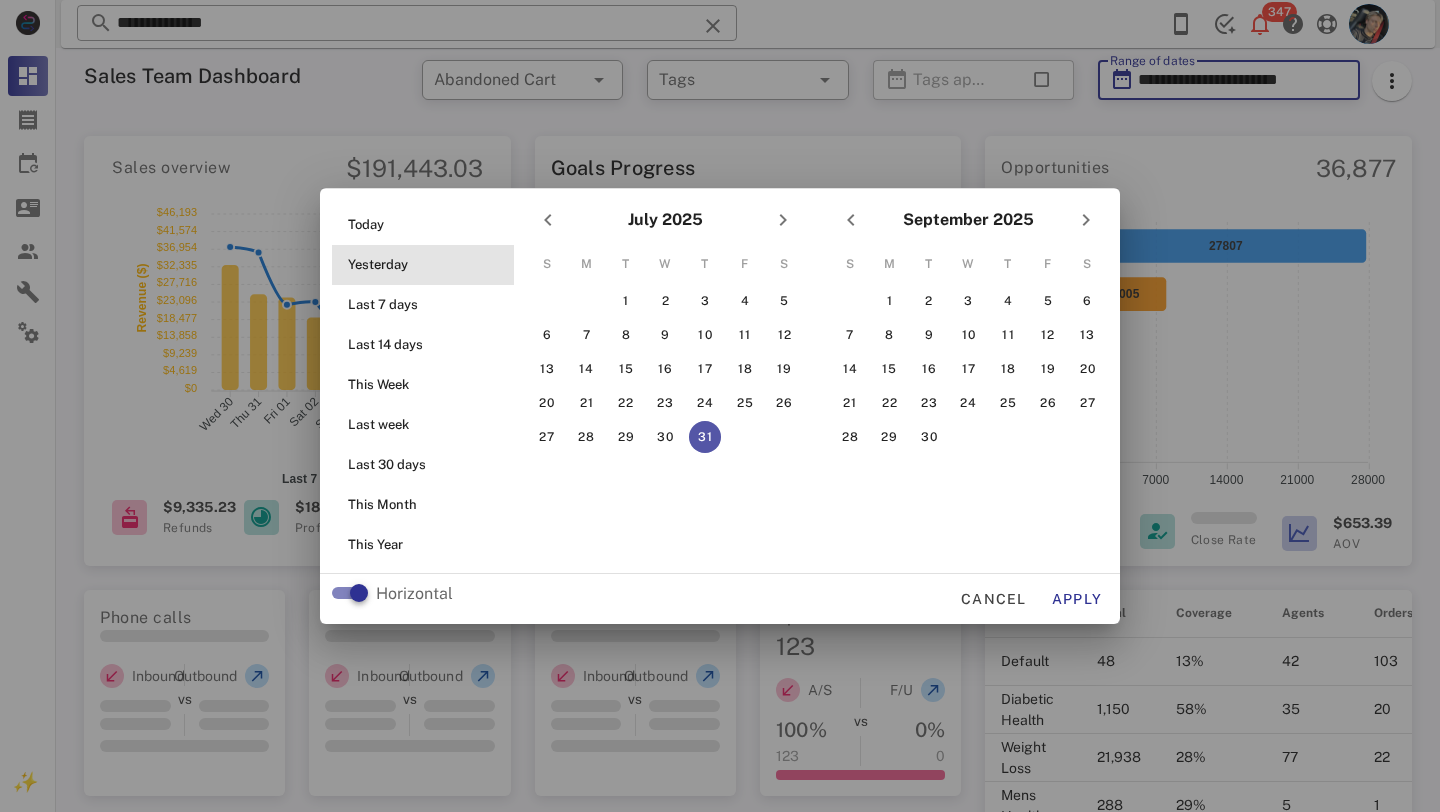 click on "Yesterday" at bounding box center [429, 265] 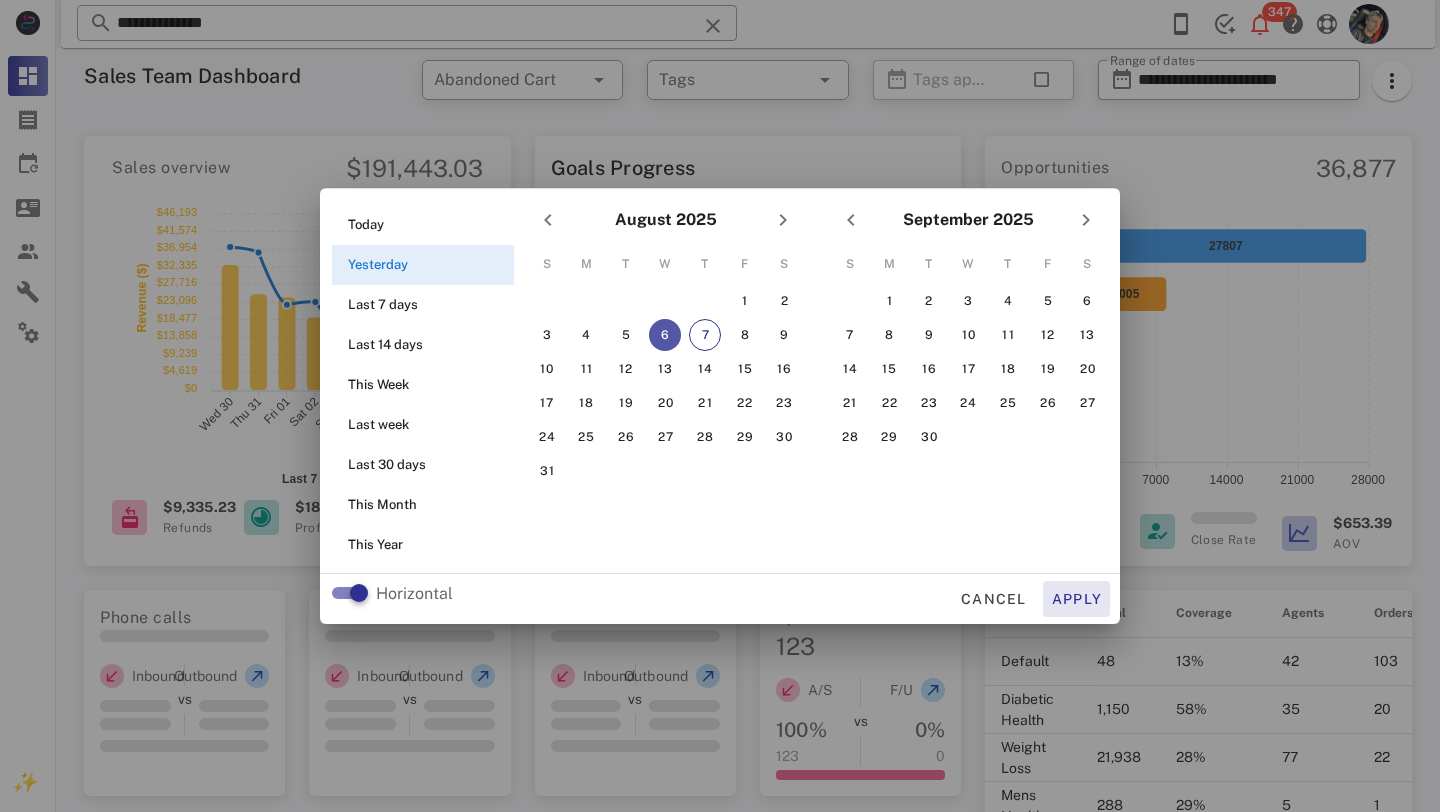 click on "Apply" at bounding box center [1077, 599] 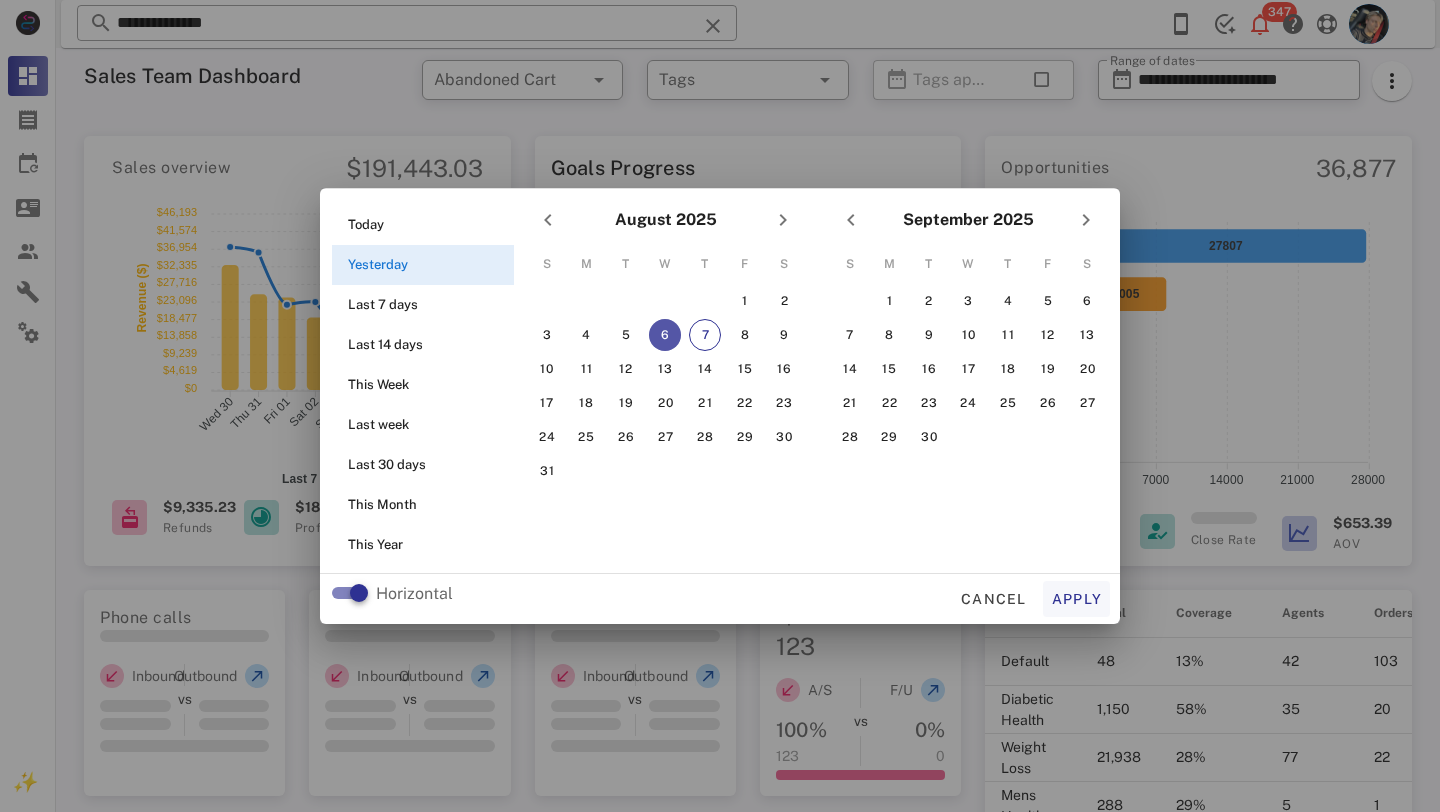 type on "**********" 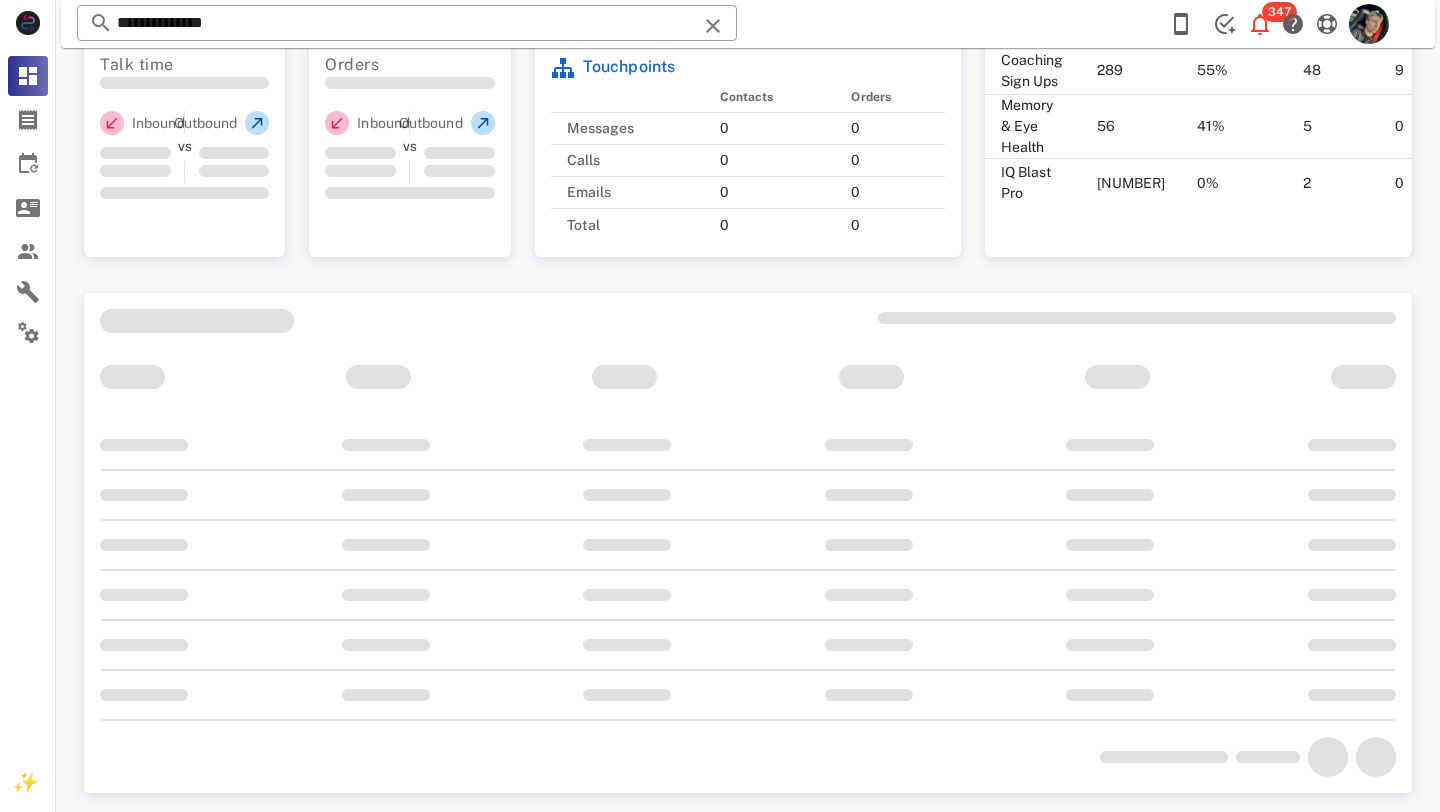 scroll, scrollTop: 792, scrollLeft: 0, axis: vertical 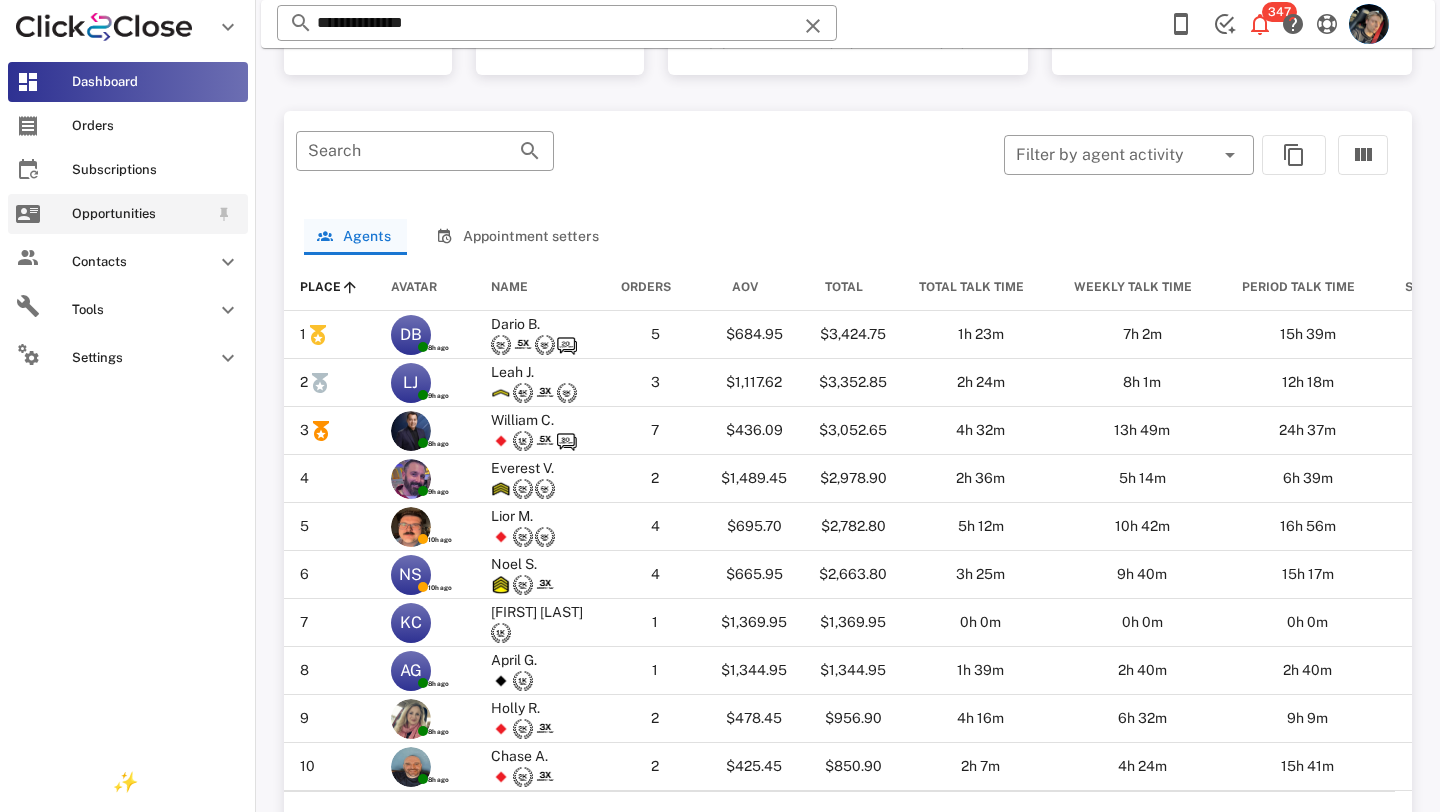 click on "Opportunities" at bounding box center (128, 214) 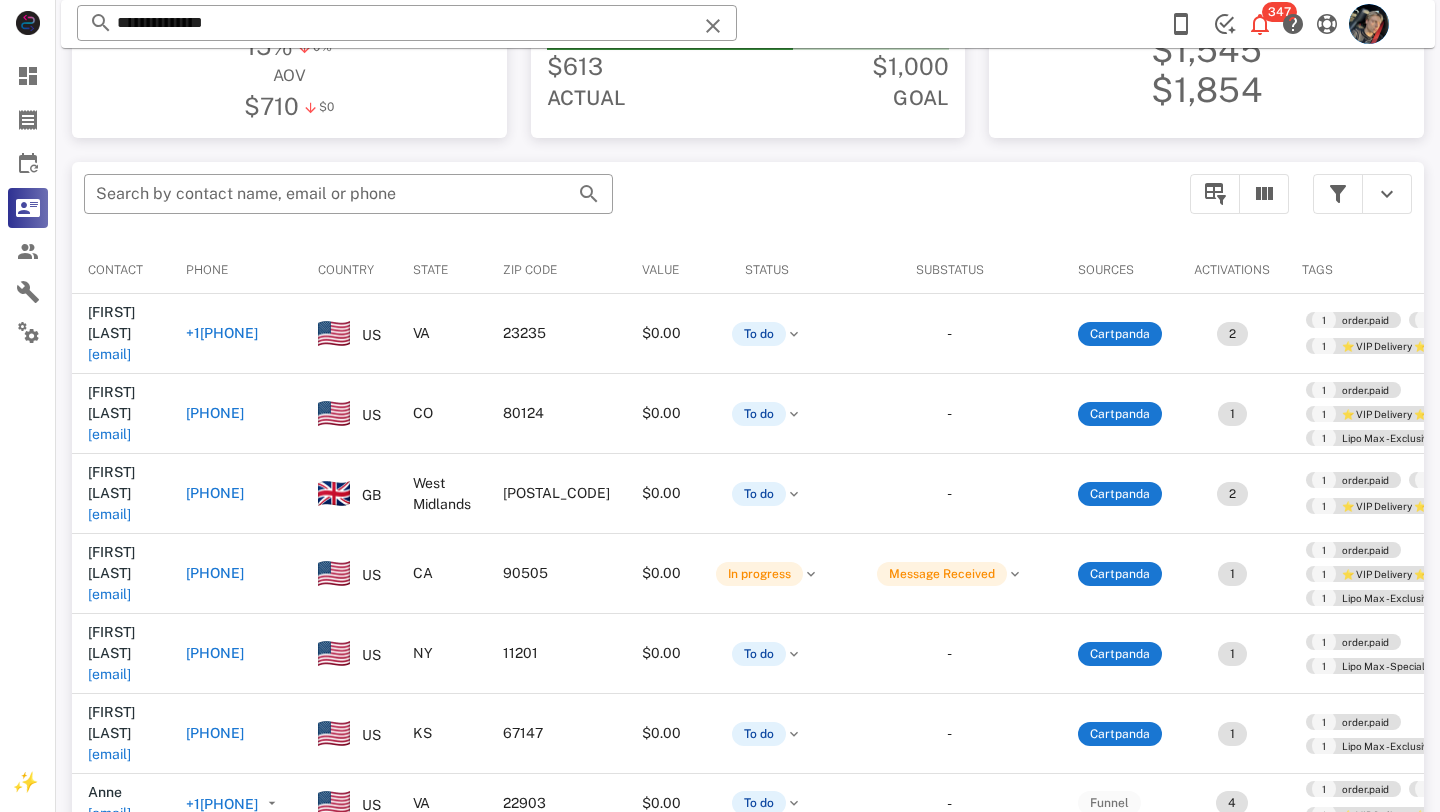scroll, scrollTop: 0, scrollLeft: 0, axis: both 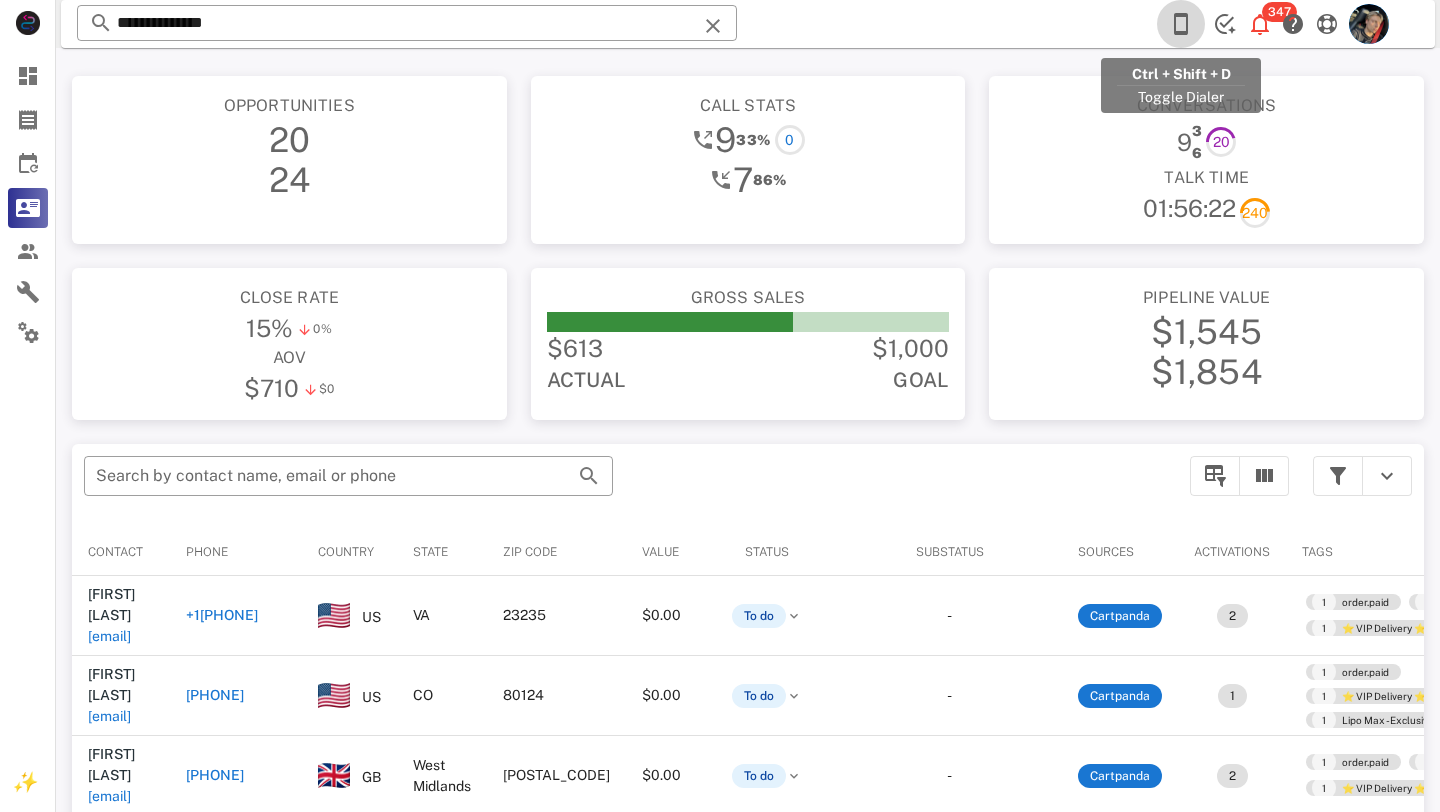 click at bounding box center [1181, 24] 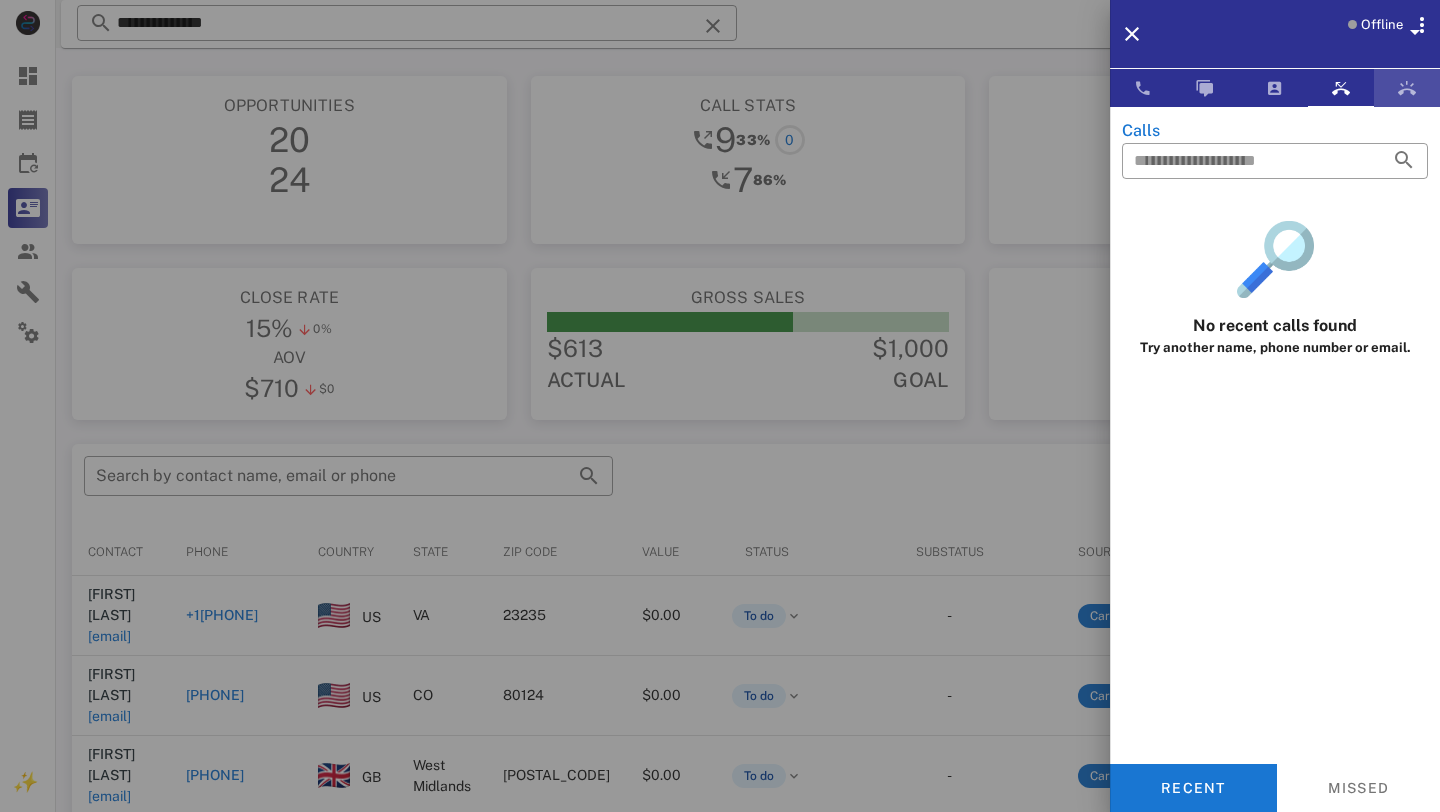 click at bounding box center [1407, 88] 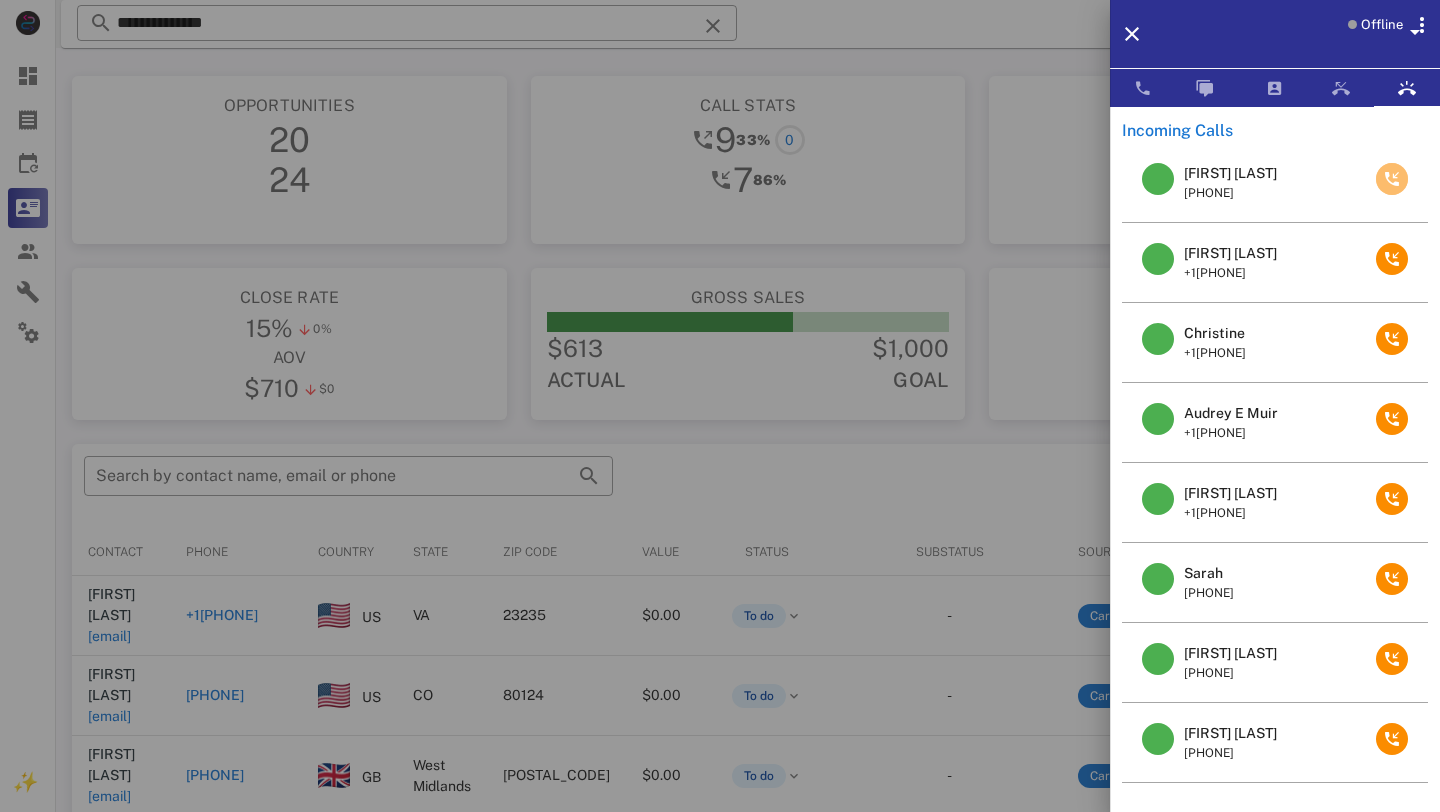 click at bounding box center (1392, 179) 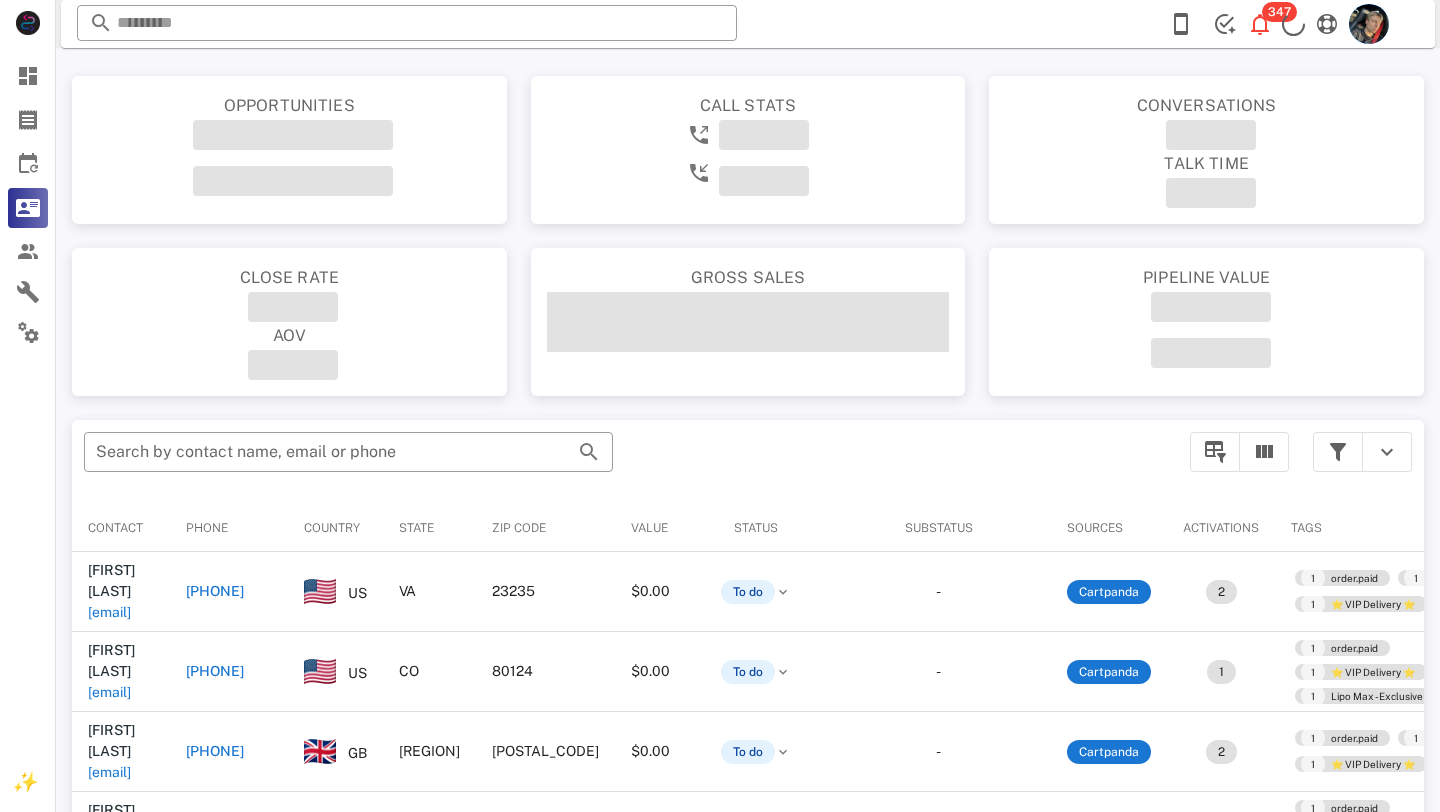 scroll, scrollTop: 0, scrollLeft: 0, axis: both 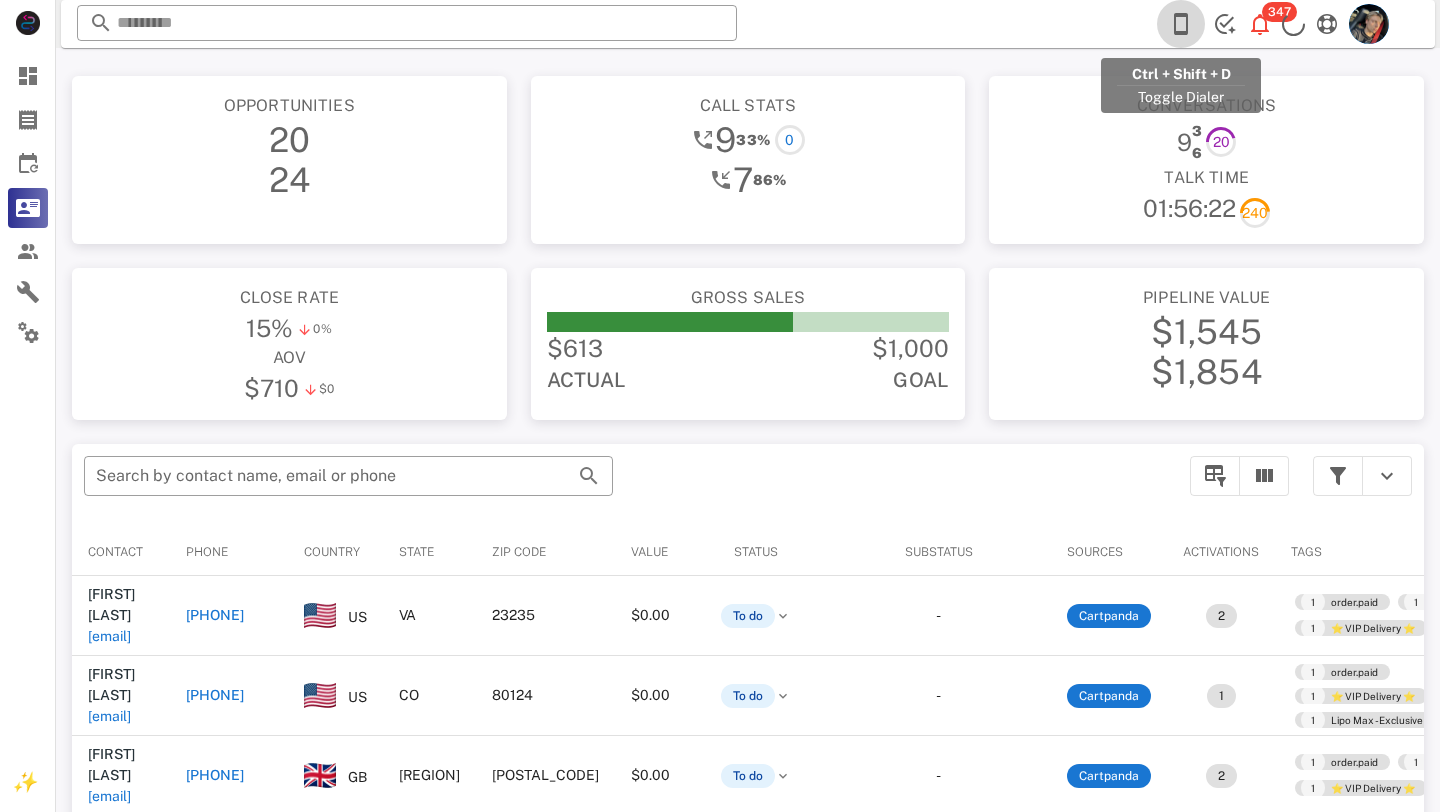 click at bounding box center [1181, 24] 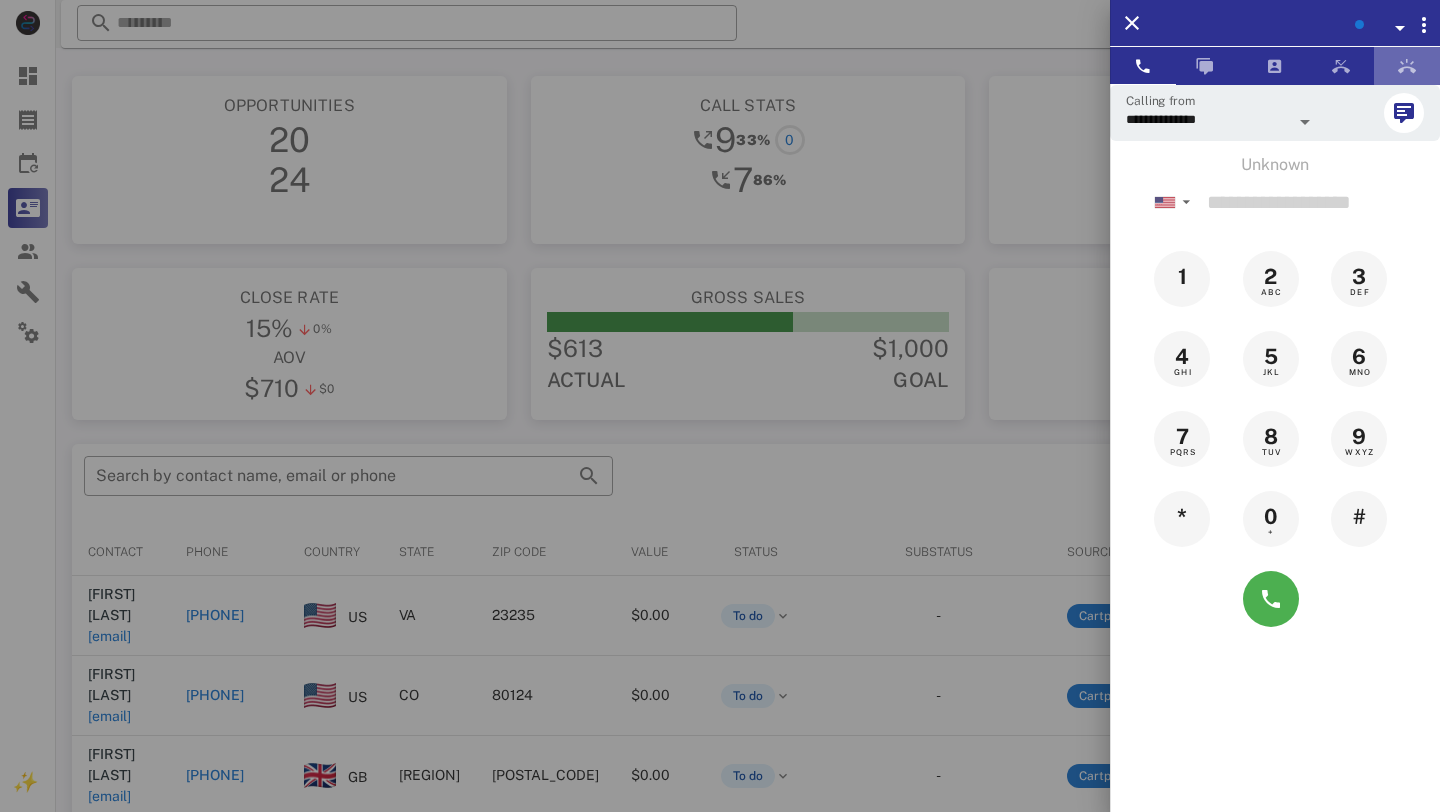 click at bounding box center (1407, 66) 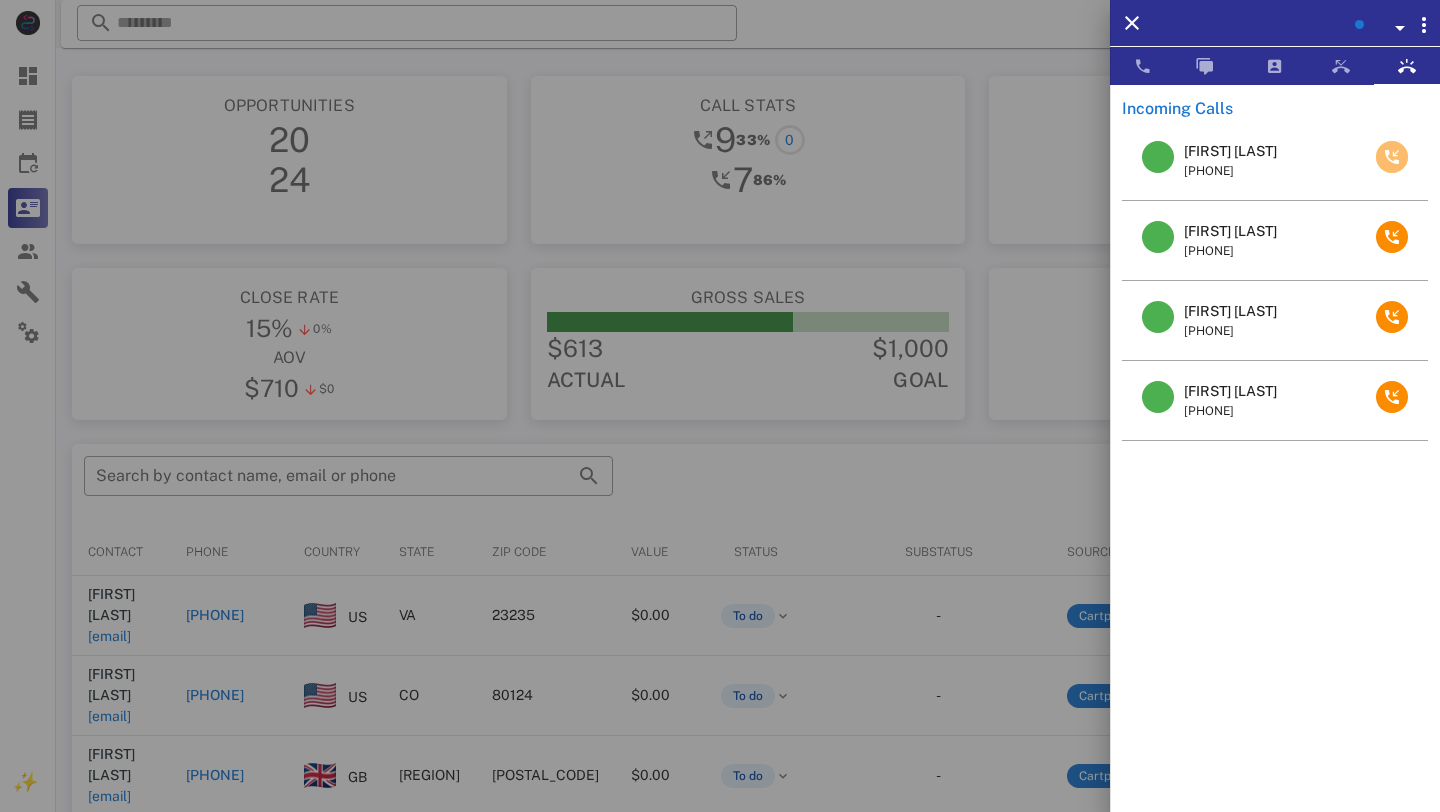 click at bounding box center [1392, 157] 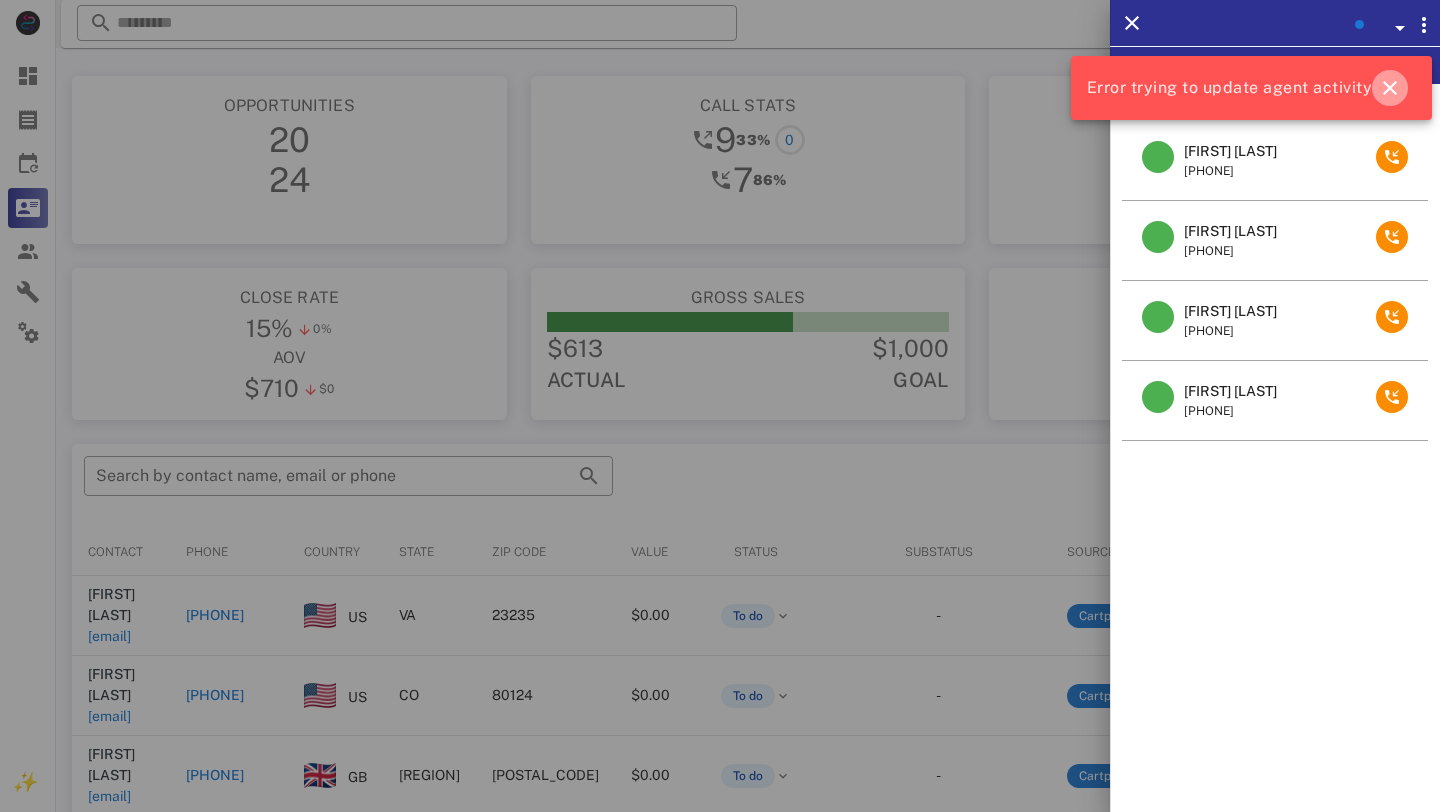 click at bounding box center (1390, 88) 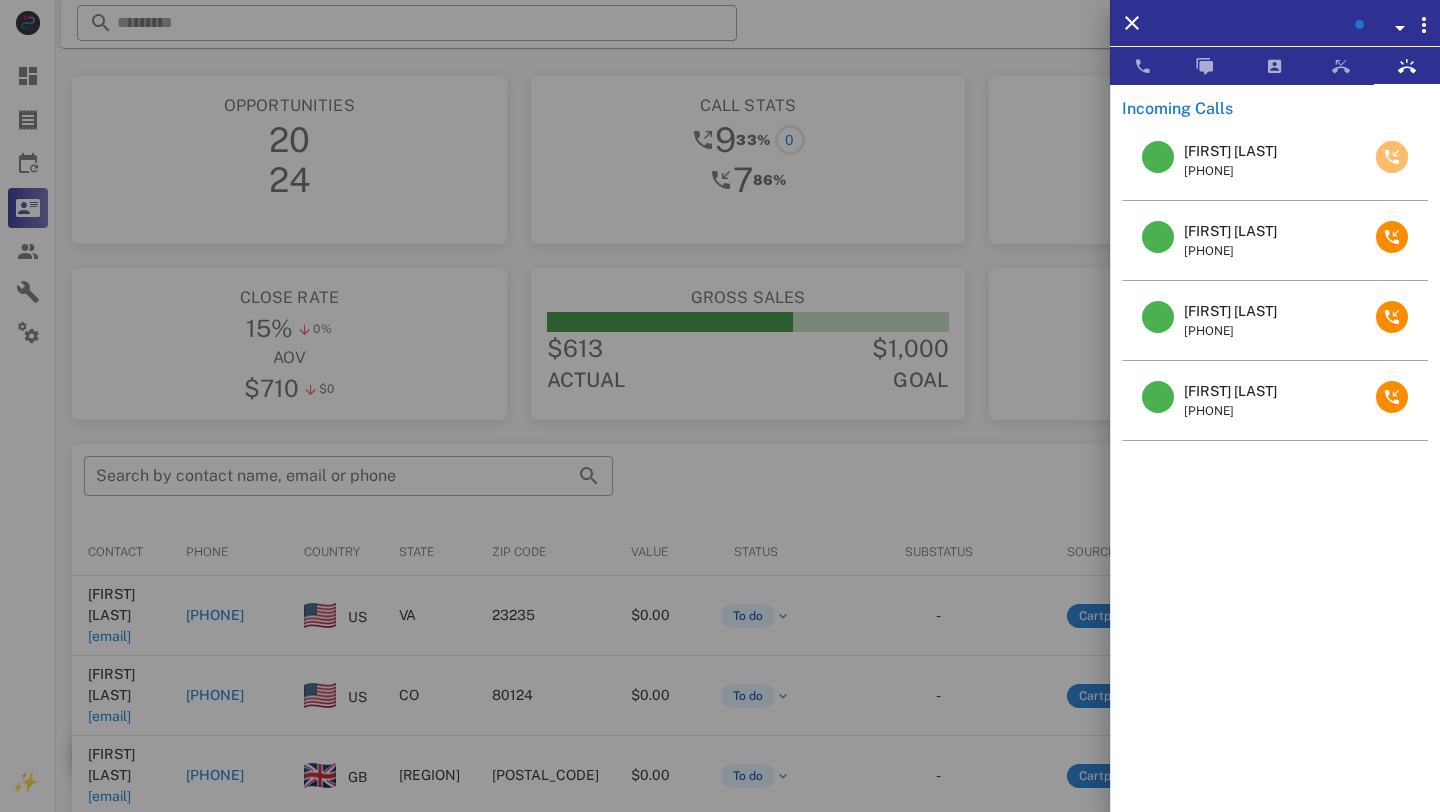 click at bounding box center [1392, 157] 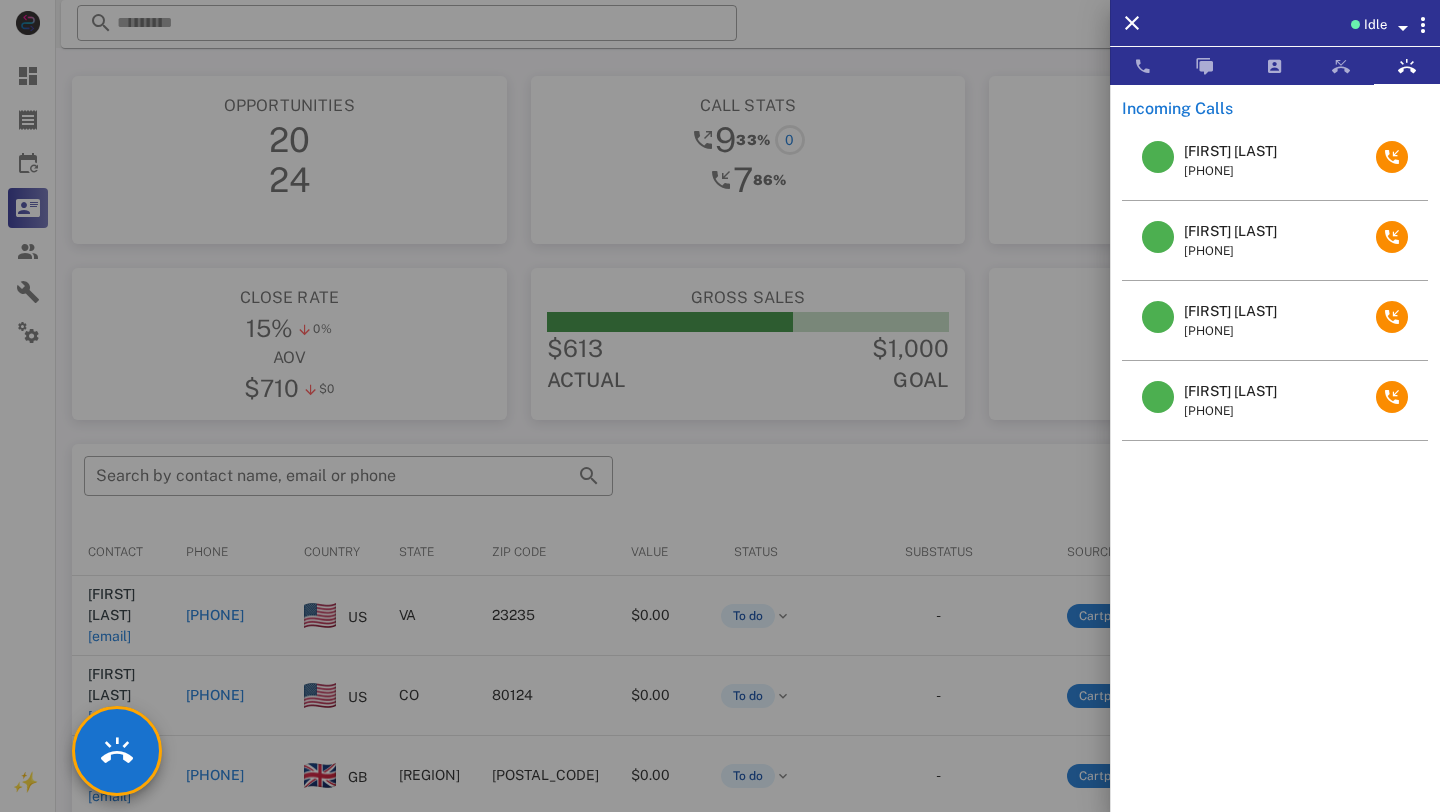 click at bounding box center (720, 406) 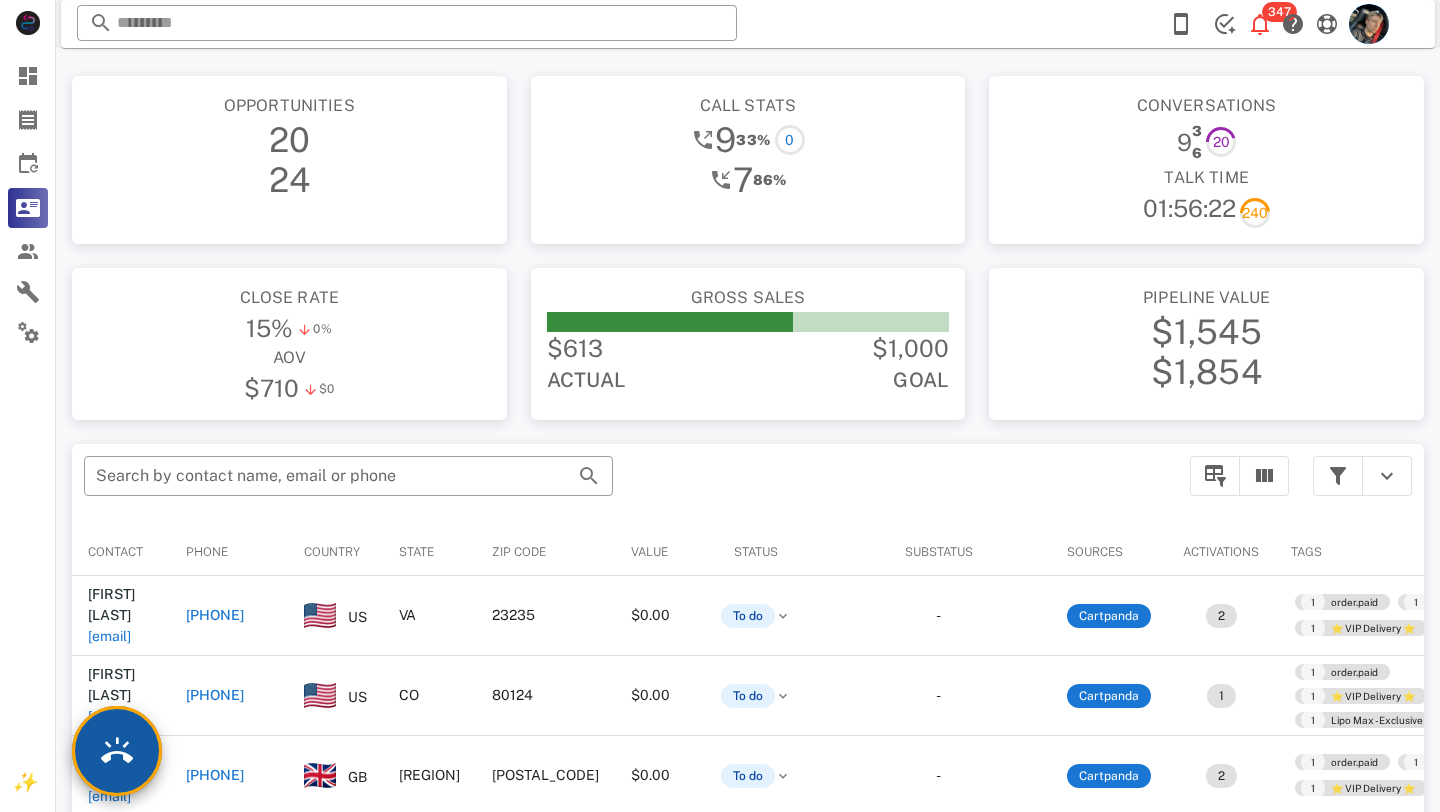 click at bounding box center (117, 751) 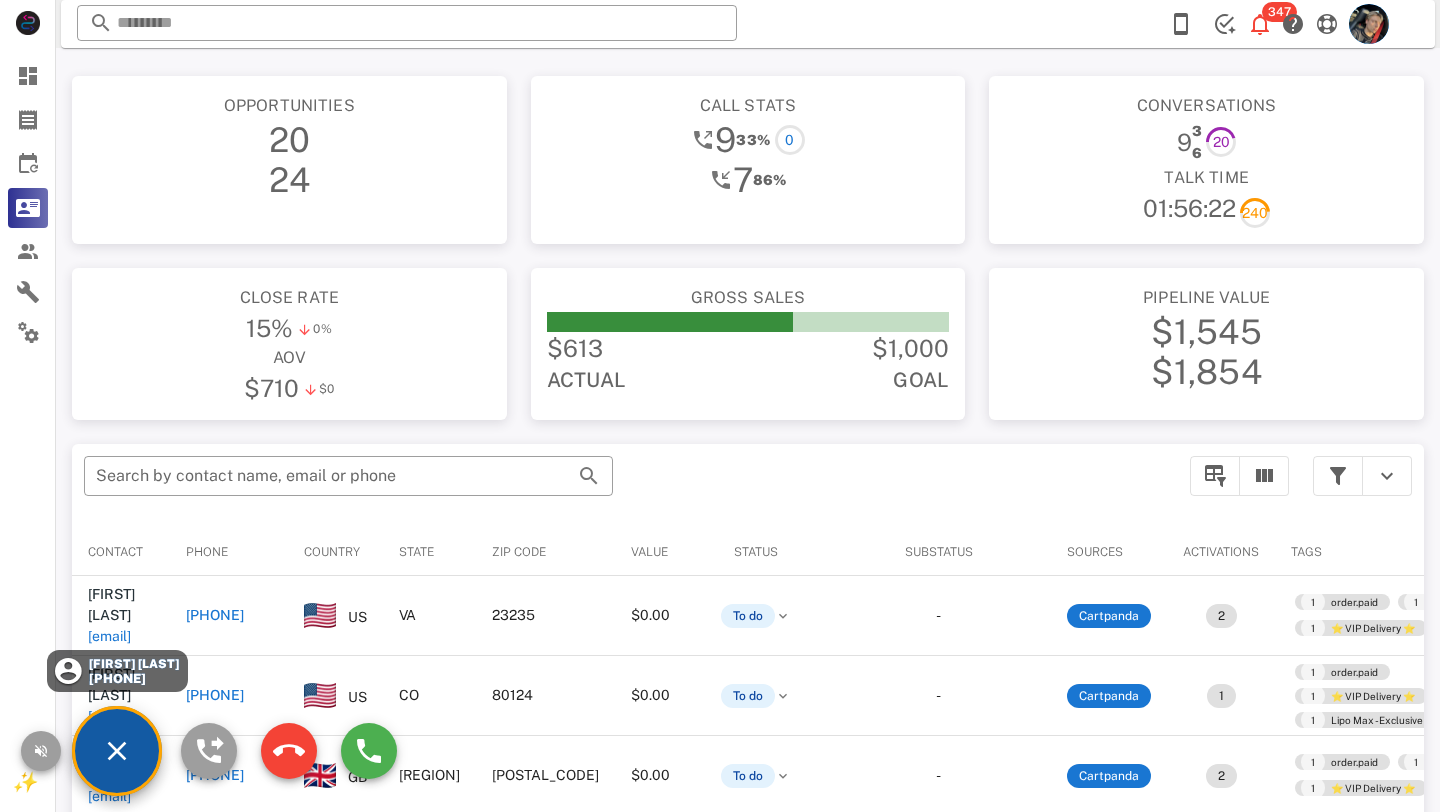 click on "[PHONE]" at bounding box center (133, 678) 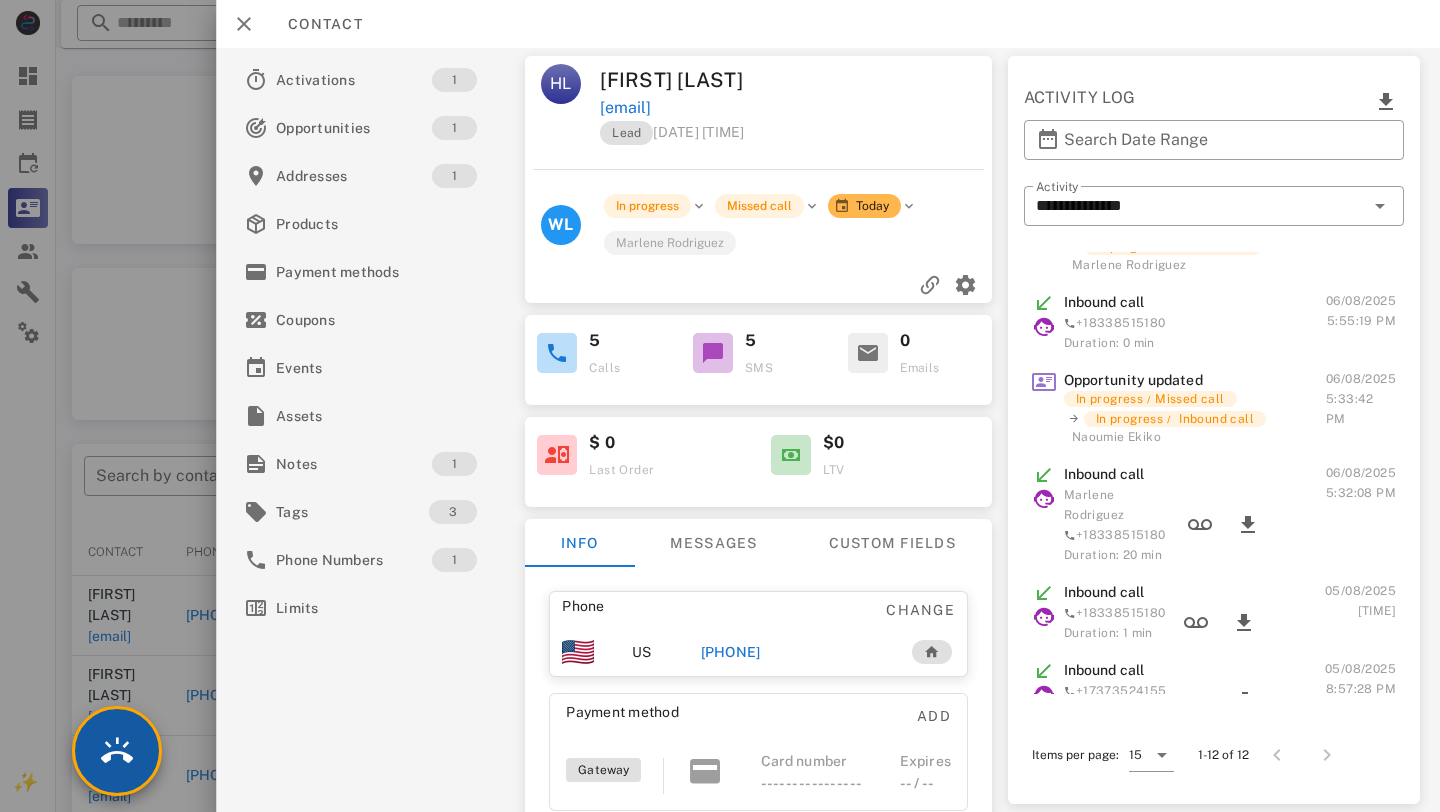 scroll, scrollTop: 38, scrollLeft: 0, axis: vertical 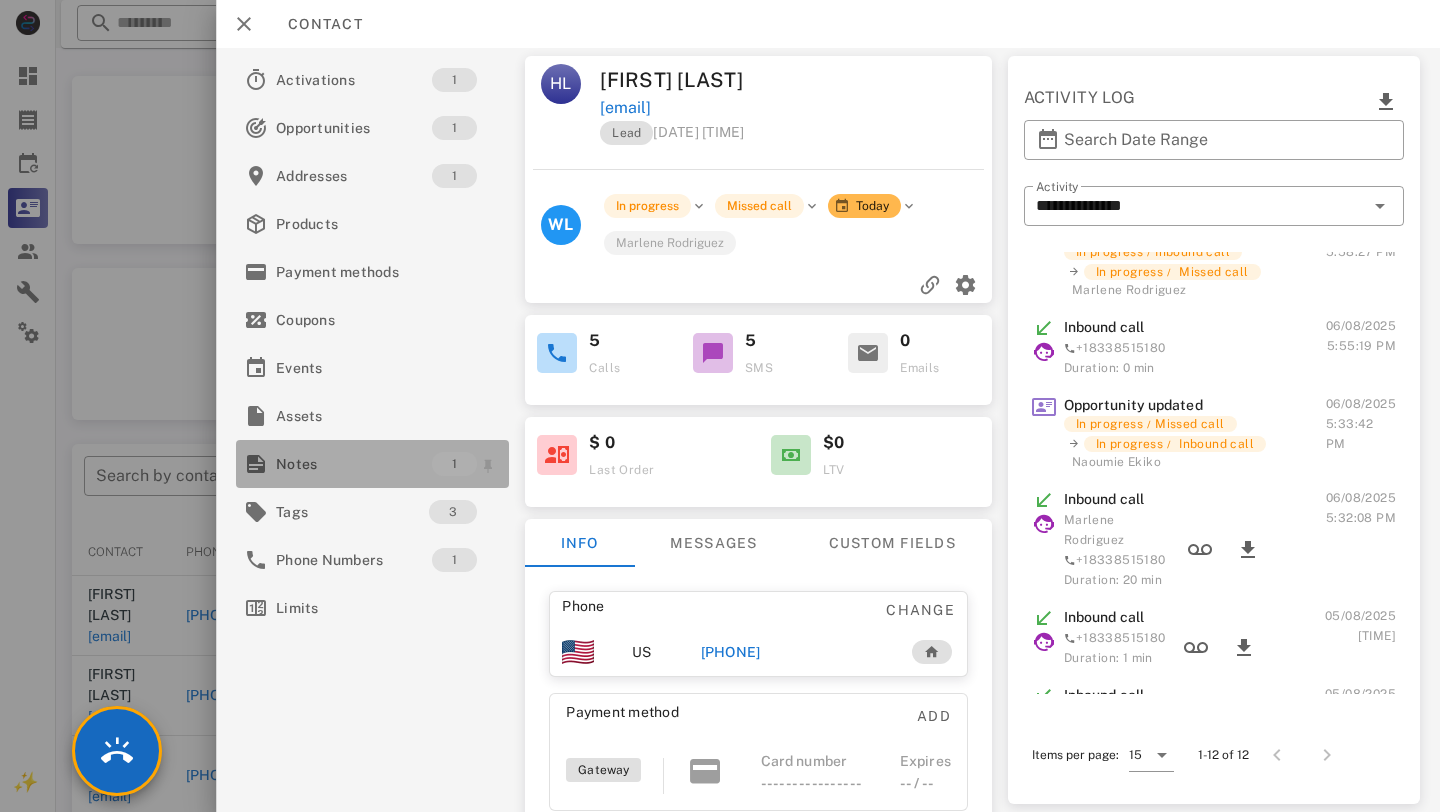 click on "Notes" at bounding box center (354, 464) 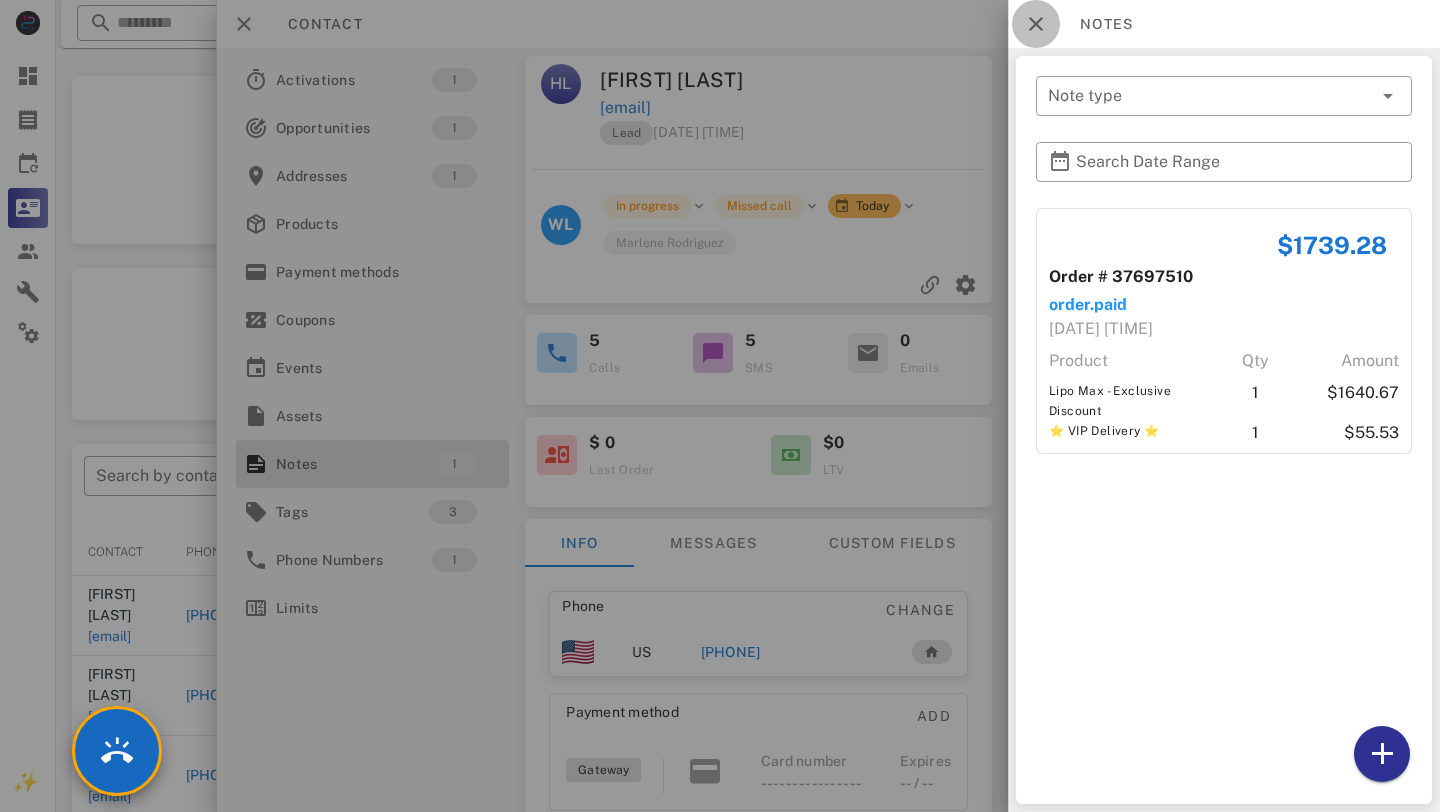 click at bounding box center (1036, 24) 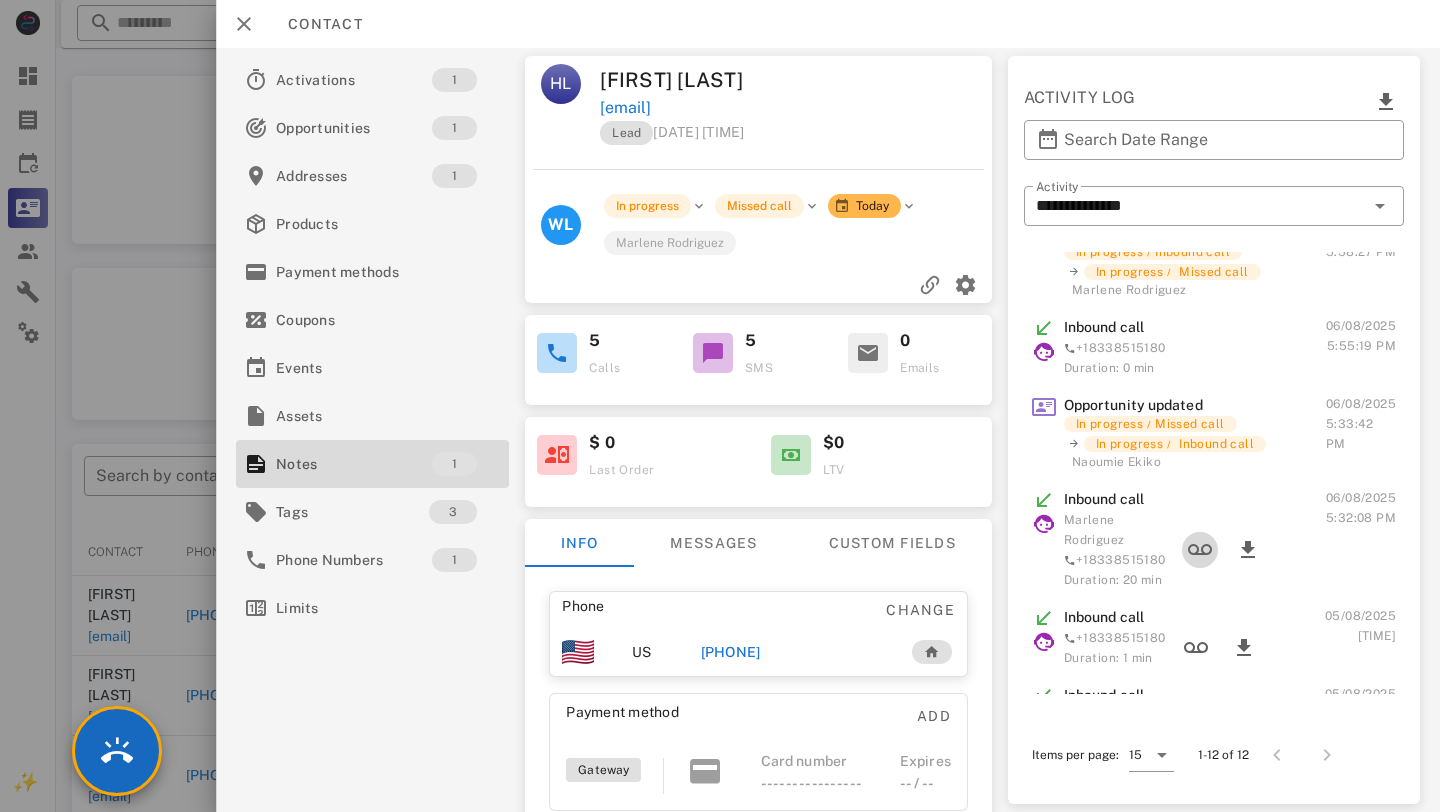 click at bounding box center [1200, 550] 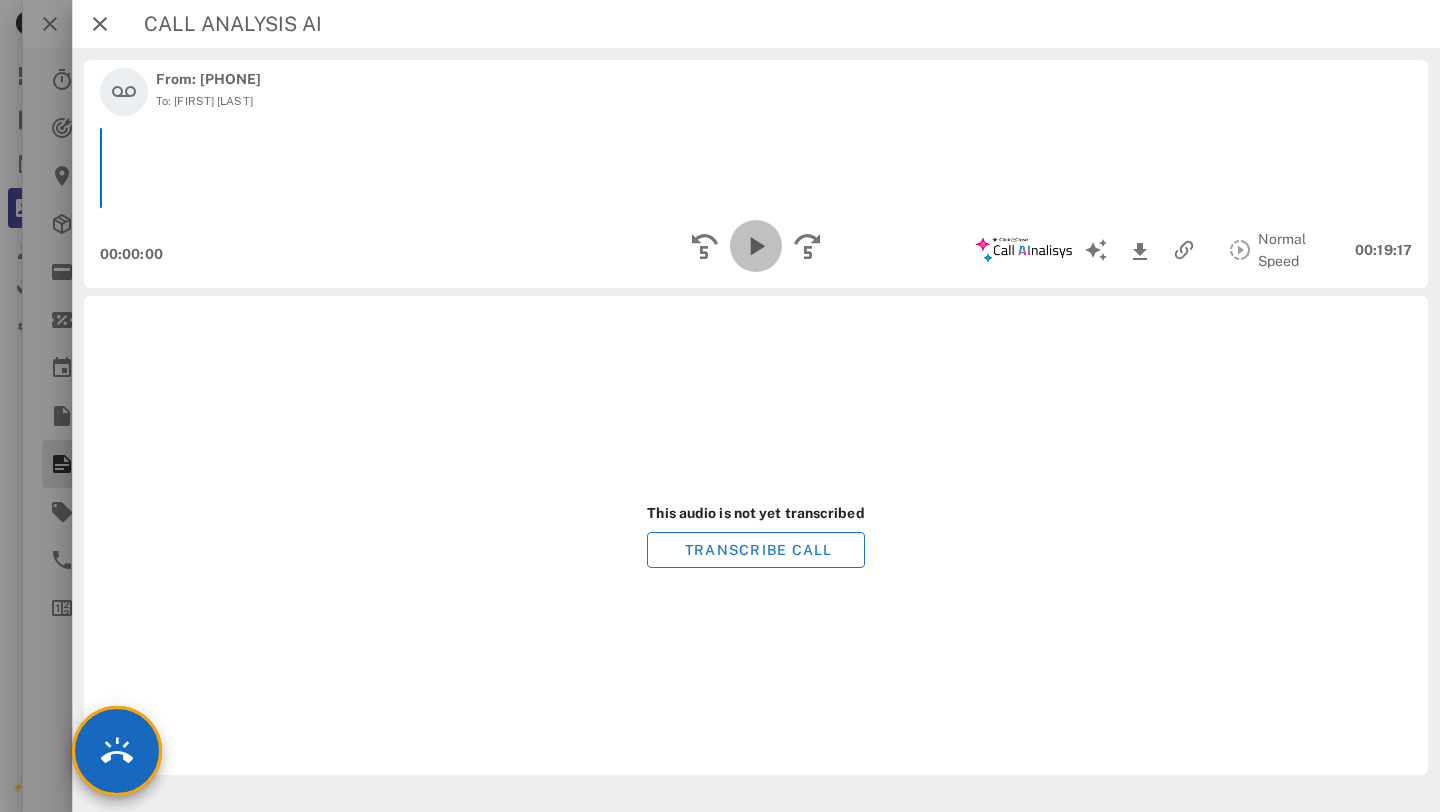 click at bounding box center (756, 246) 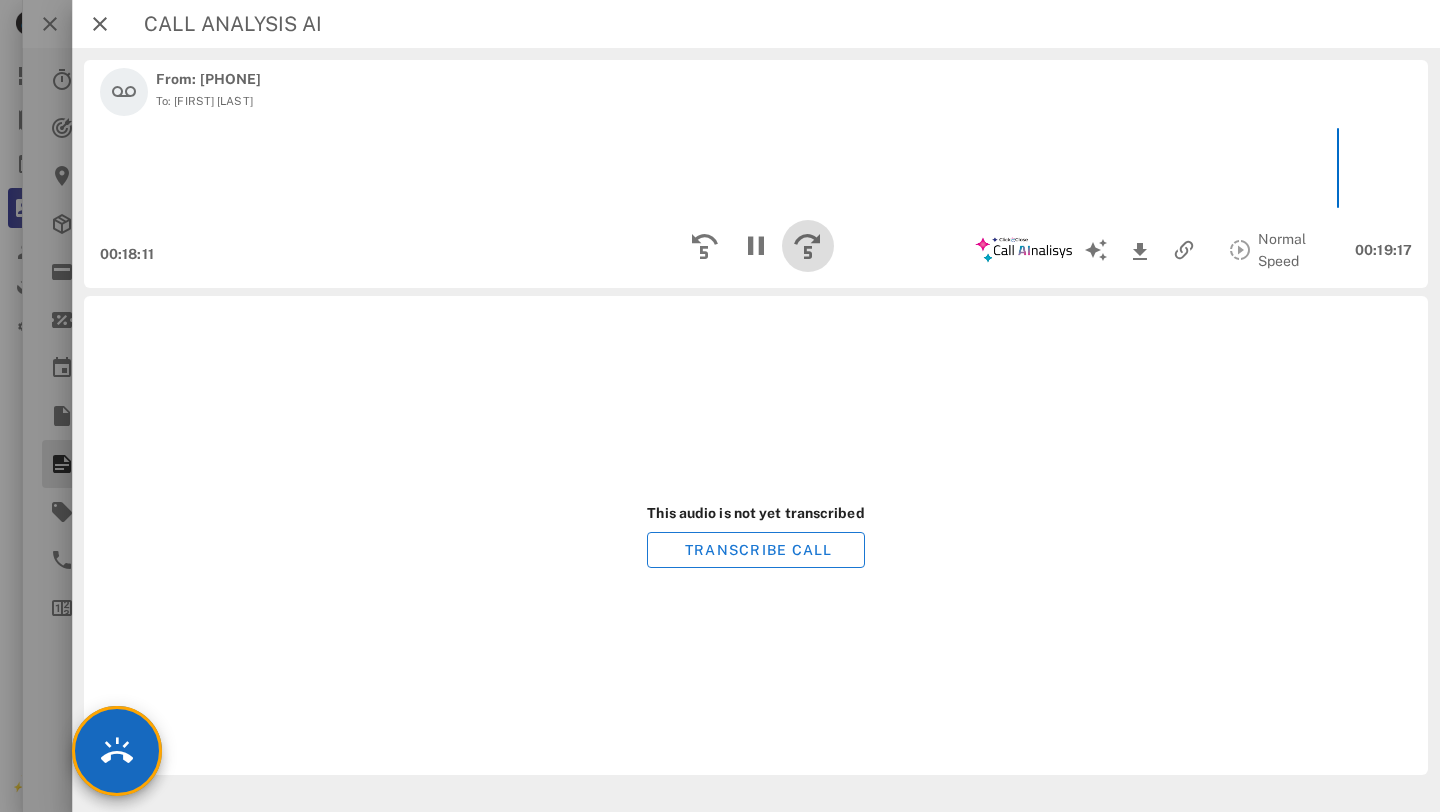click at bounding box center [808, 246] 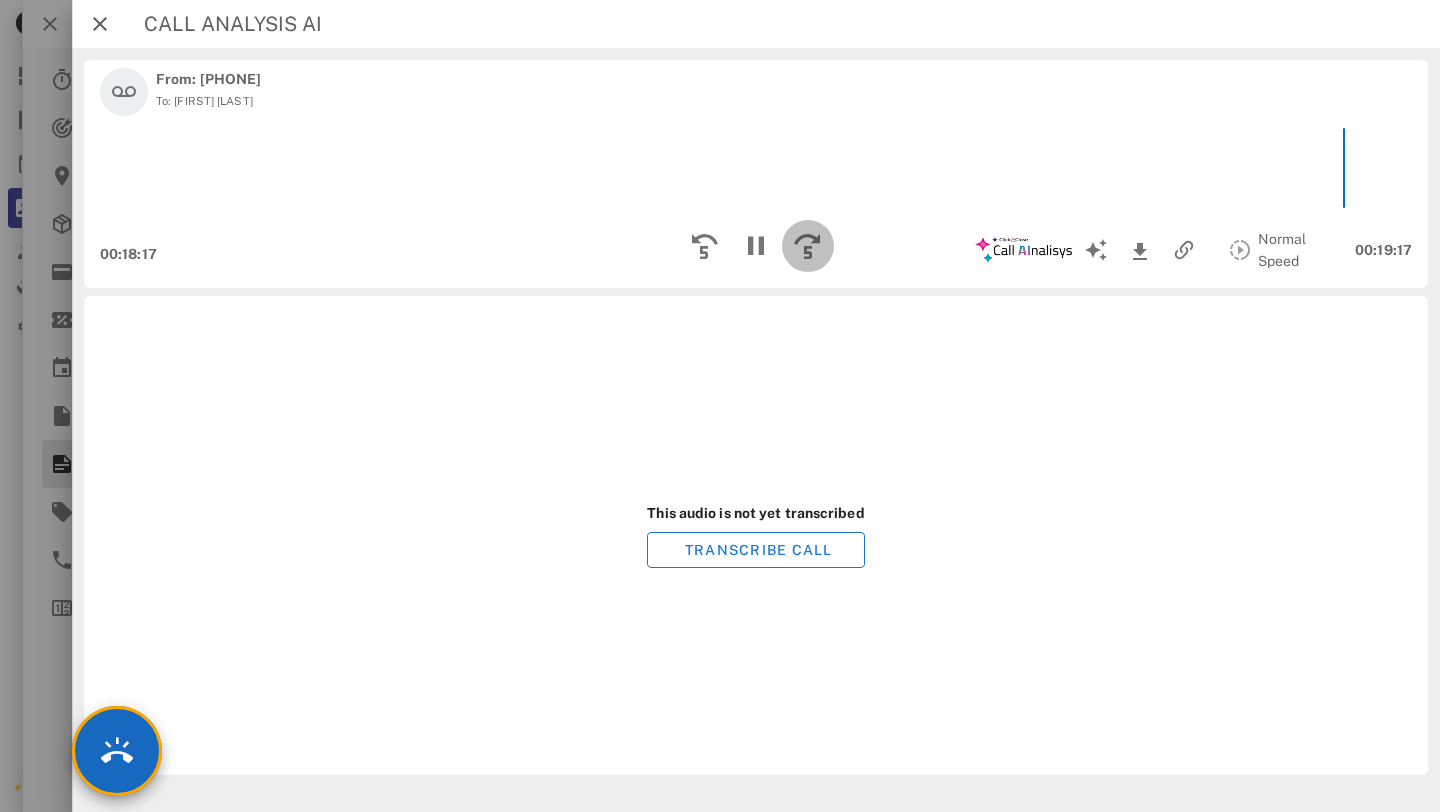 click at bounding box center [808, 246] 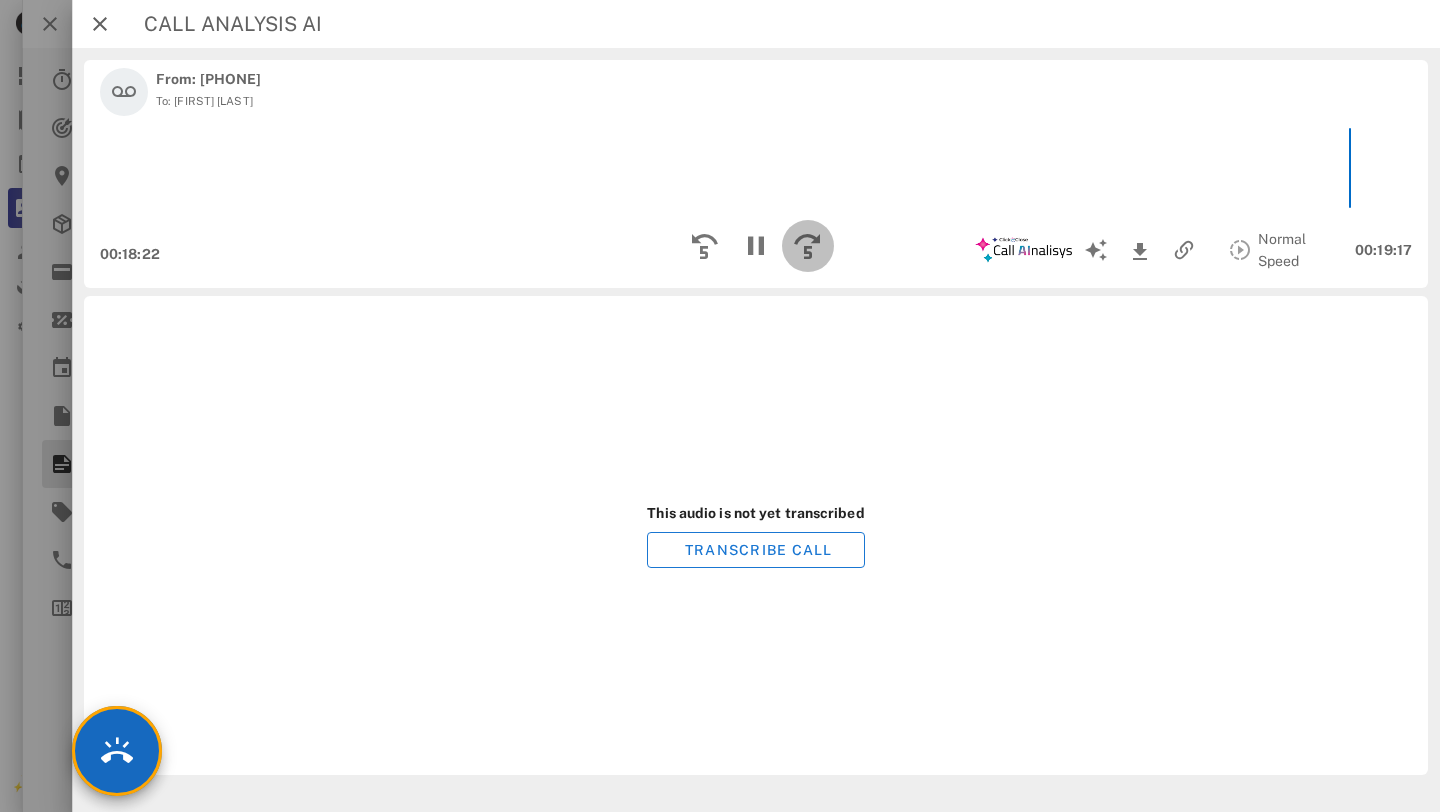 click at bounding box center (808, 246) 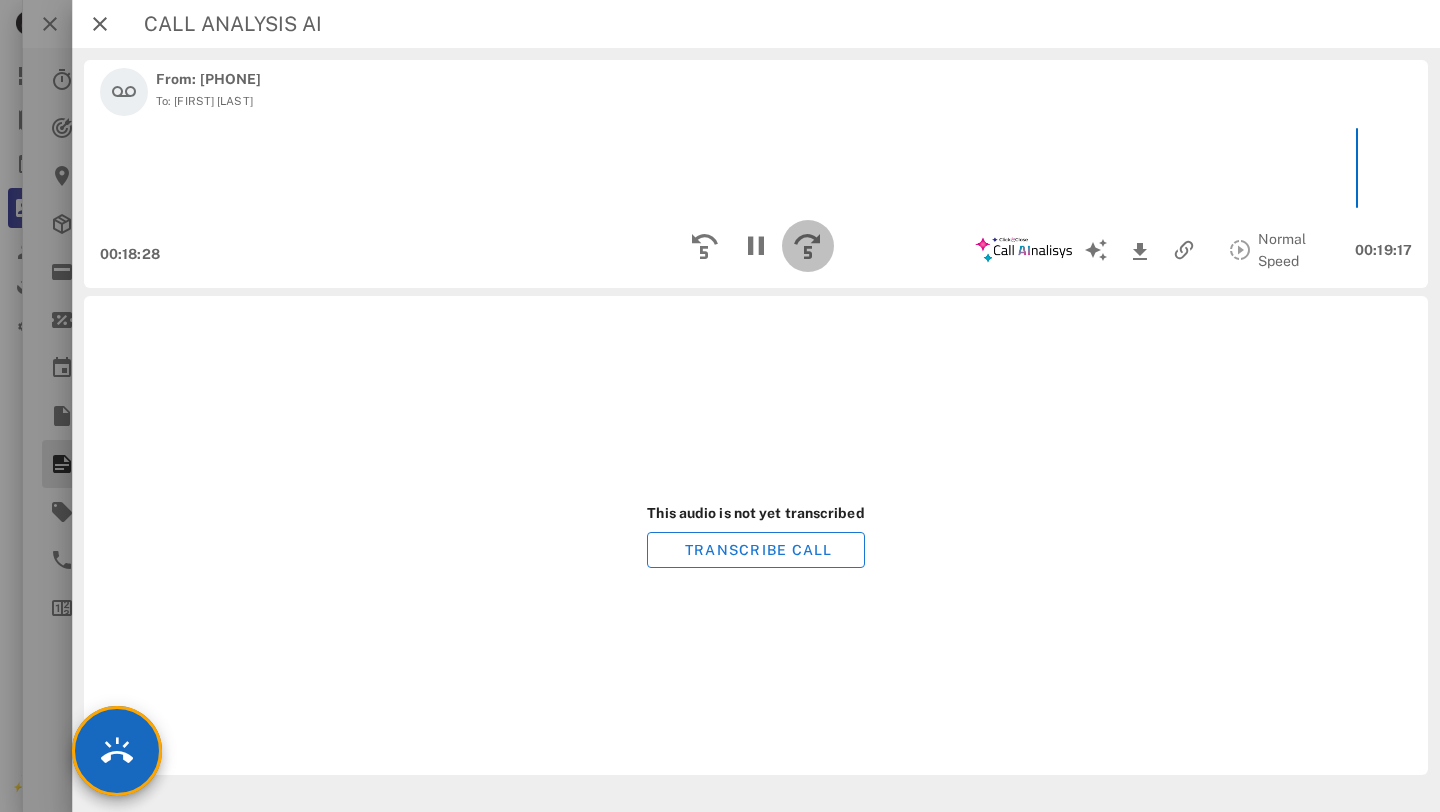 click at bounding box center (808, 246) 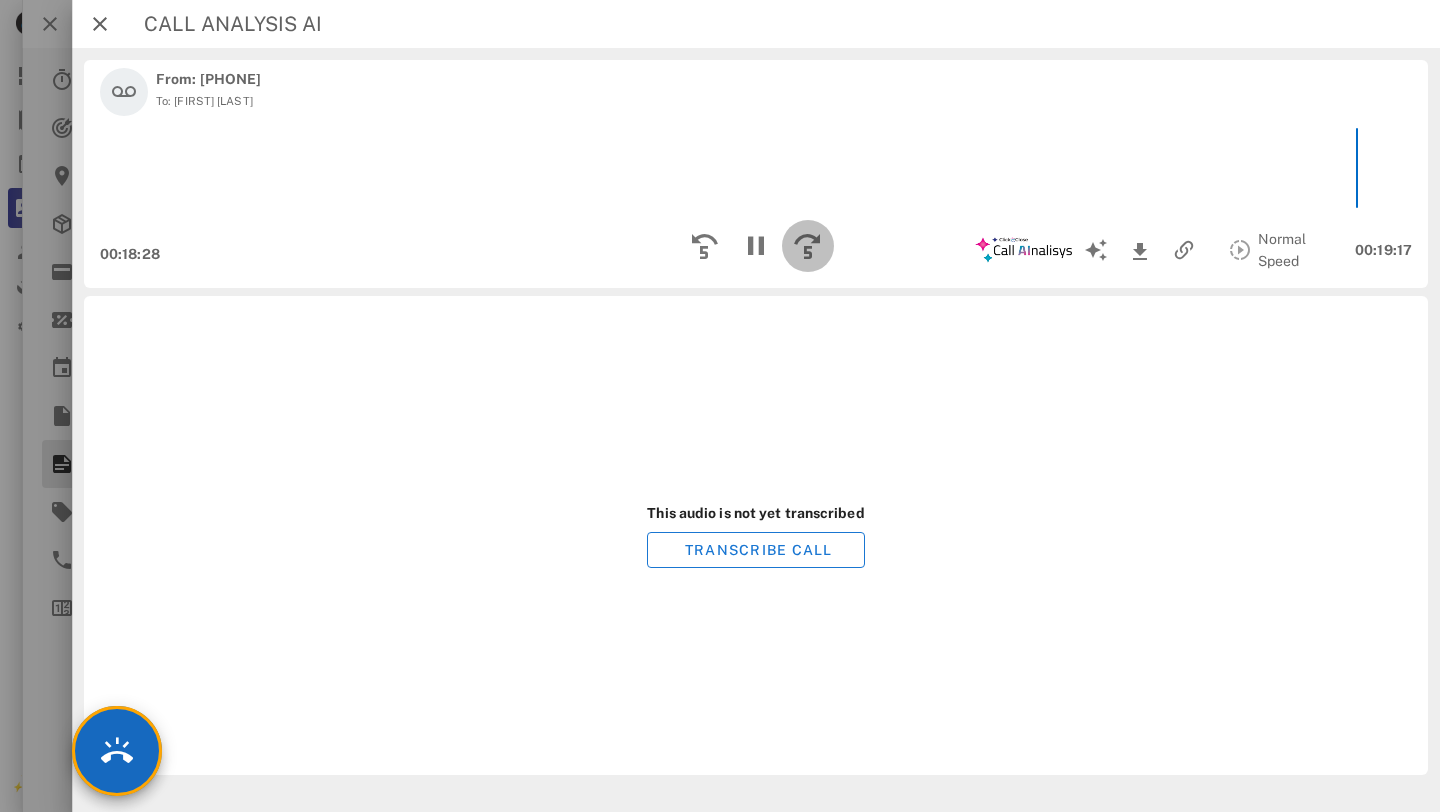 click at bounding box center (808, 246) 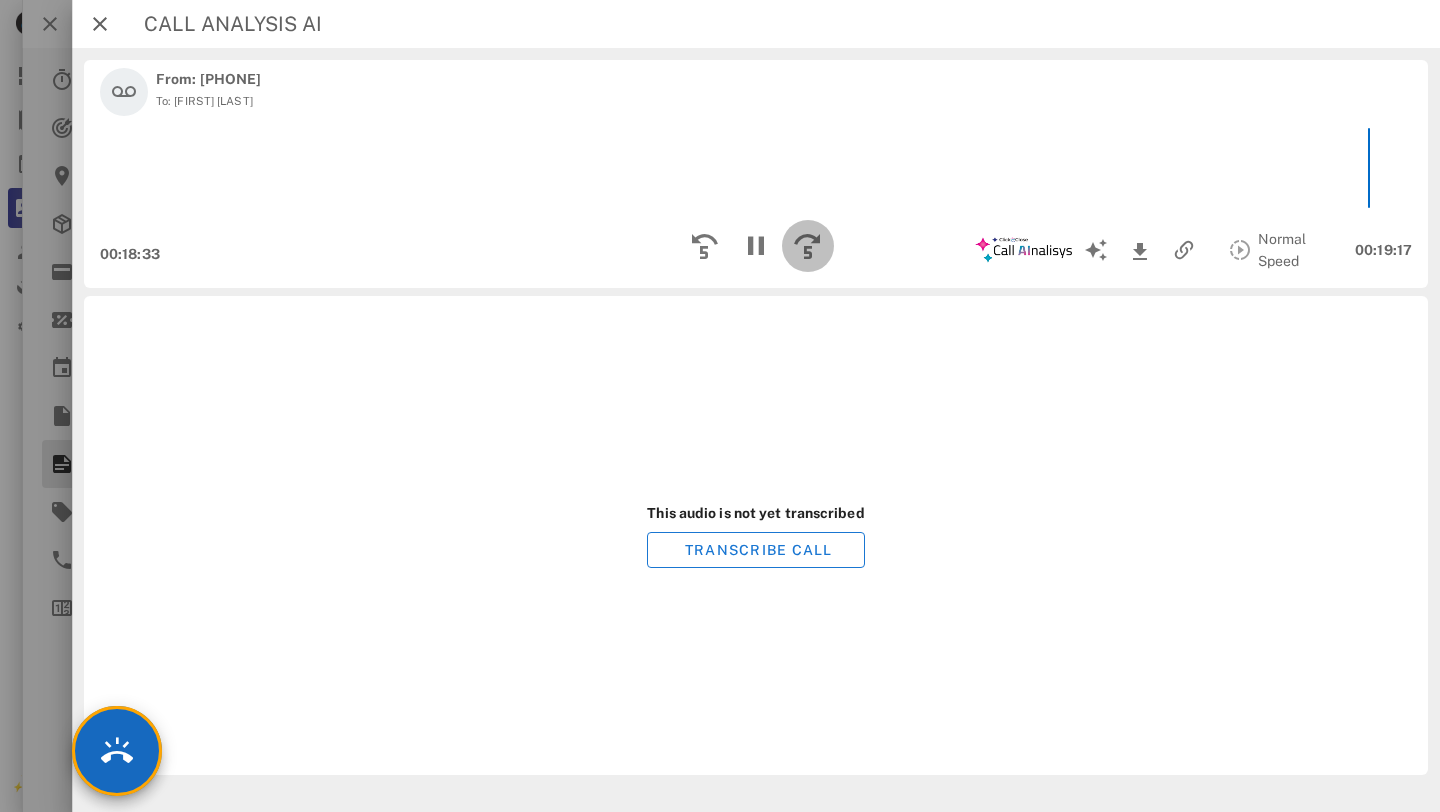 click at bounding box center (808, 246) 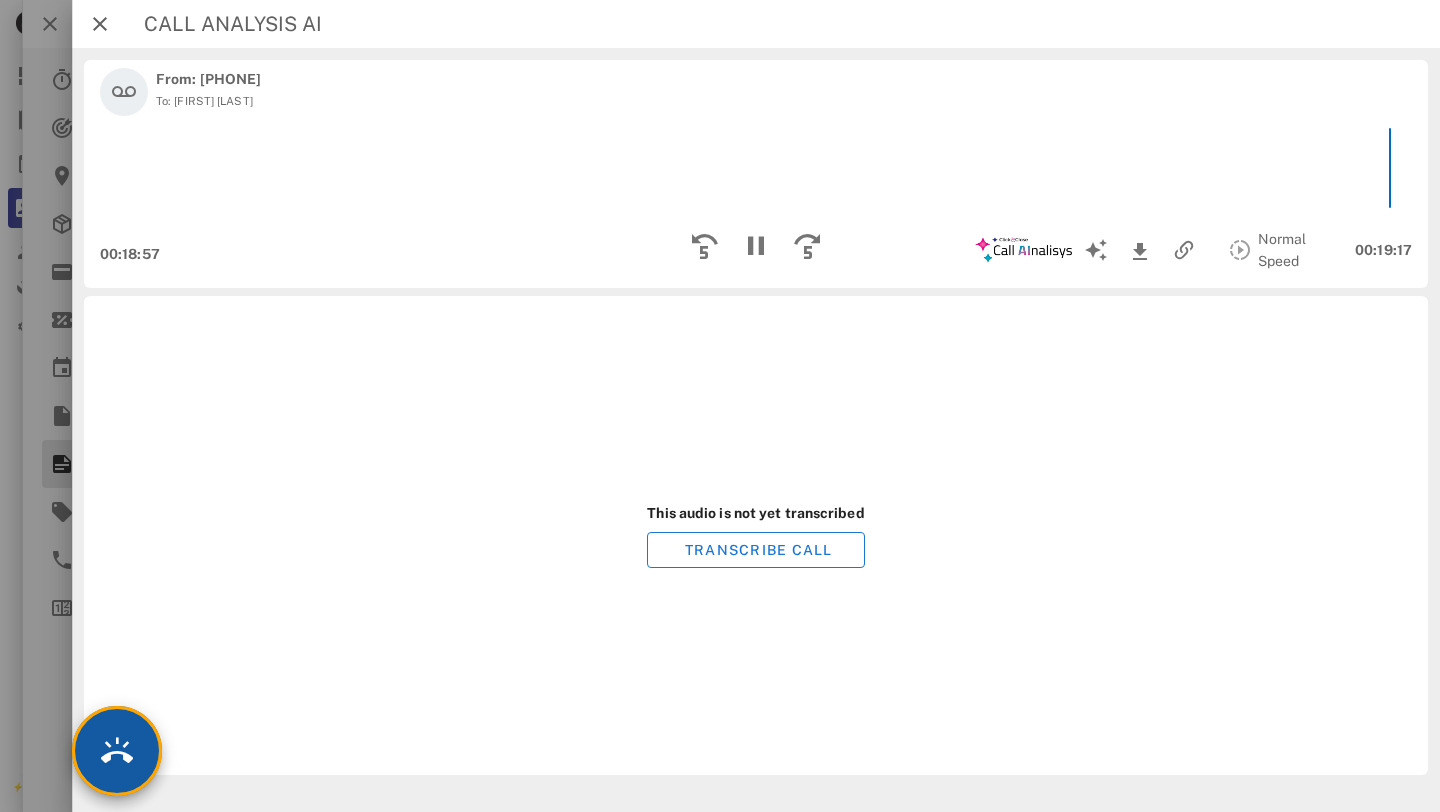 click at bounding box center (117, 751) 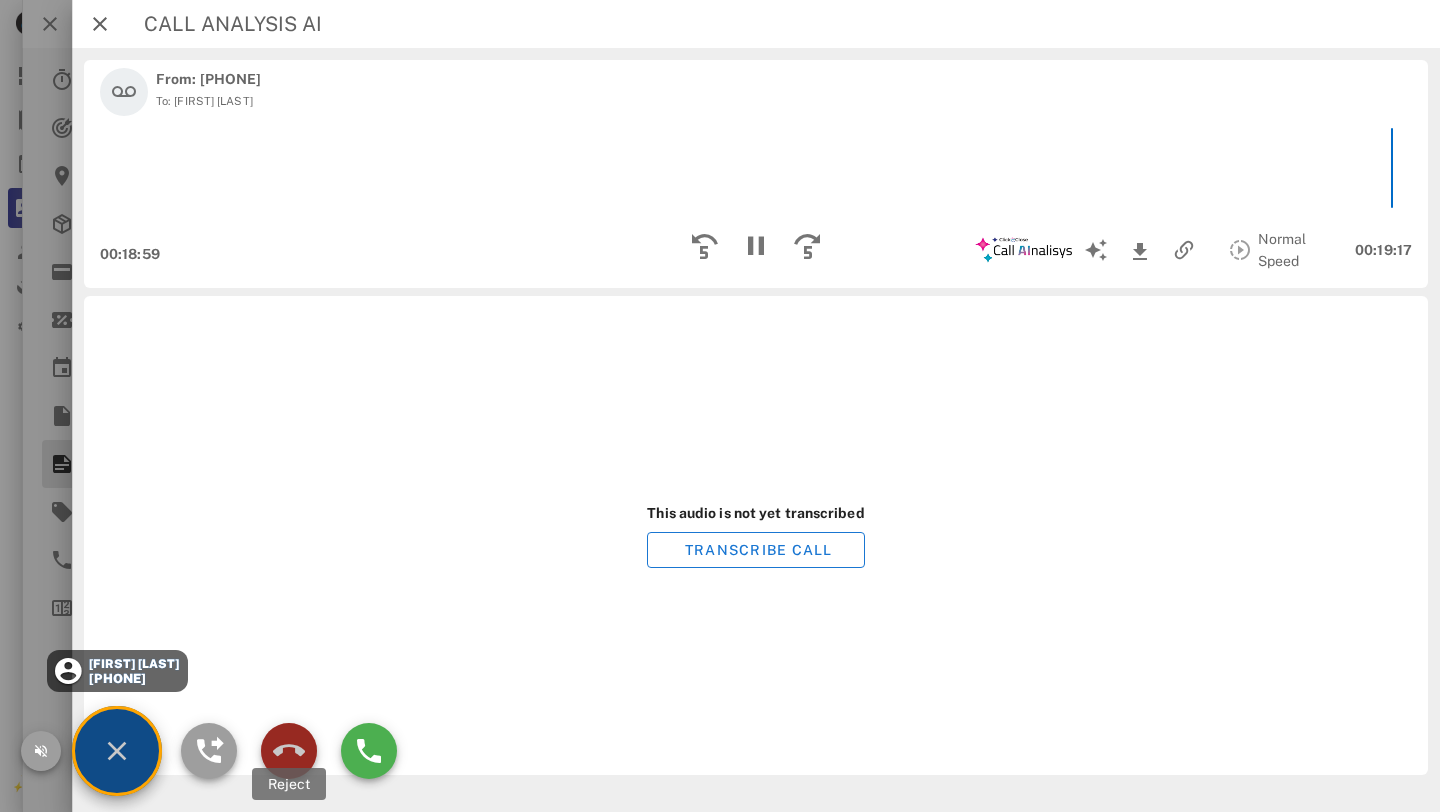 click at bounding box center (289, 751) 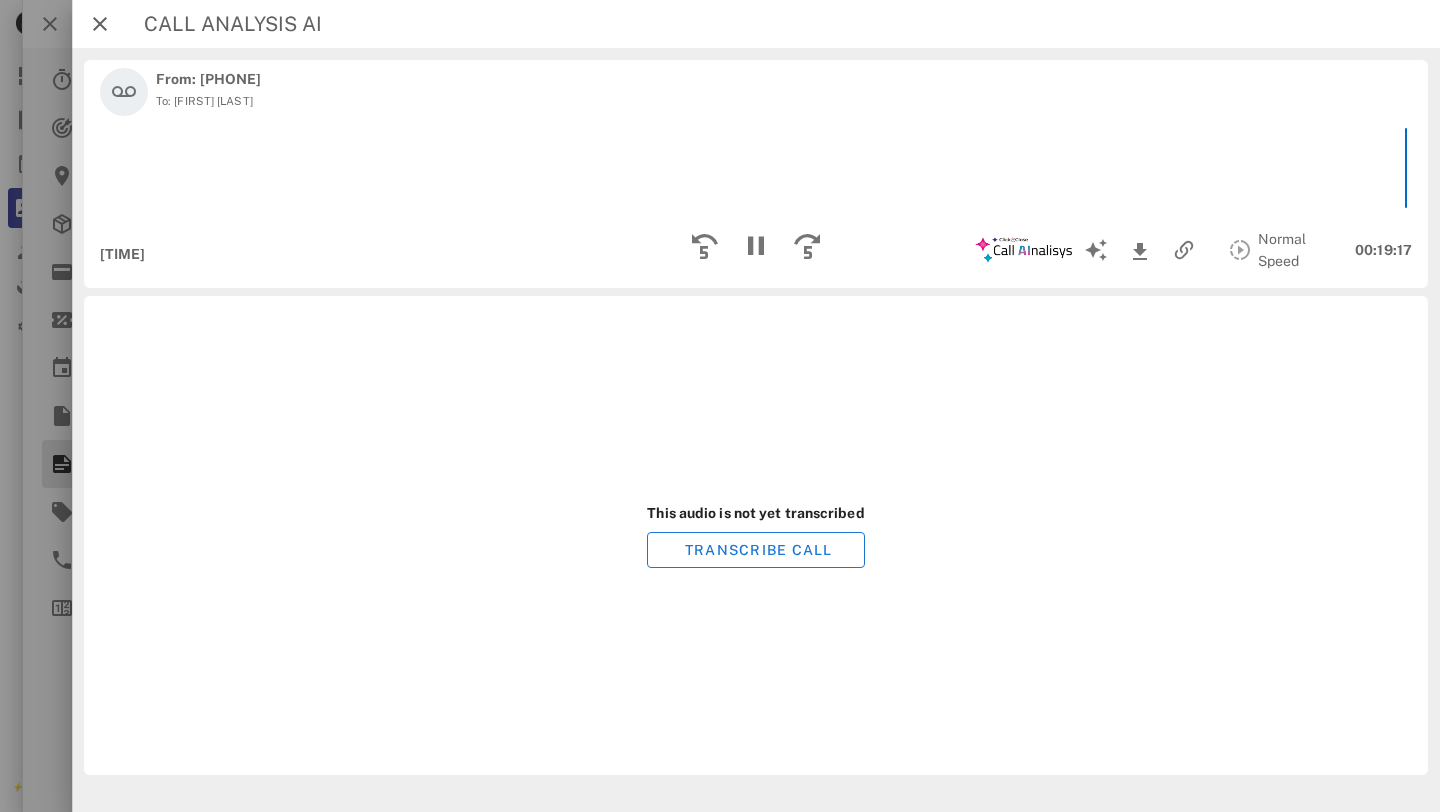 scroll, scrollTop: 7, scrollLeft: 0, axis: vertical 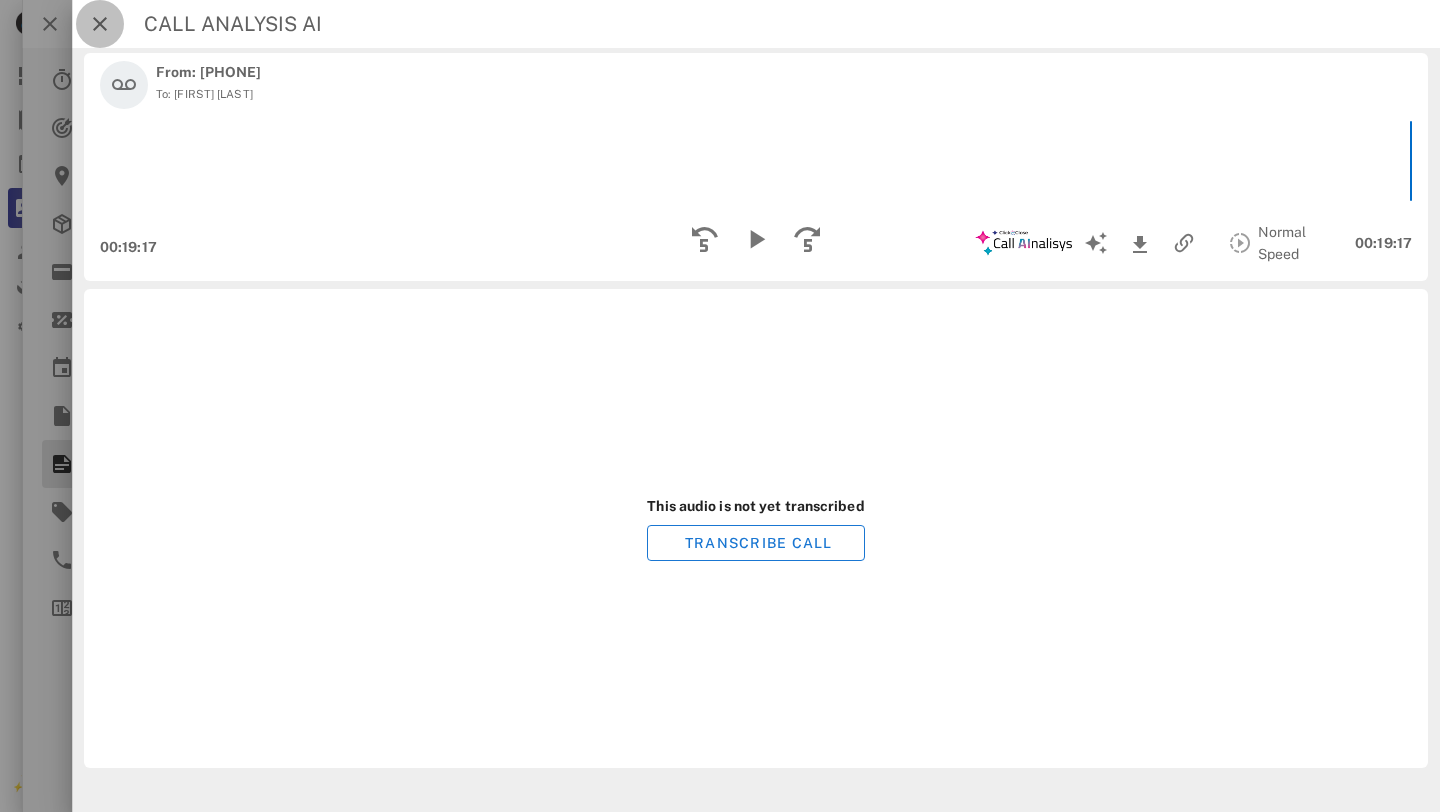 click at bounding box center (100, 24) 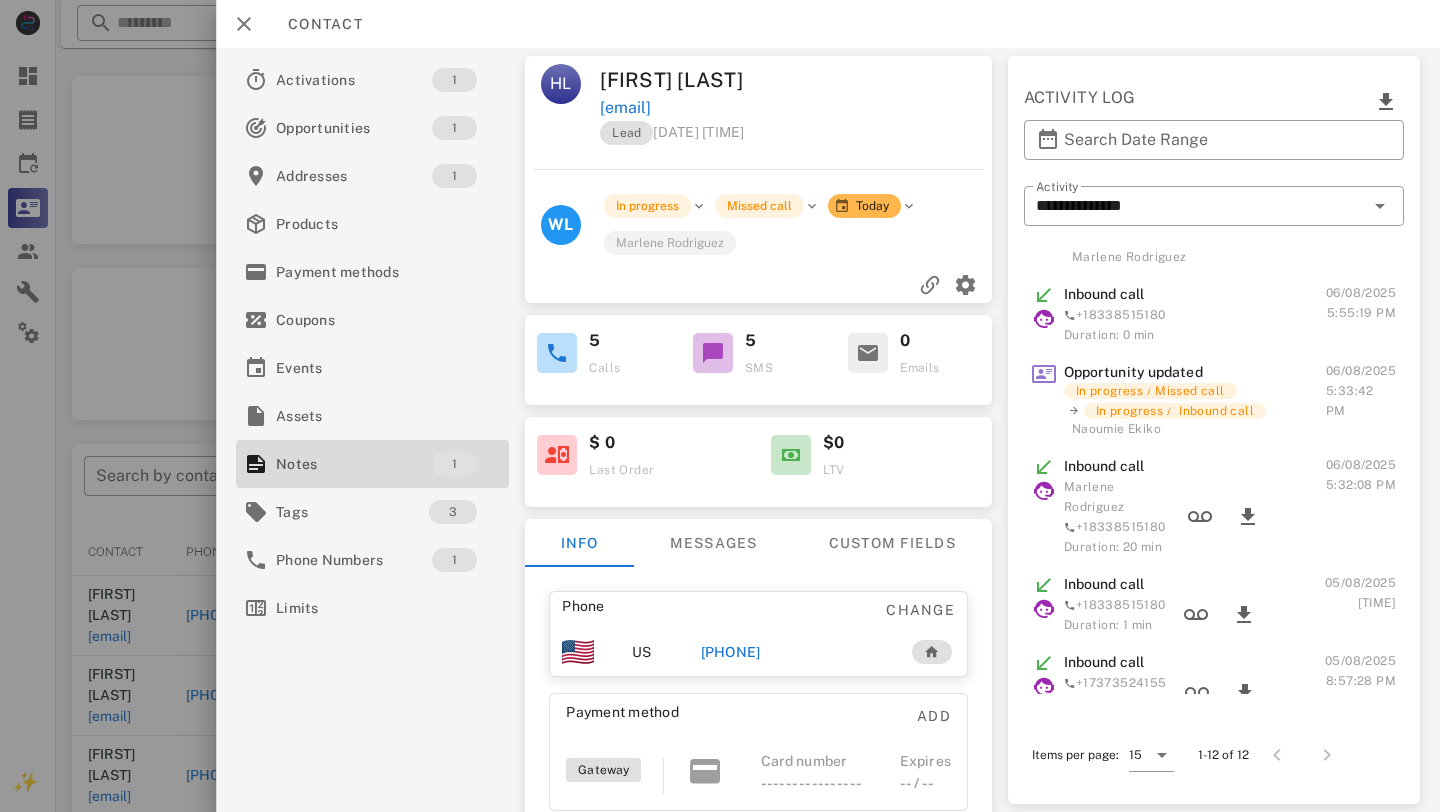 scroll, scrollTop: 0, scrollLeft: 0, axis: both 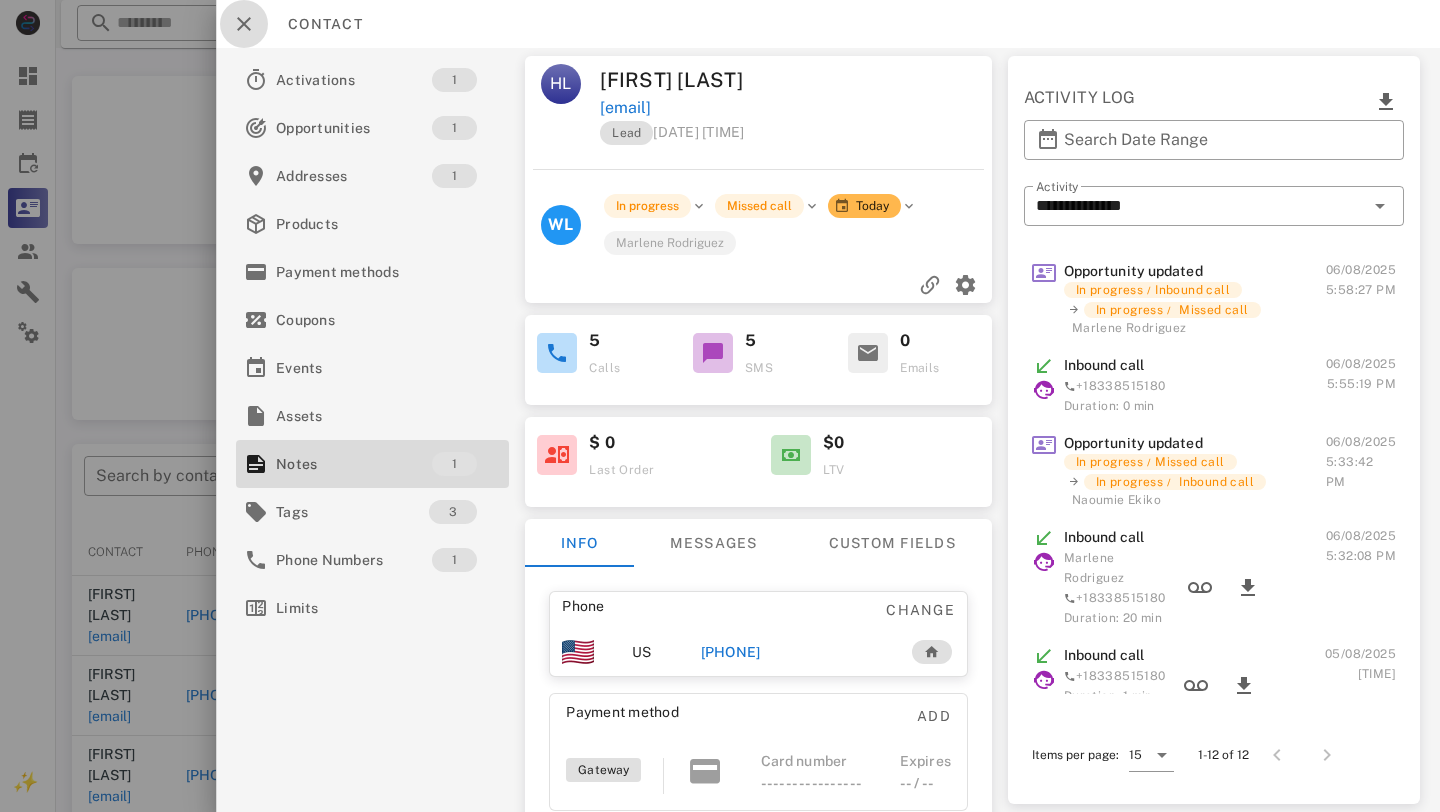 click at bounding box center (244, 24) 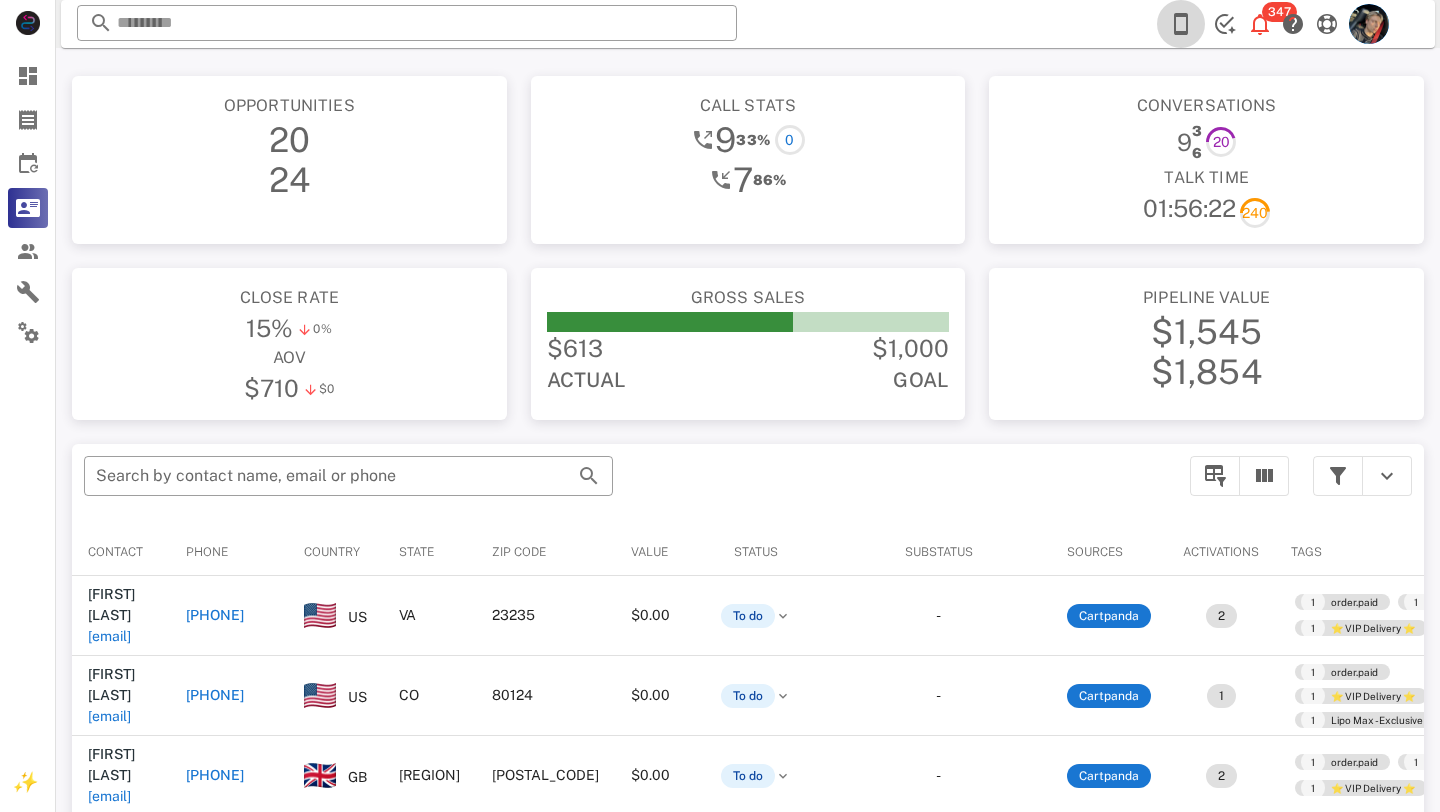 click at bounding box center (1181, 24) 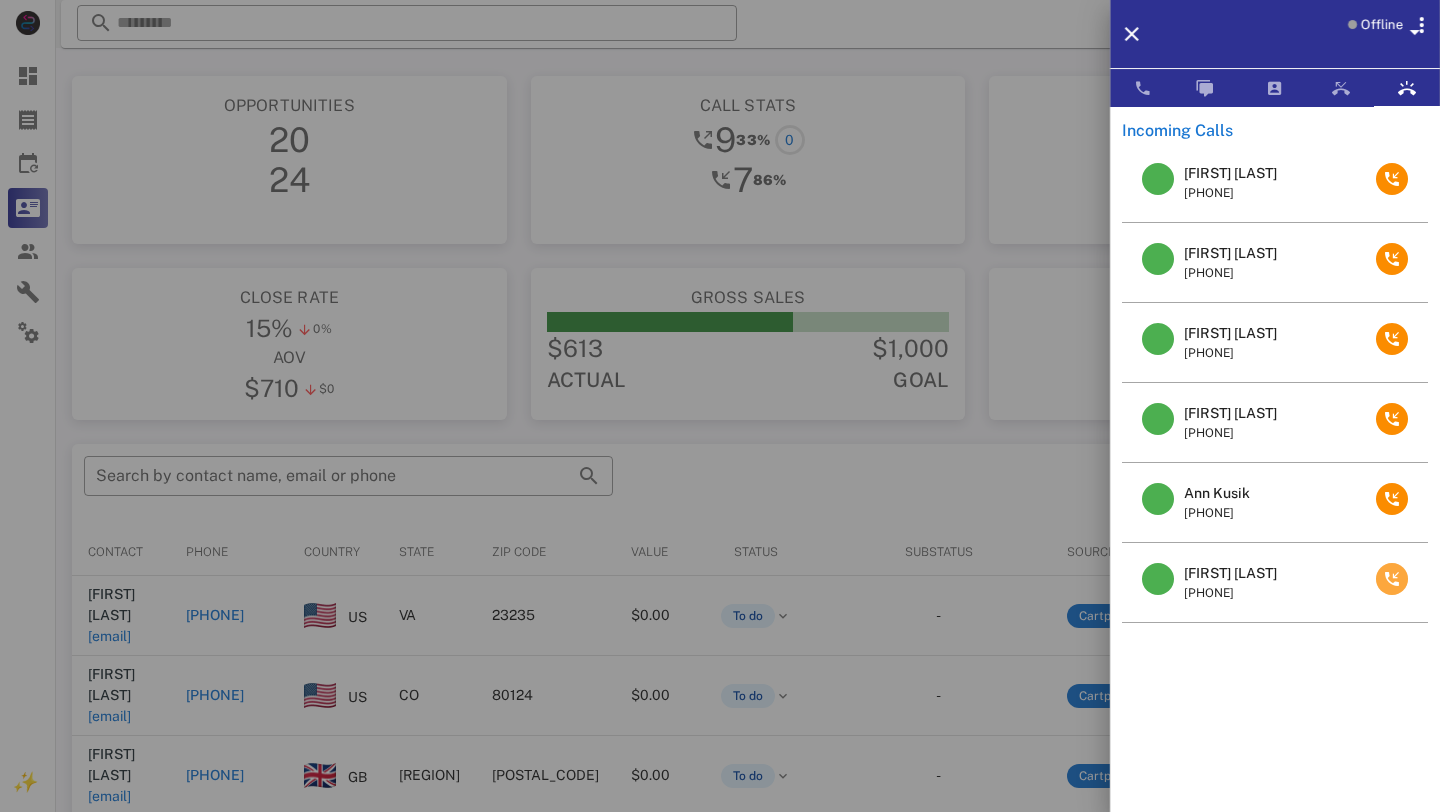 click at bounding box center [1392, 579] 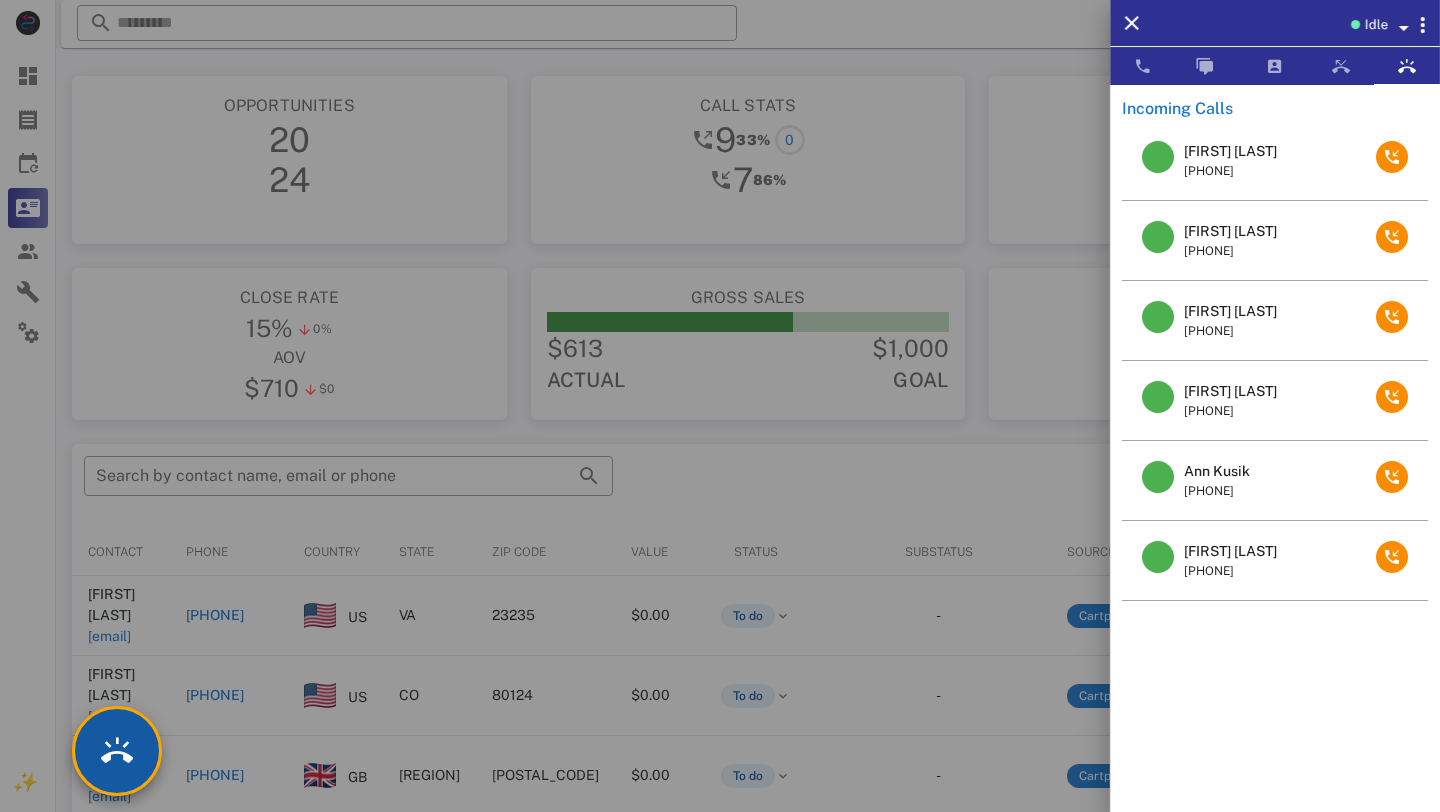 click at bounding box center [117, 751] 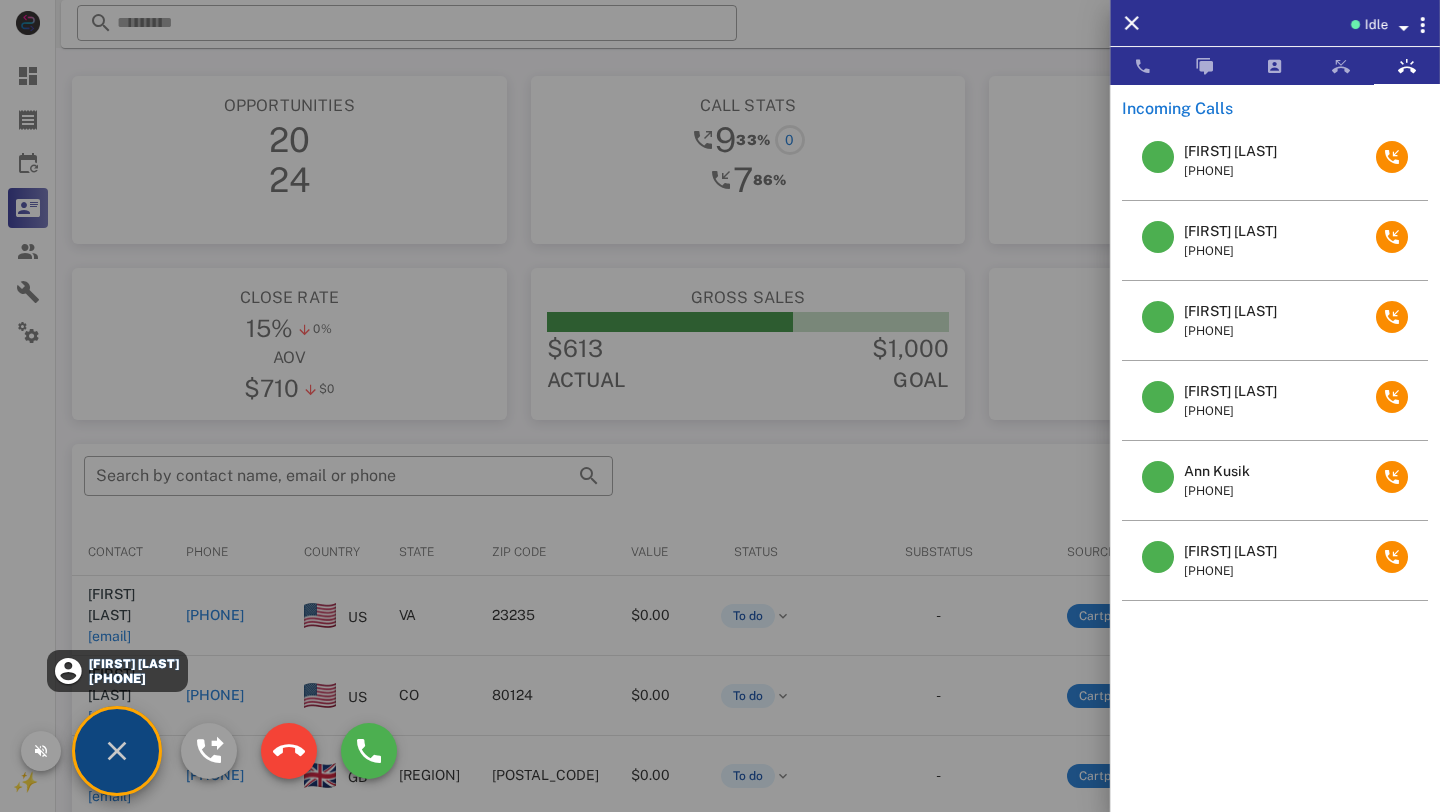 click on "[PHONE]" at bounding box center (133, 678) 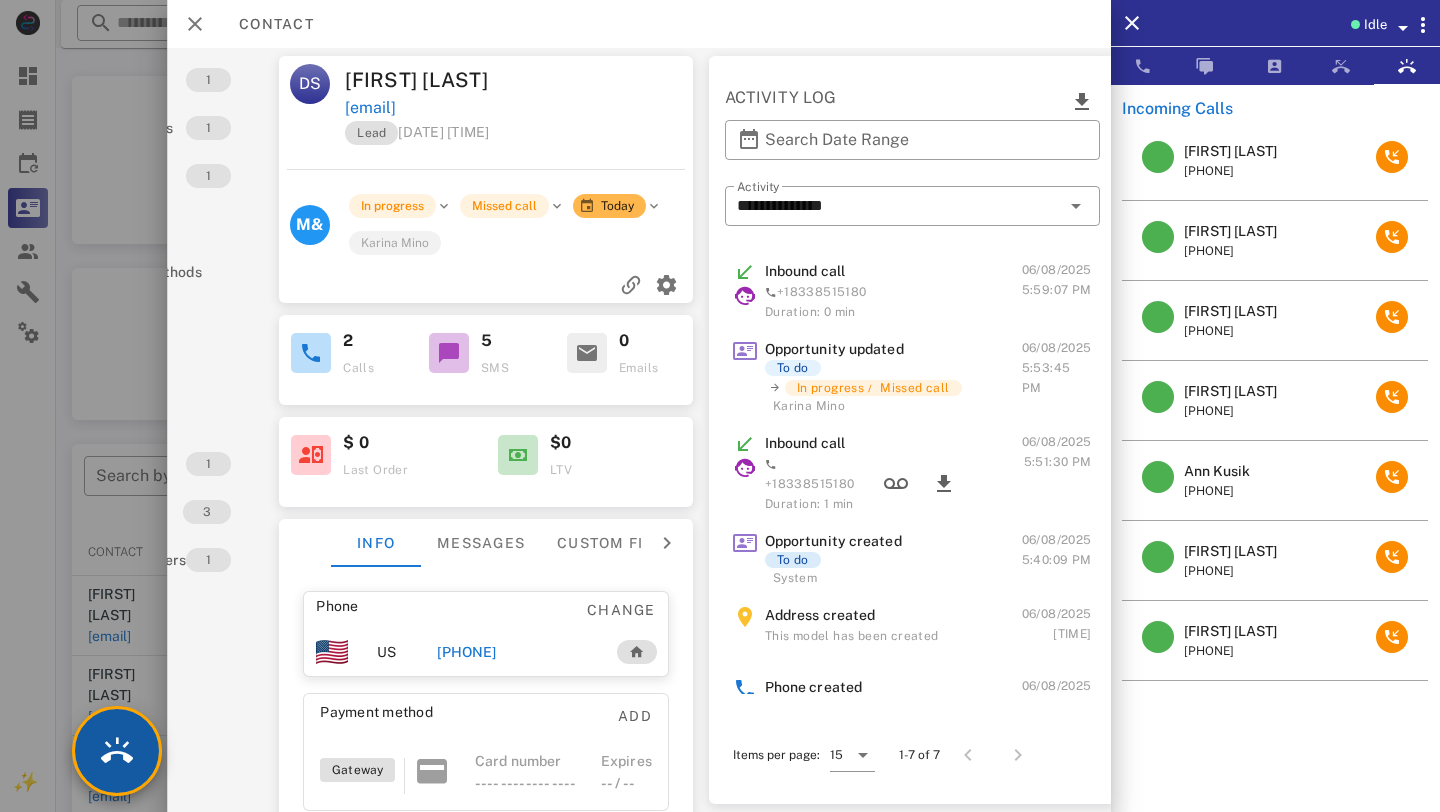 scroll, scrollTop: 0, scrollLeft: 152, axis: horizontal 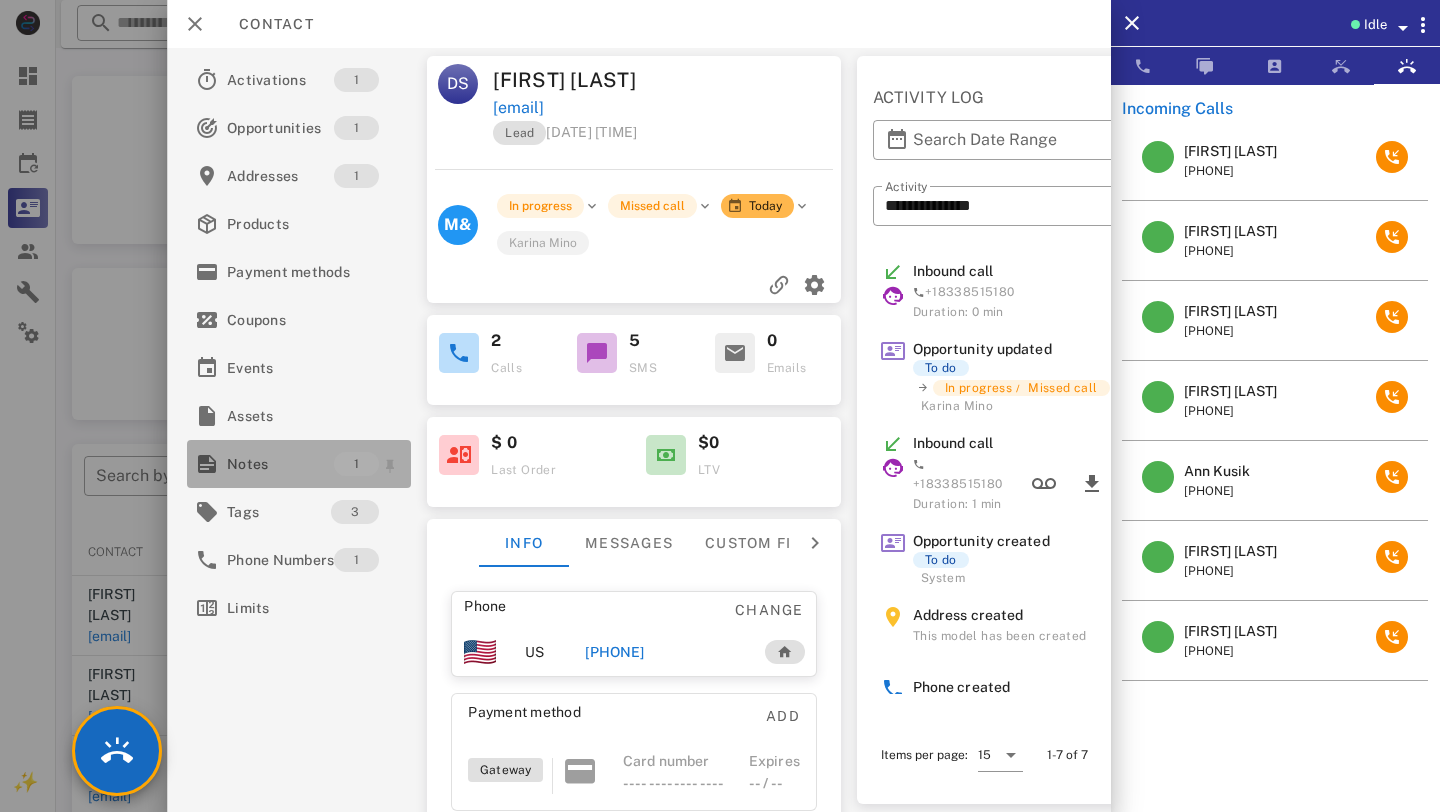 click on "Notes" at bounding box center [280, 464] 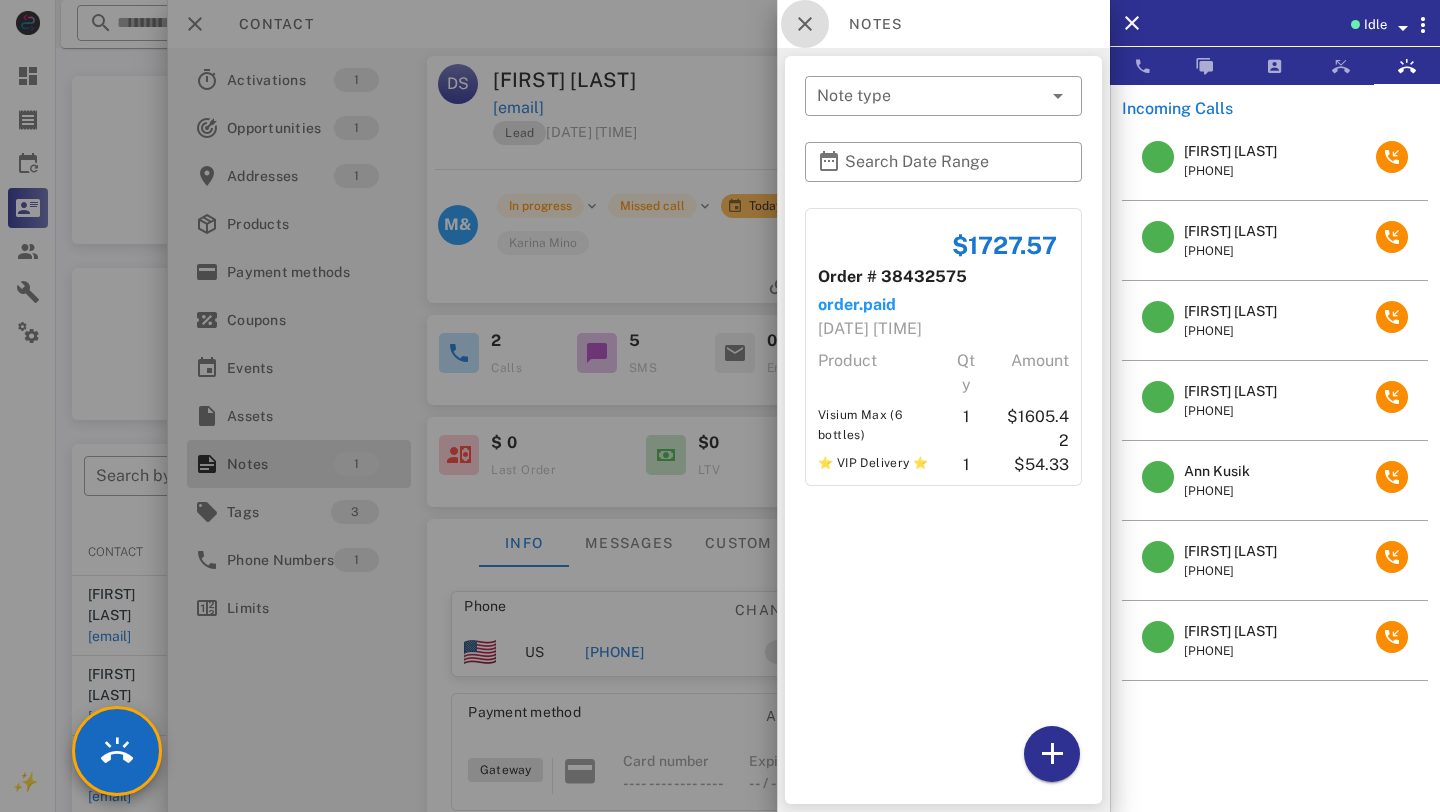 click at bounding box center (805, 24) 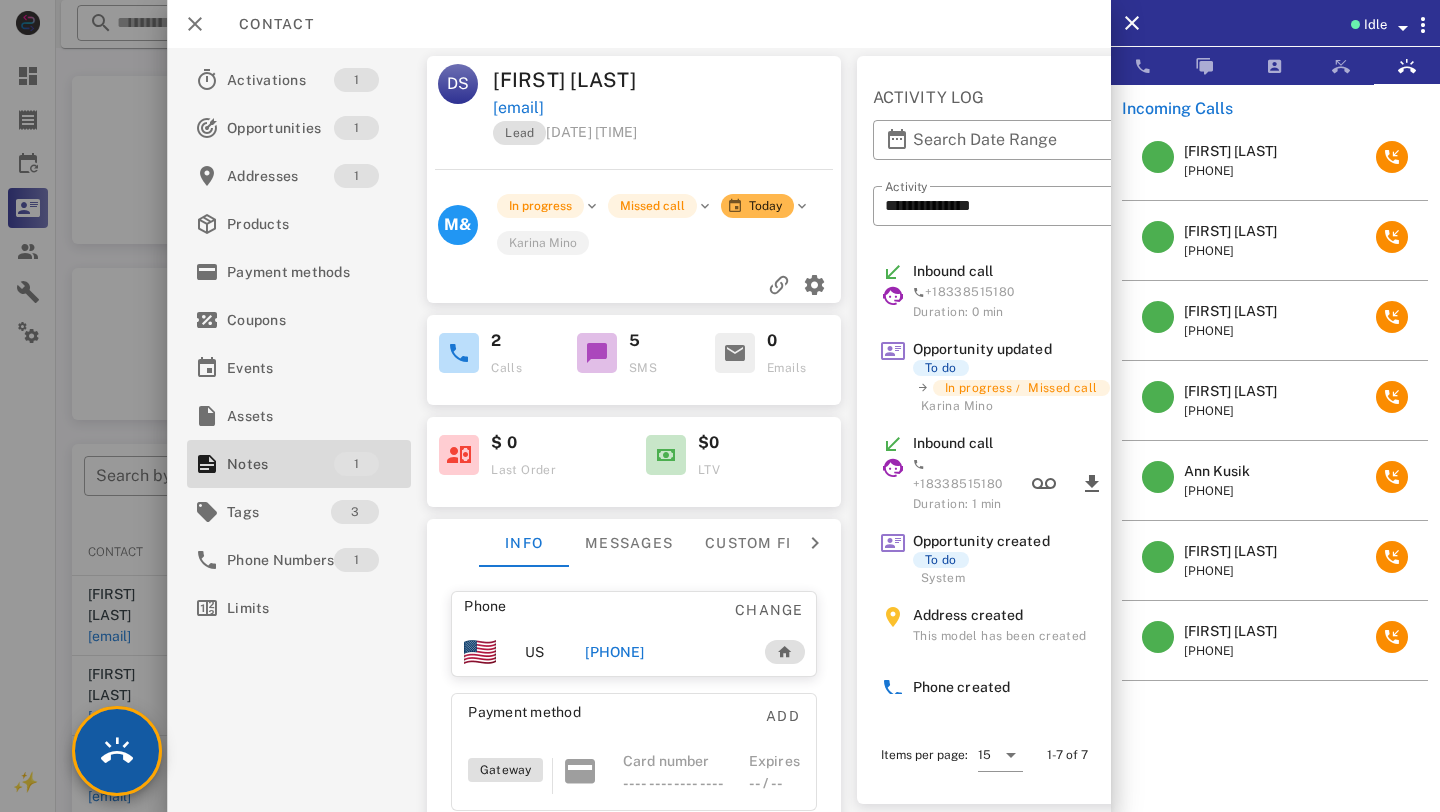 click at bounding box center (117, 751) 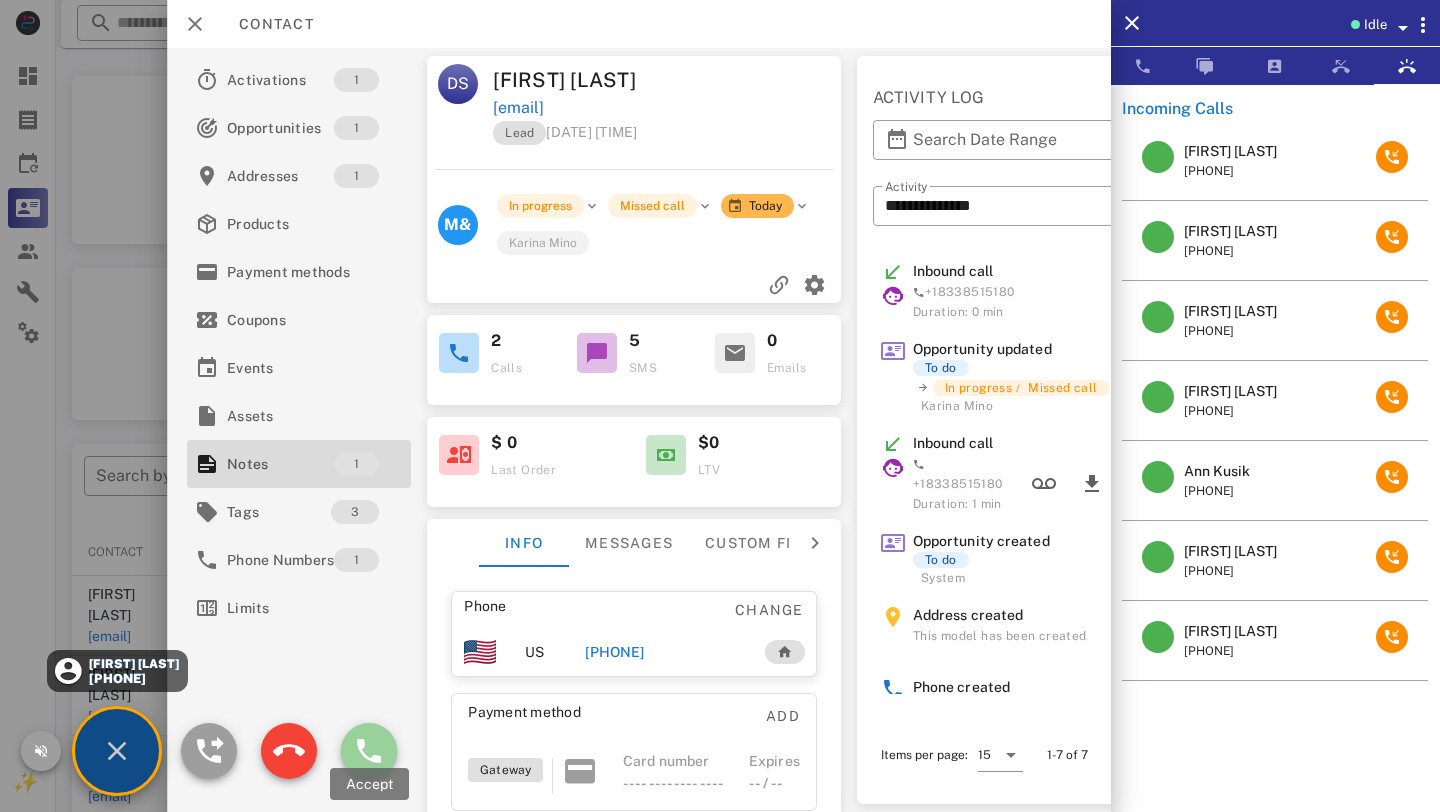 click at bounding box center (369, 751) 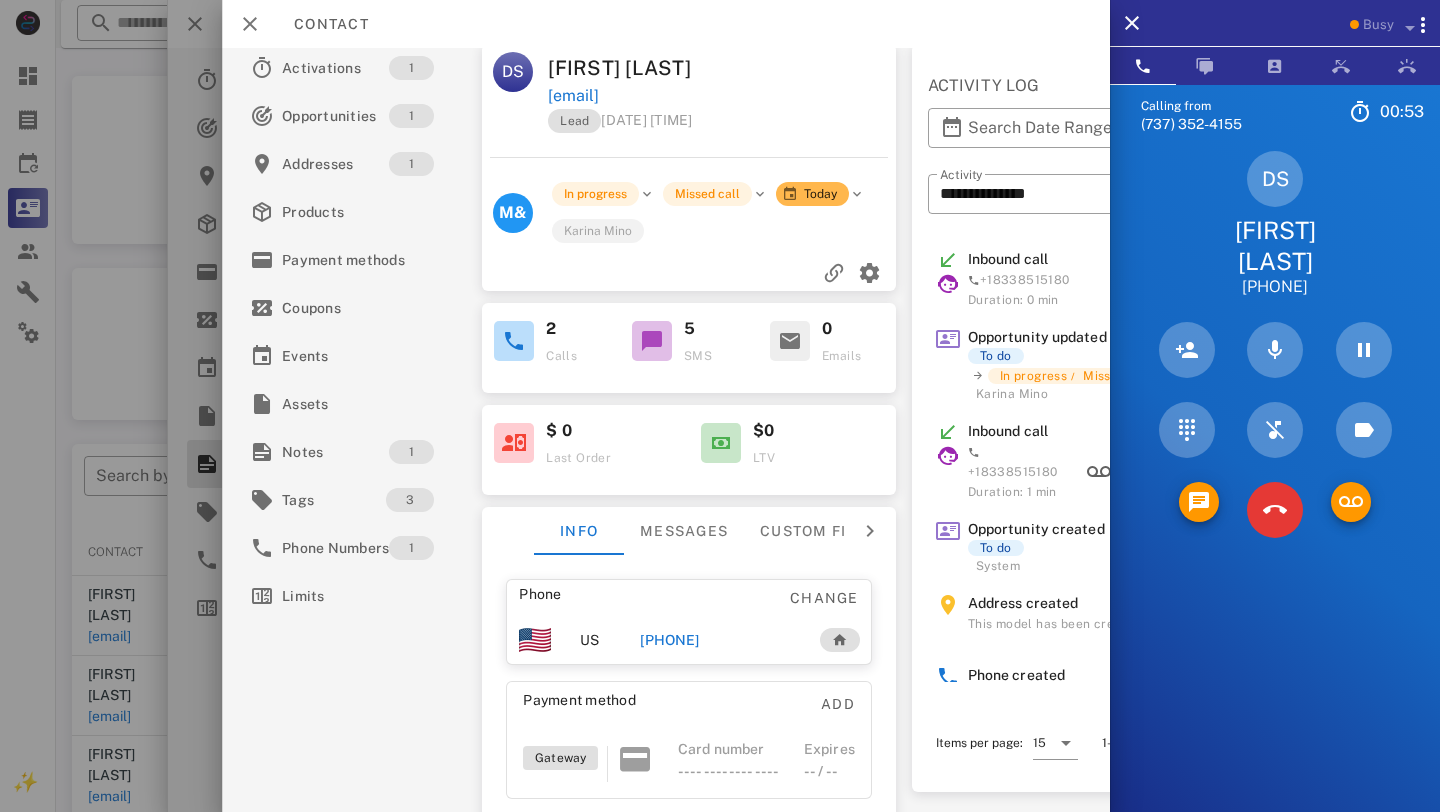 scroll, scrollTop: 0, scrollLeft: 0, axis: both 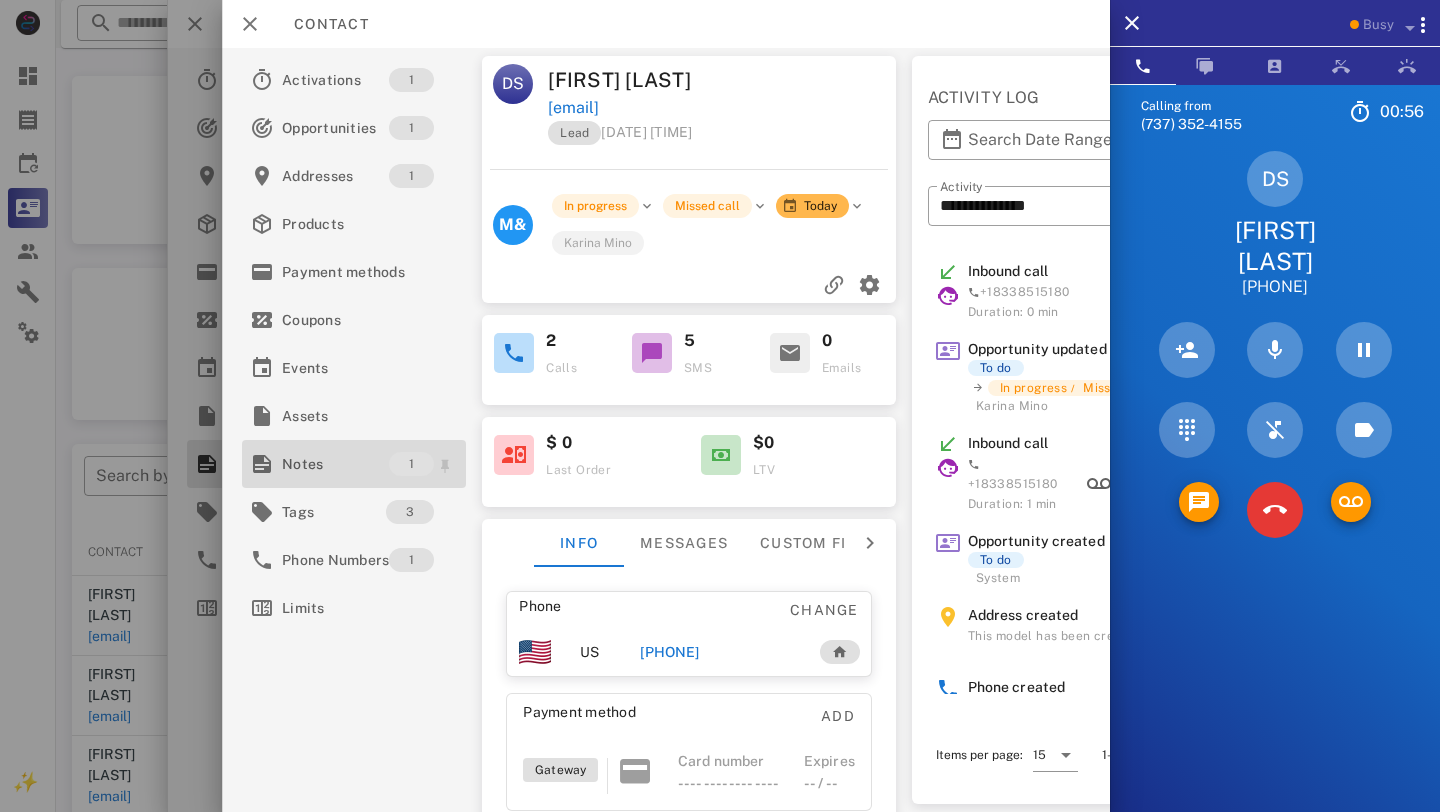 click on "Notes" at bounding box center (335, 464) 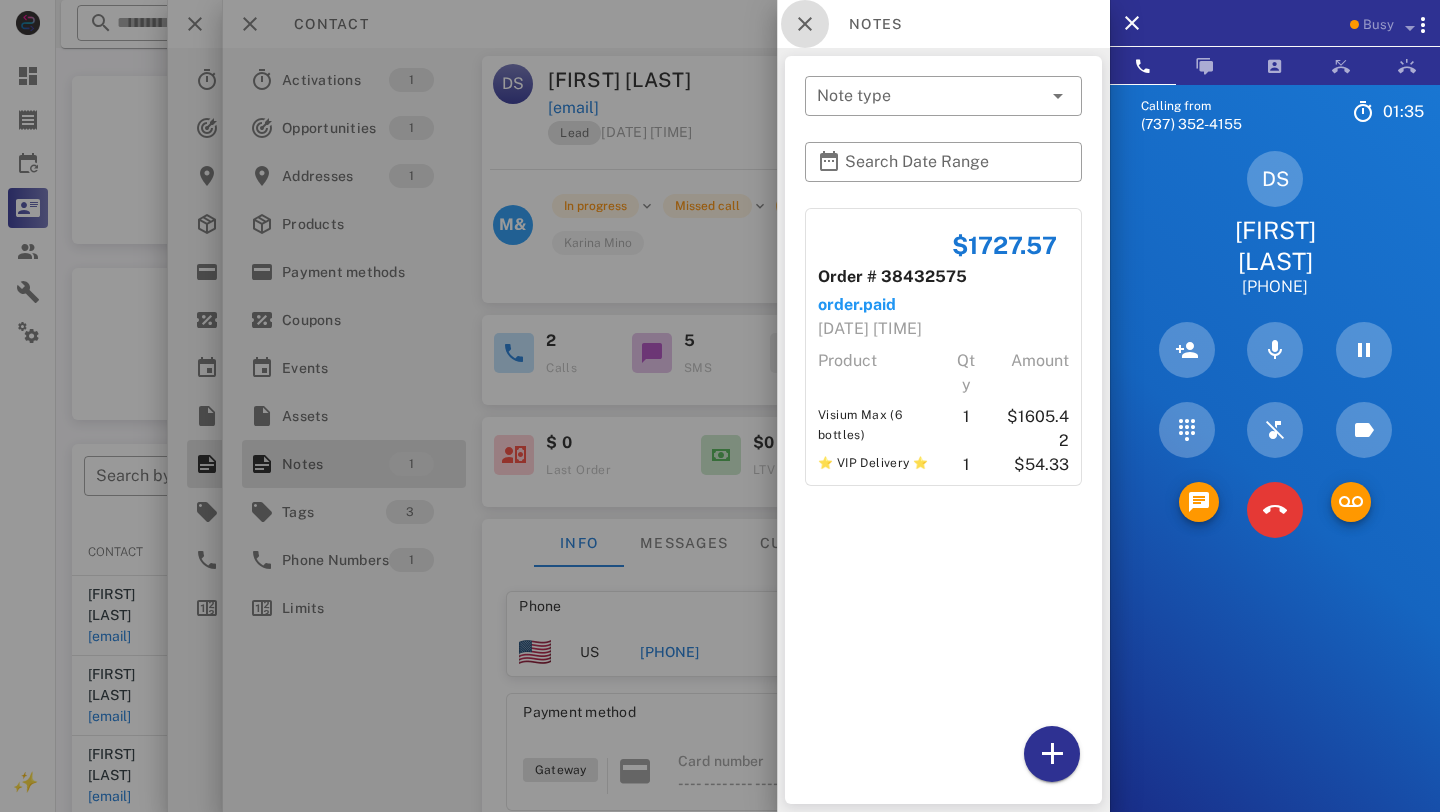 click at bounding box center [805, 24] 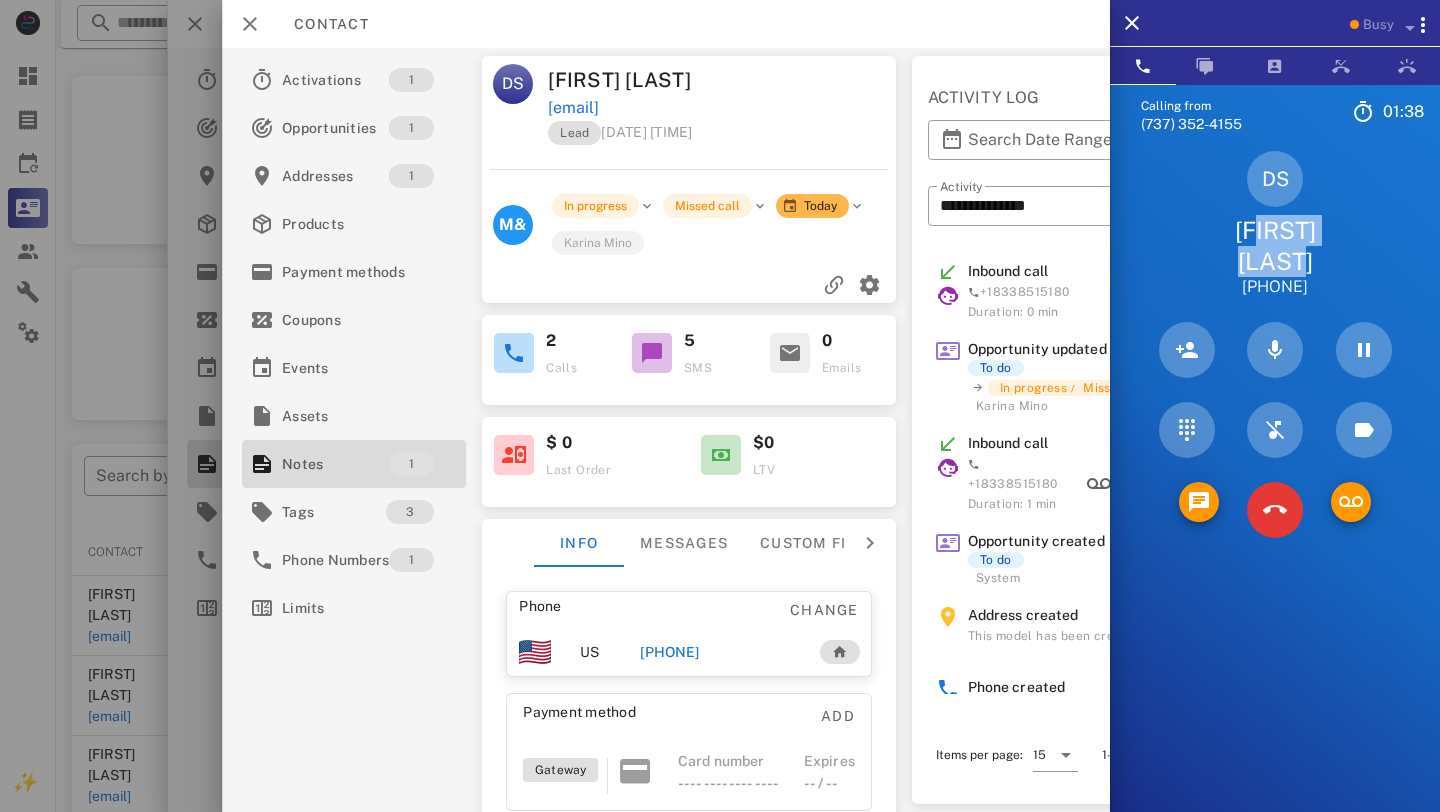 drag, startPoint x: 1364, startPoint y: 244, endPoint x: 1225, endPoint y: 234, distance: 139.35925 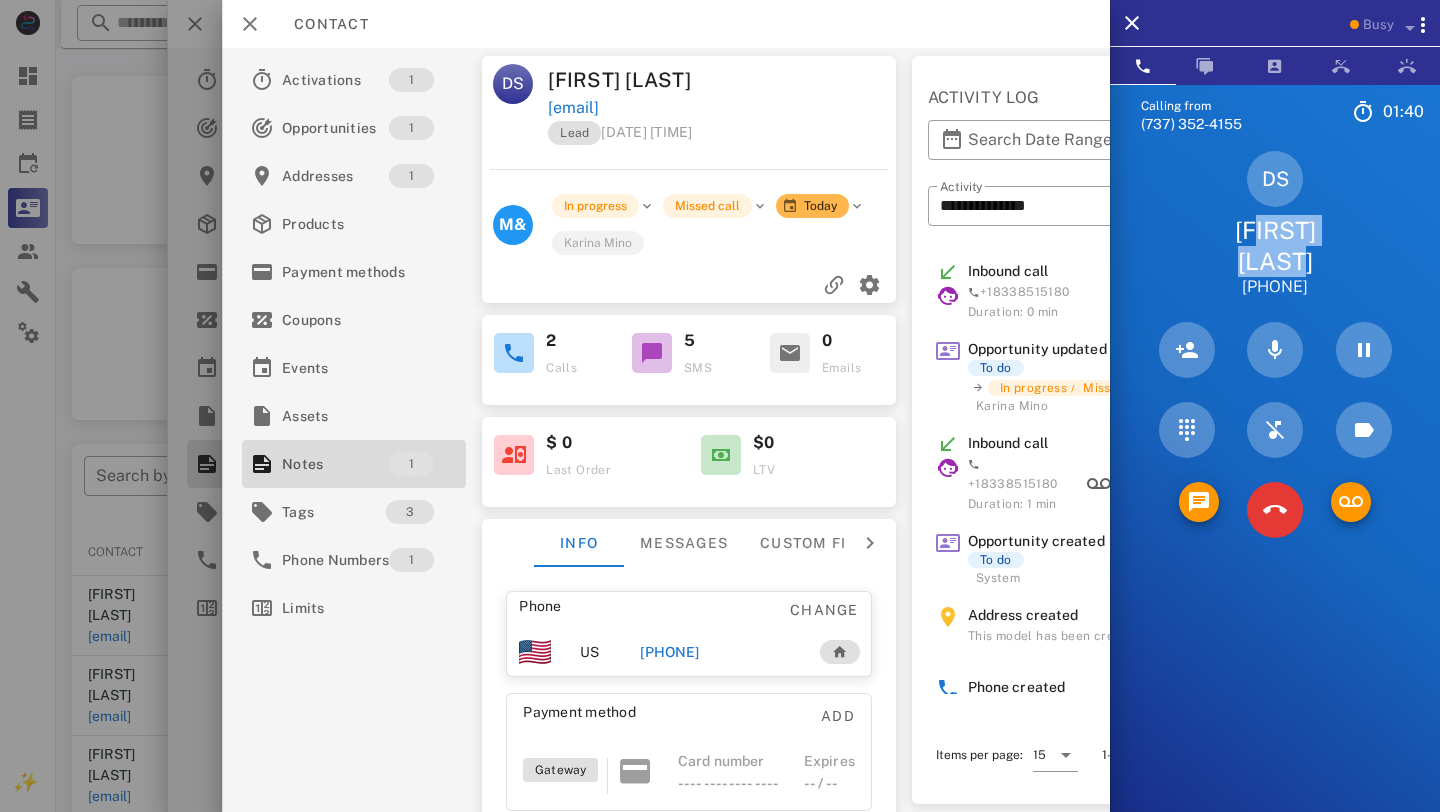 drag, startPoint x: 1187, startPoint y: 238, endPoint x: 1354, endPoint y: 250, distance: 167.43059 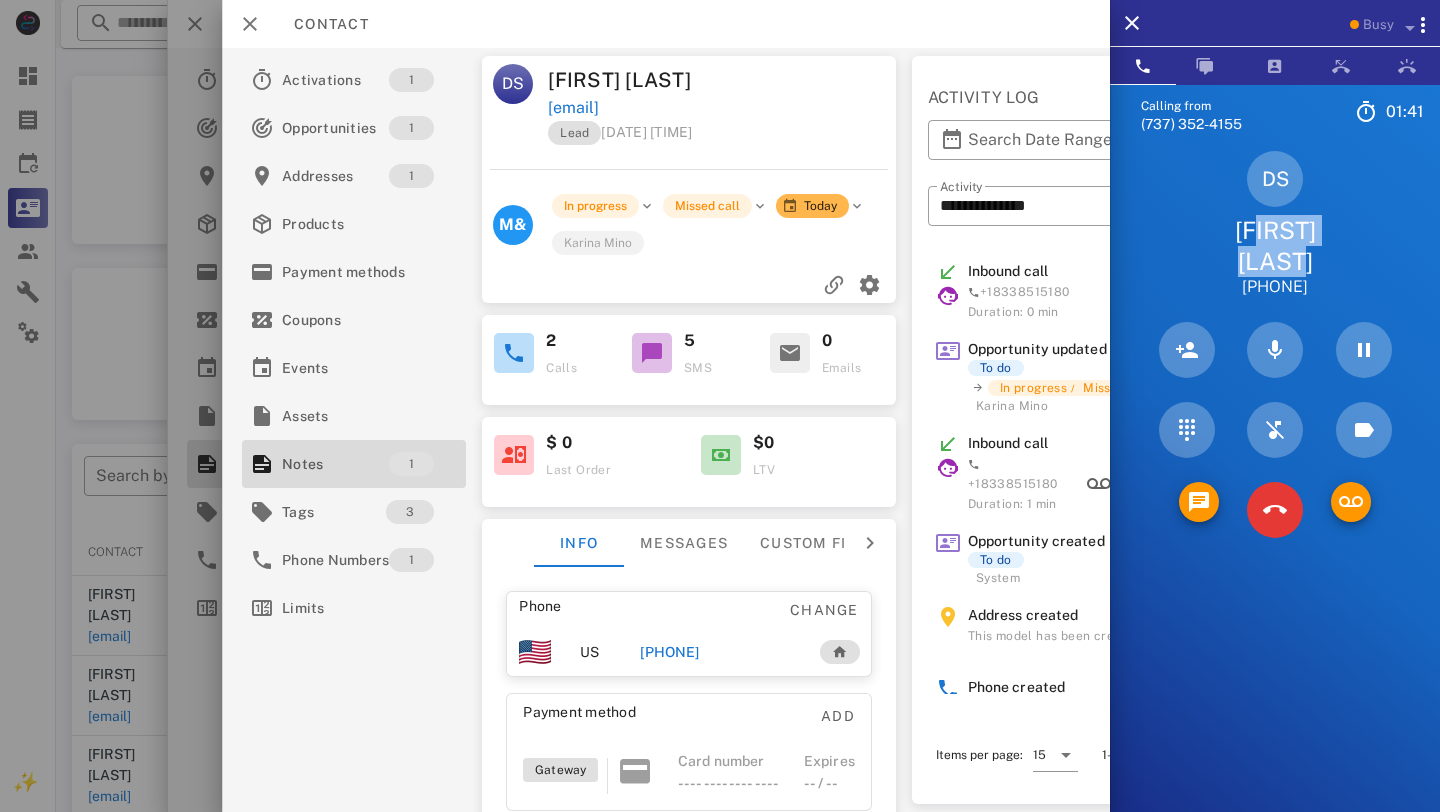 scroll, scrollTop: 168, scrollLeft: 0, axis: vertical 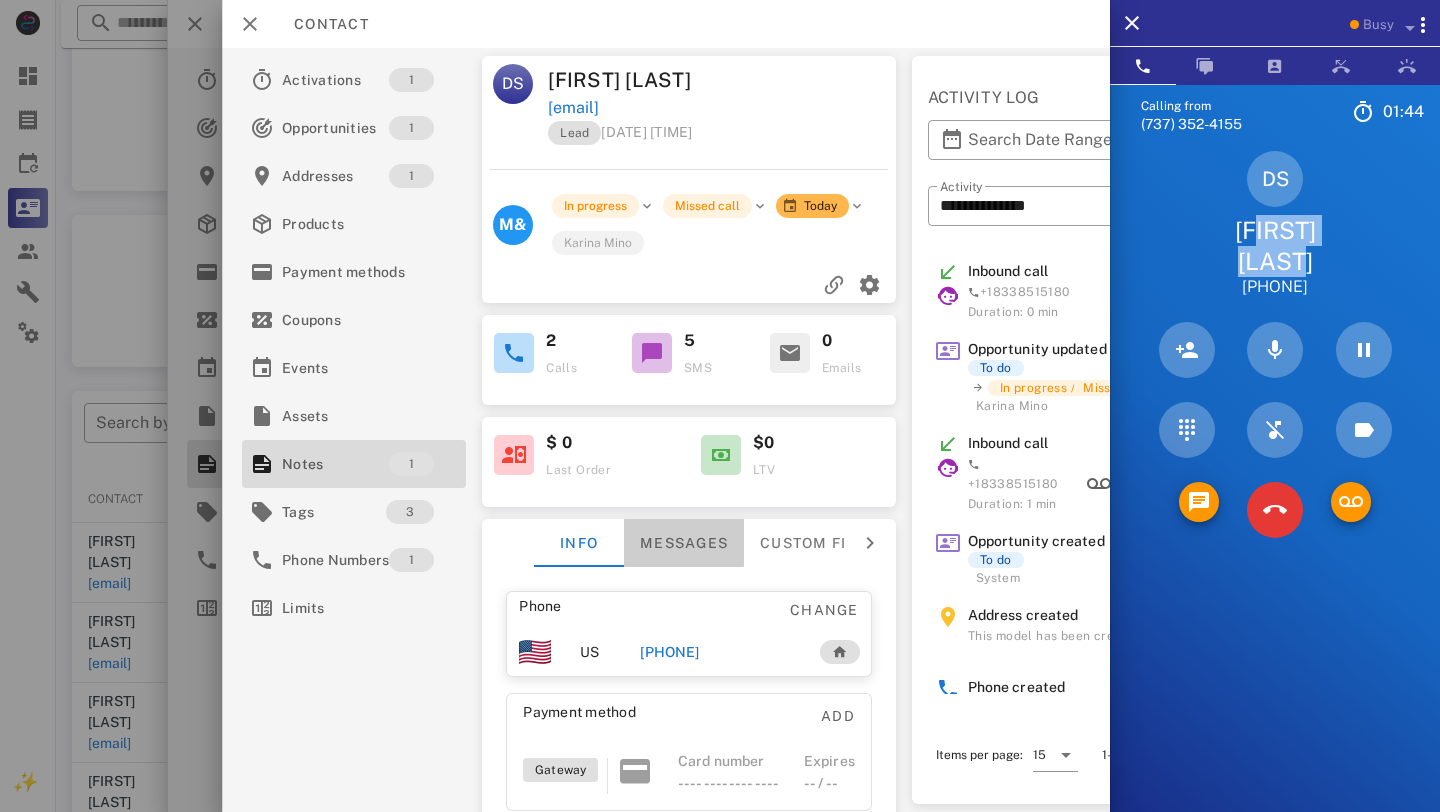 click on "Messages" at bounding box center (684, 543) 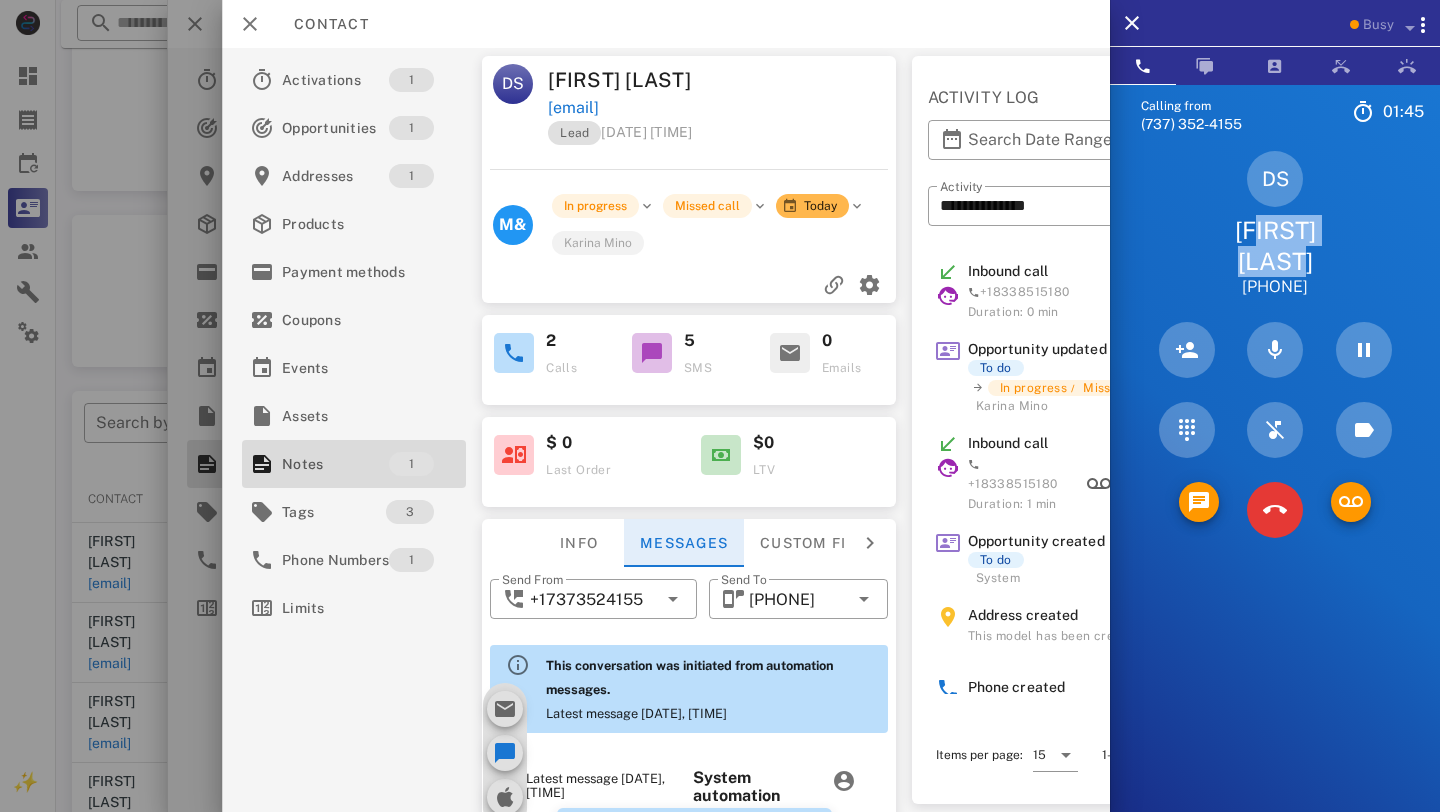 scroll, scrollTop: 595, scrollLeft: 0, axis: vertical 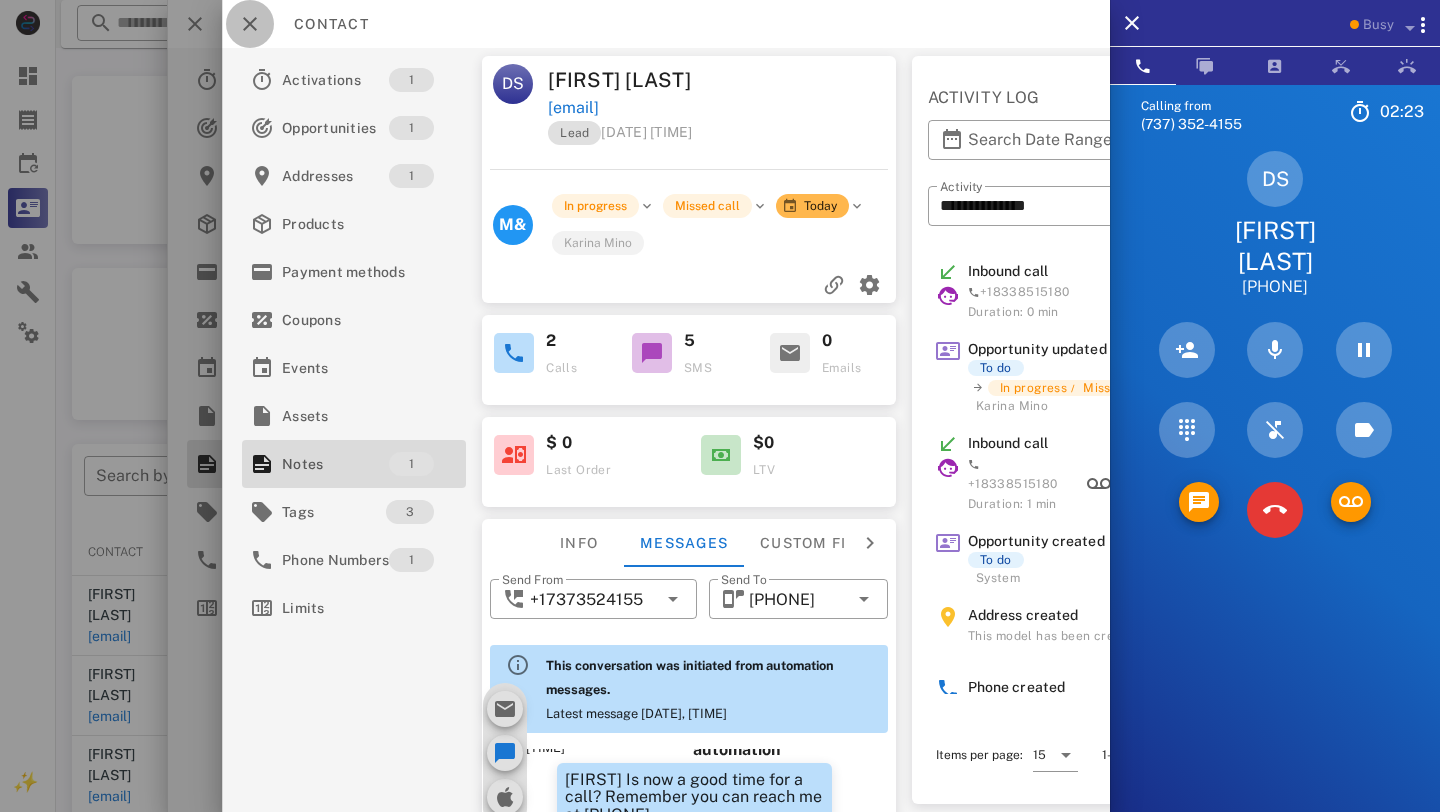 click at bounding box center [250, 24] 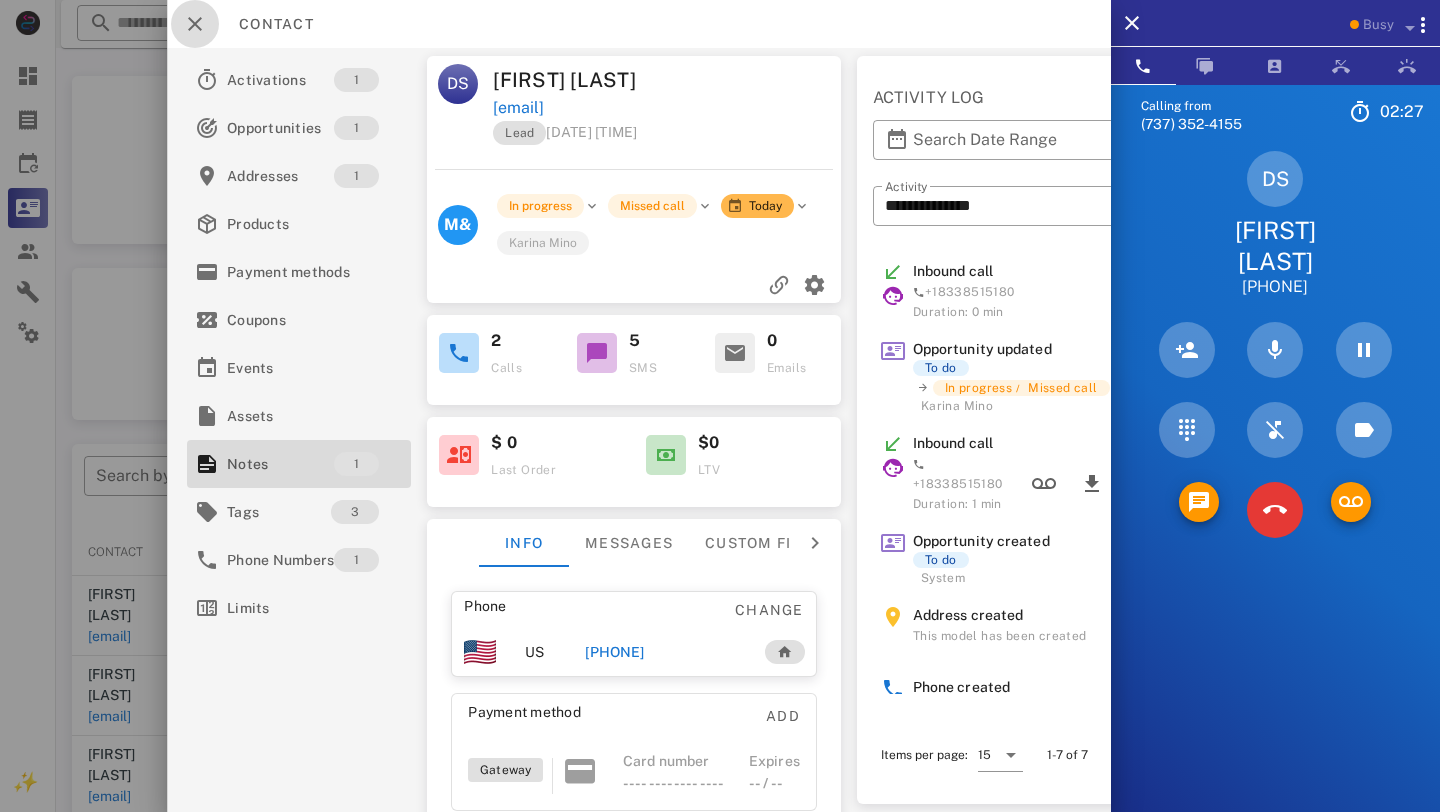 click at bounding box center [195, 24] 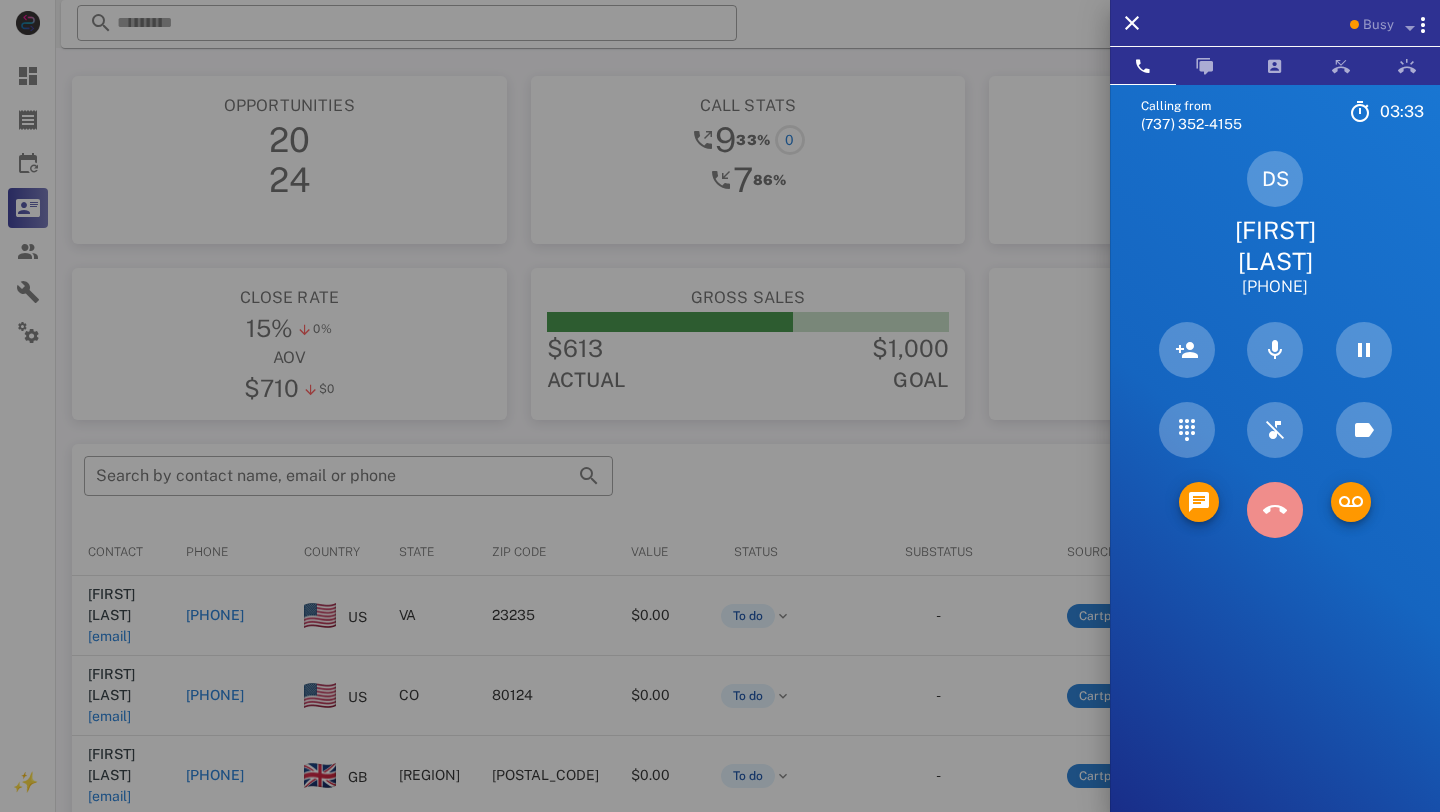 click at bounding box center (1275, 510) 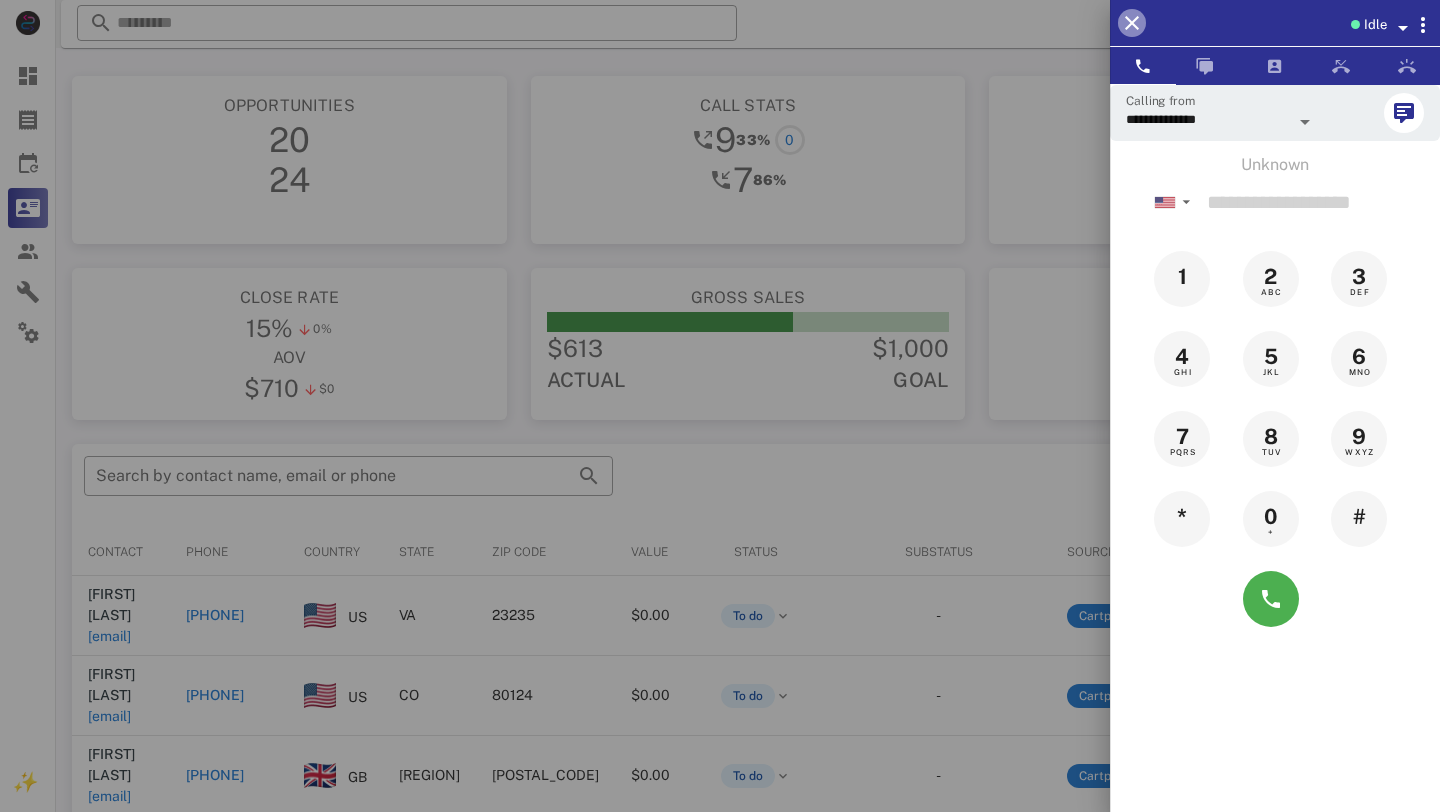 click at bounding box center [1132, 23] 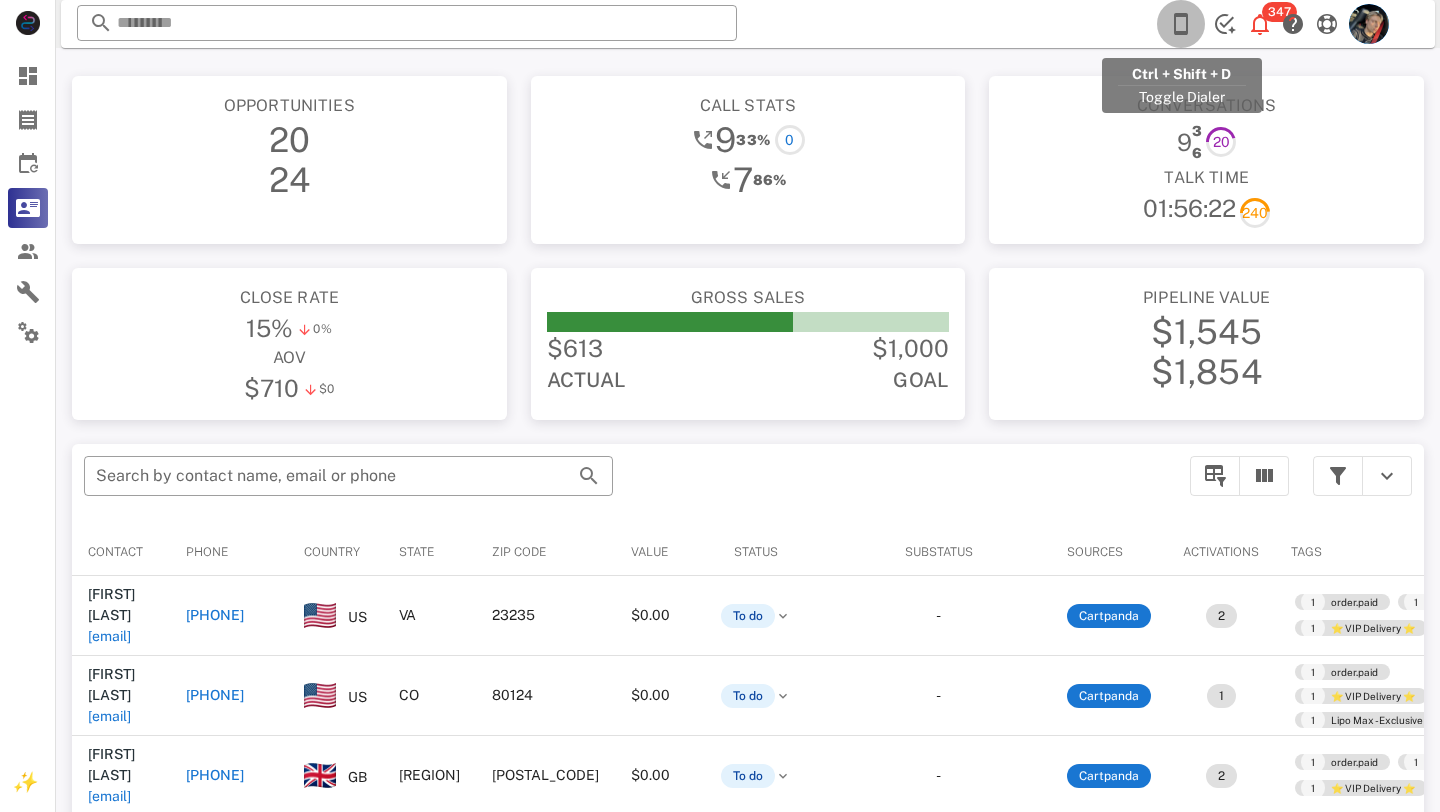 click at bounding box center (1181, 24) 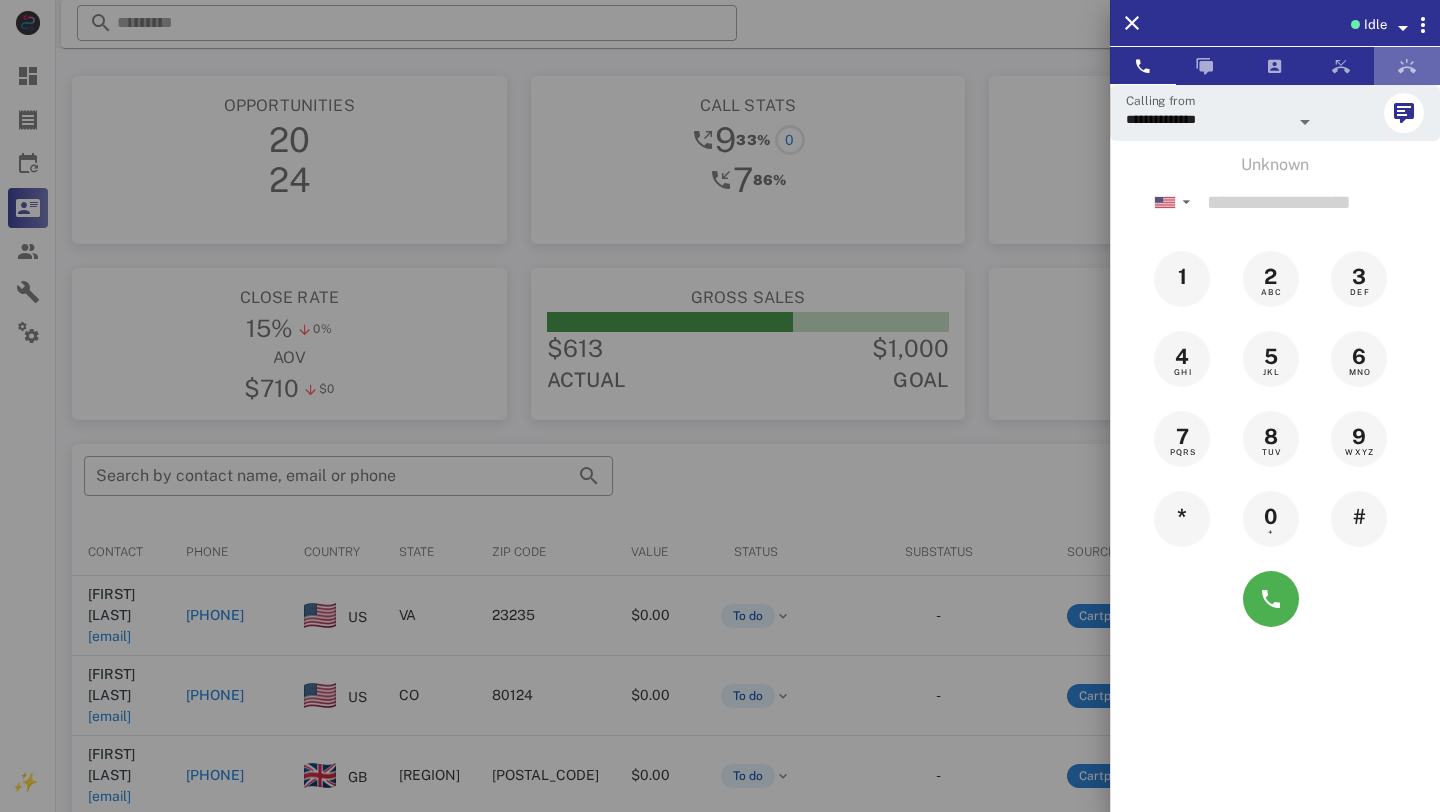click at bounding box center [1407, 66] 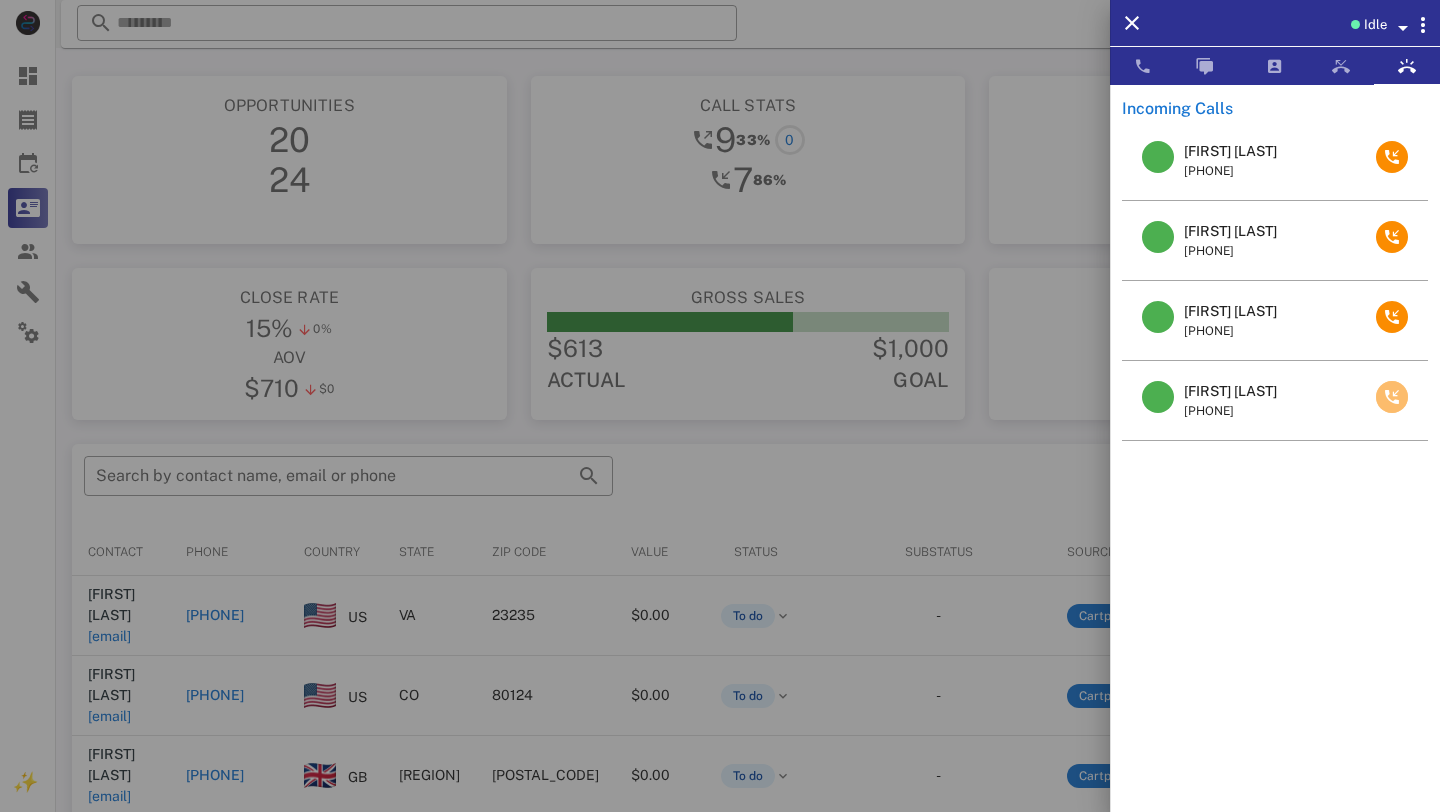 click at bounding box center (1392, 397) 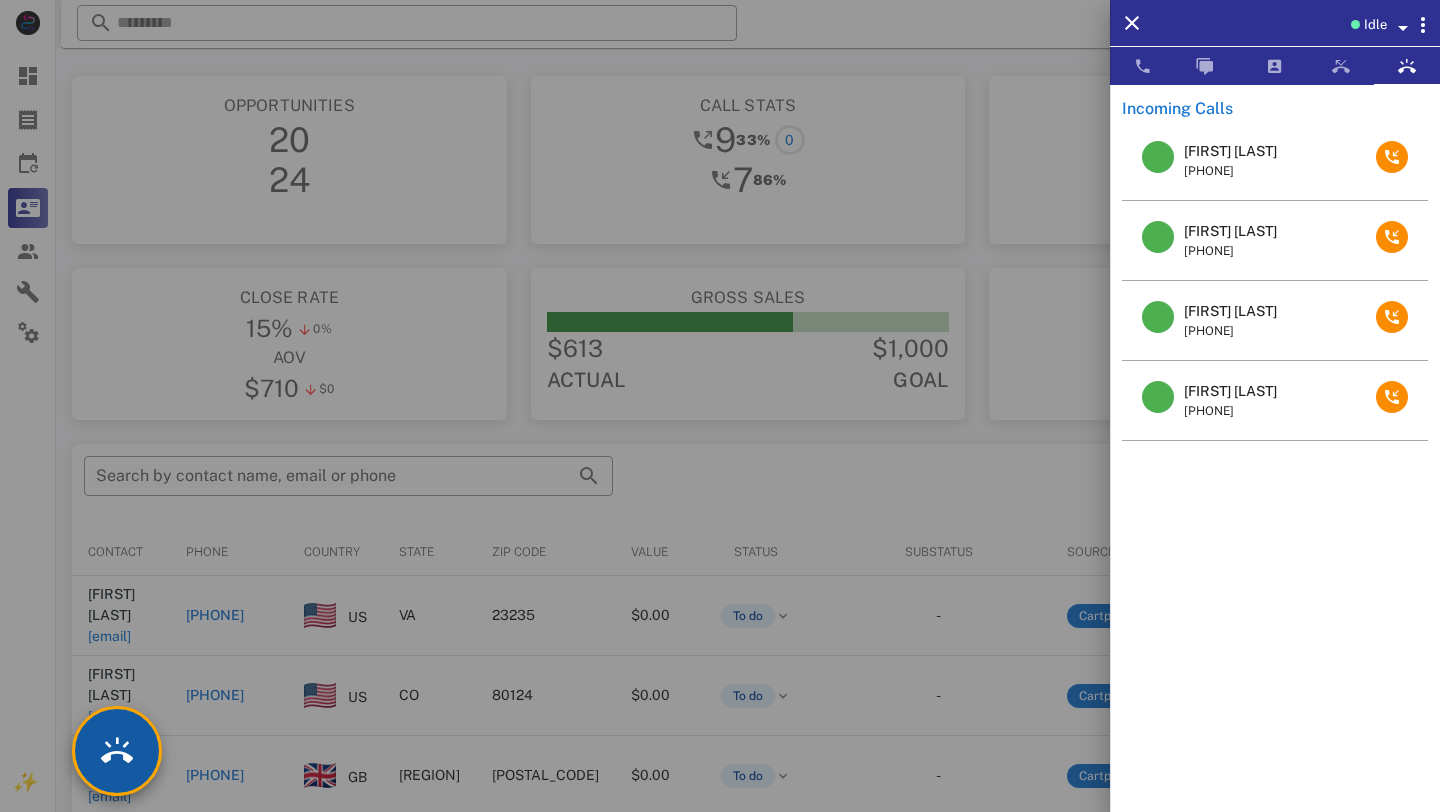 click at bounding box center (117, 751) 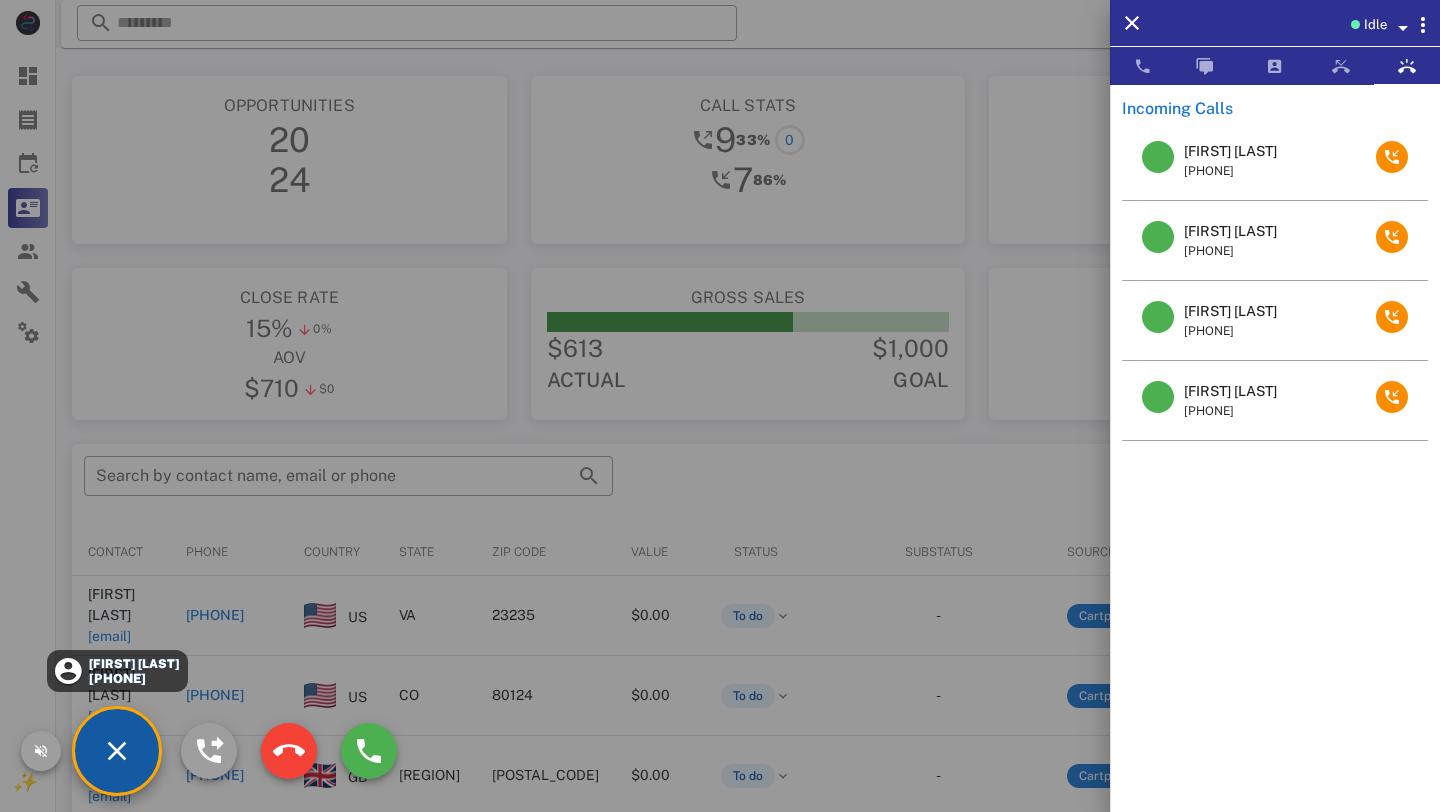 click on "Fran c Fuller" at bounding box center (133, 664) 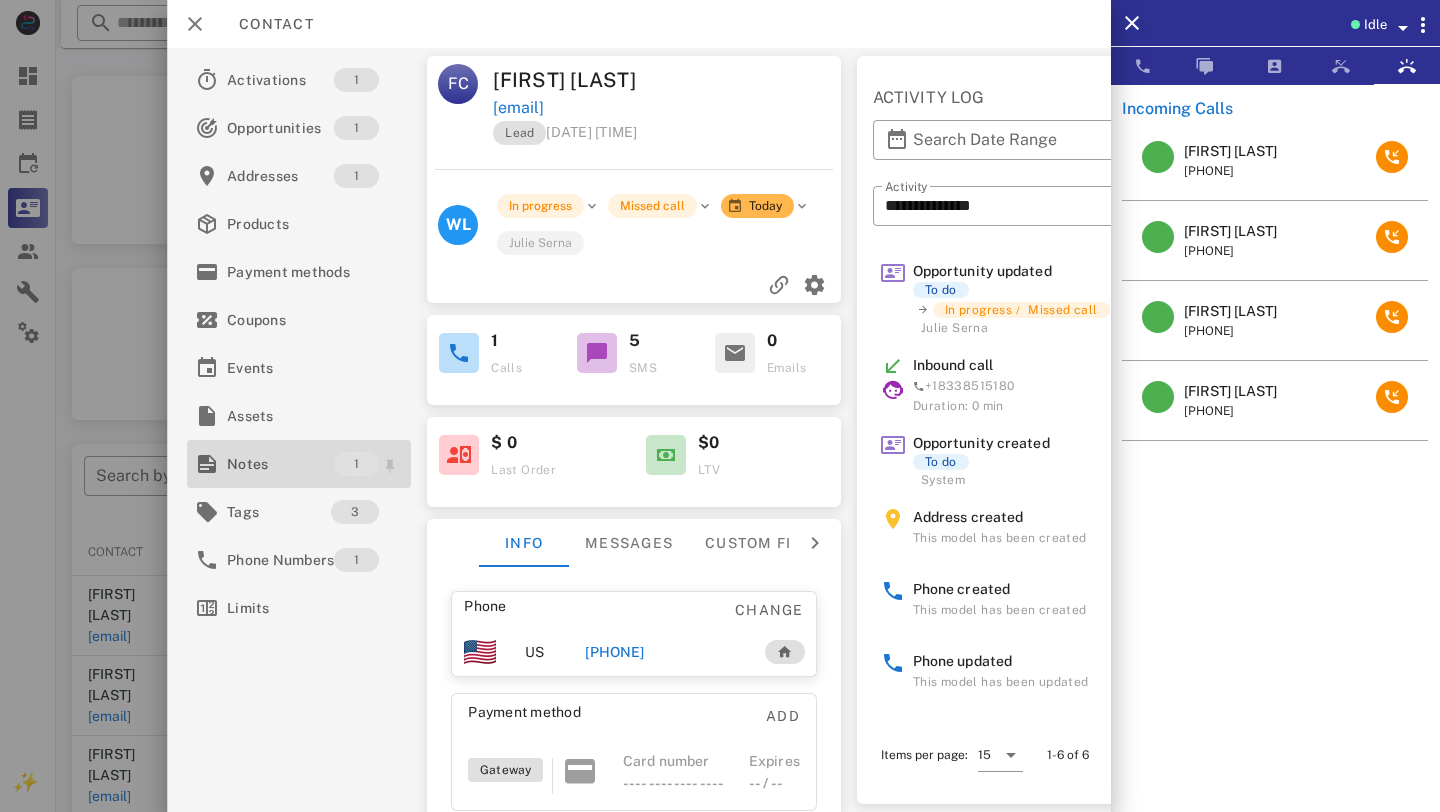 click on "Notes" at bounding box center [280, 464] 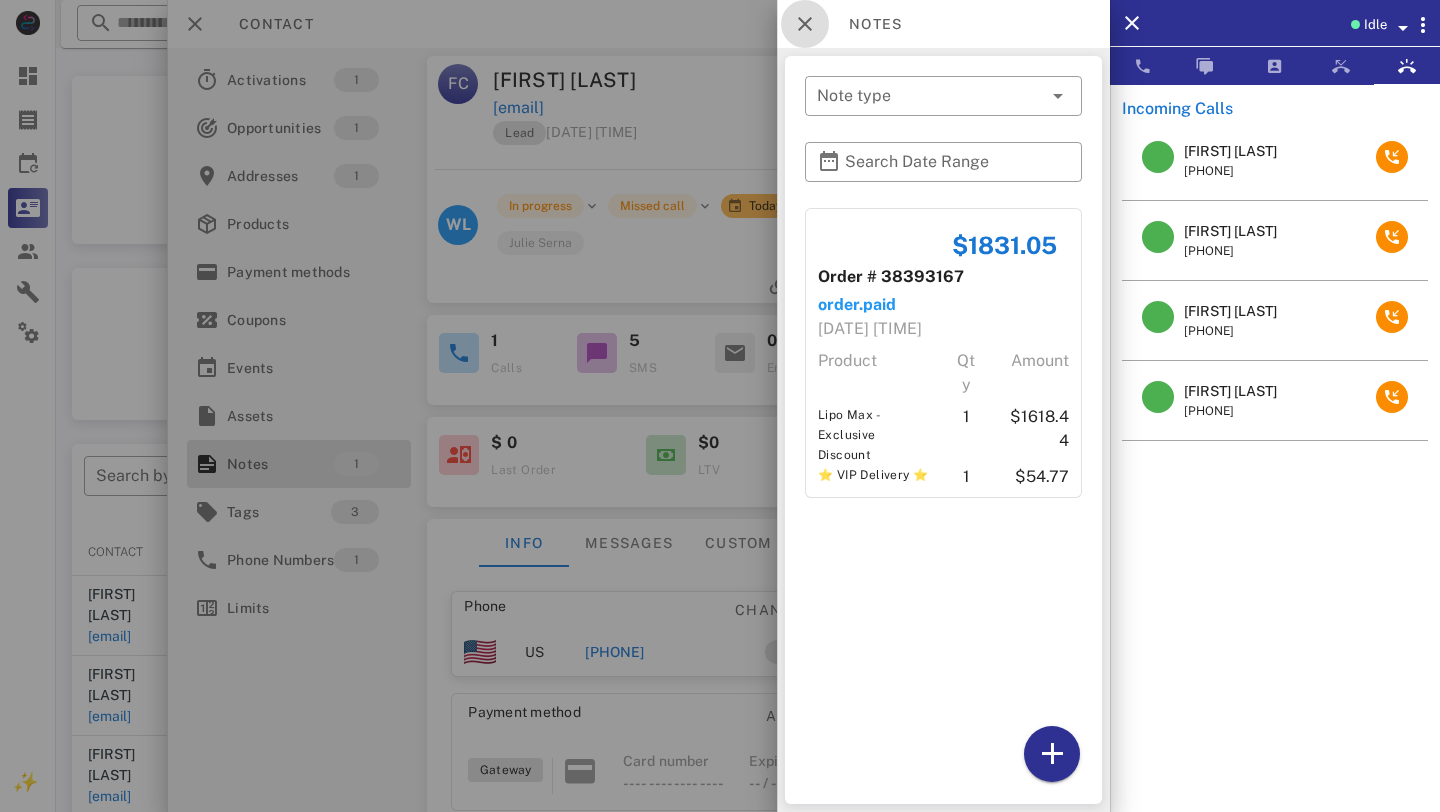 click at bounding box center (805, 24) 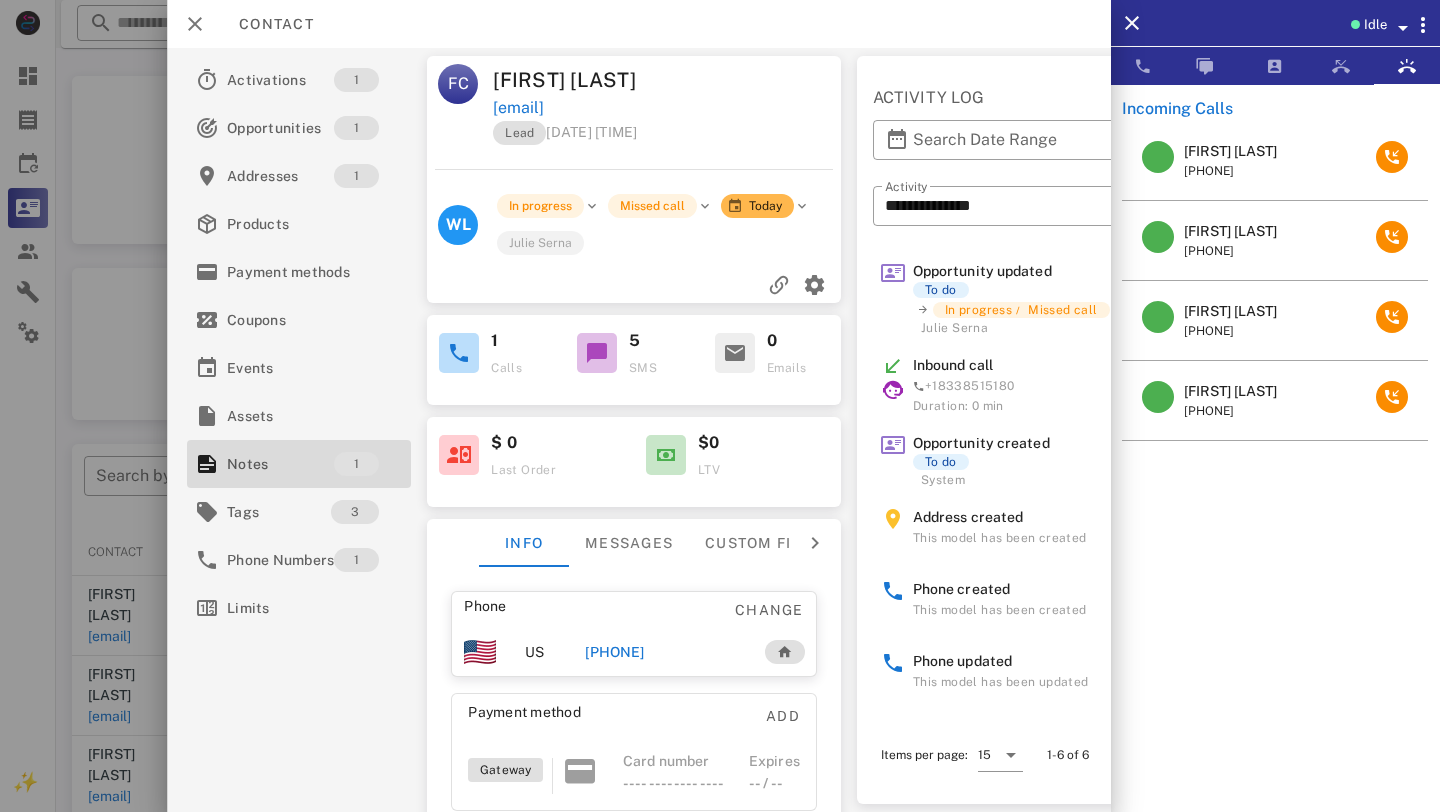 click on "+18177235618" at bounding box center (614, 652) 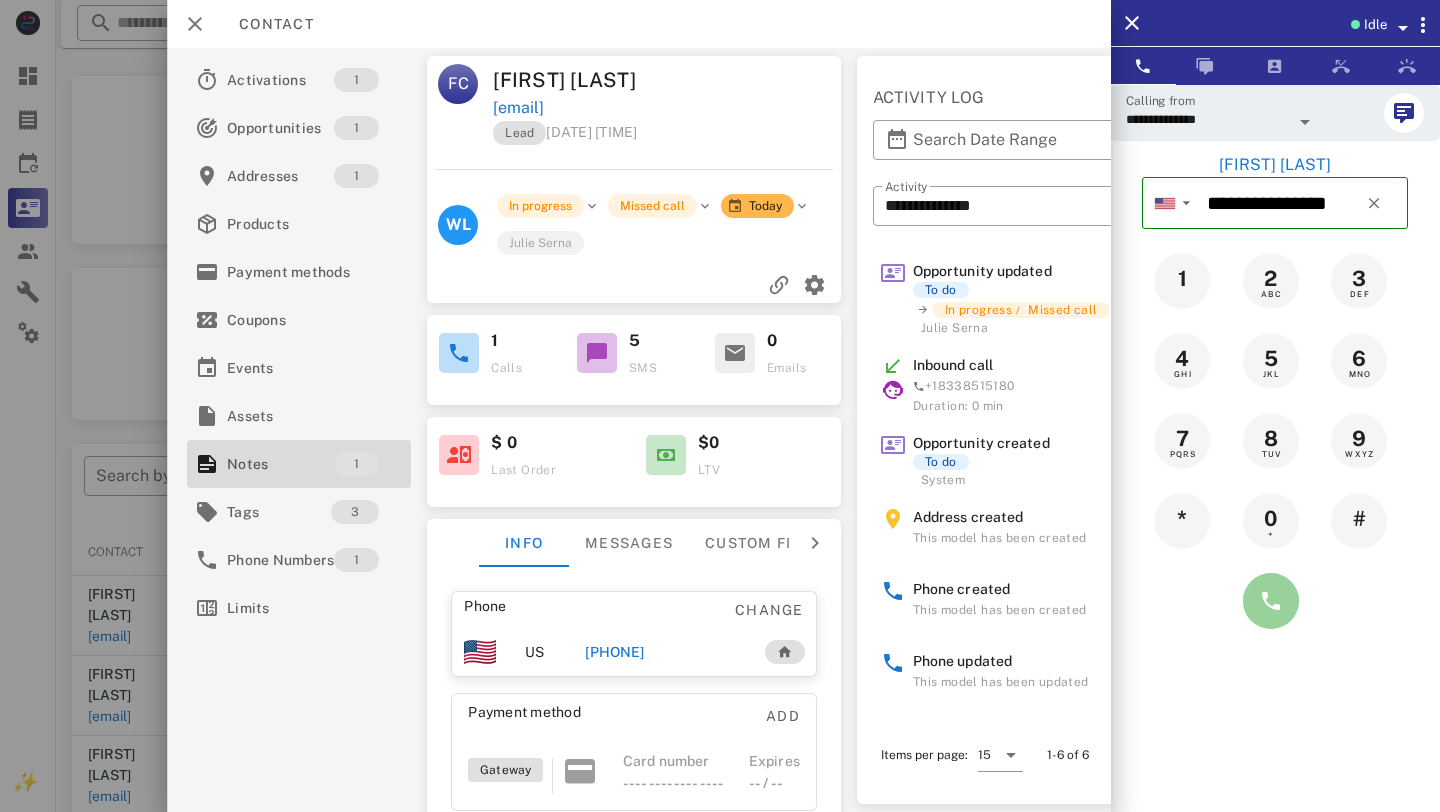 click at bounding box center (1271, 601) 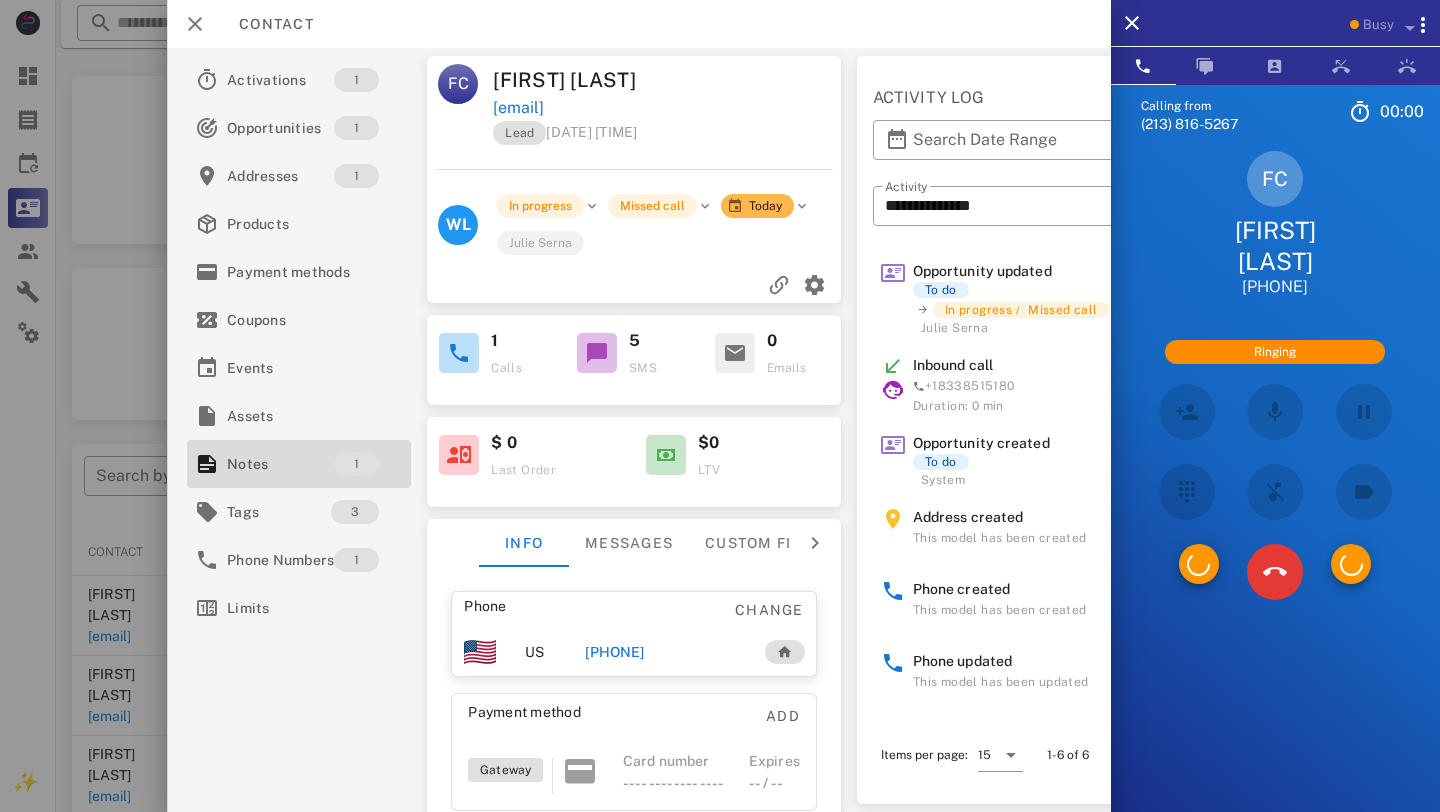 scroll, scrollTop: 0, scrollLeft: 152, axis: horizontal 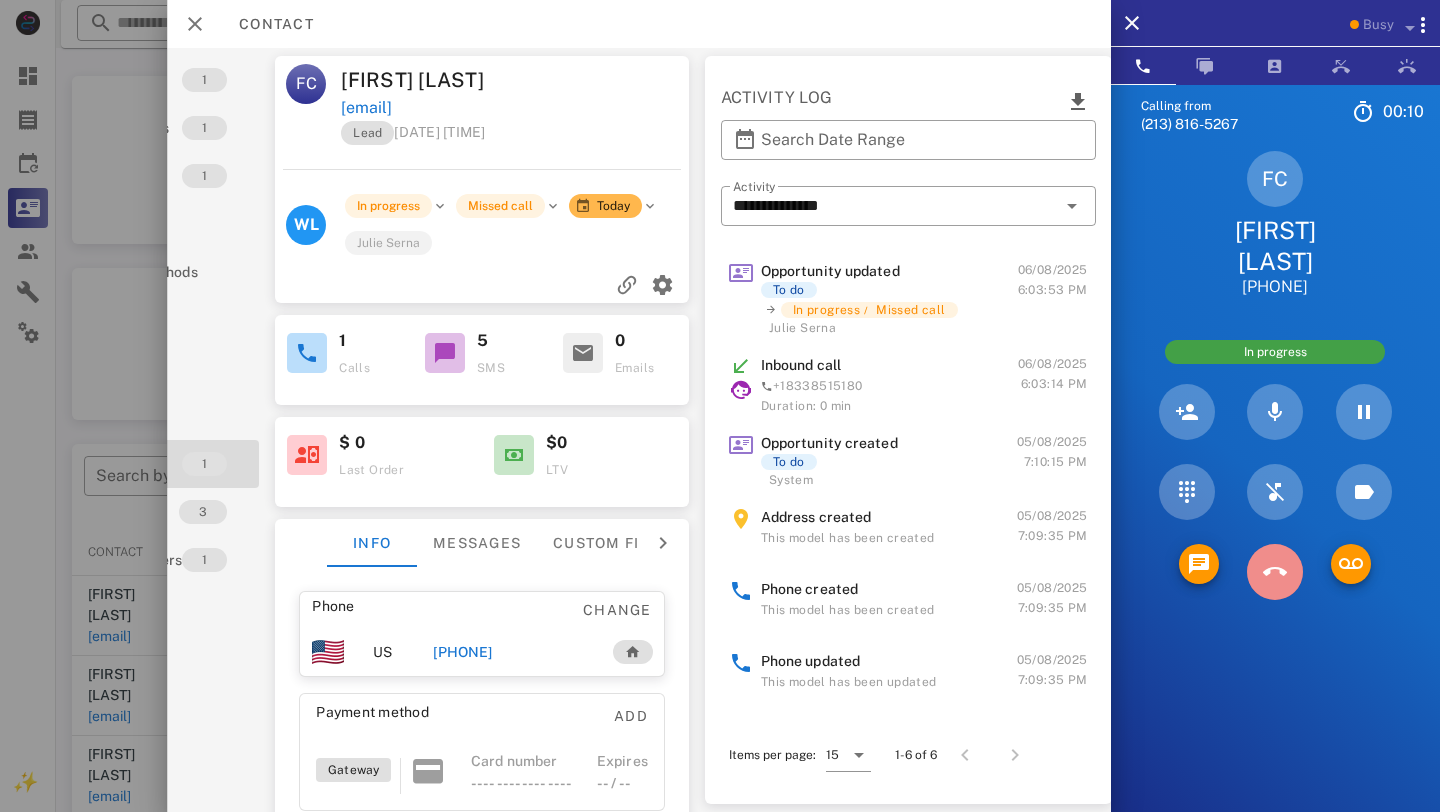 click at bounding box center [1275, 572] 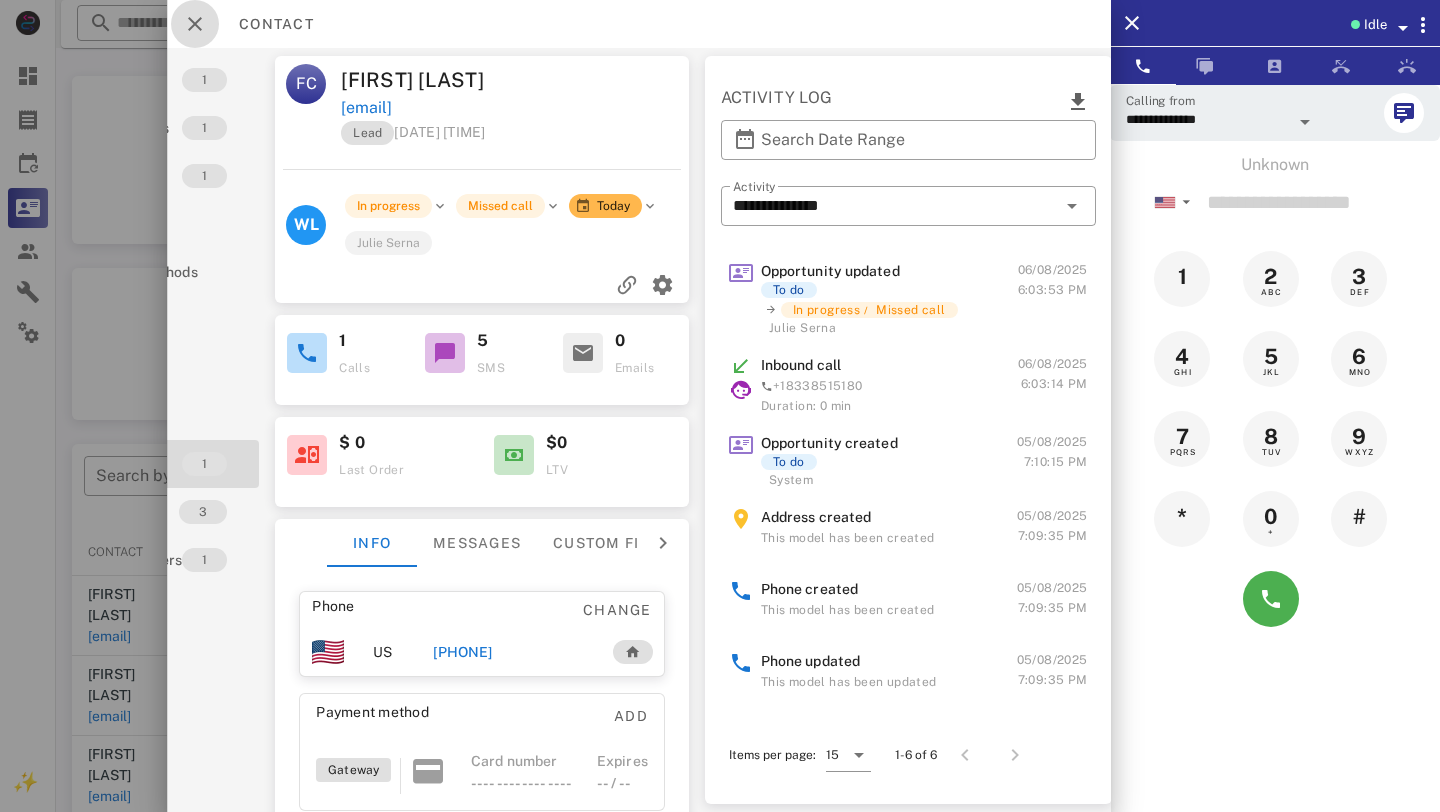 click at bounding box center (195, 24) 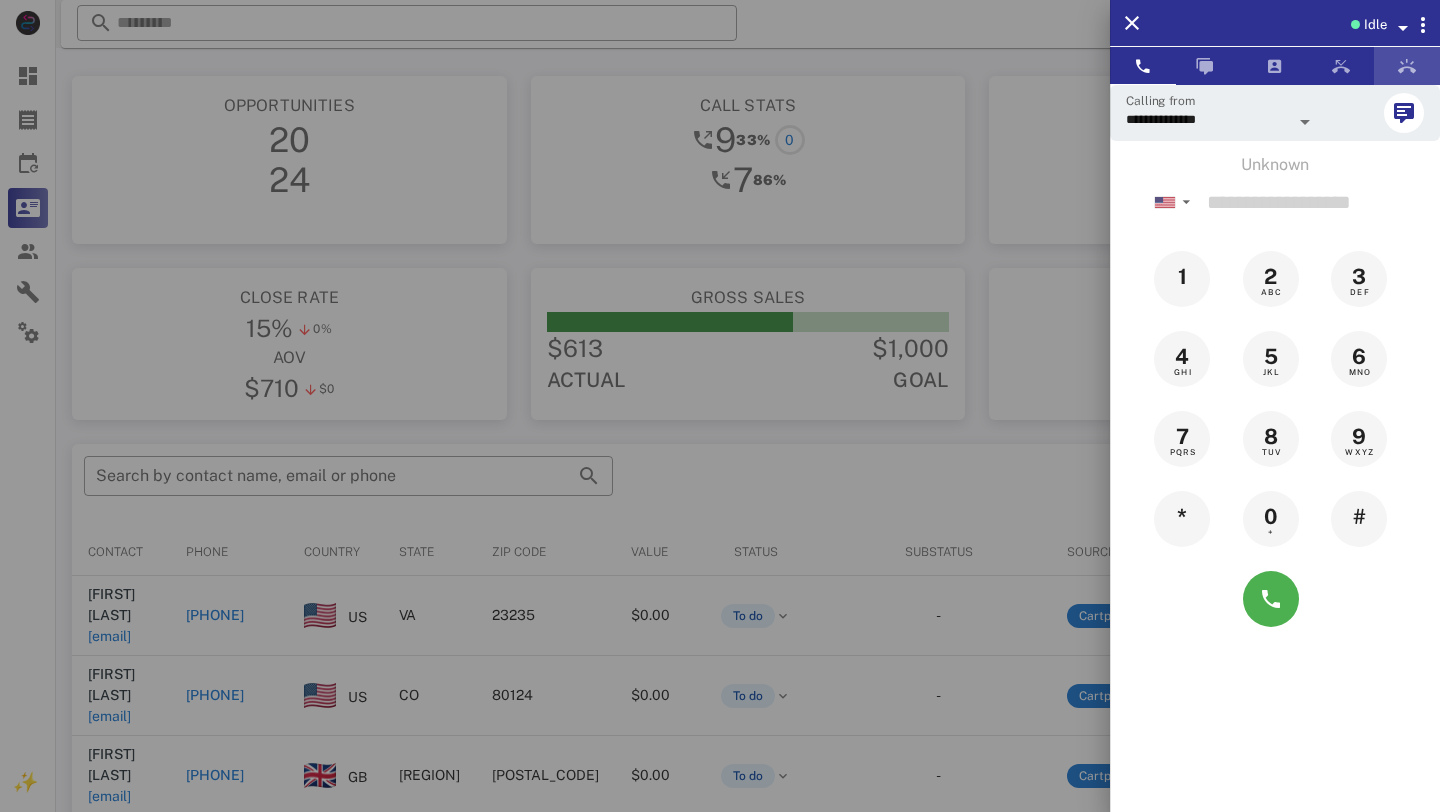 click at bounding box center [1407, 66] 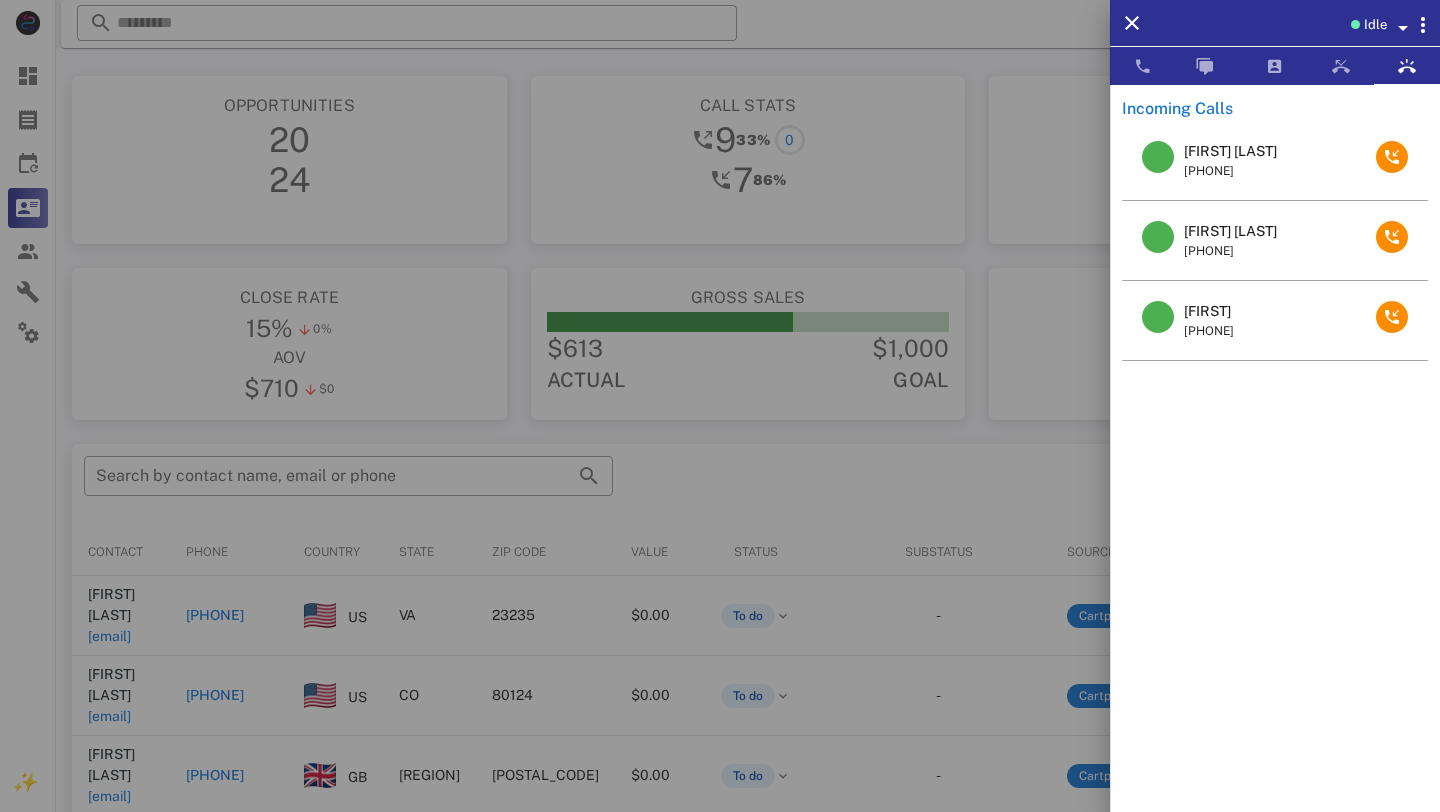 click on "Vincent   +15712365363" at bounding box center [1275, 321] 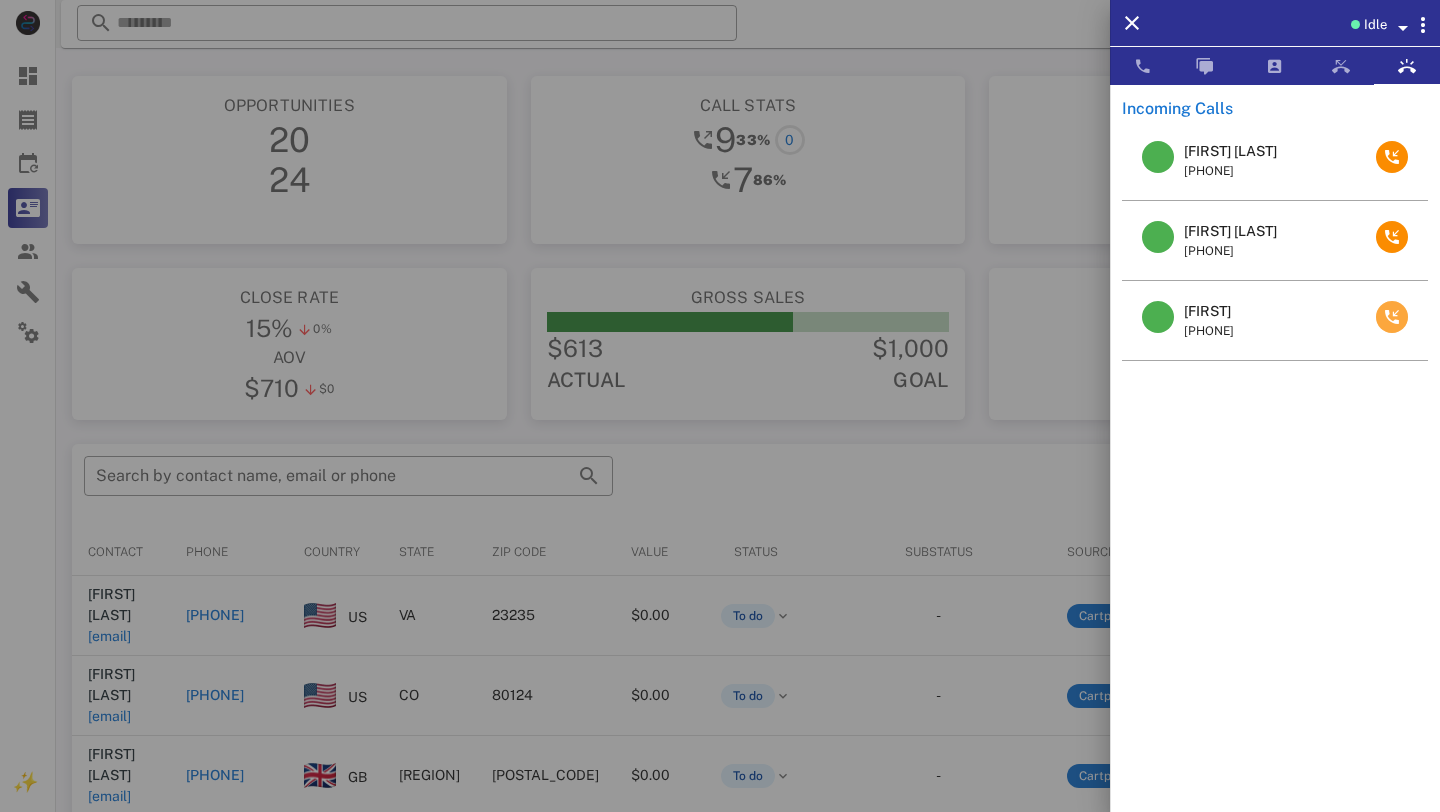 click at bounding box center [1392, 317] 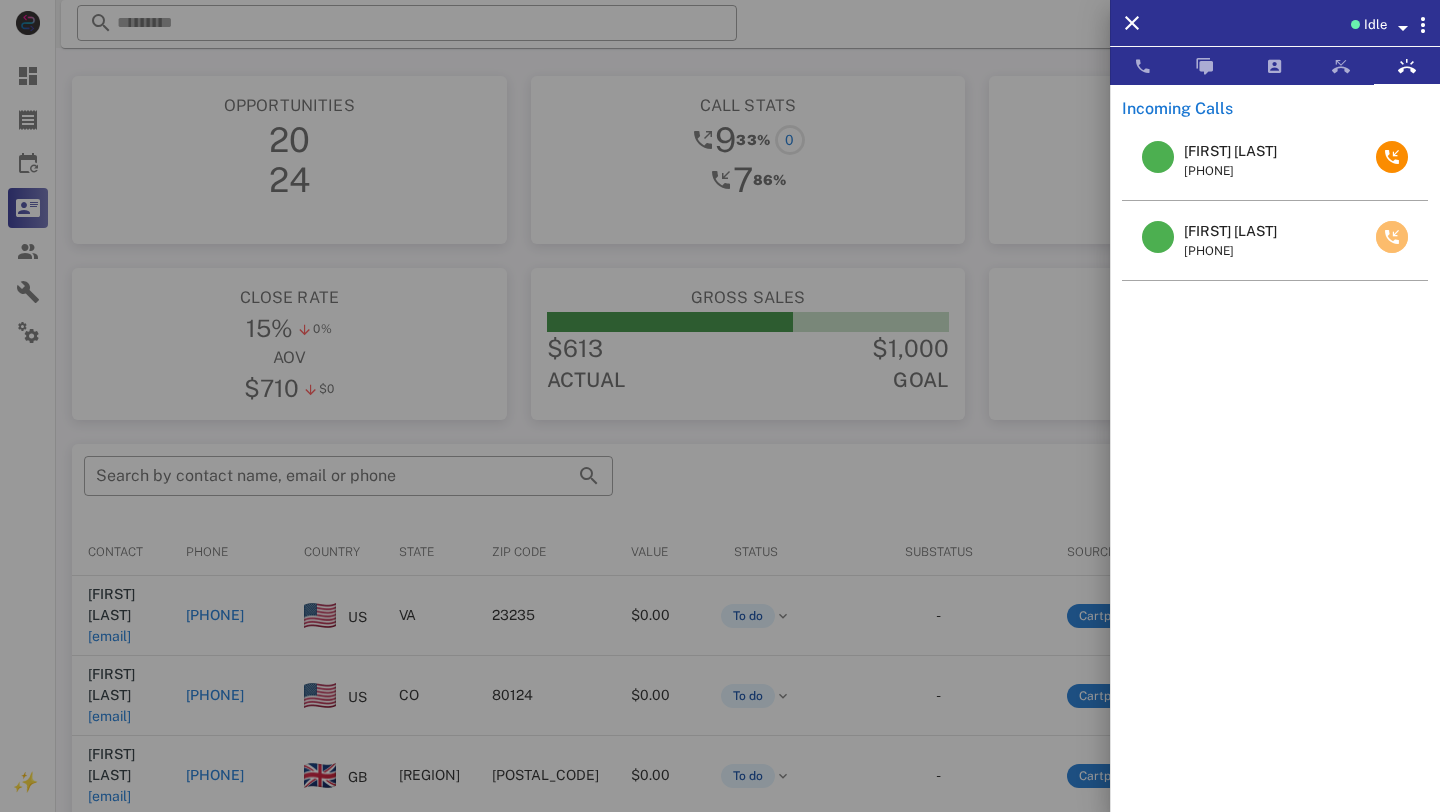 click at bounding box center [1392, 237] 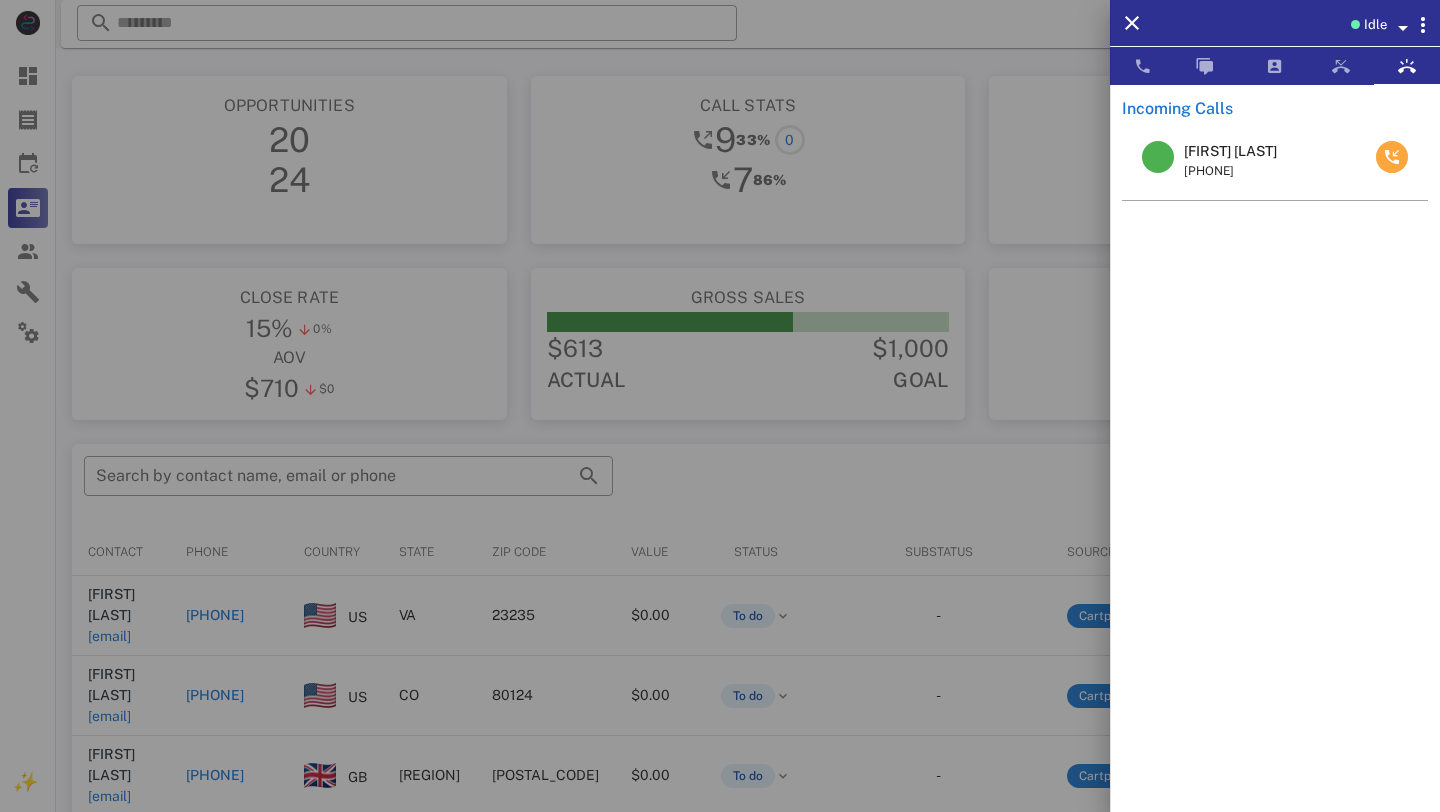 click at bounding box center (1392, 157) 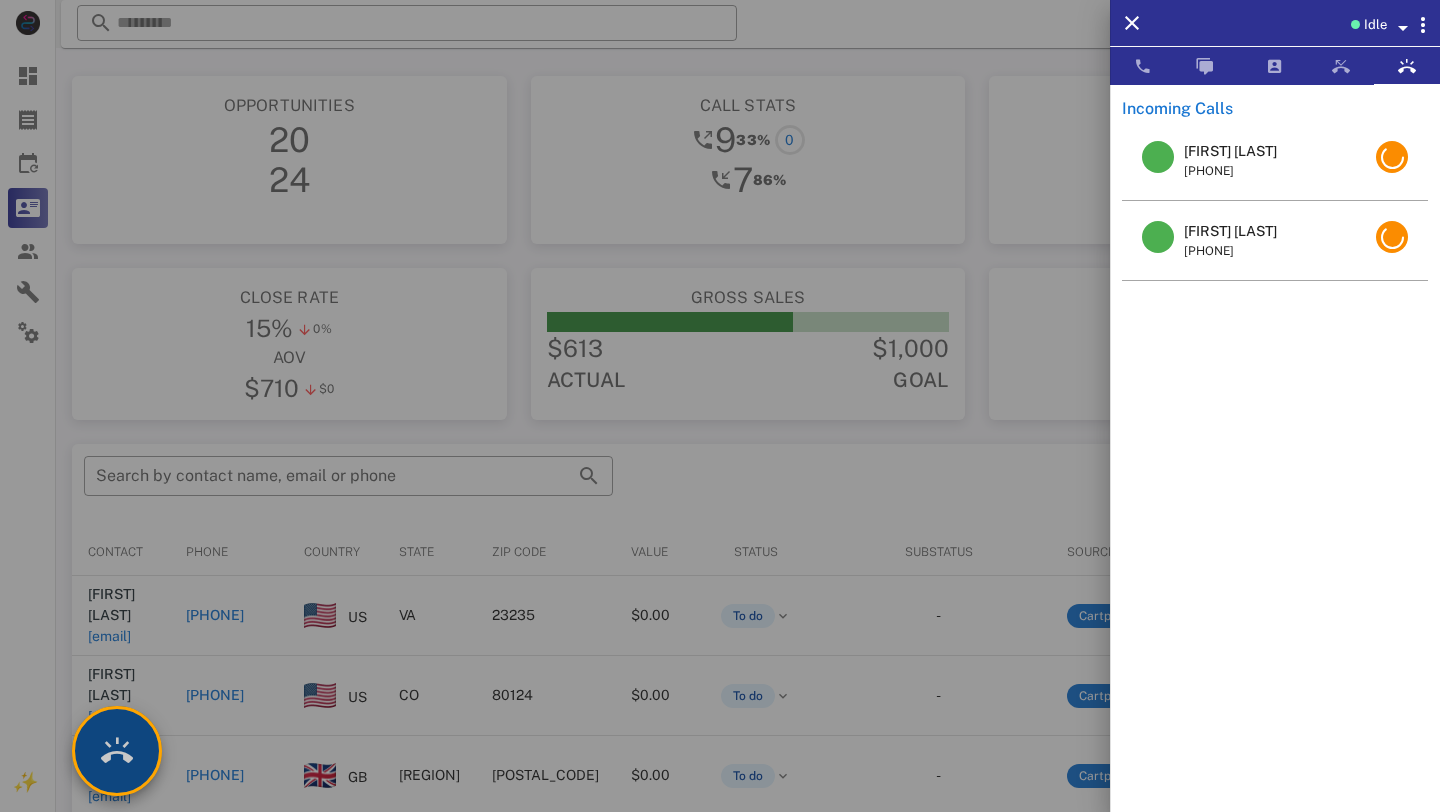 click at bounding box center (117, 751) 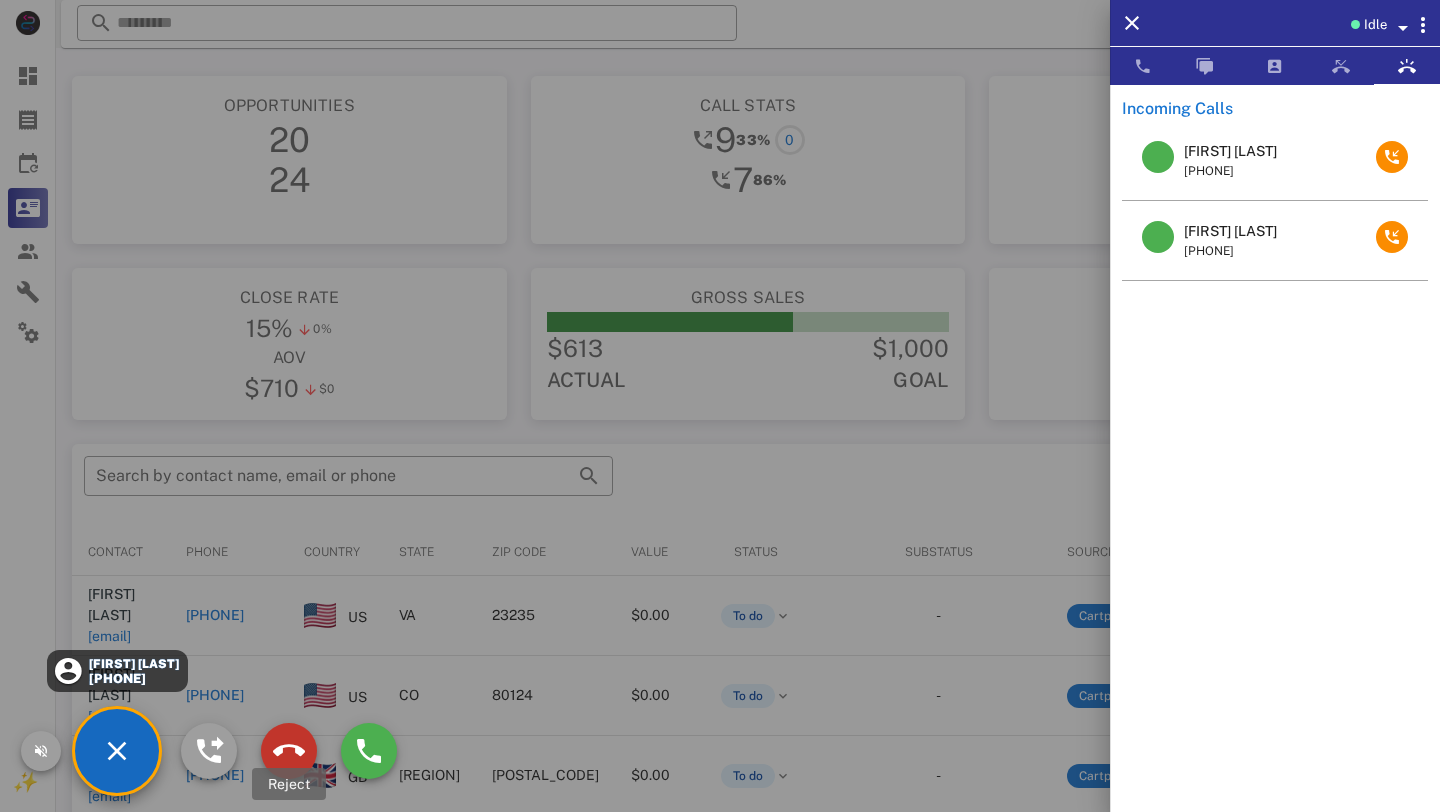 click at bounding box center (289, 751) 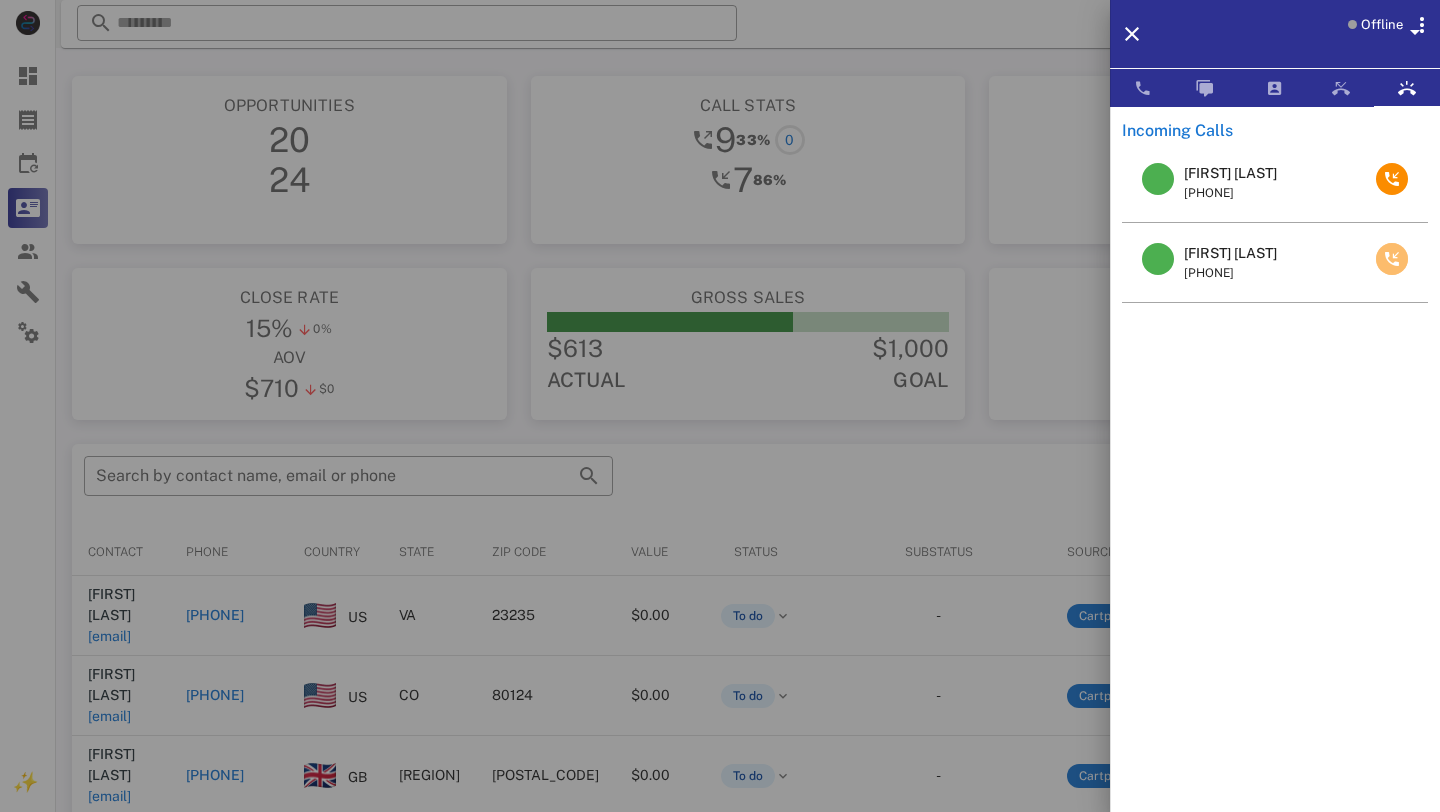 click at bounding box center [1392, 259] 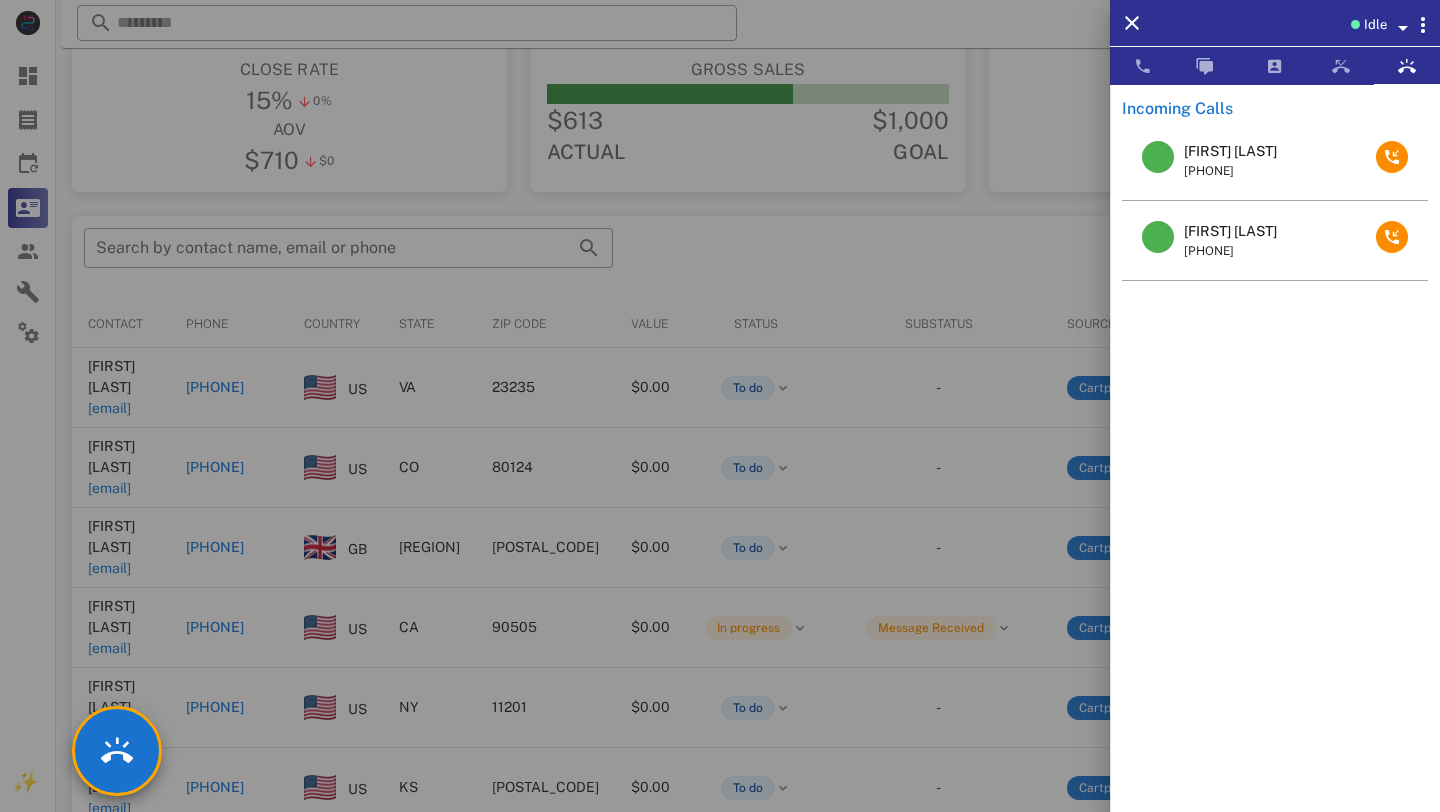 scroll, scrollTop: 380, scrollLeft: 0, axis: vertical 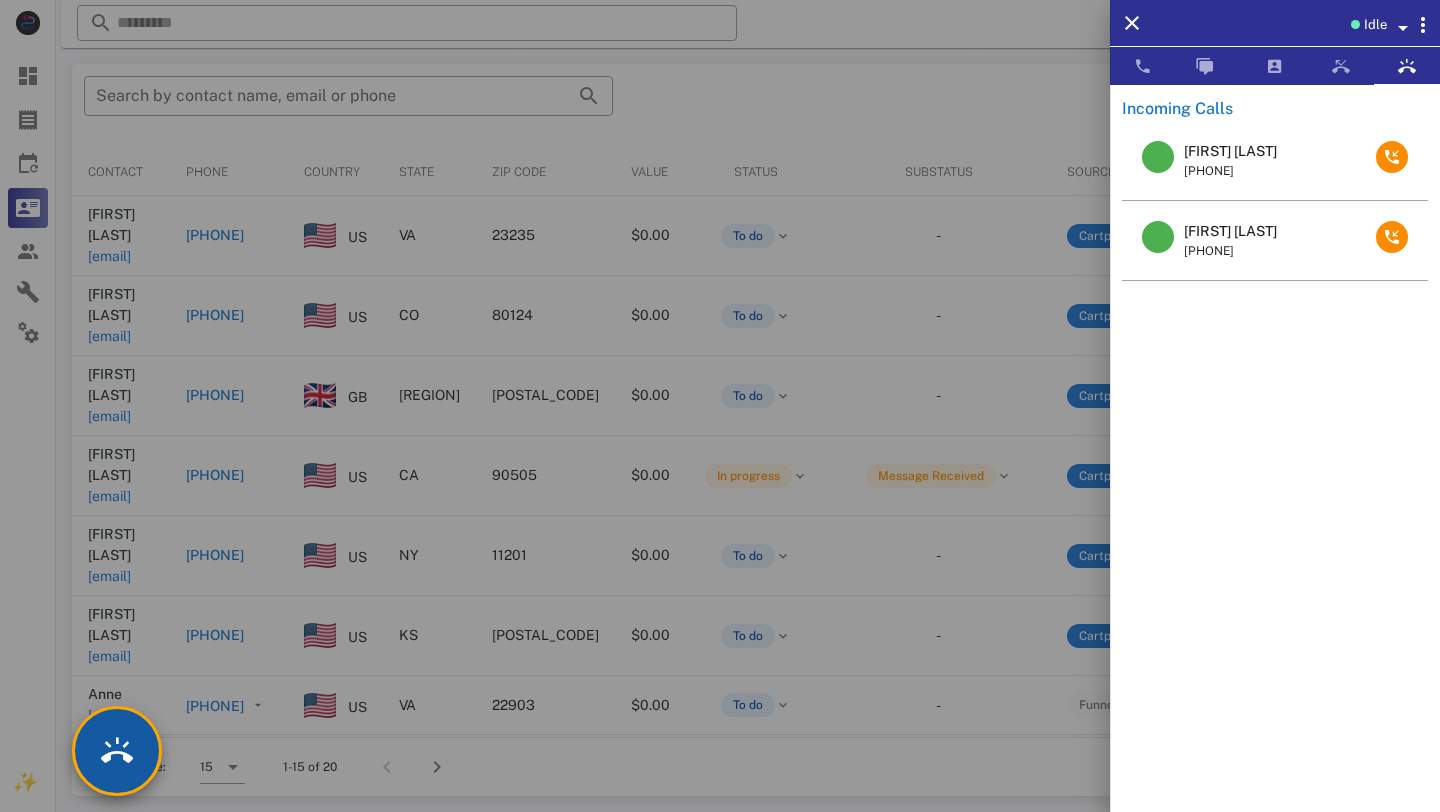 click at bounding box center (117, 751) 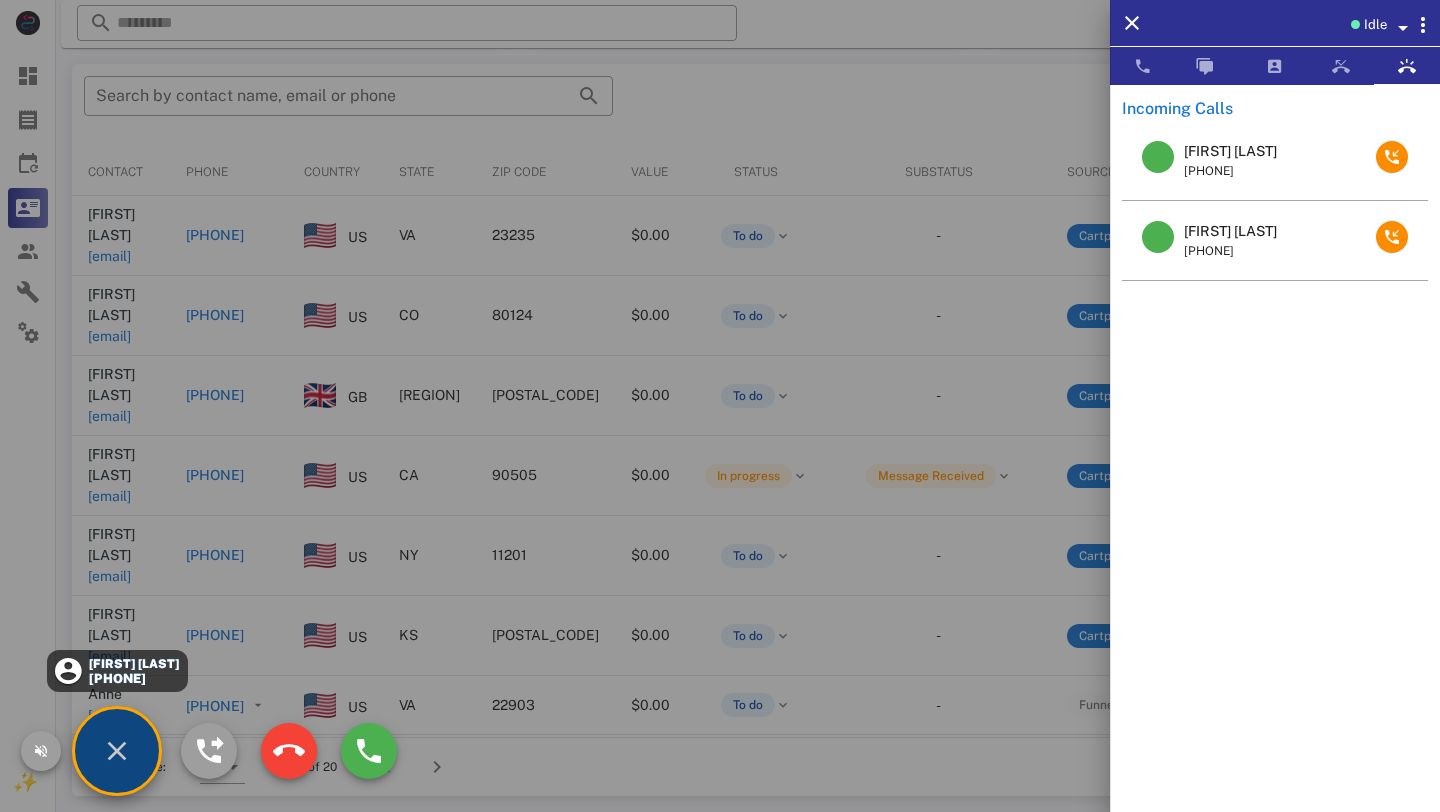 click on "+16145620526" at bounding box center (133, 678) 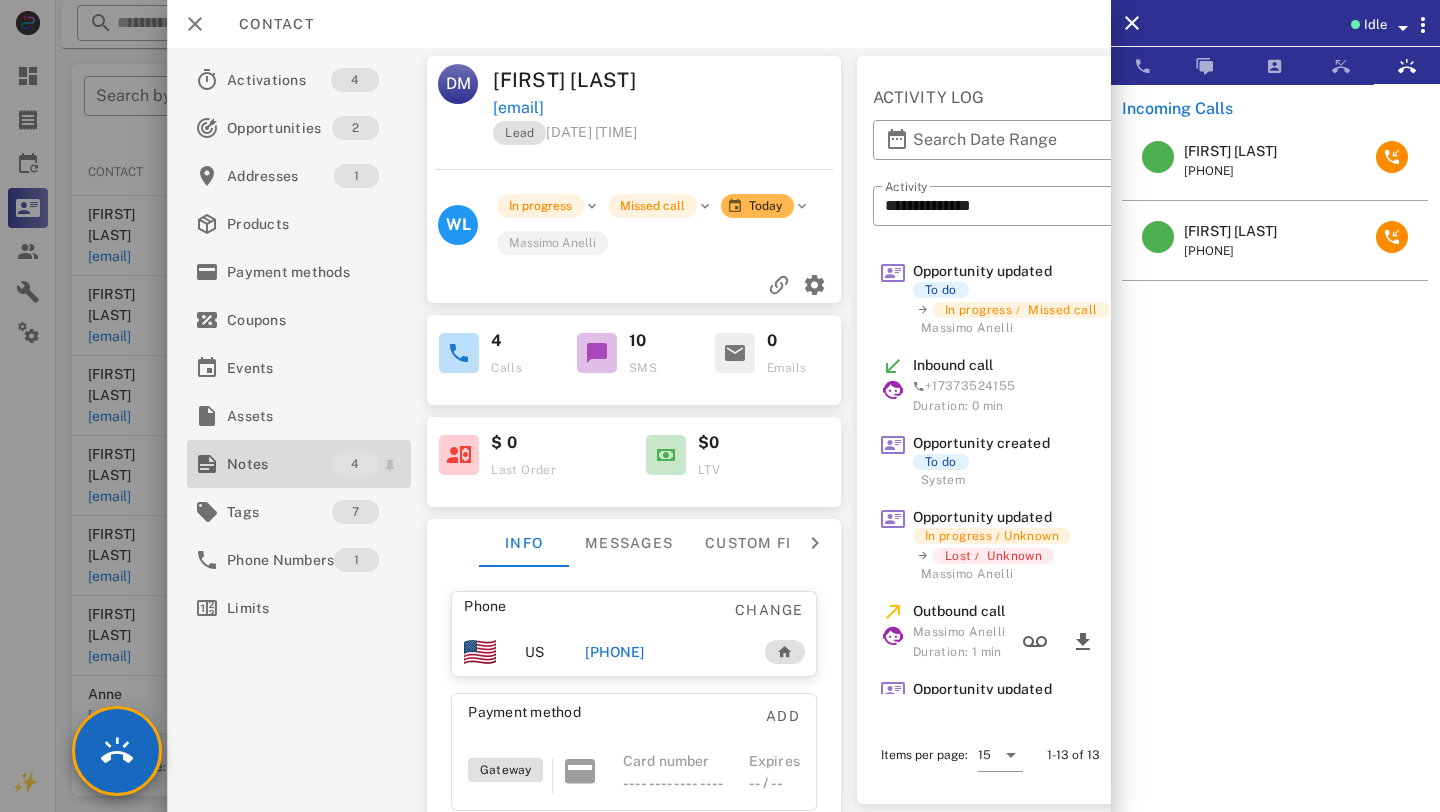 click on "Notes" at bounding box center (279, 464) 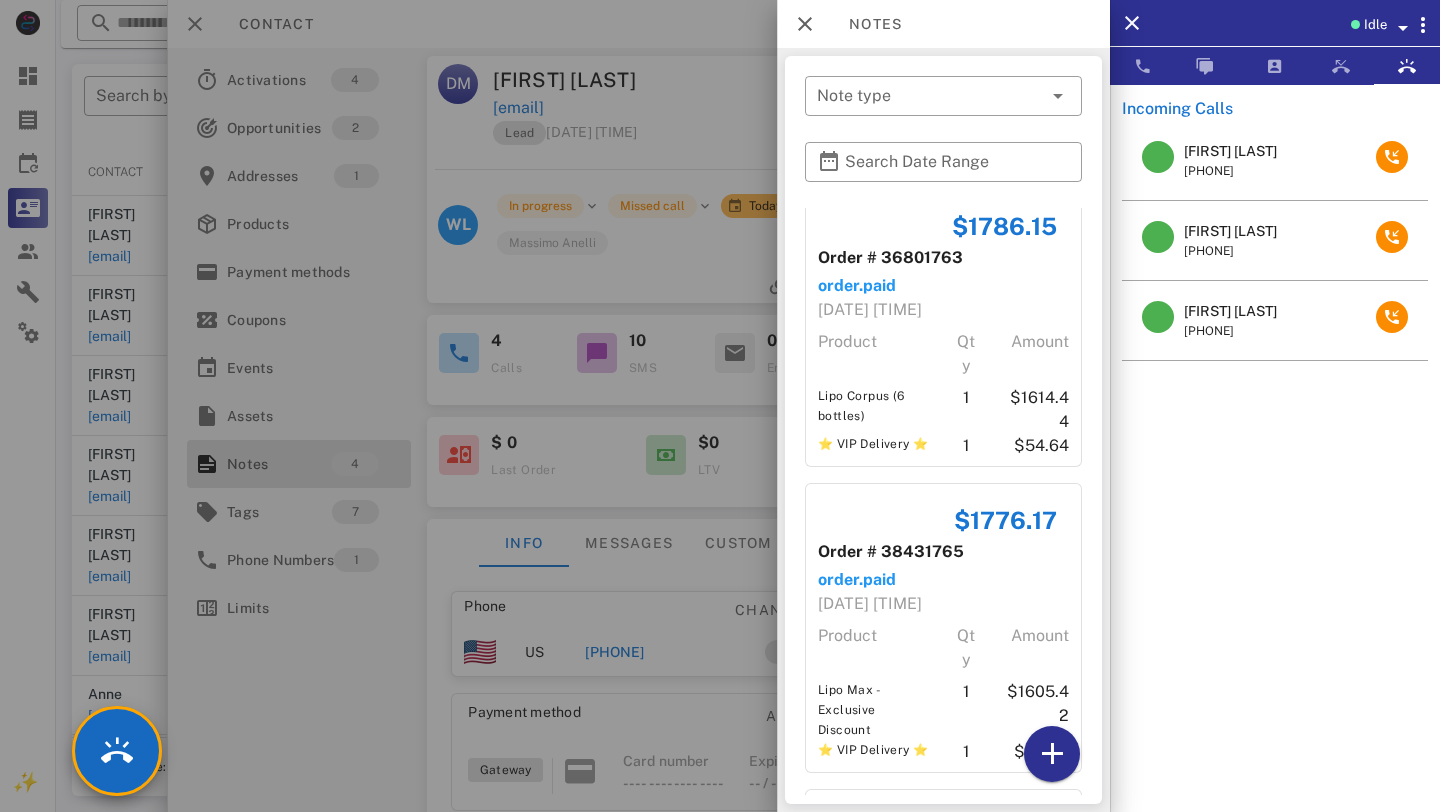 scroll, scrollTop: 0, scrollLeft: 0, axis: both 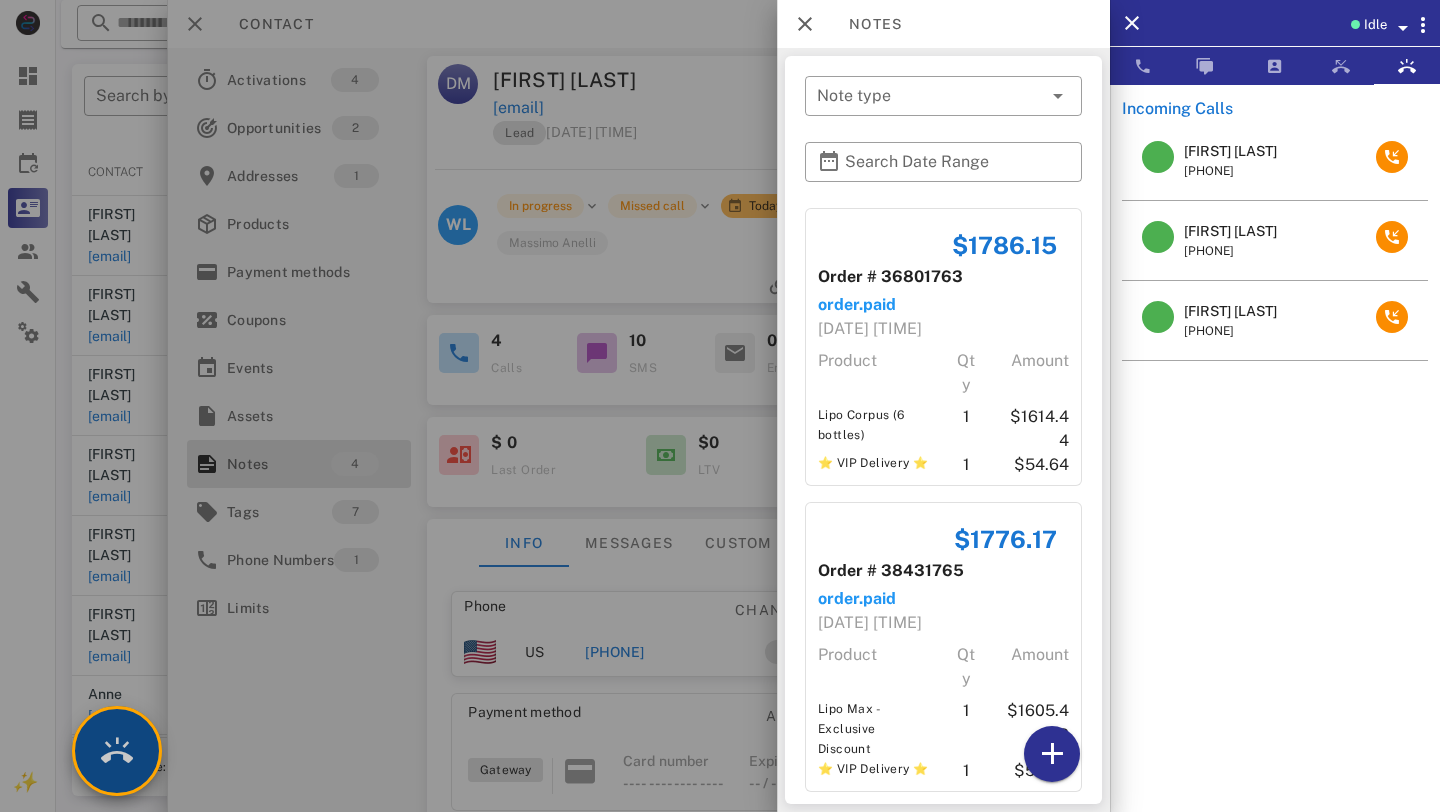 click at bounding box center (117, 751) 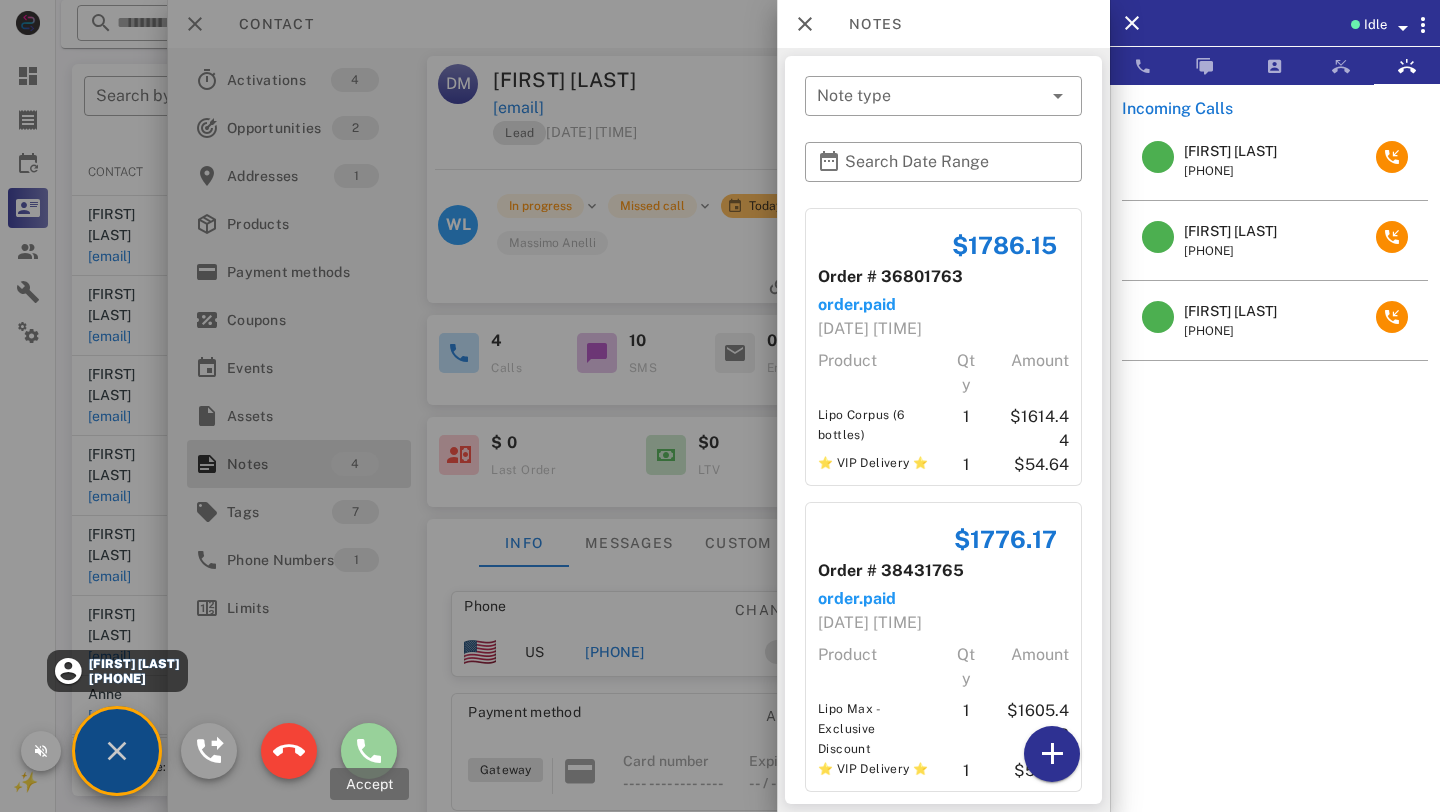 click at bounding box center (369, 751) 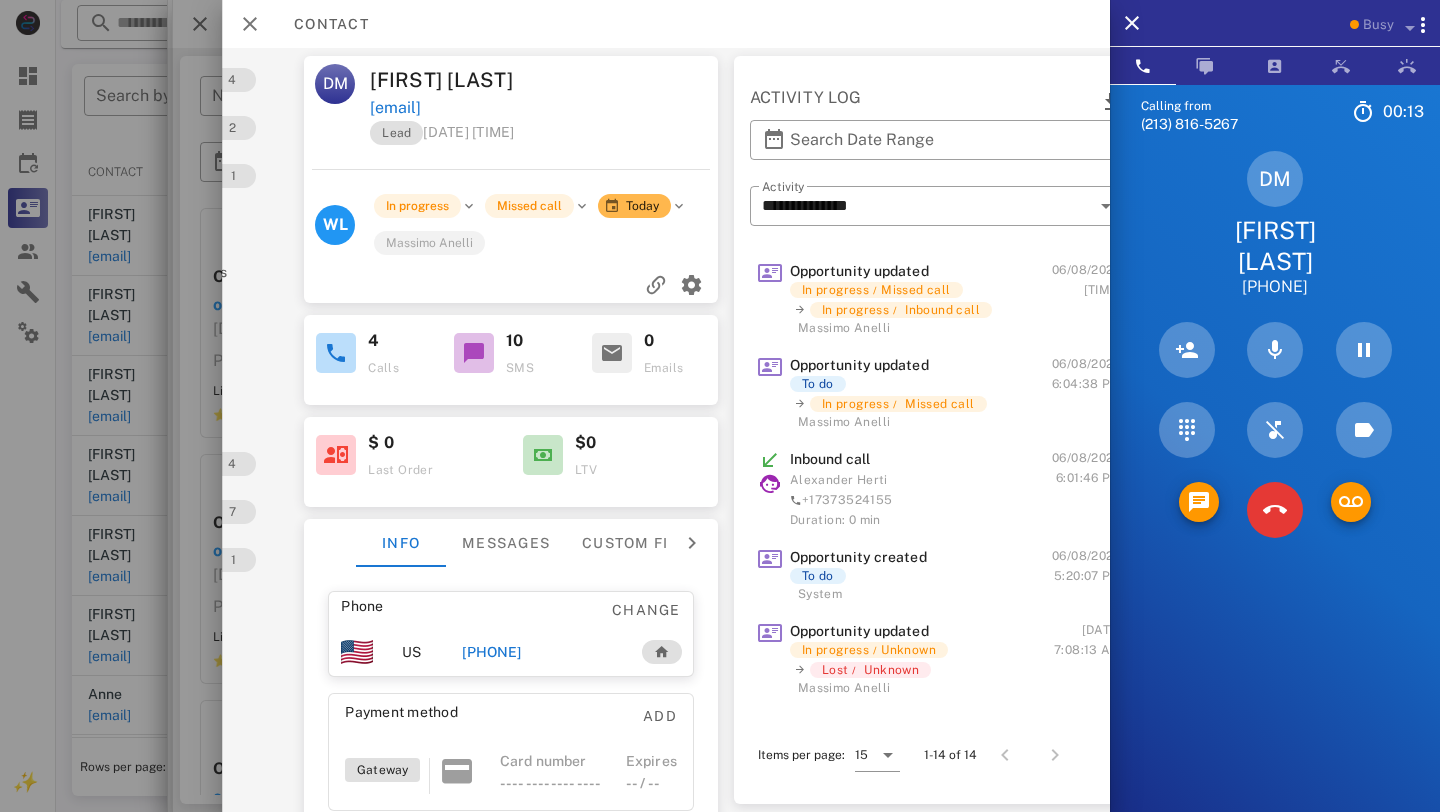 scroll, scrollTop: 0, scrollLeft: 214, axis: horizontal 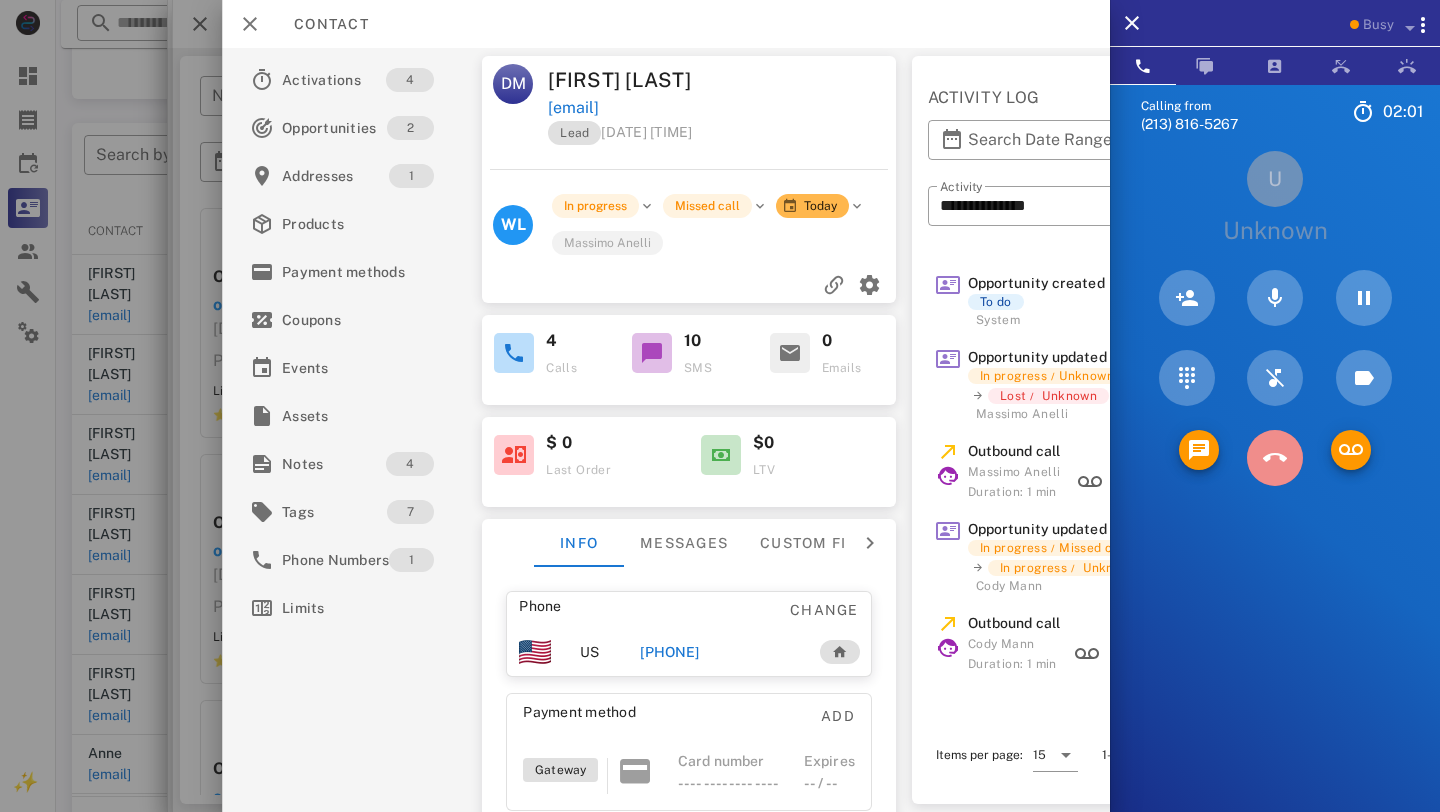 click at bounding box center (1275, 458) 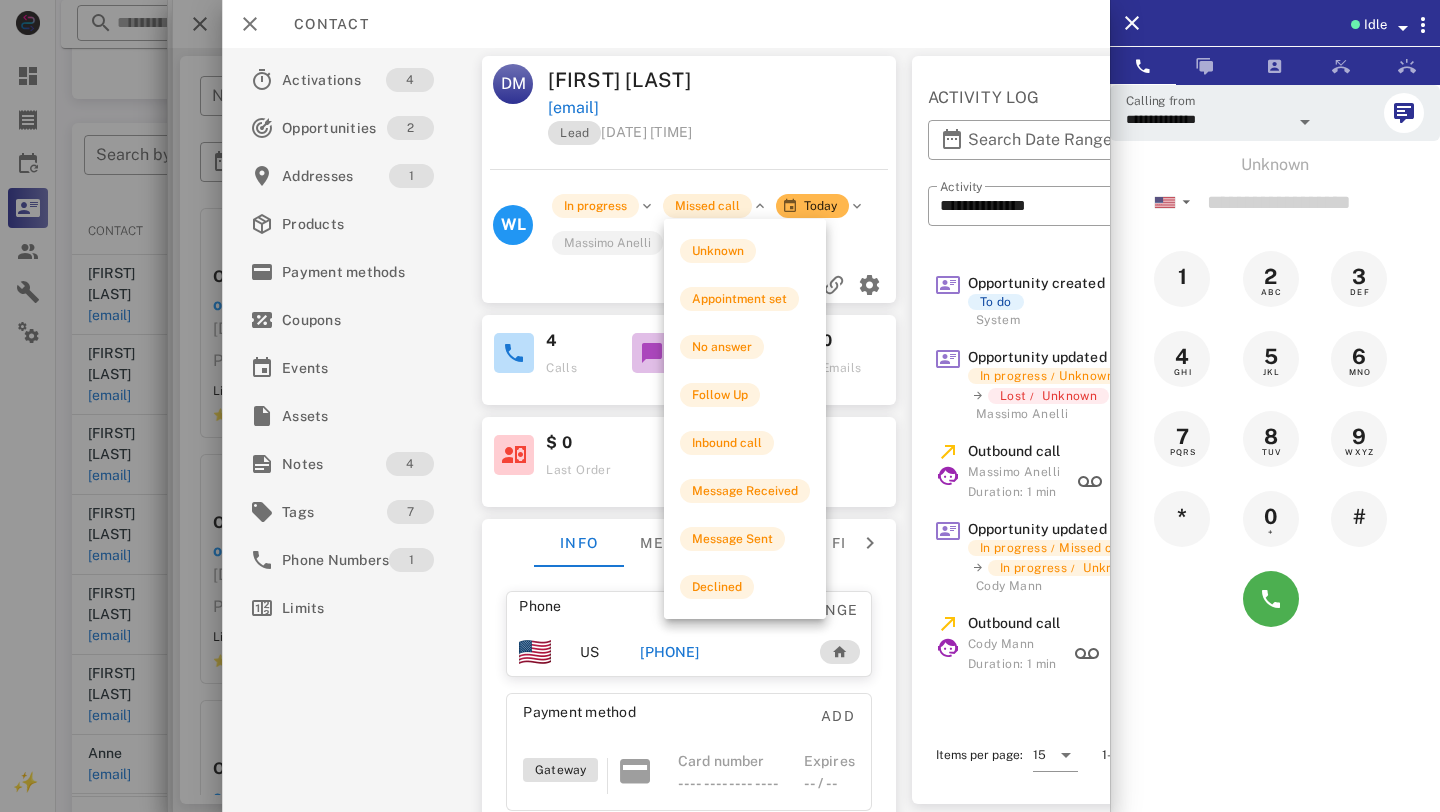 click on "Missed call" at bounding box center (707, 206) 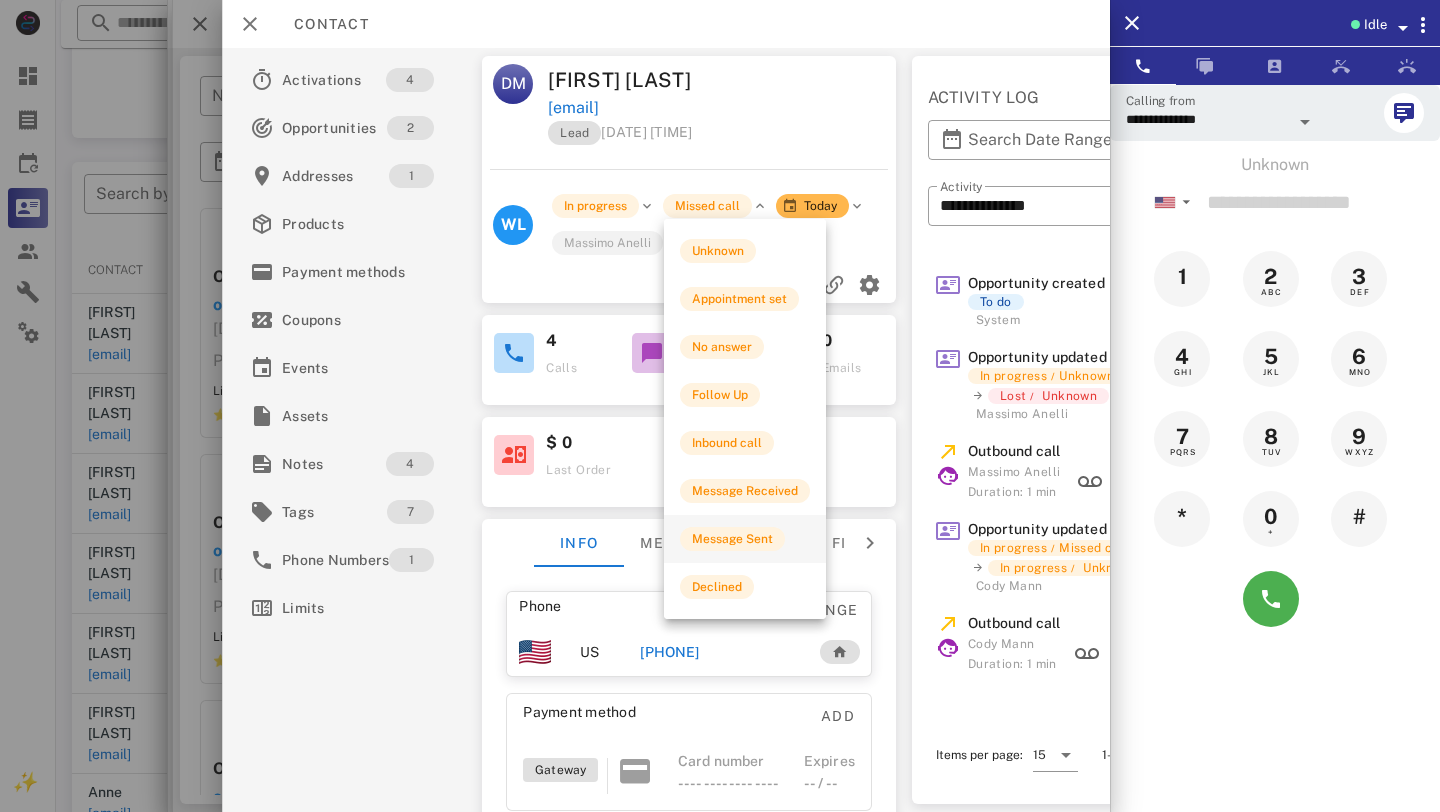 scroll, scrollTop: 0, scrollLeft: 0, axis: both 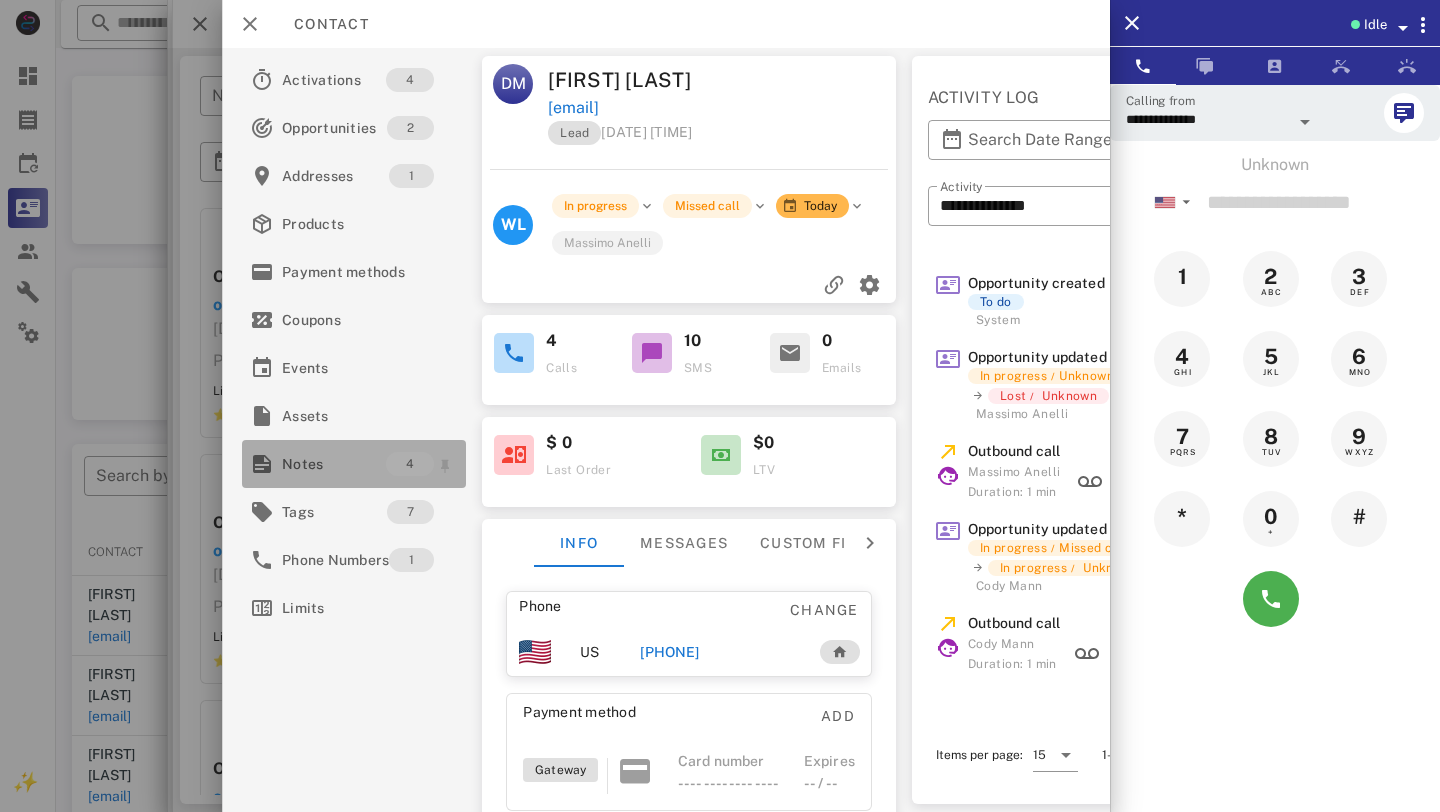 click on "Notes" at bounding box center [334, 464] 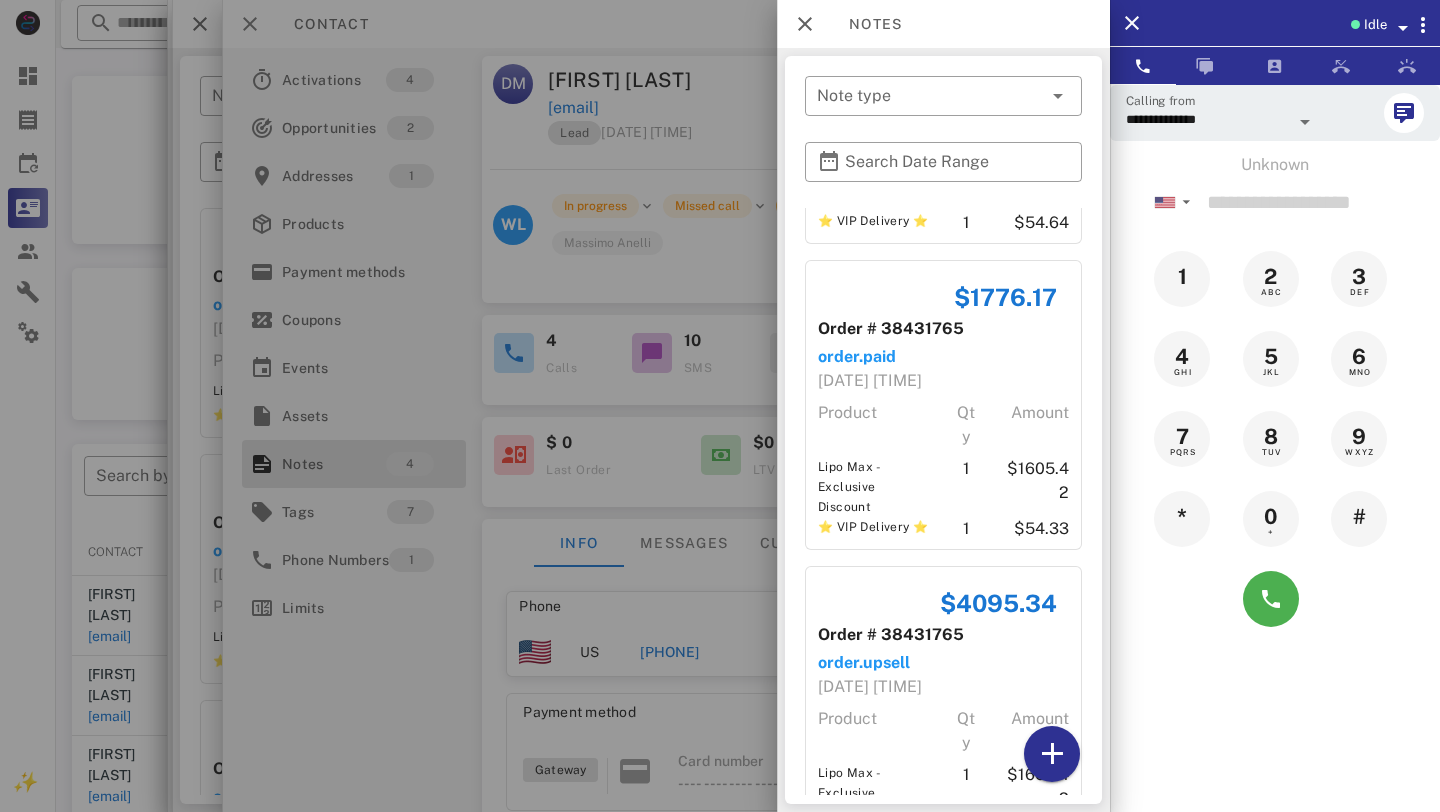 scroll, scrollTop: 653, scrollLeft: 0, axis: vertical 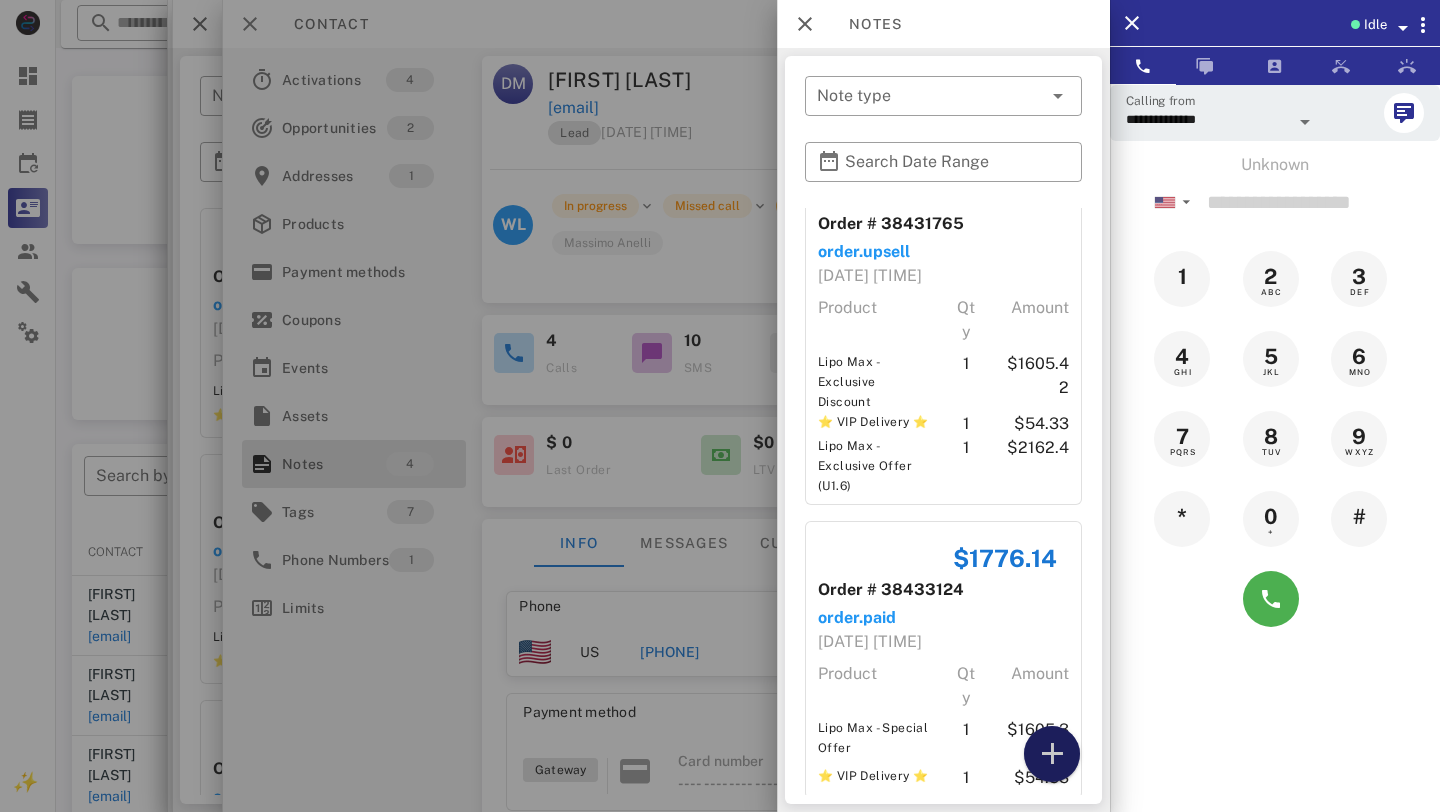click at bounding box center [1052, 754] 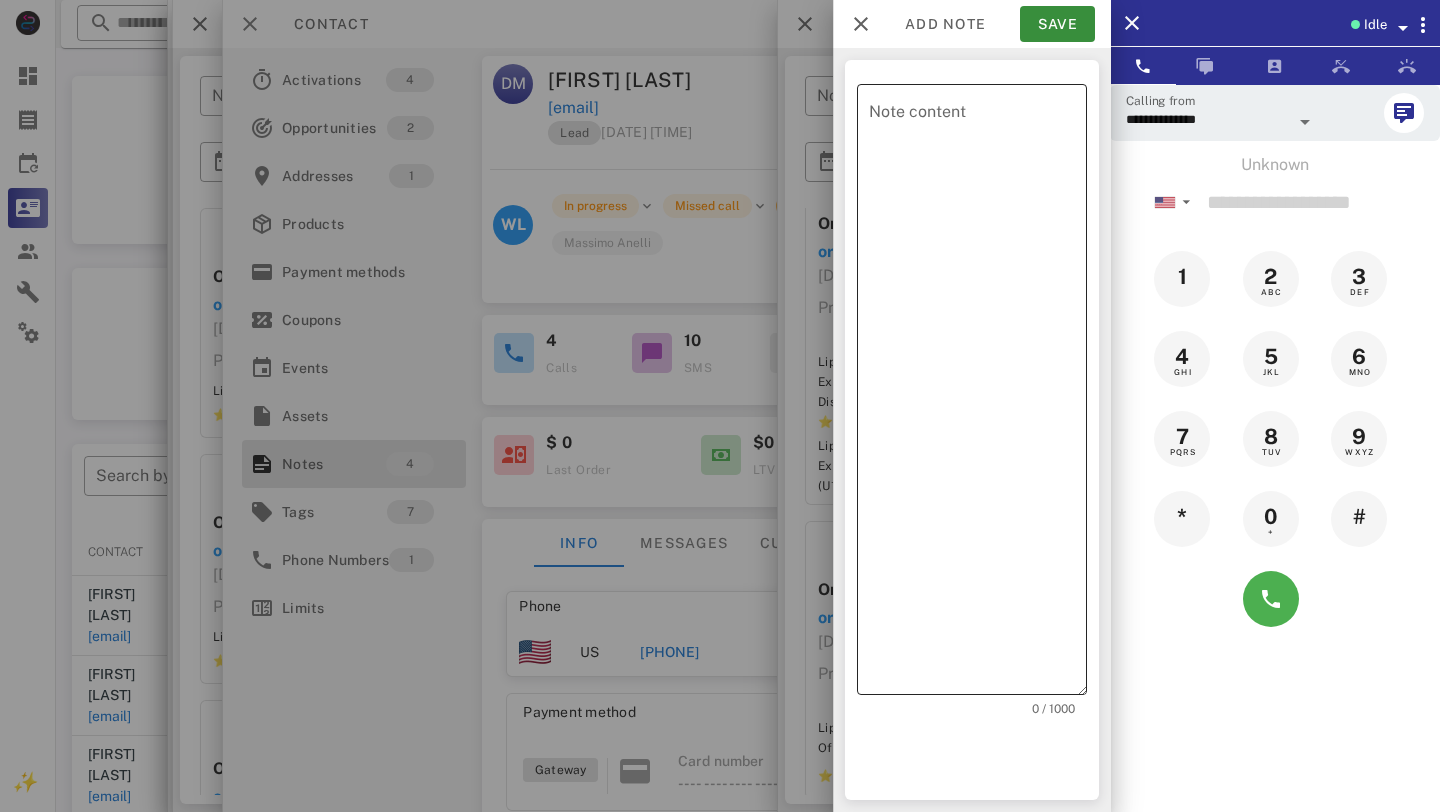 click on "Note content" at bounding box center (978, 394) 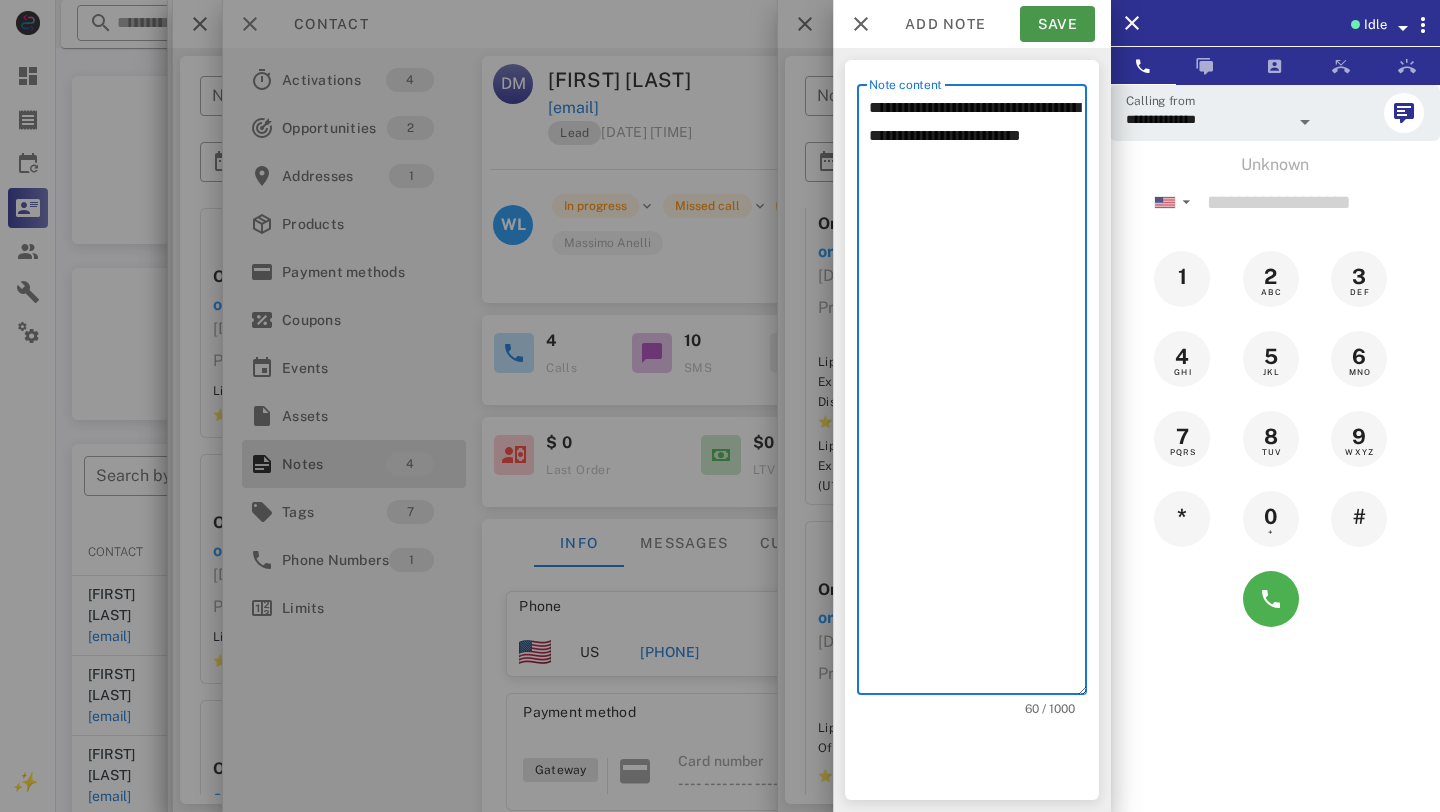 type on "**********" 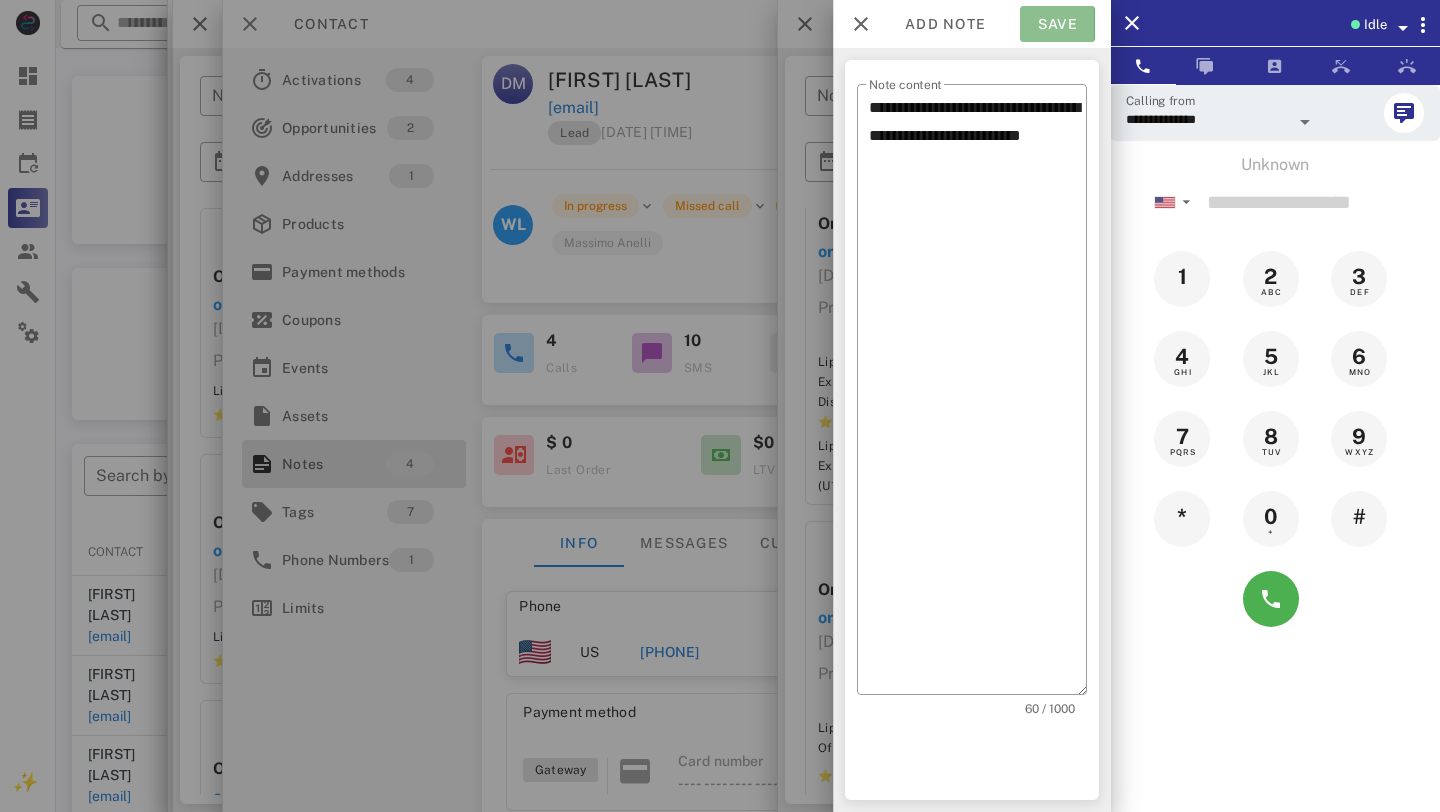 click on "Save" at bounding box center [1057, 24] 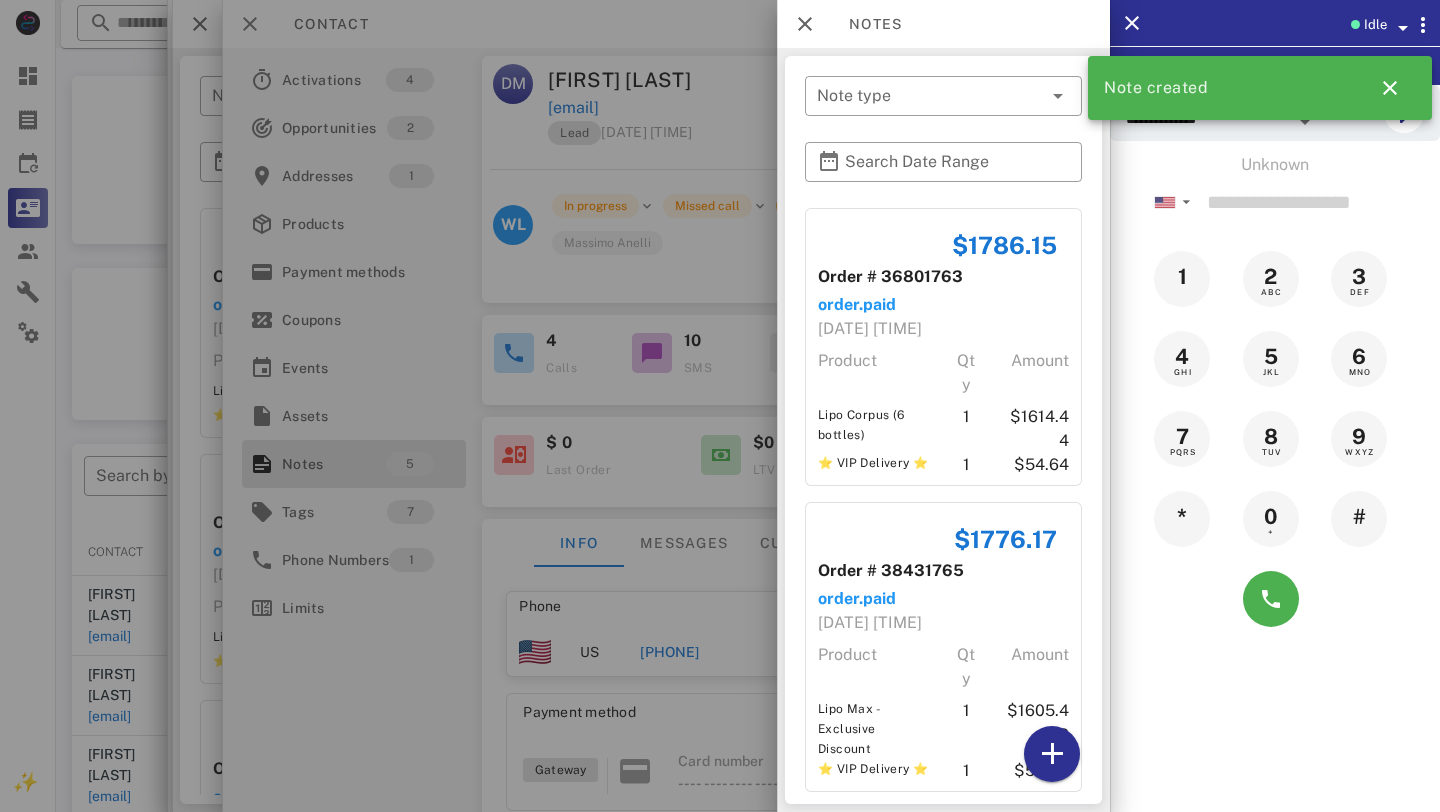 click at bounding box center [720, 406] 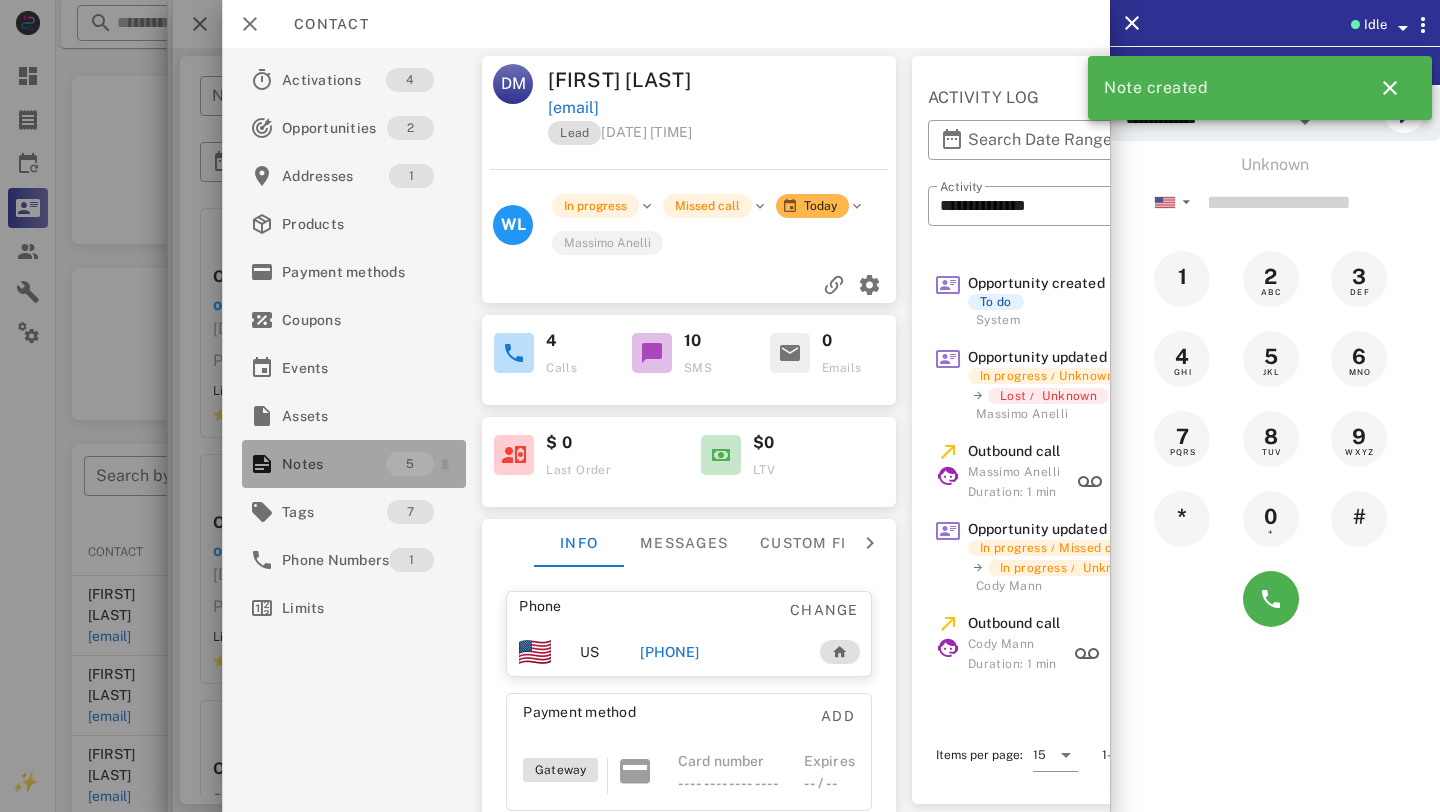 click on "Notes" at bounding box center (334, 464) 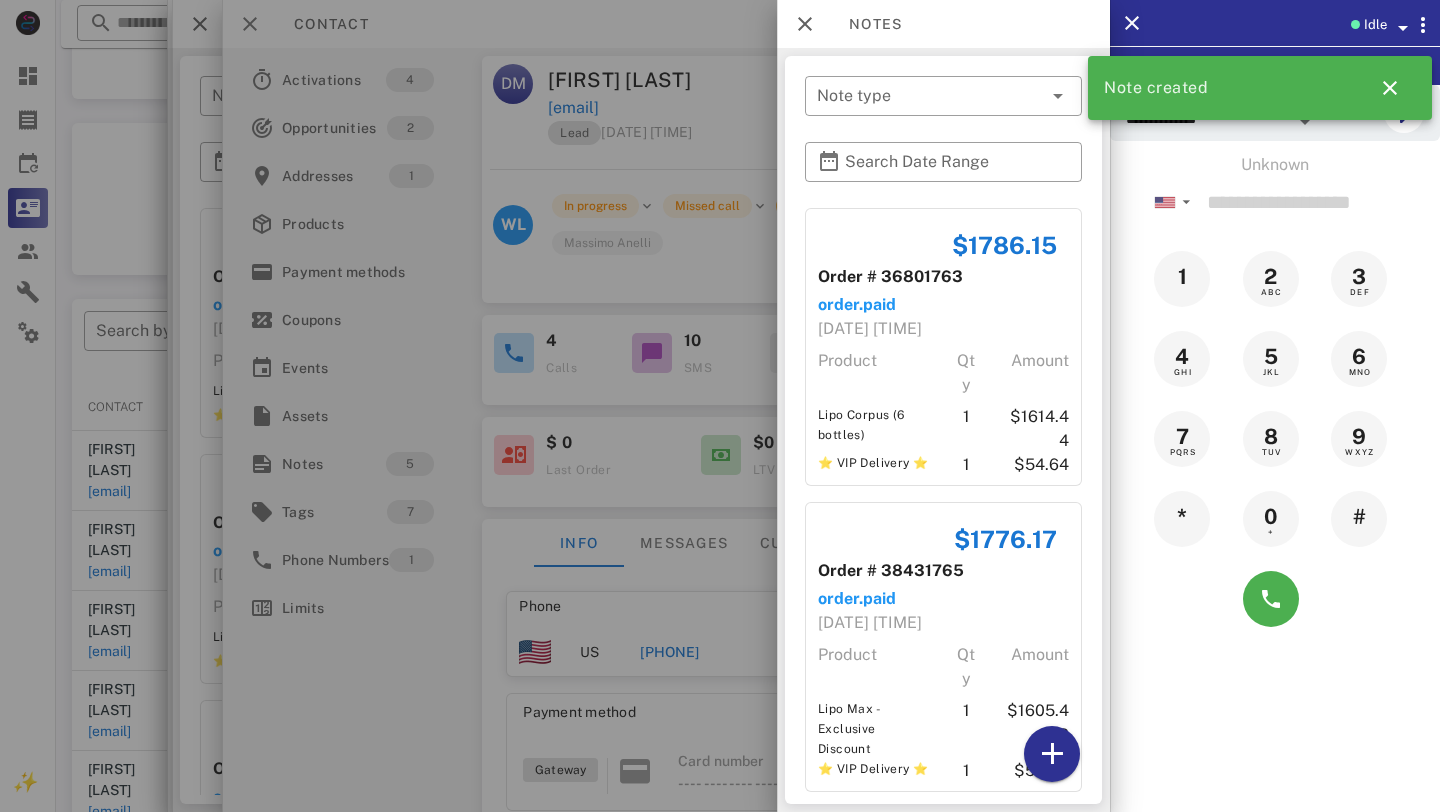 scroll, scrollTop: 249, scrollLeft: 0, axis: vertical 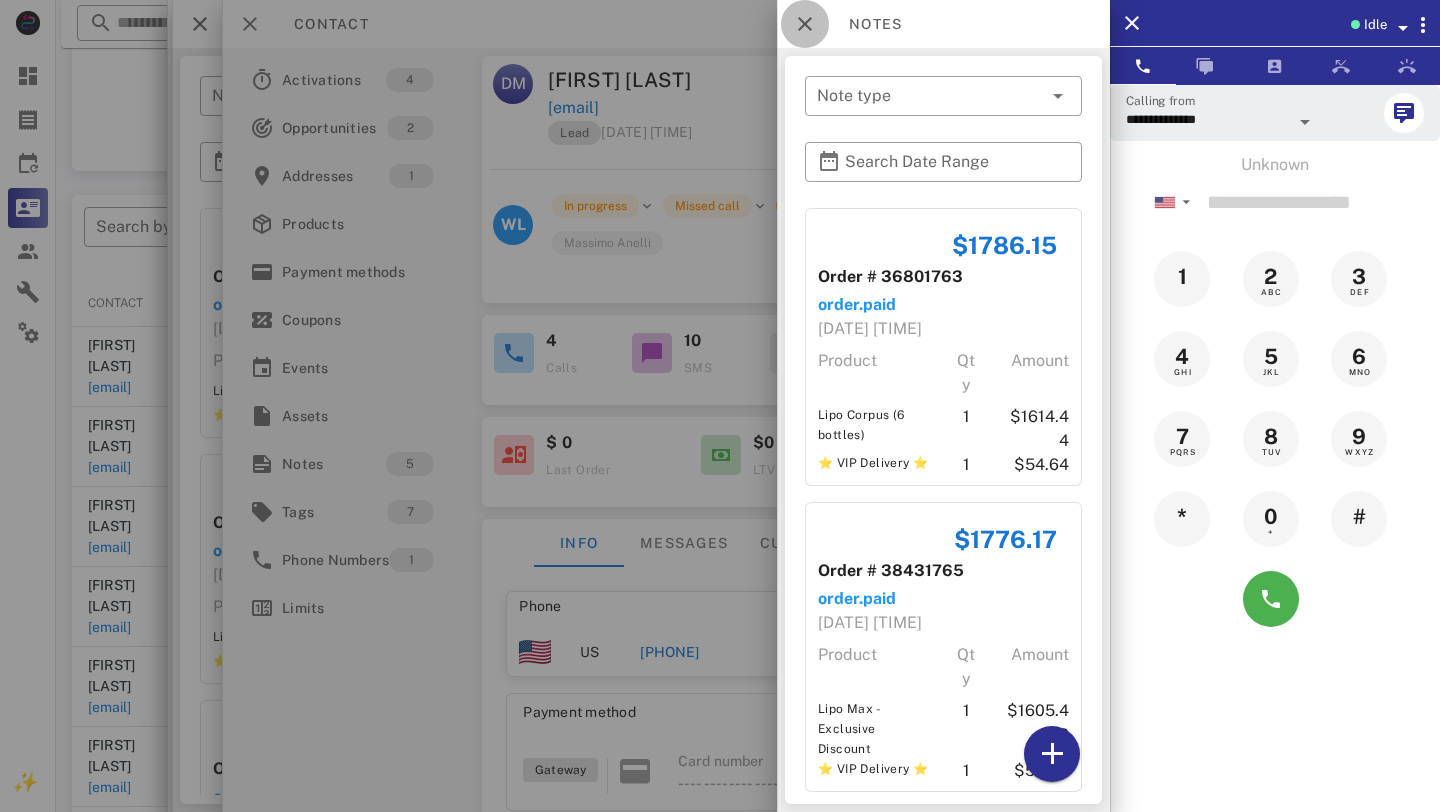 click at bounding box center (805, 24) 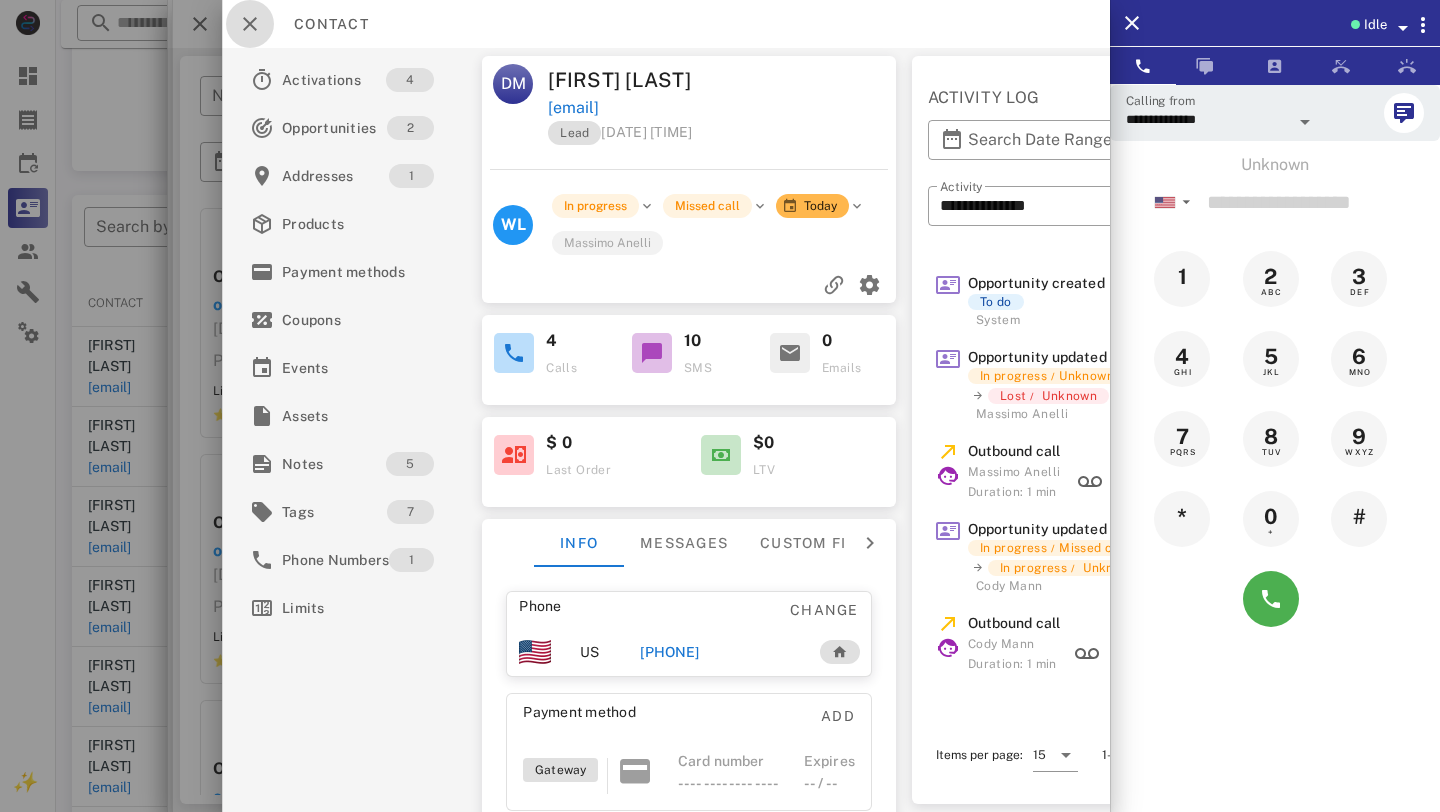 click at bounding box center (250, 24) 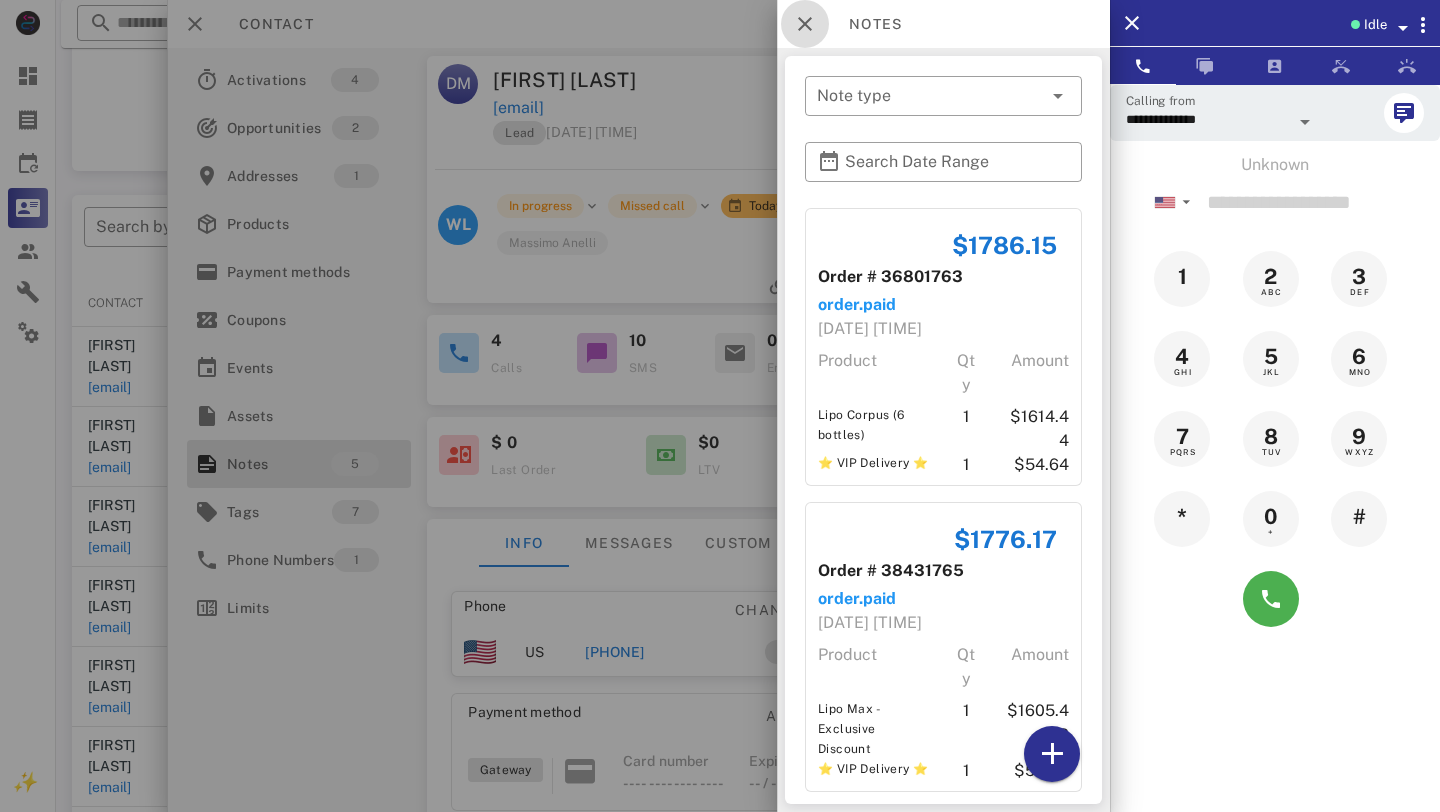 click at bounding box center [805, 24] 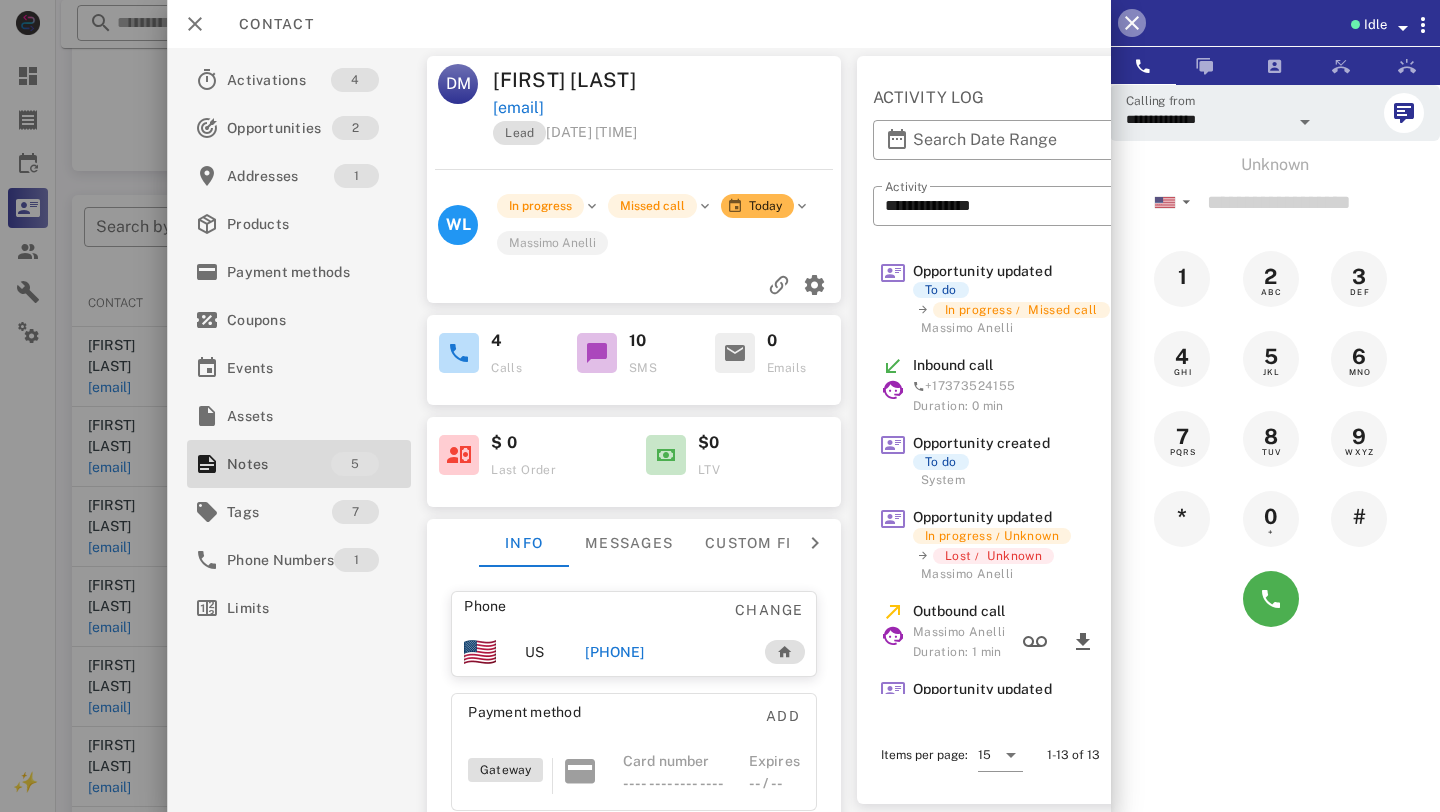 click at bounding box center (1132, 23) 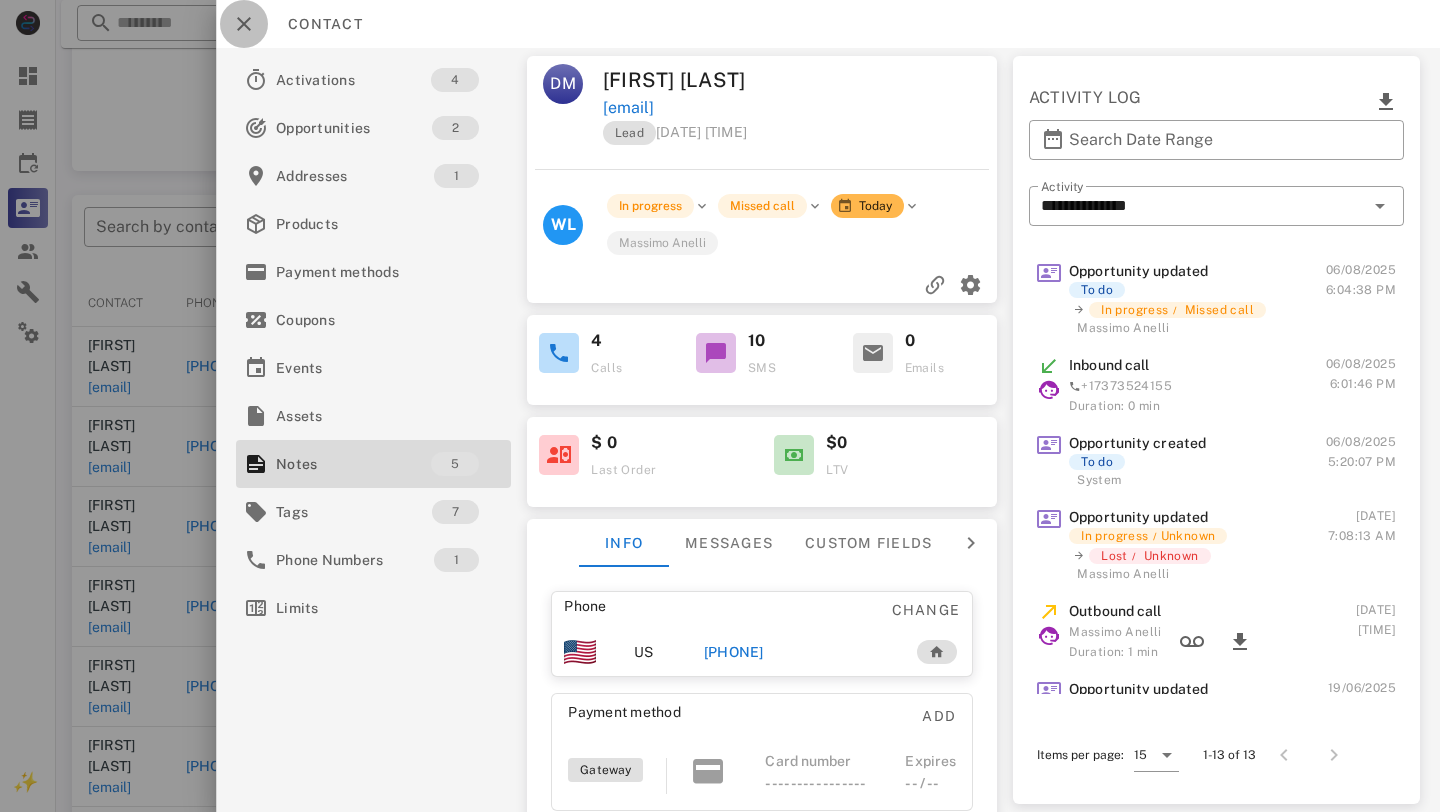 click at bounding box center (244, 24) 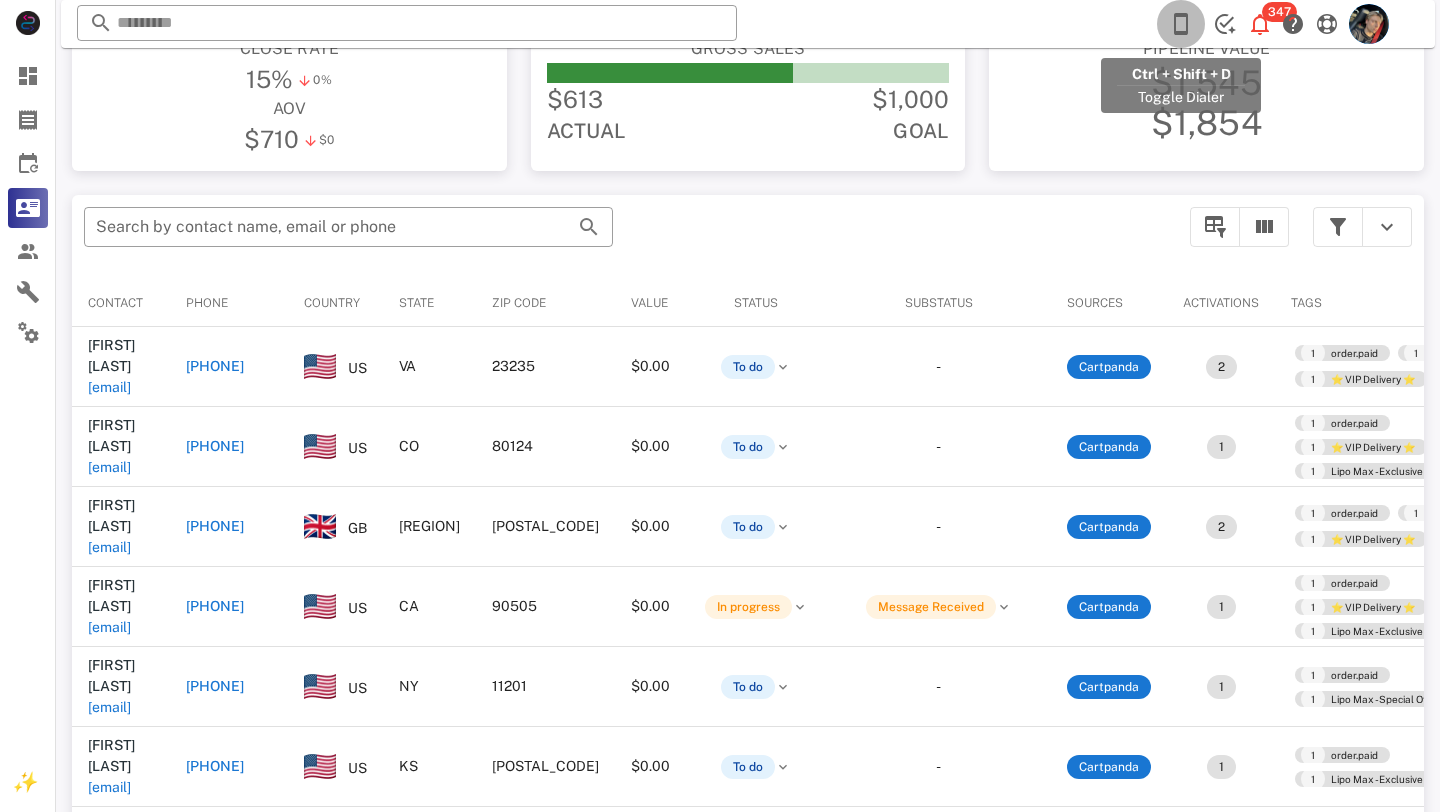 click at bounding box center (1181, 24) 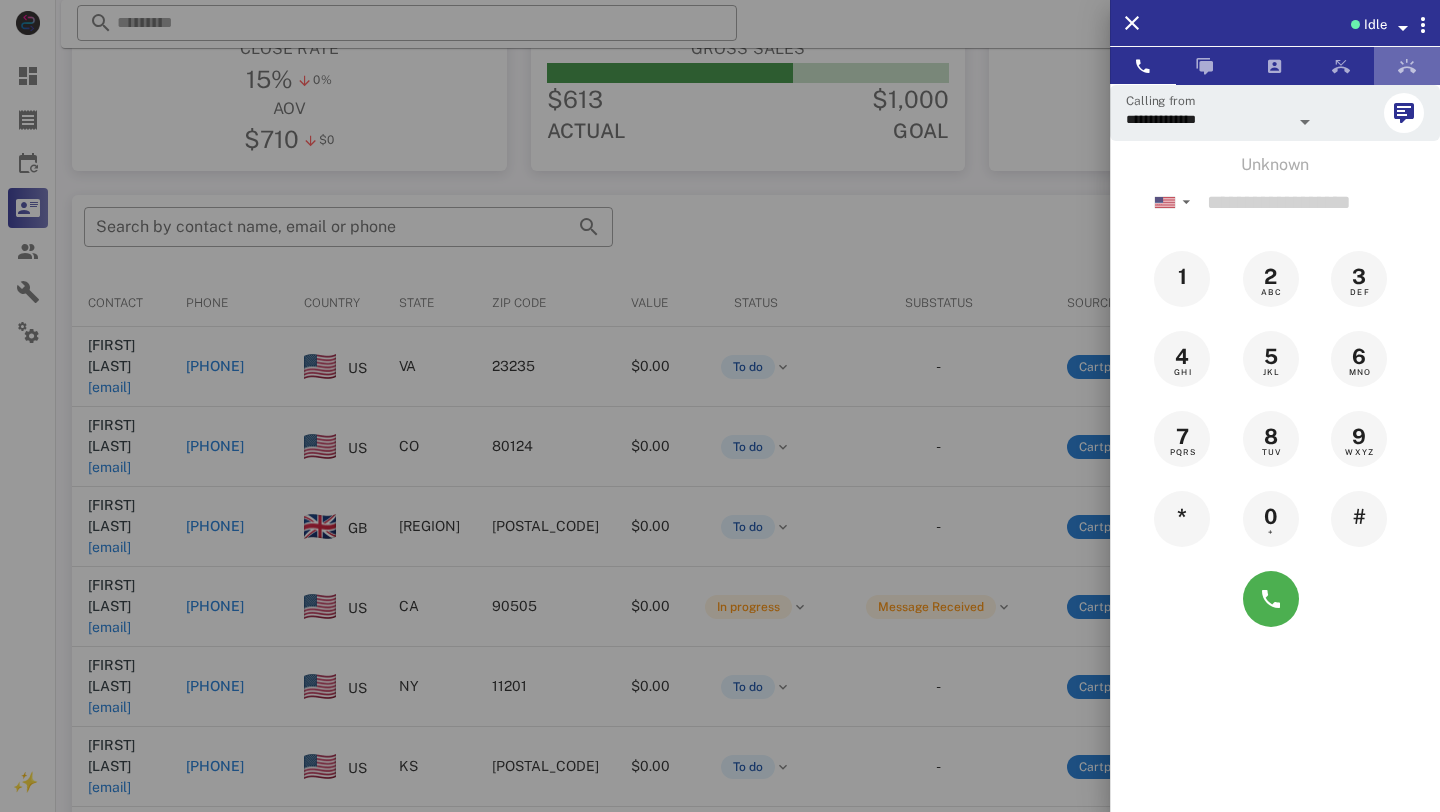 click at bounding box center [1407, 66] 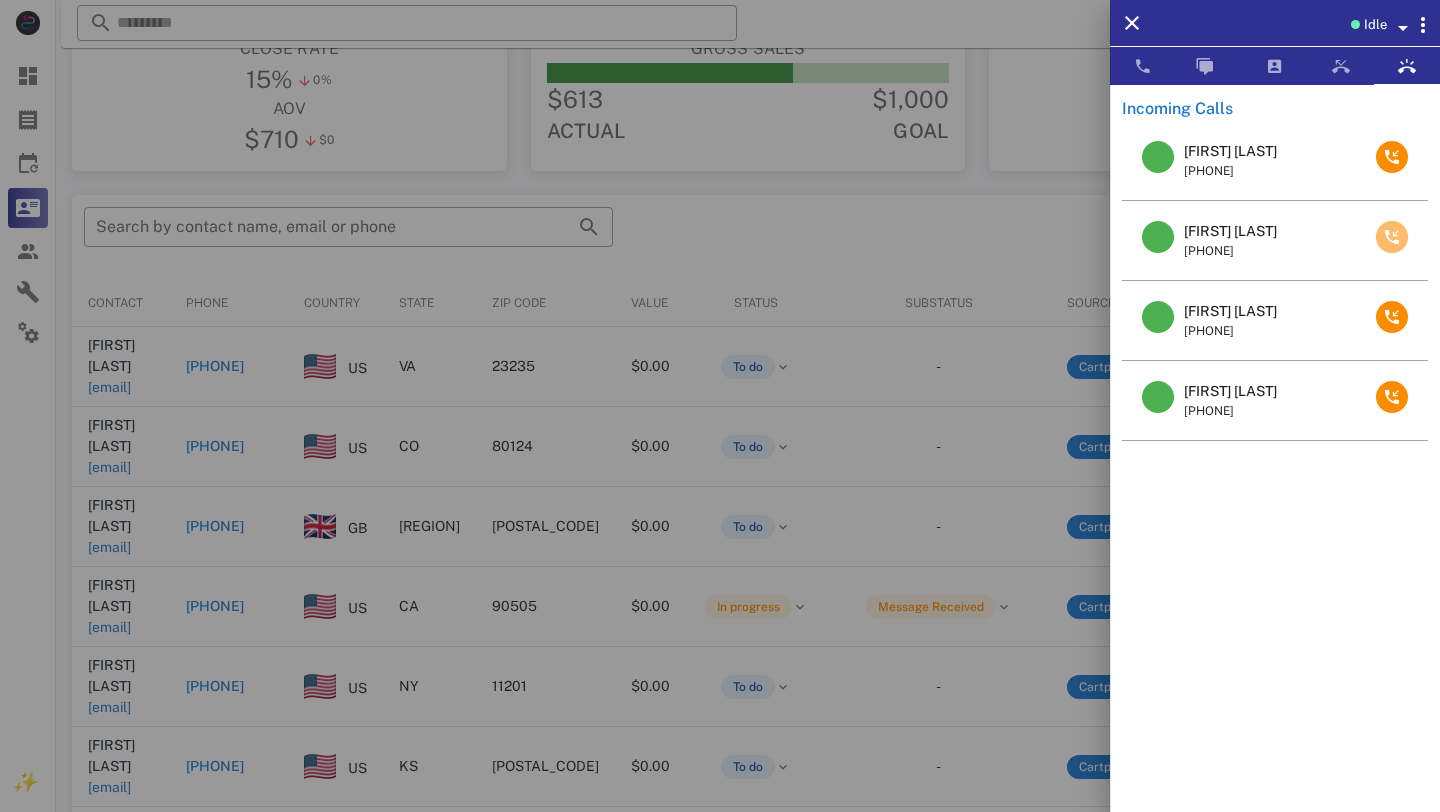 click at bounding box center [1392, 237] 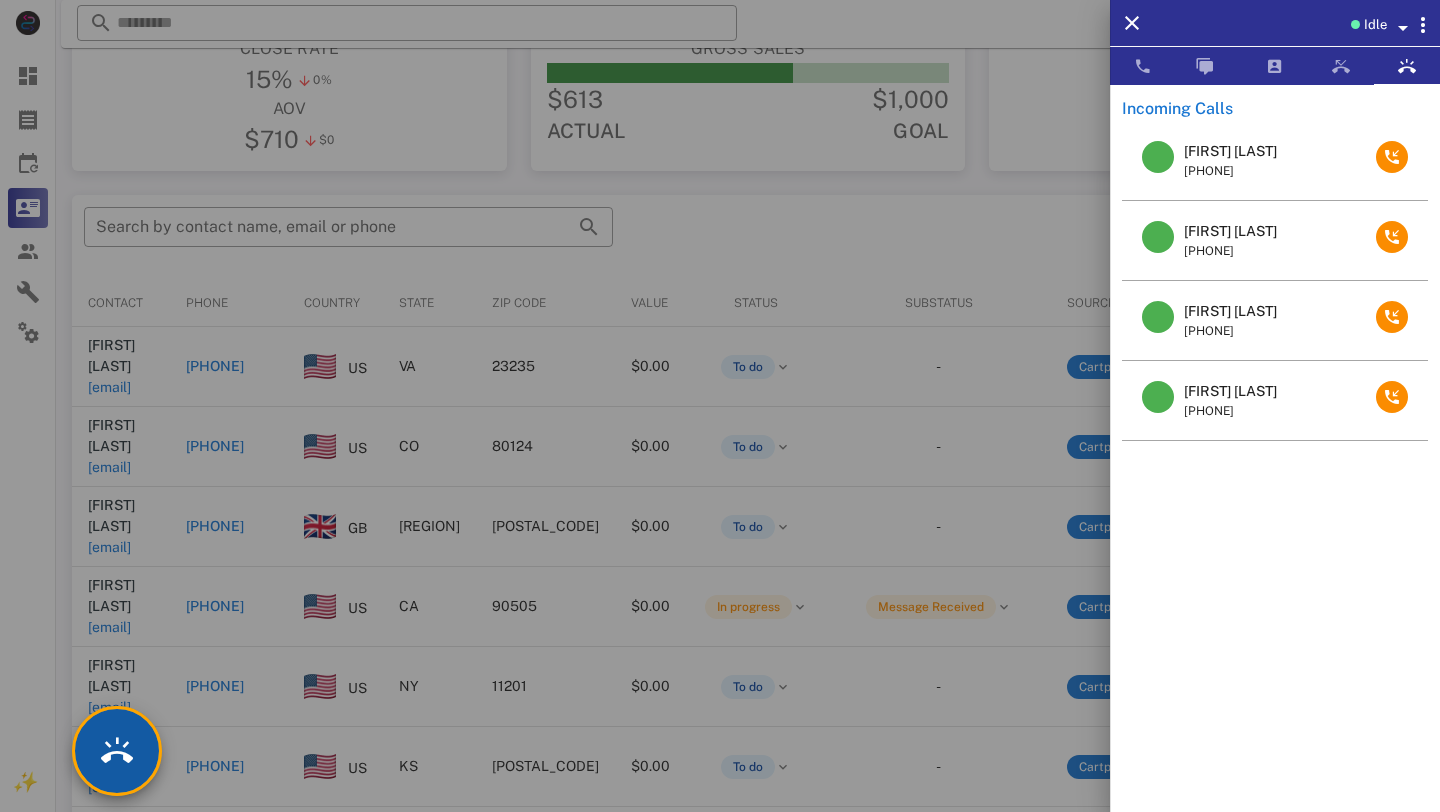 click at bounding box center (117, 751) 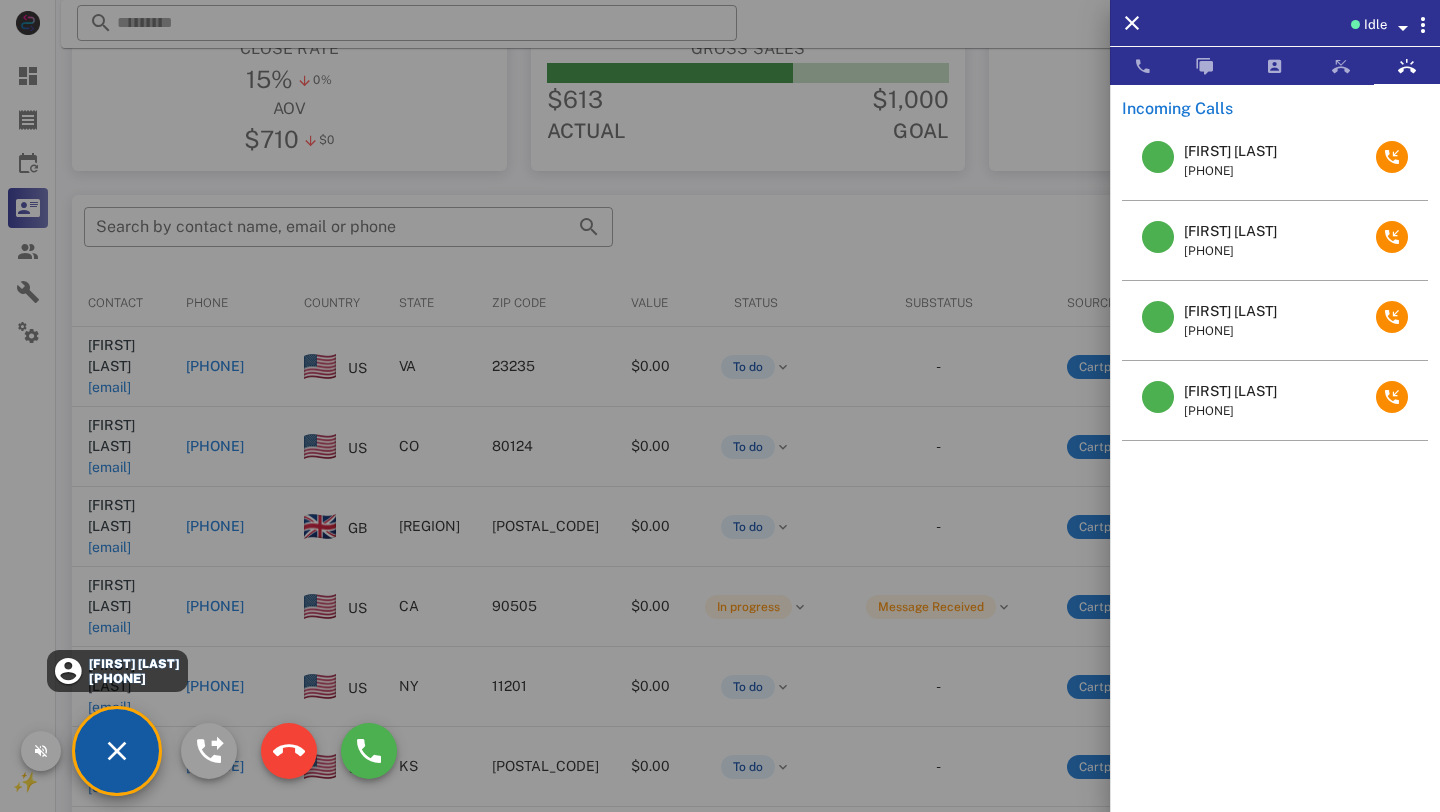 click on "[FIRST] [MIDDLE] [LAST]" at bounding box center (133, 664) 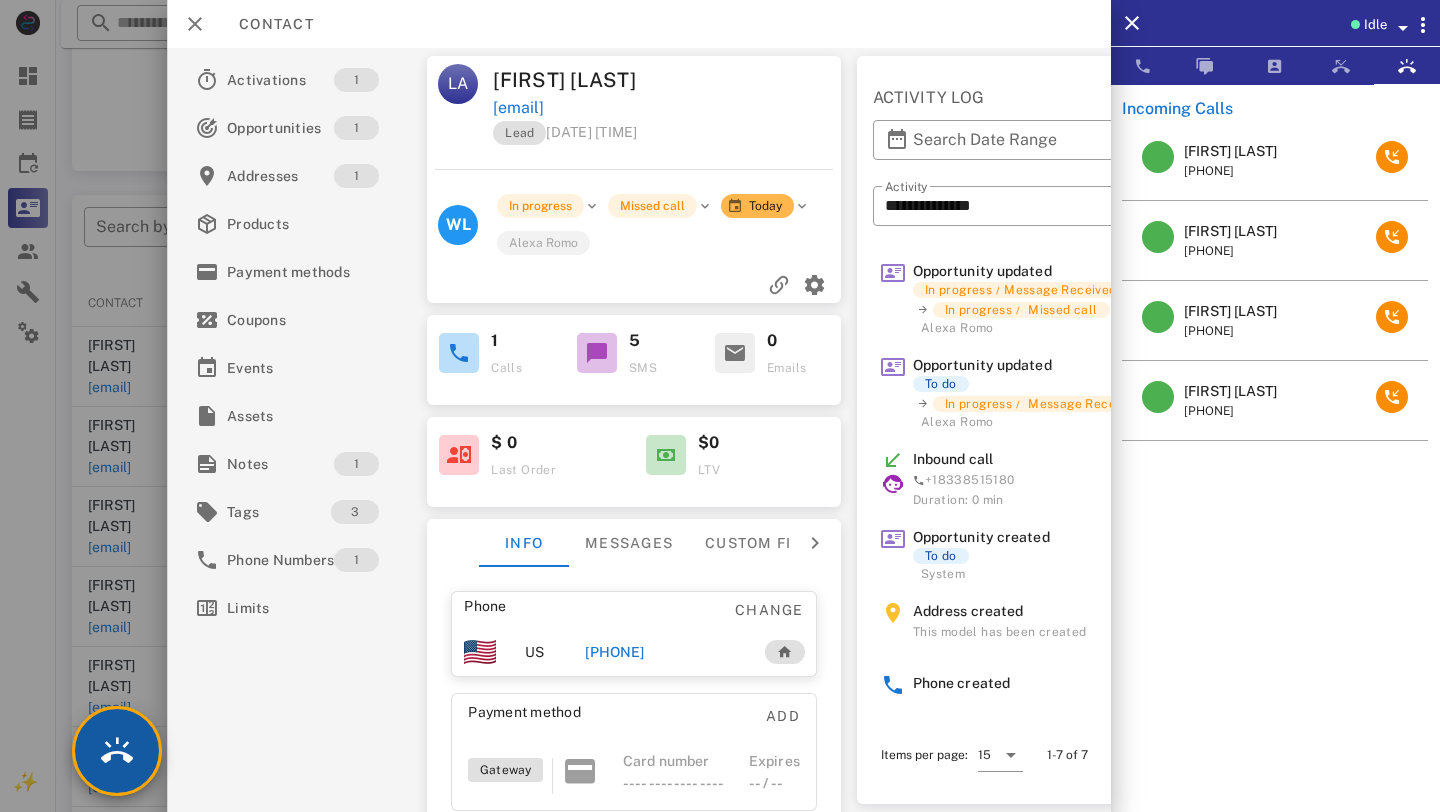 scroll, scrollTop: 168, scrollLeft: 0, axis: vertical 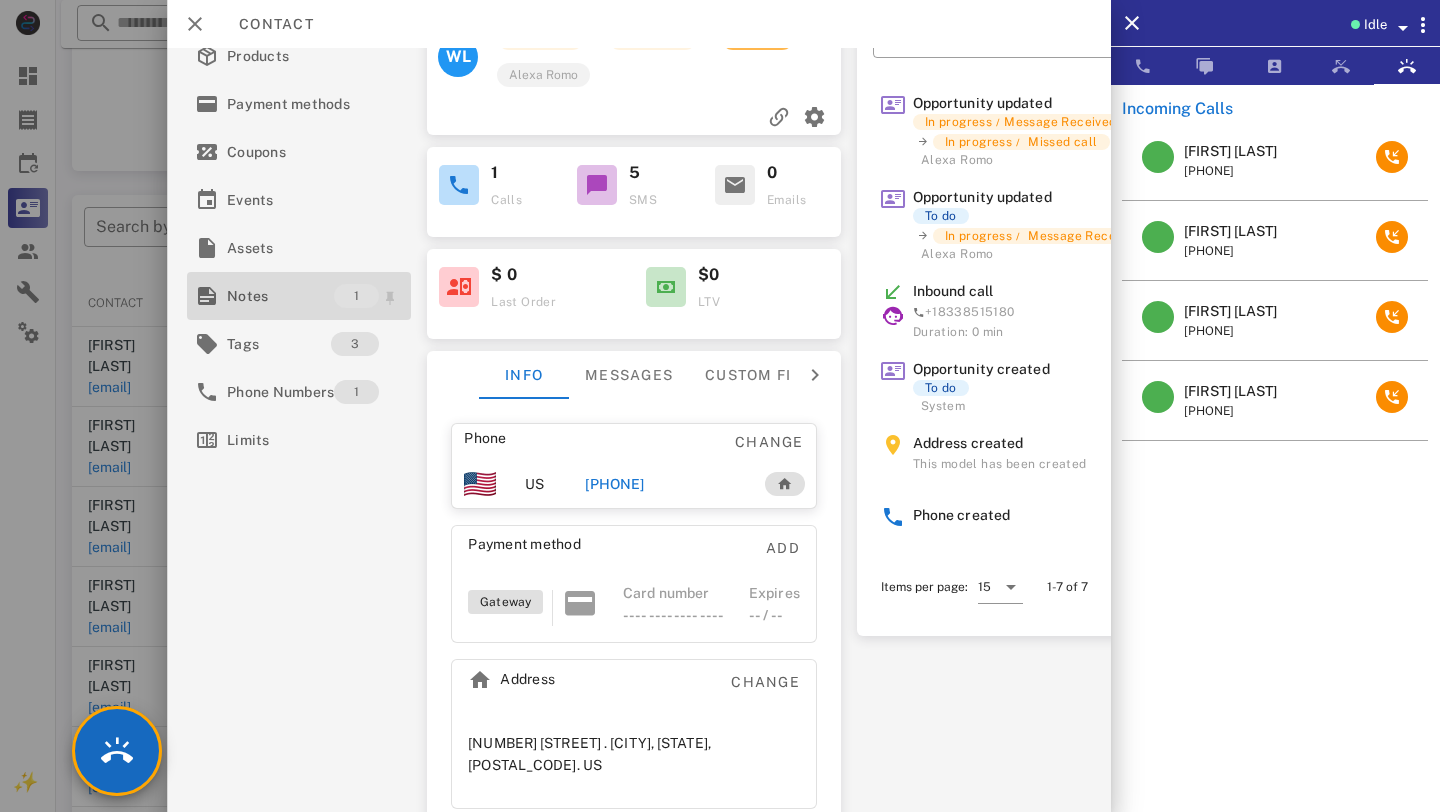 click on "Notes" at bounding box center (280, 296) 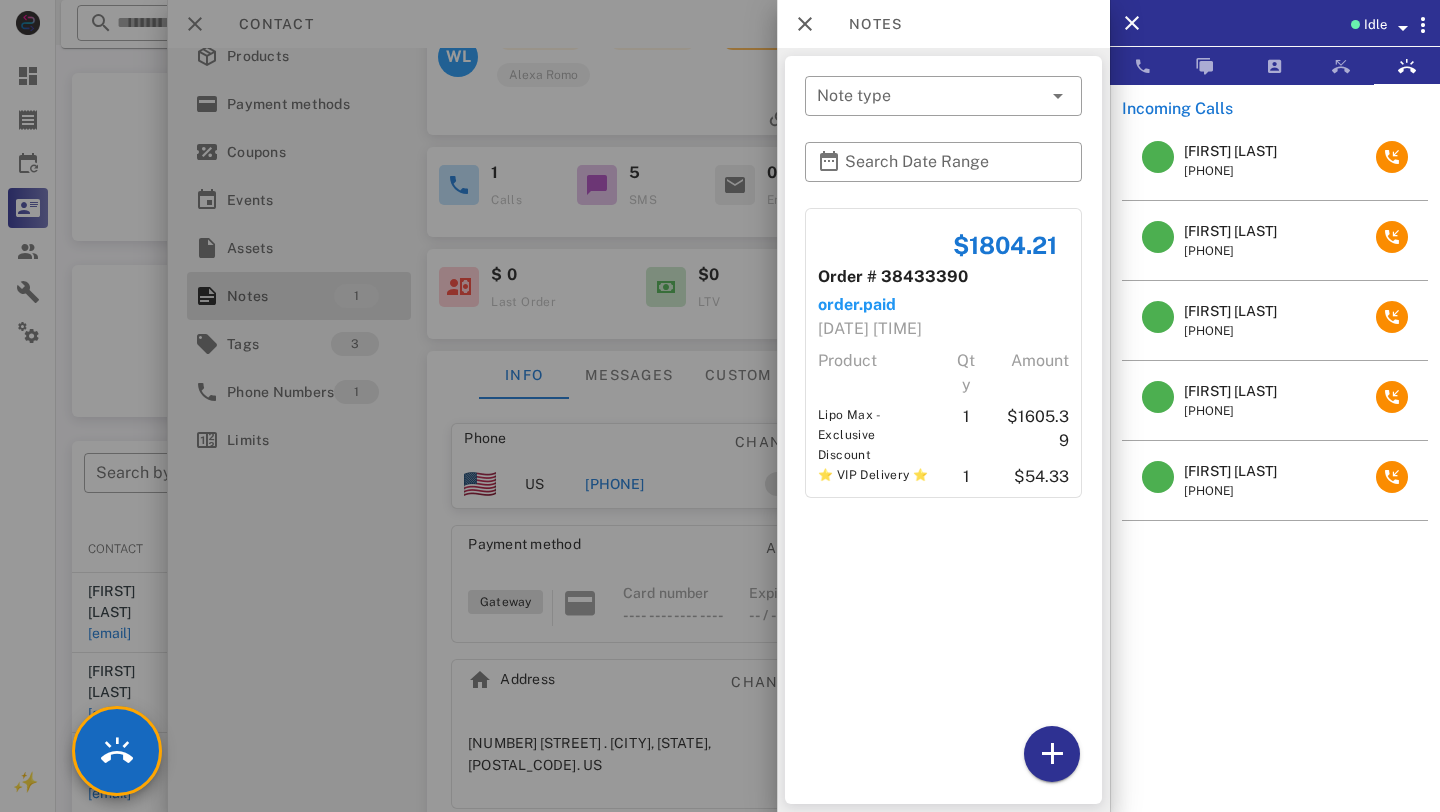 scroll, scrollTop: 0, scrollLeft: 0, axis: both 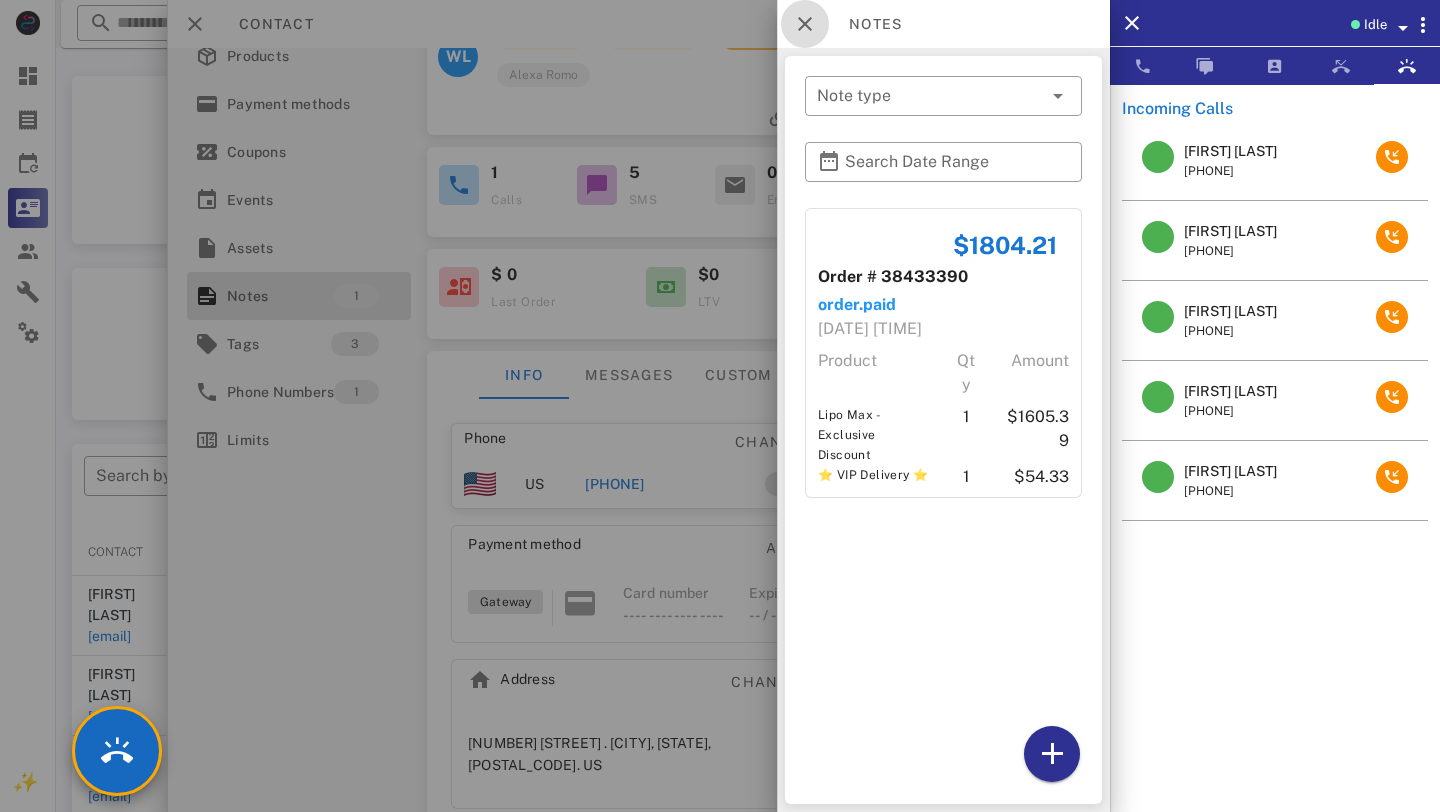 click at bounding box center [805, 24] 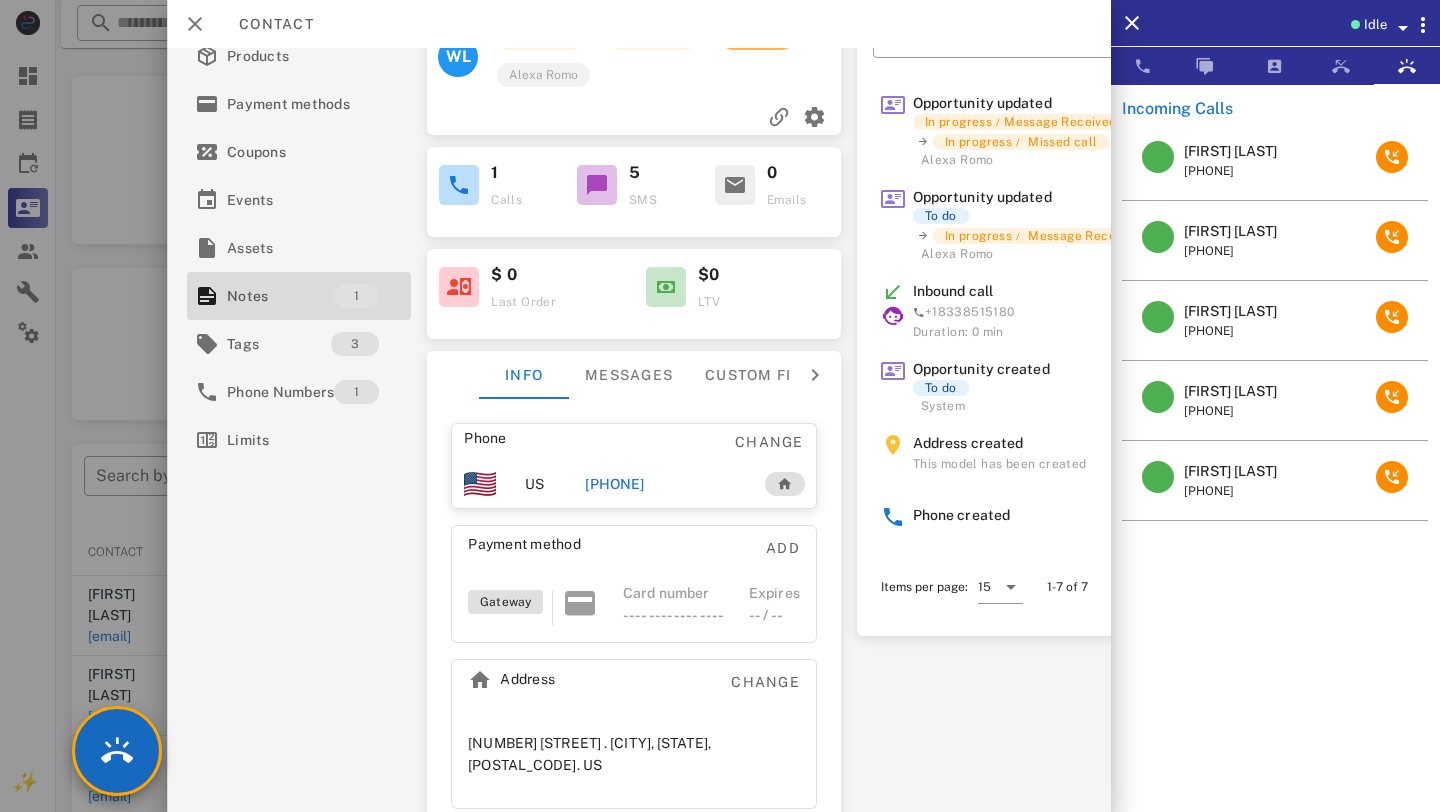 scroll, scrollTop: 0, scrollLeft: 0, axis: both 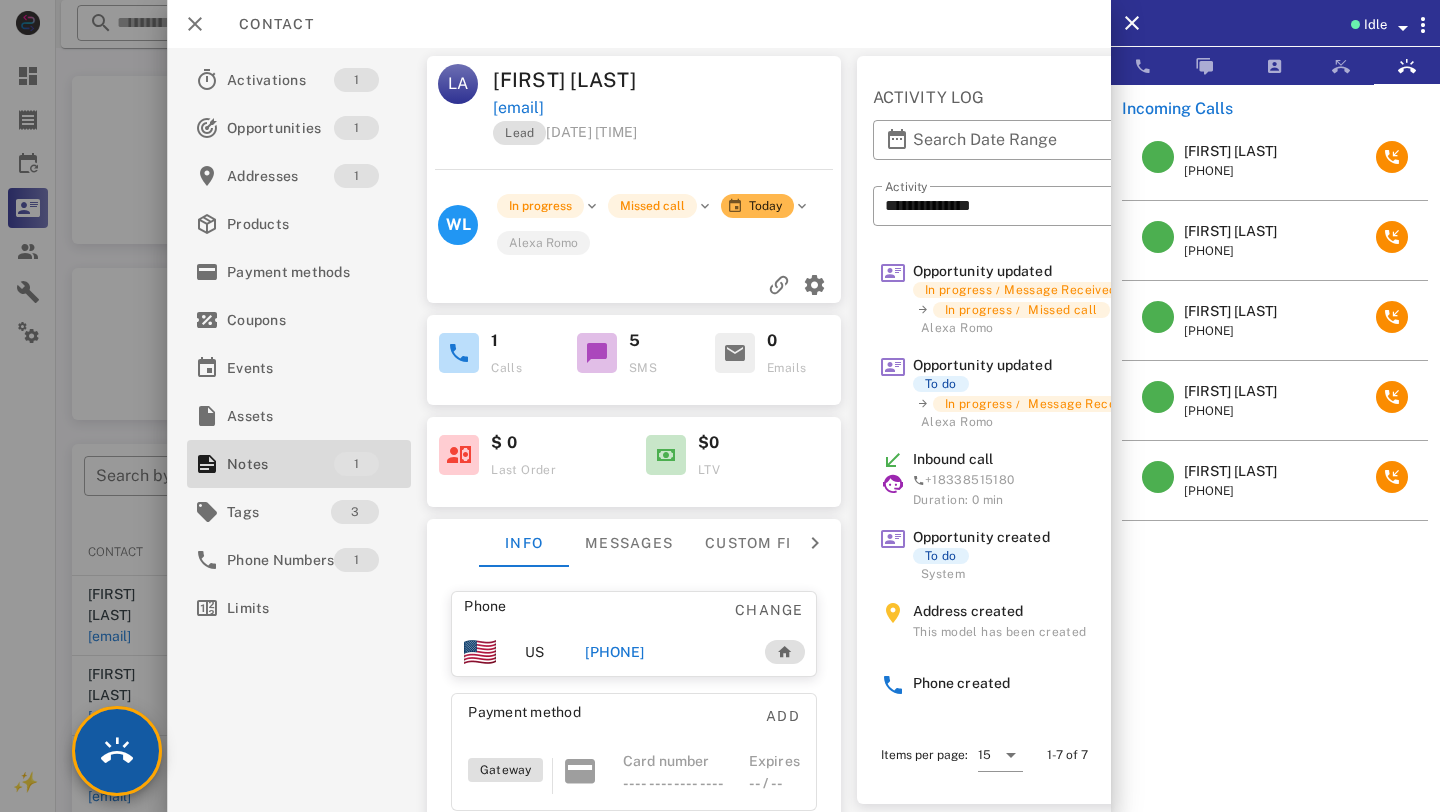 click at bounding box center (117, 751) 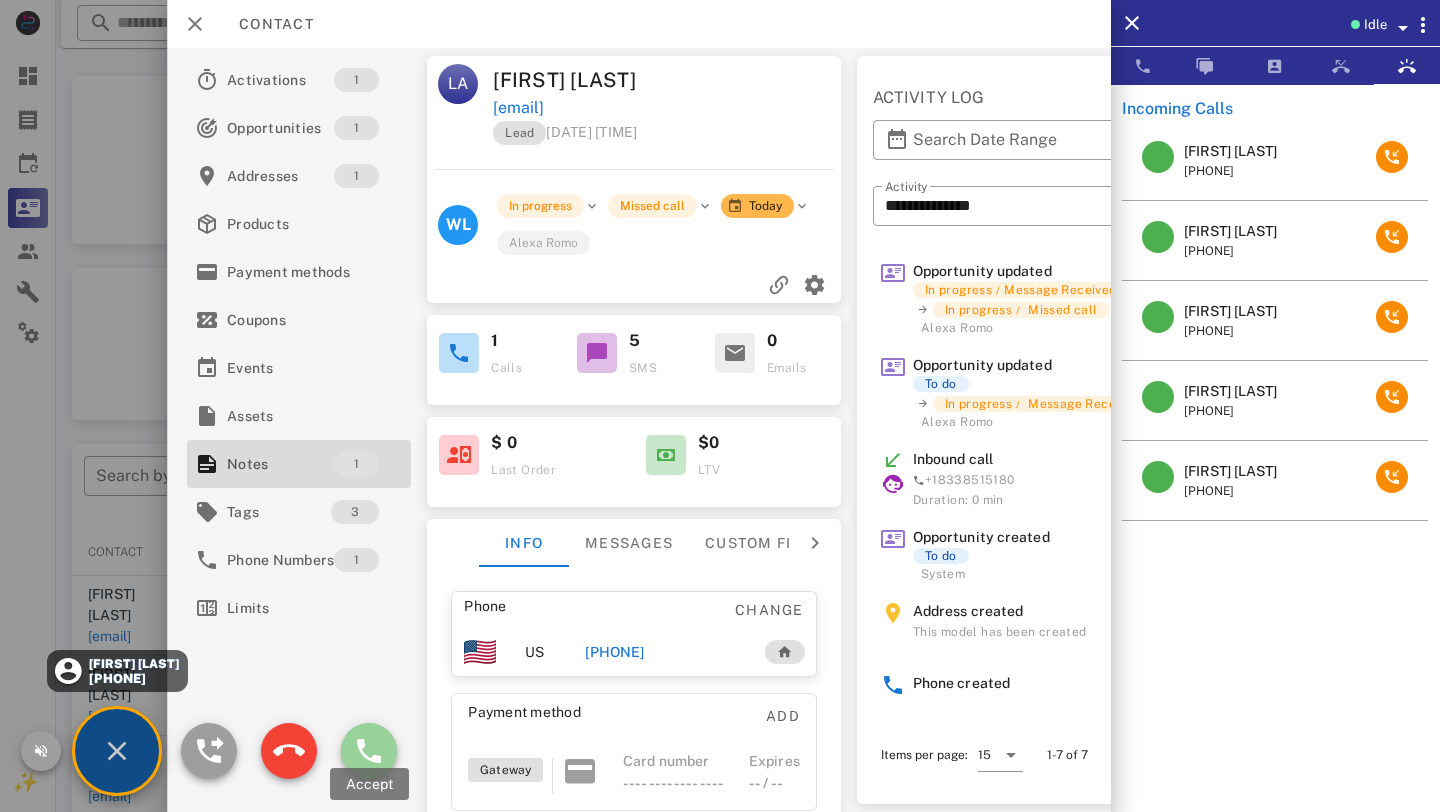 click at bounding box center [369, 751] 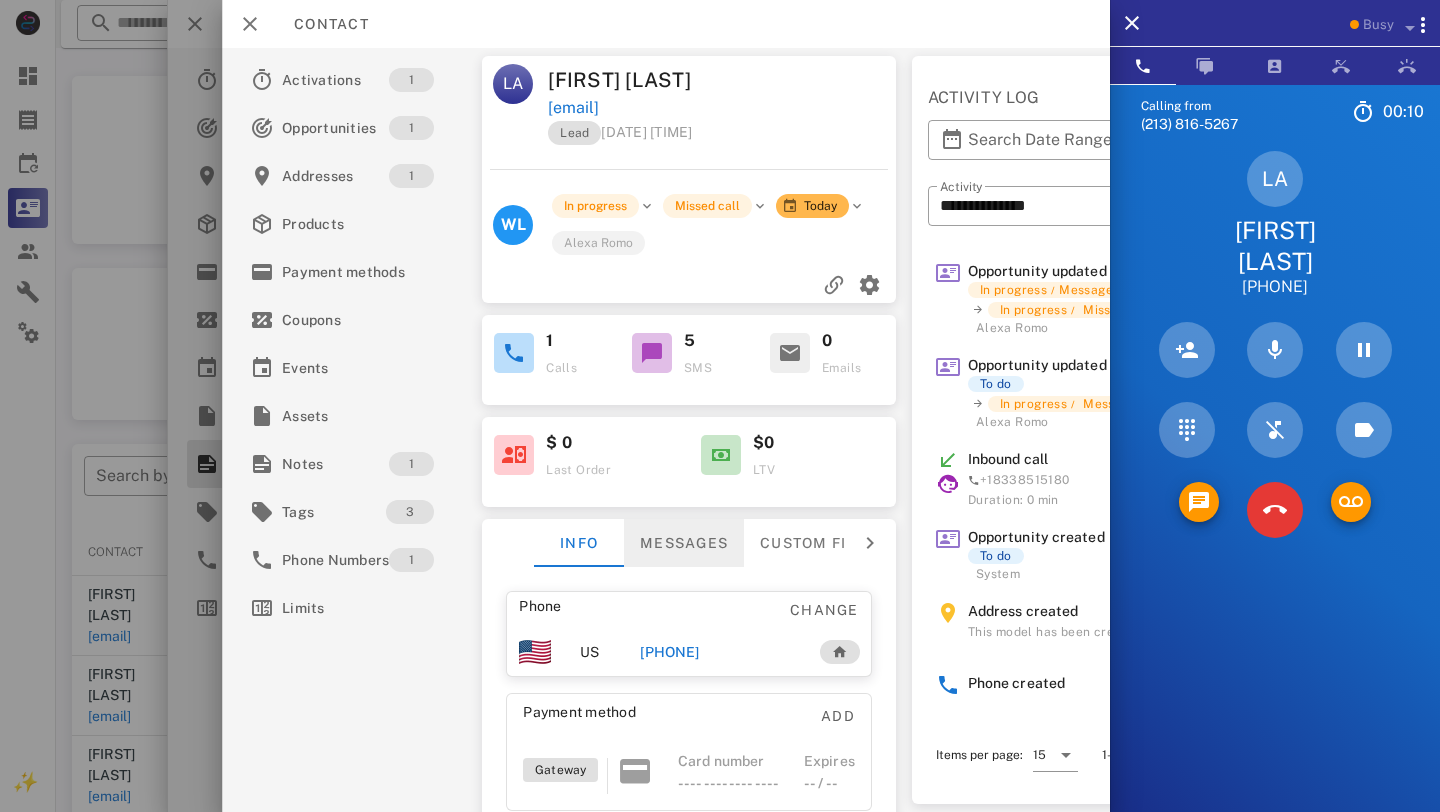 click on "Messages" at bounding box center (684, 543) 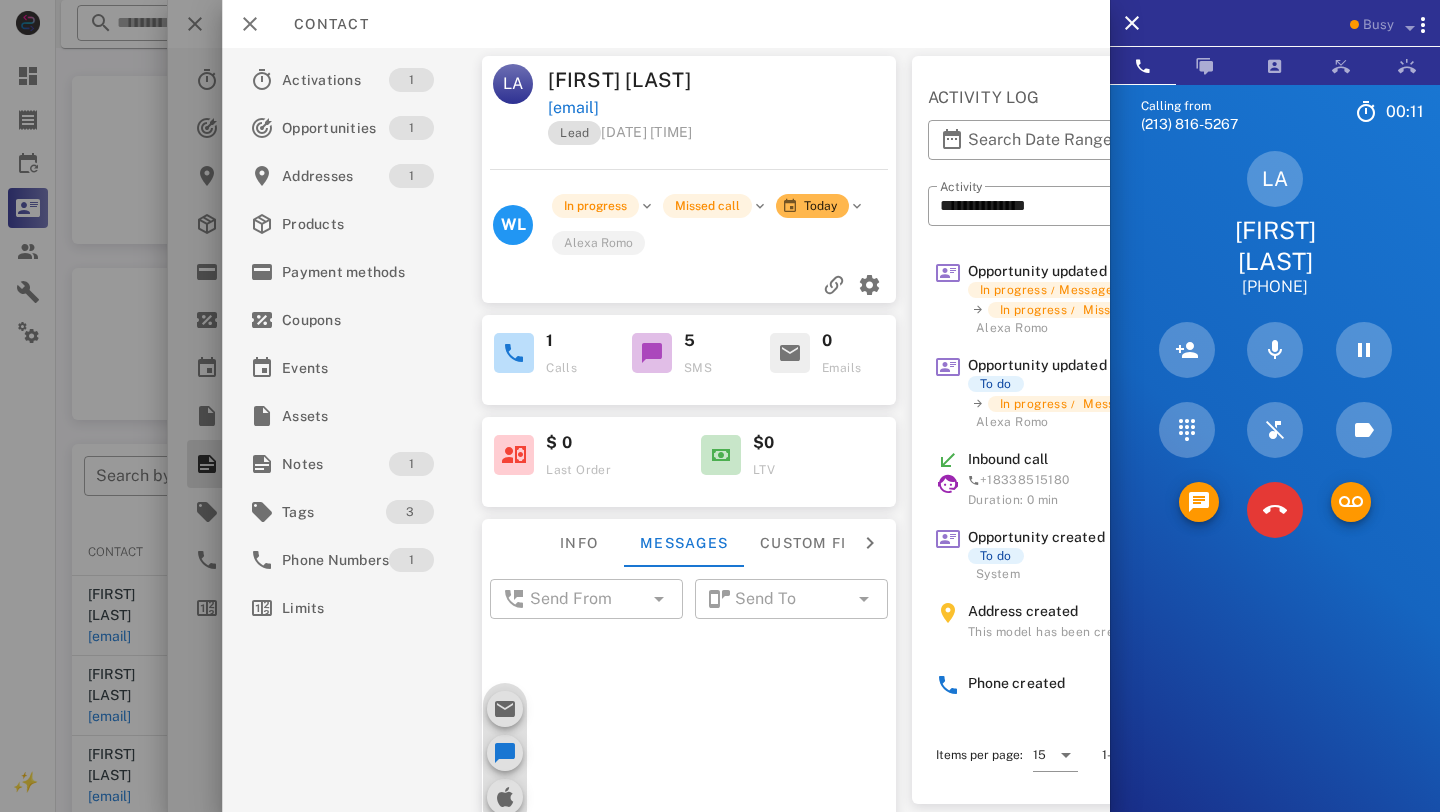 scroll, scrollTop: 150, scrollLeft: 0, axis: vertical 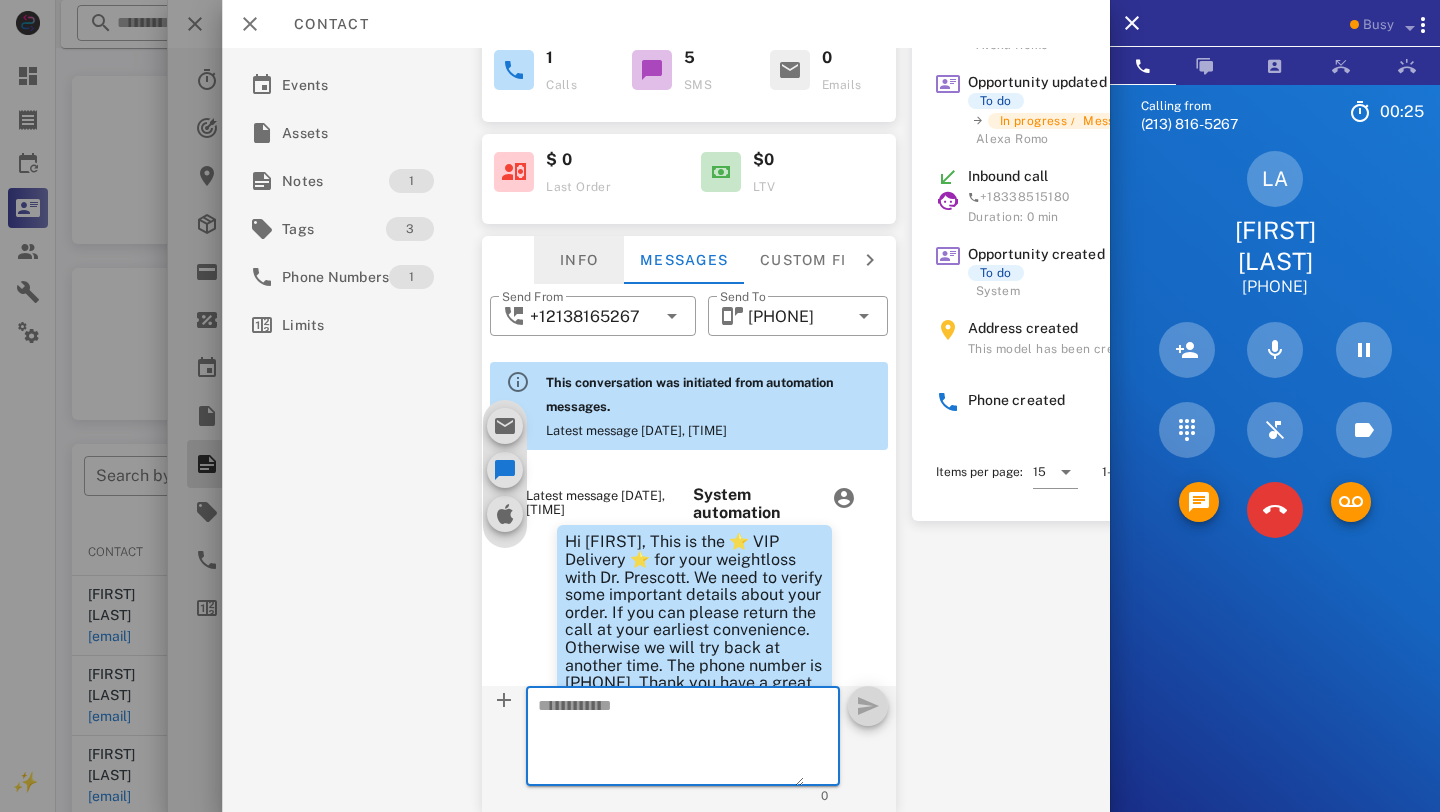 click on "Info" at bounding box center [579, 260] 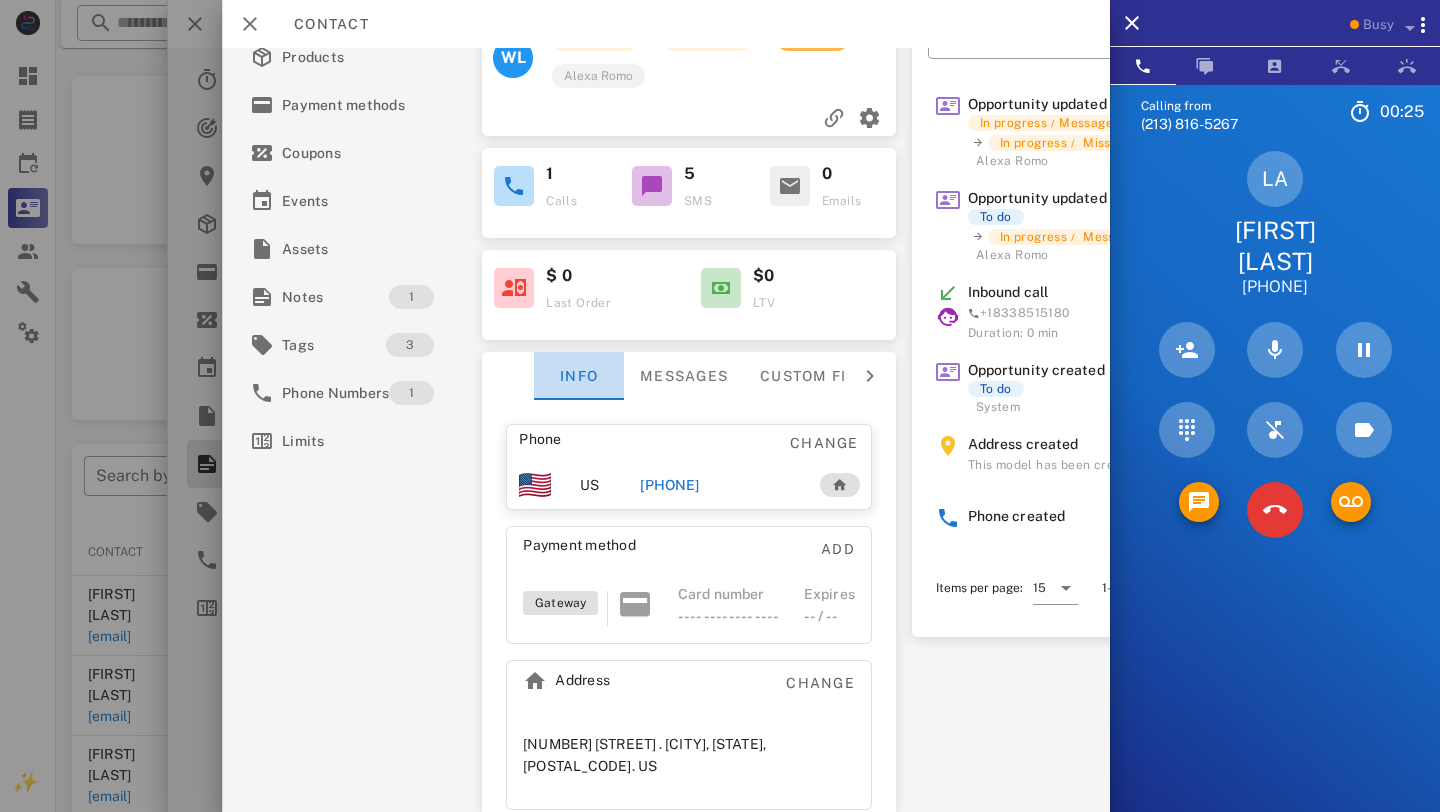 scroll, scrollTop: 168, scrollLeft: 0, axis: vertical 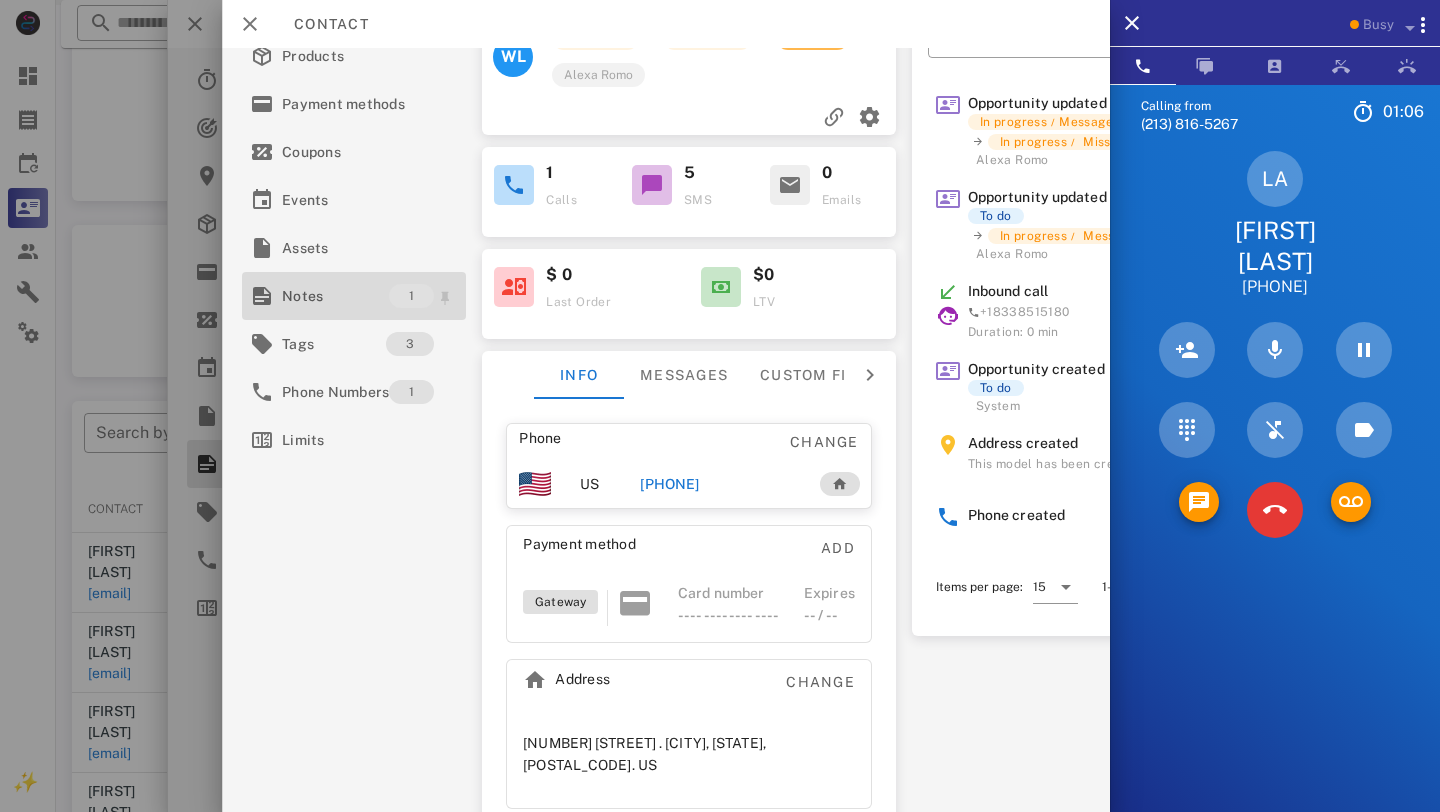 click on "Notes" at bounding box center (335, 296) 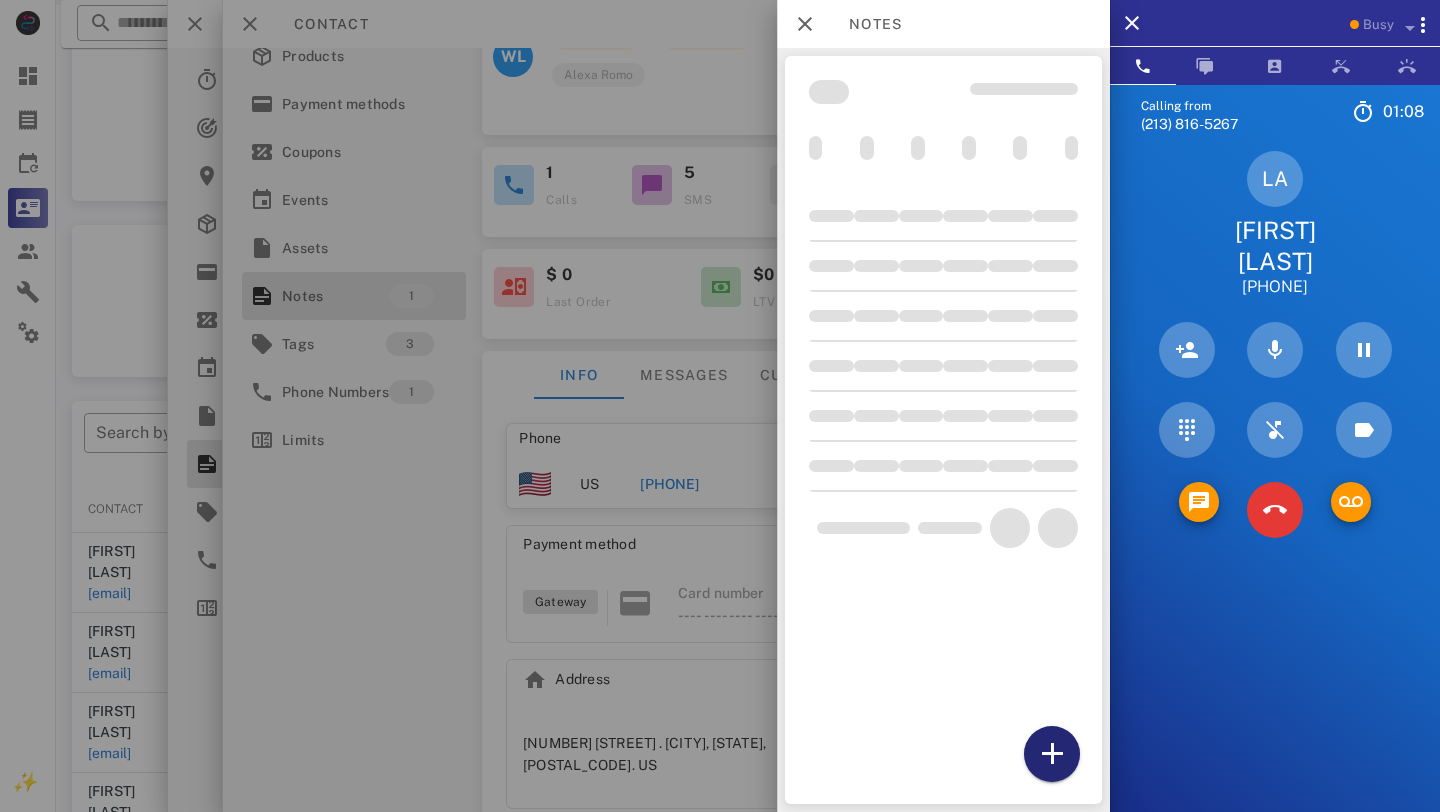 click at bounding box center [1052, 754] 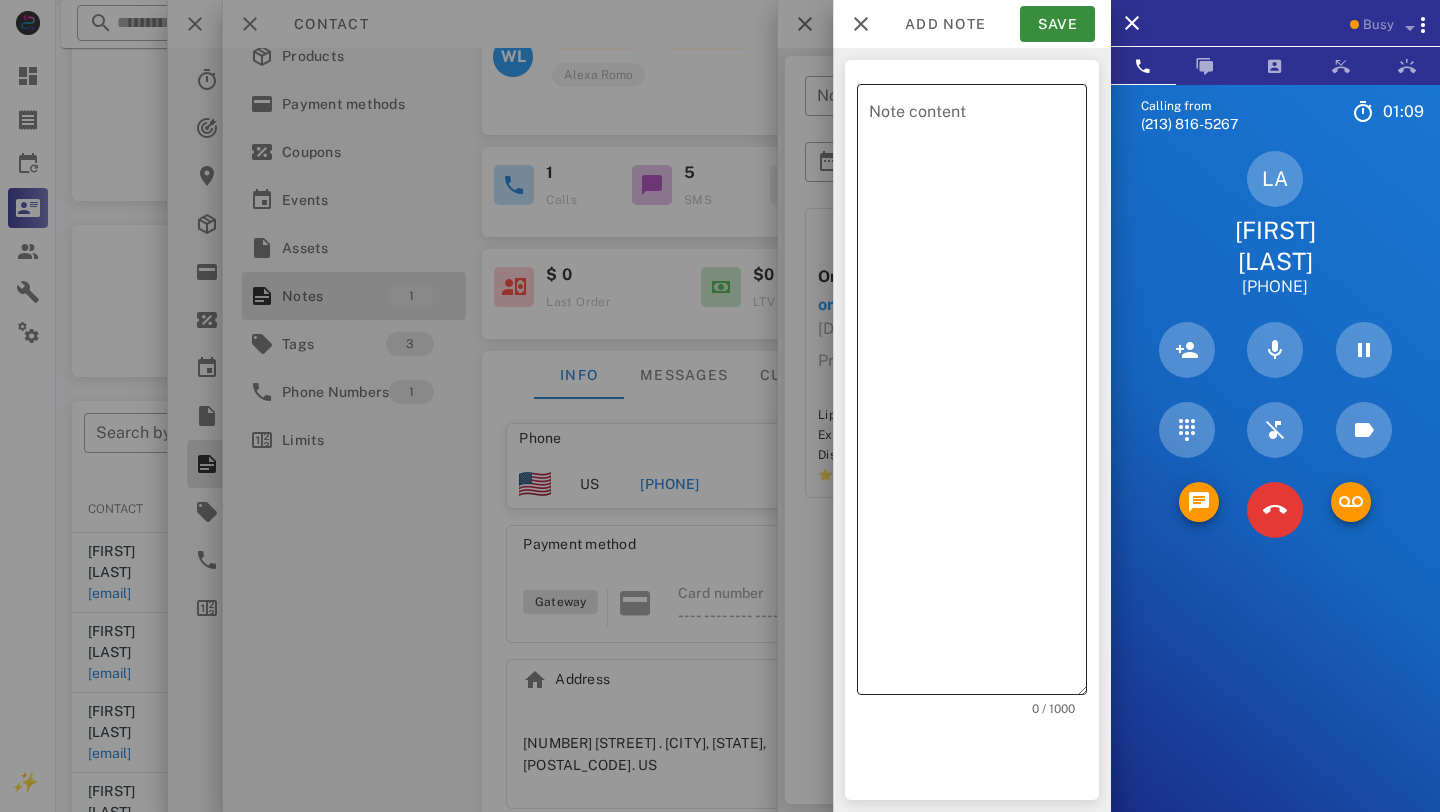 click on "Note content" at bounding box center [978, 394] 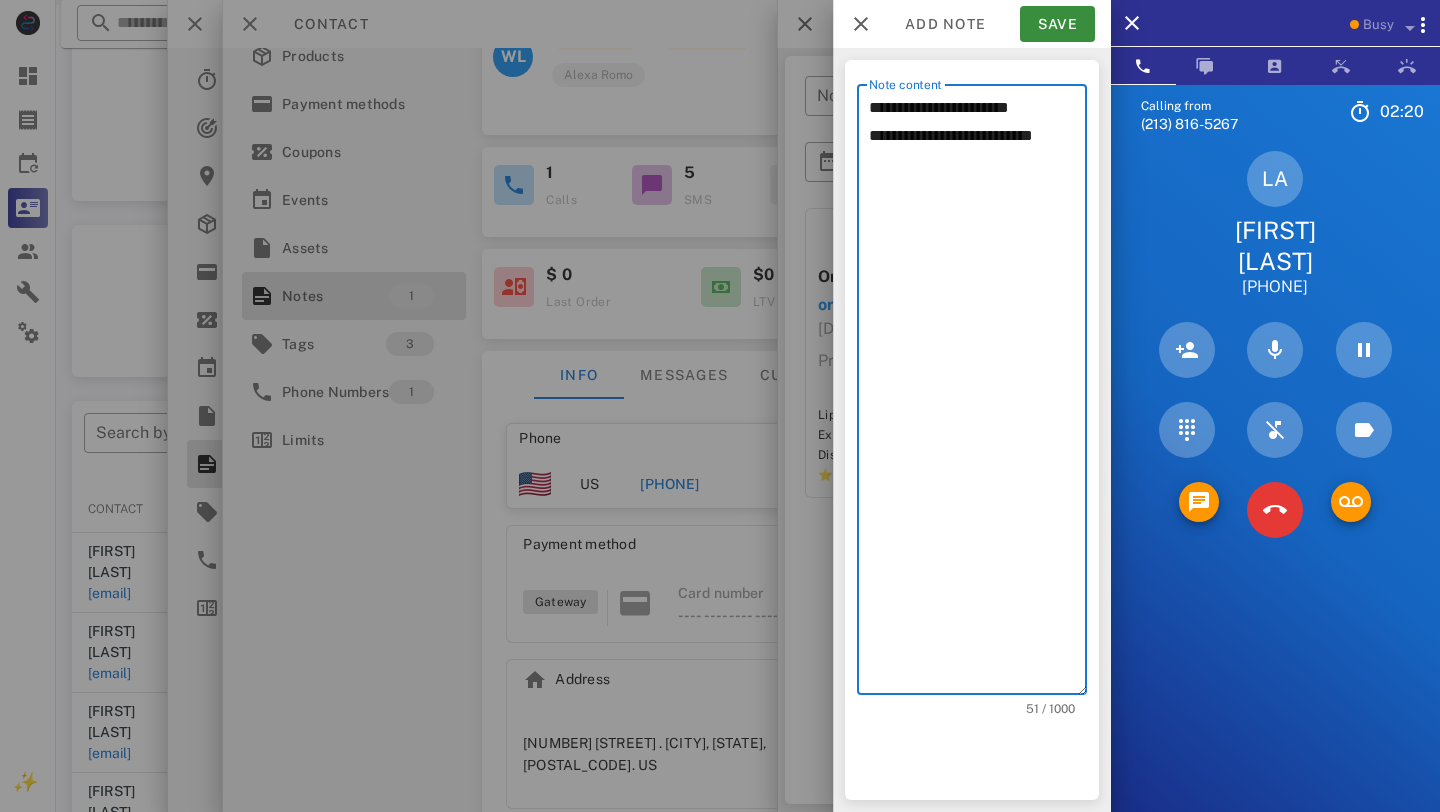 paste on "*********" 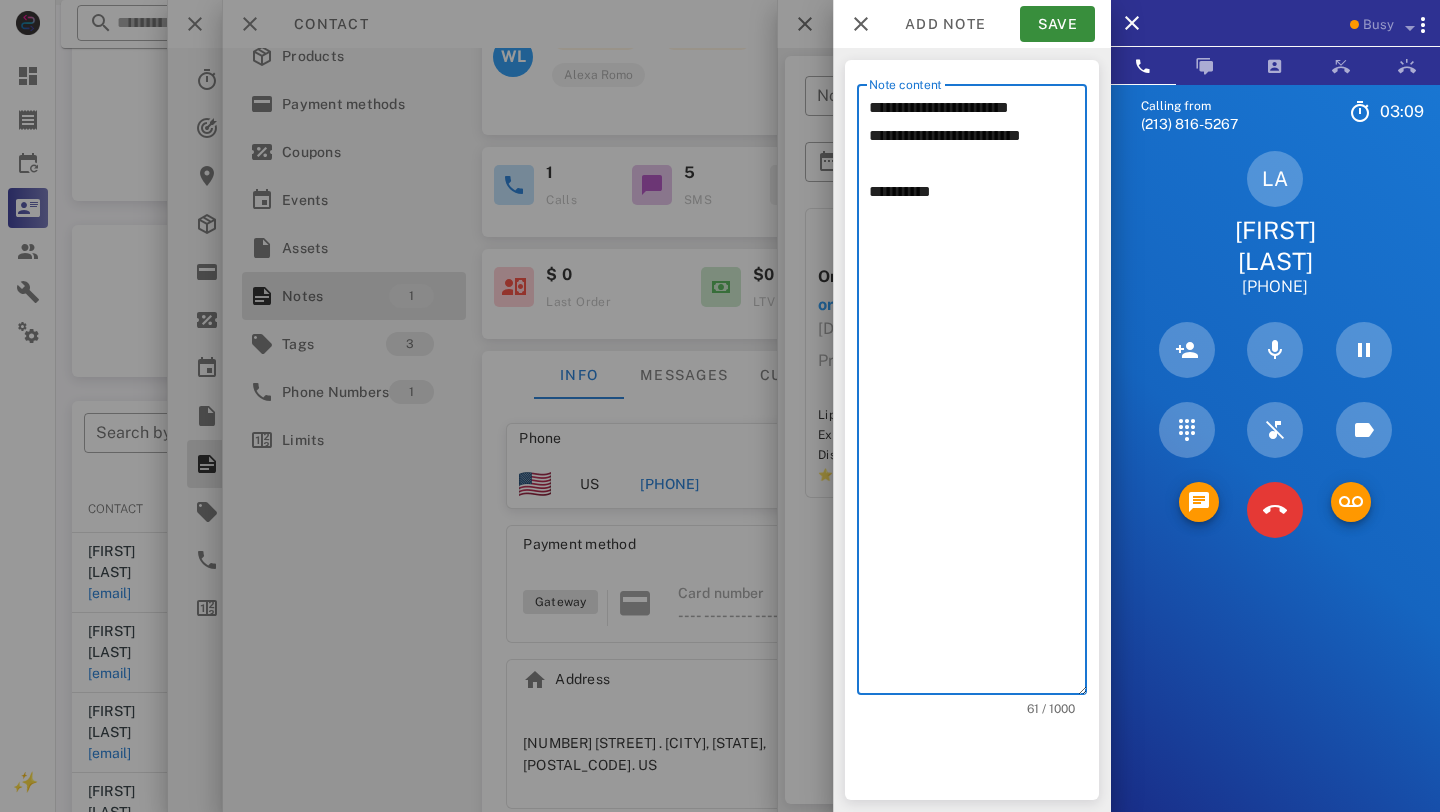 click on "**********" at bounding box center (978, 394) 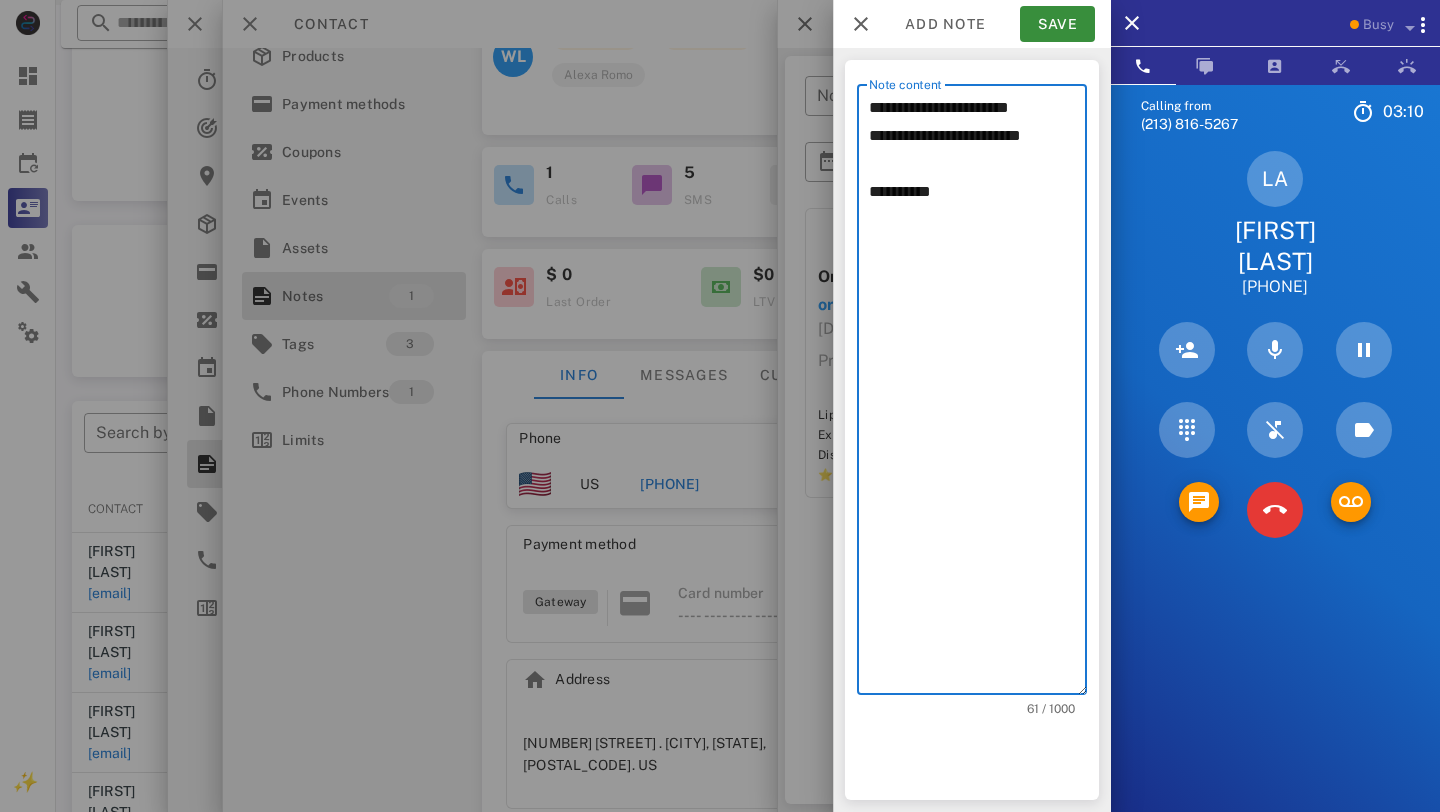 click on "**********" at bounding box center (978, 394) 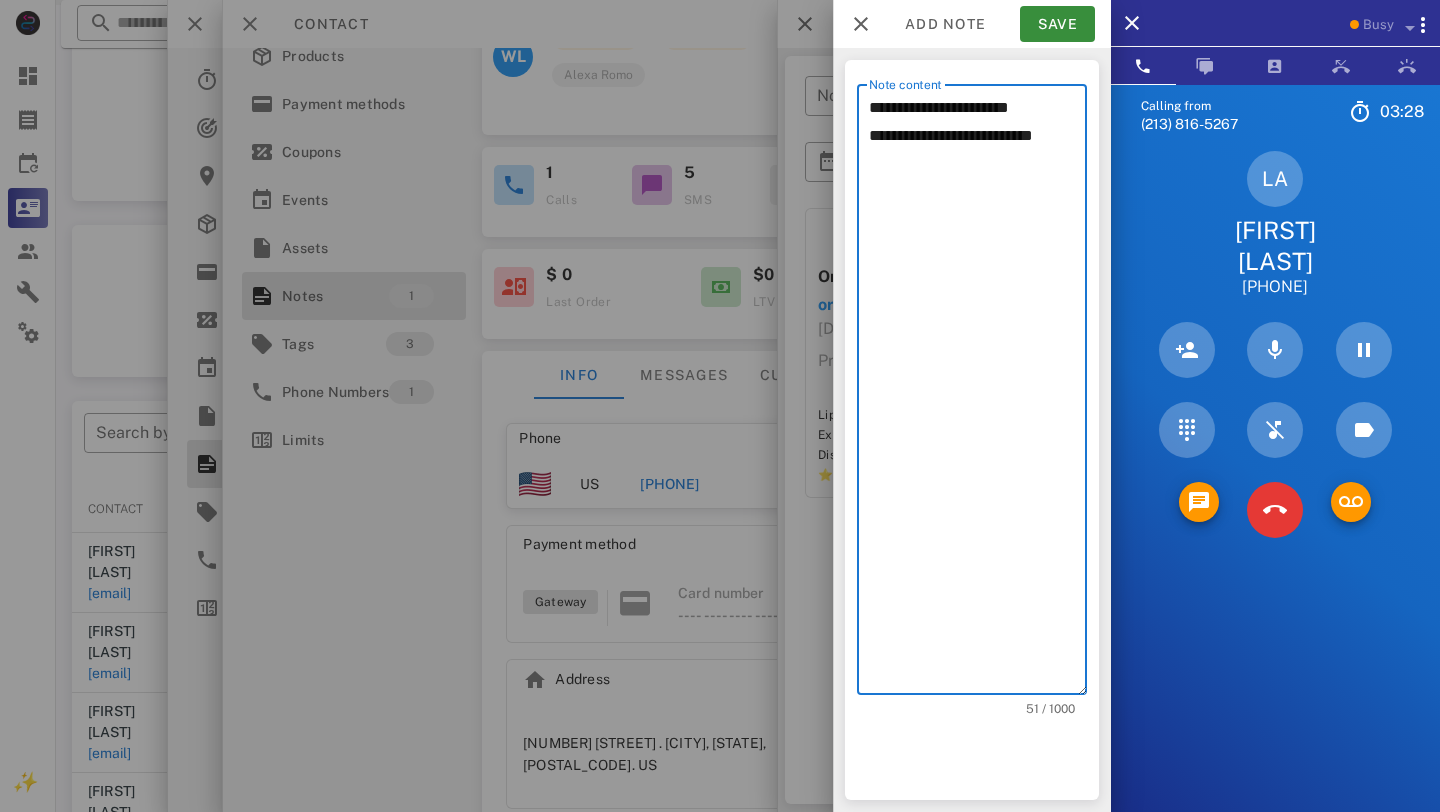 paste on "**********" 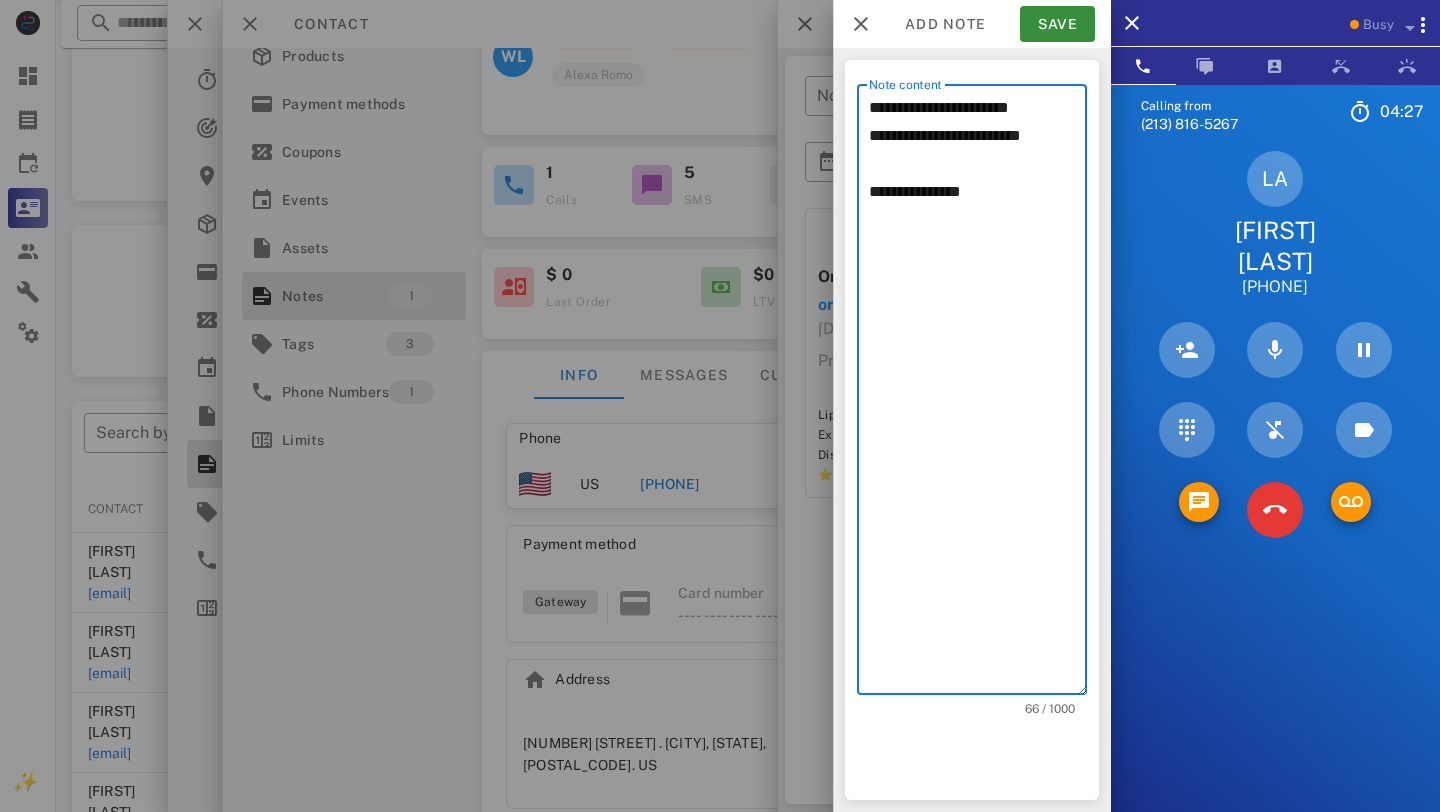 click on "**********" at bounding box center [978, 394] 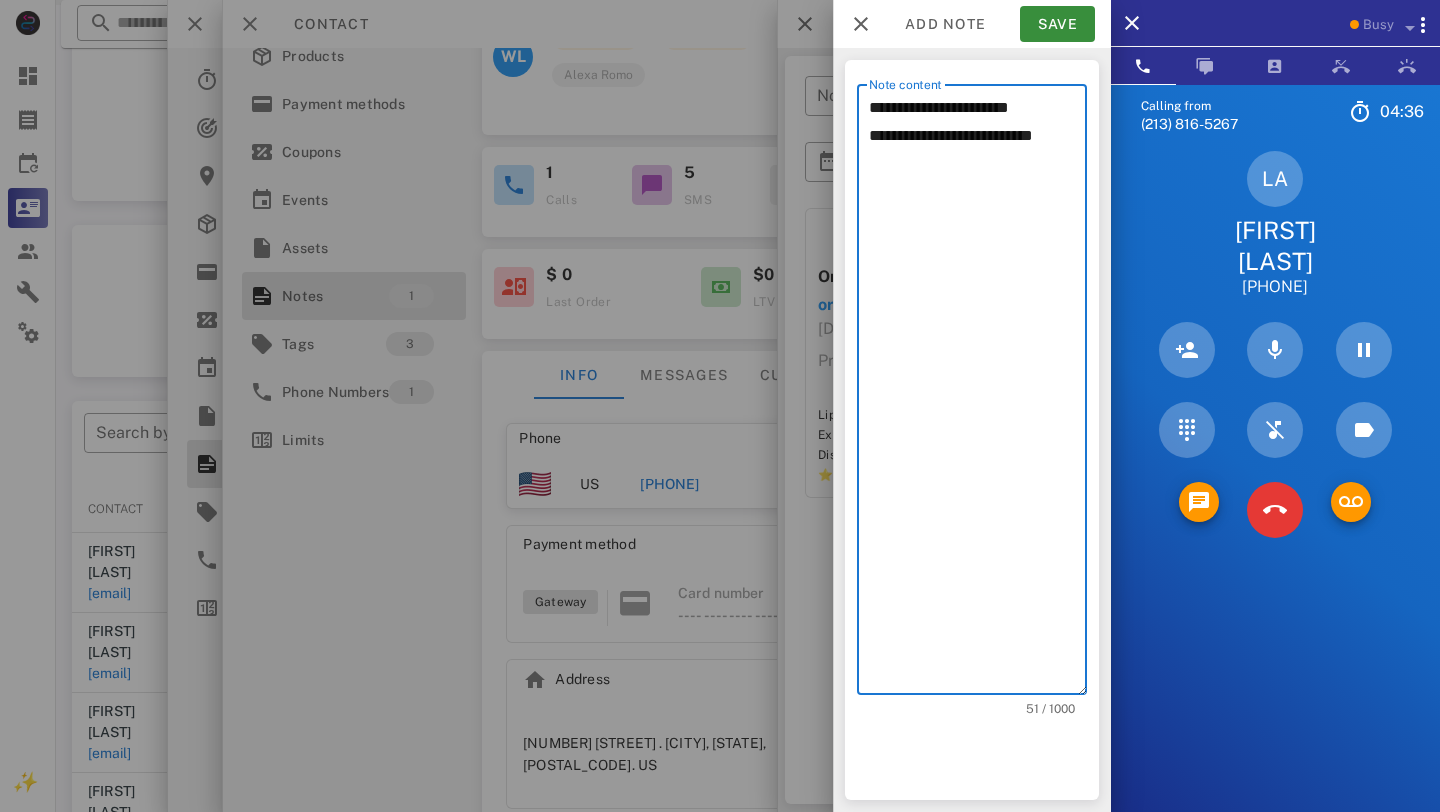 click on "**********" at bounding box center [978, 394] 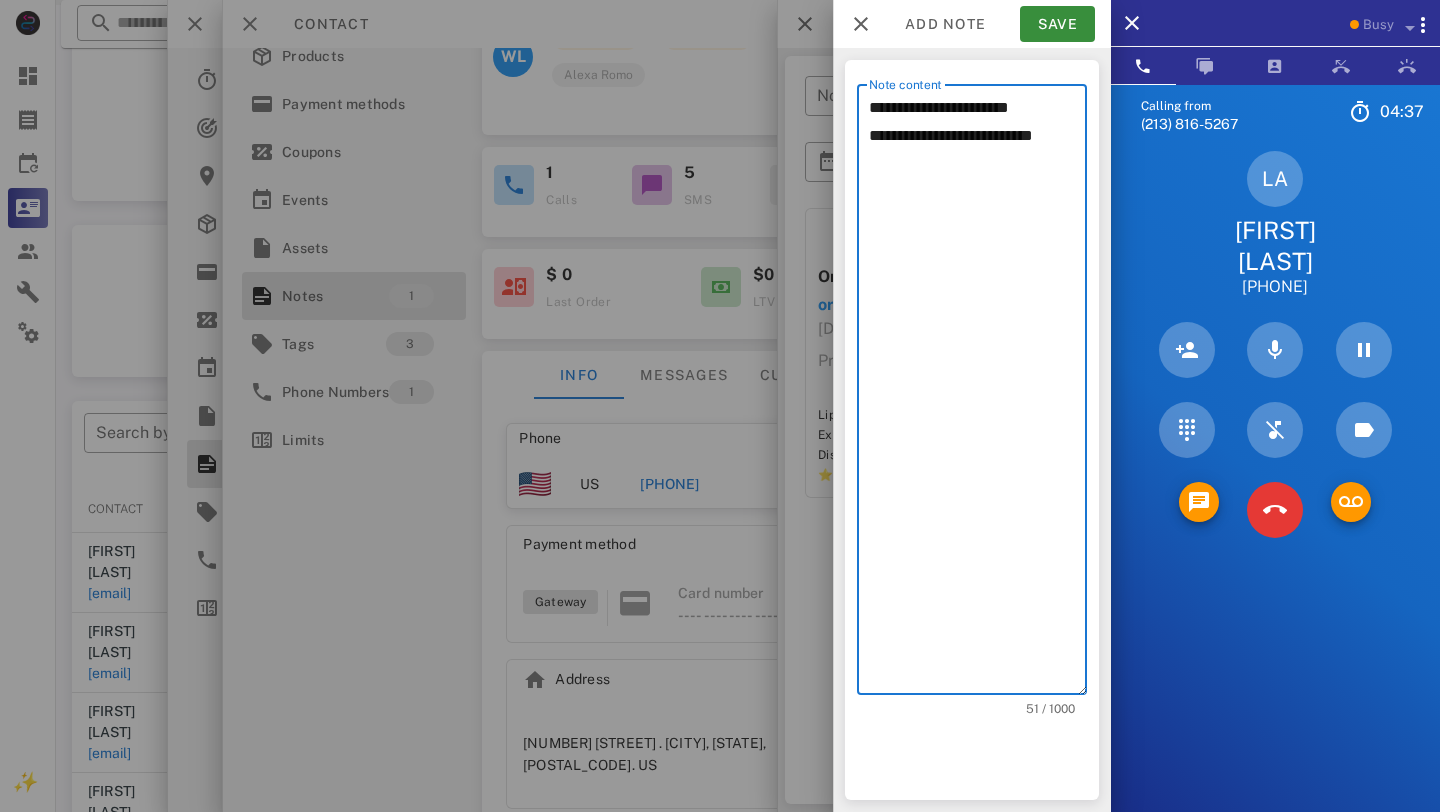 paste on "**********" 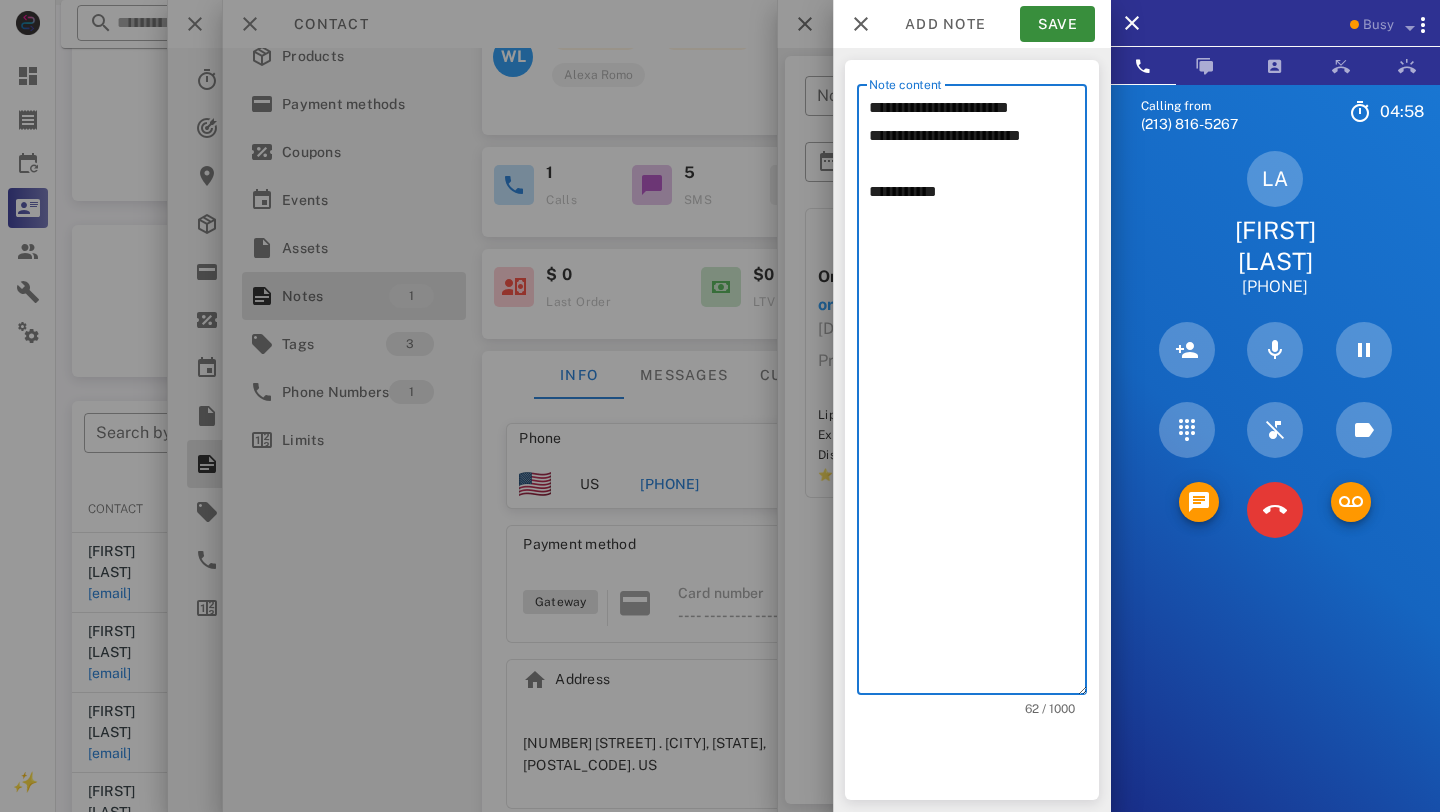 click on "**********" at bounding box center [978, 394] 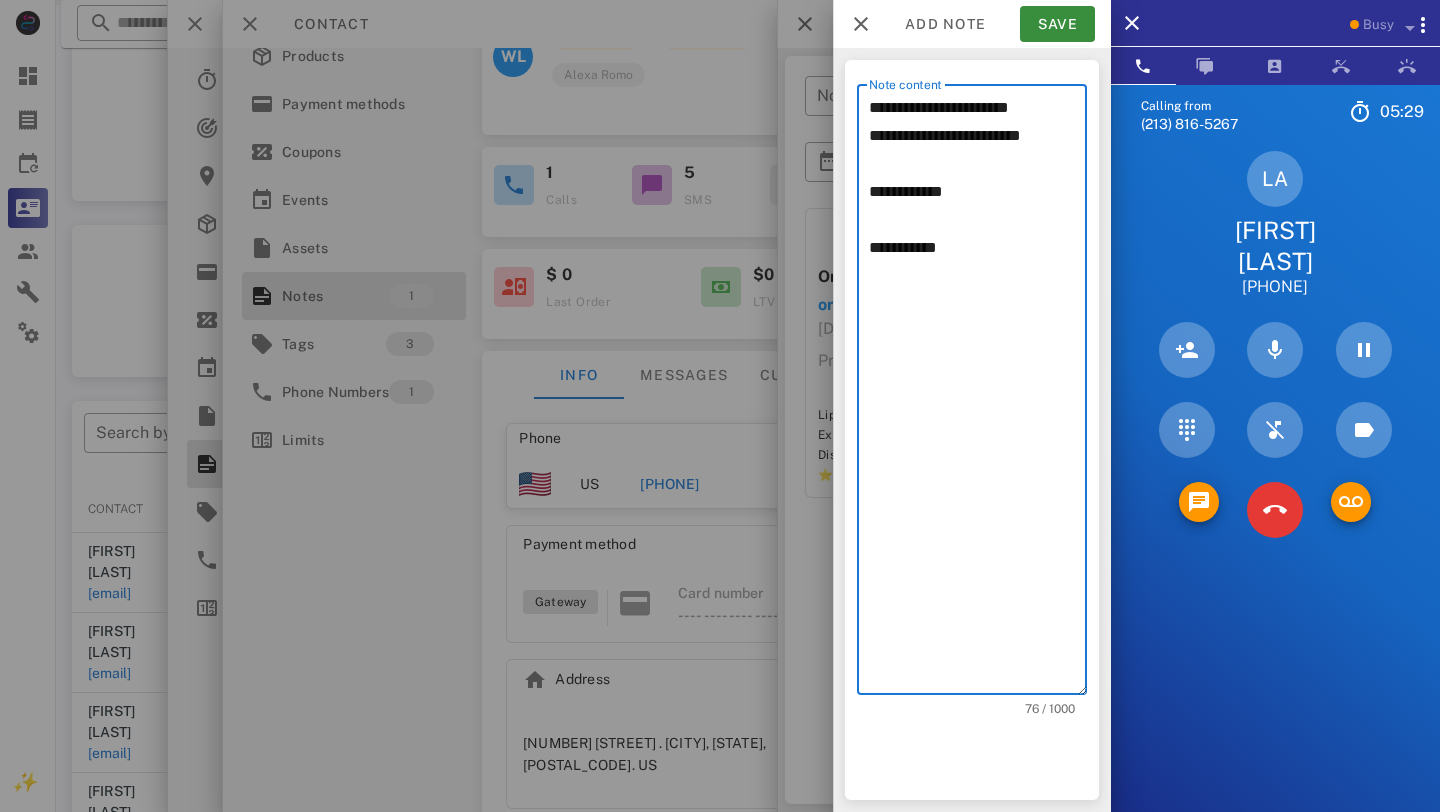 click on "**********" at bounding box center [978, 394] 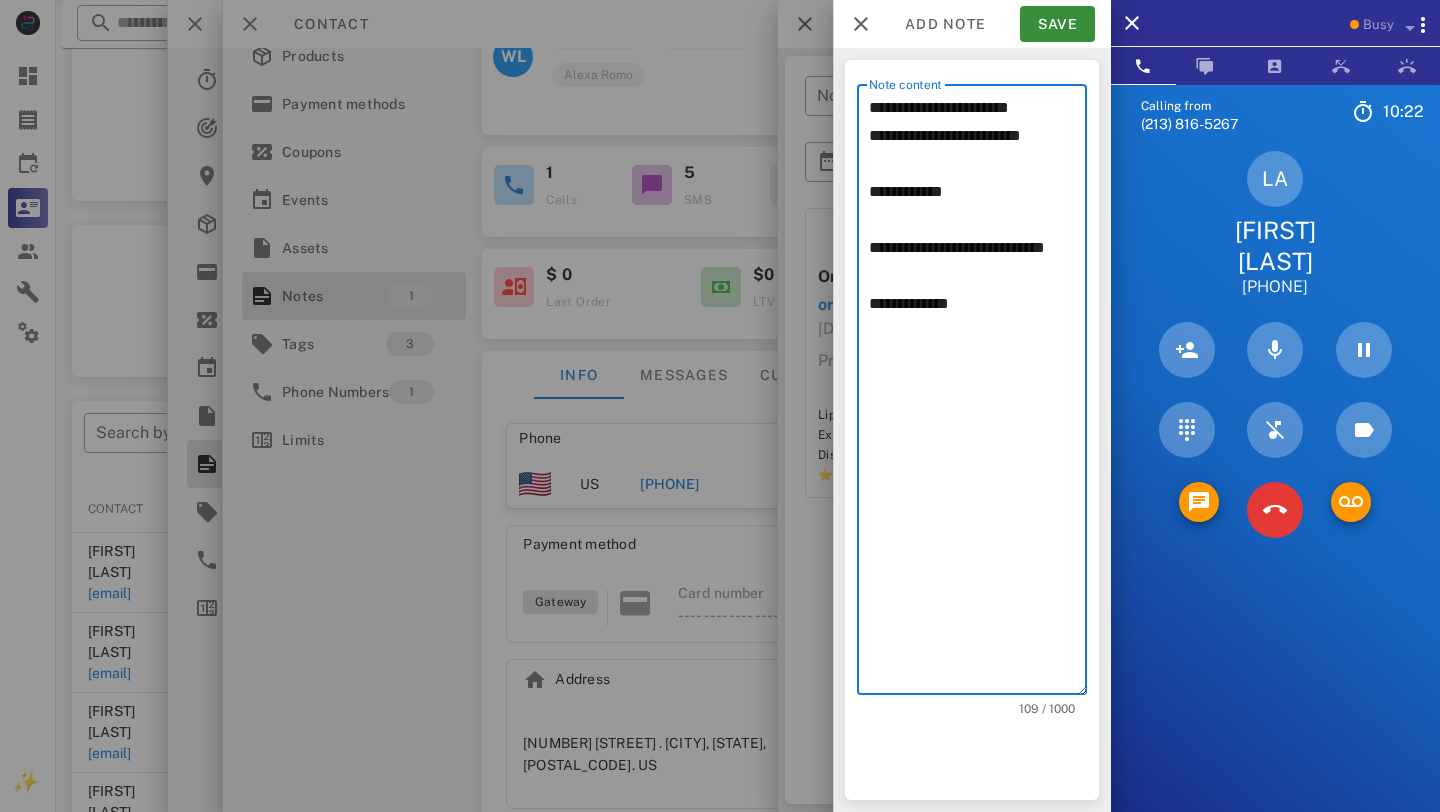 click on "**********" at bounding box center (978, 394) 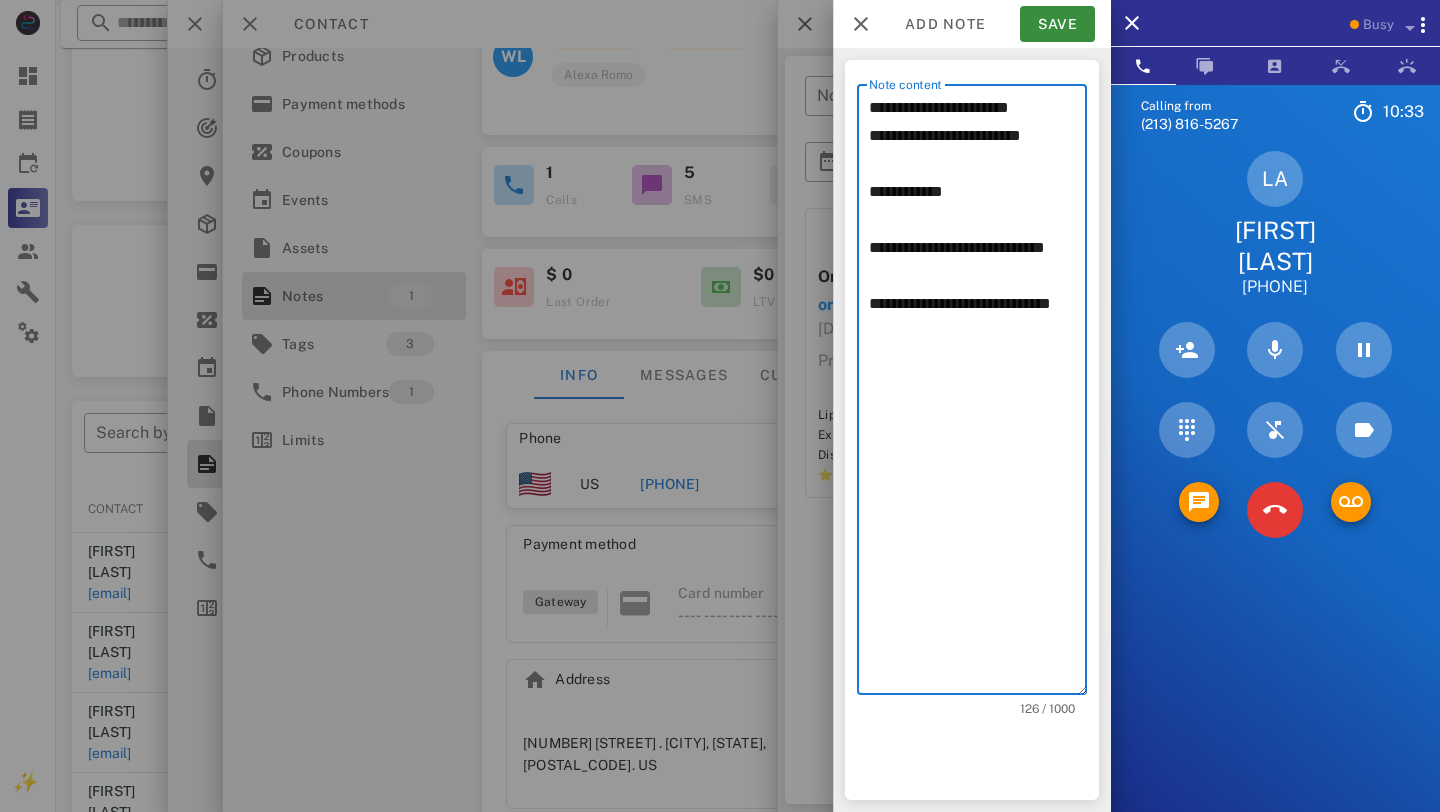 type on "**********" 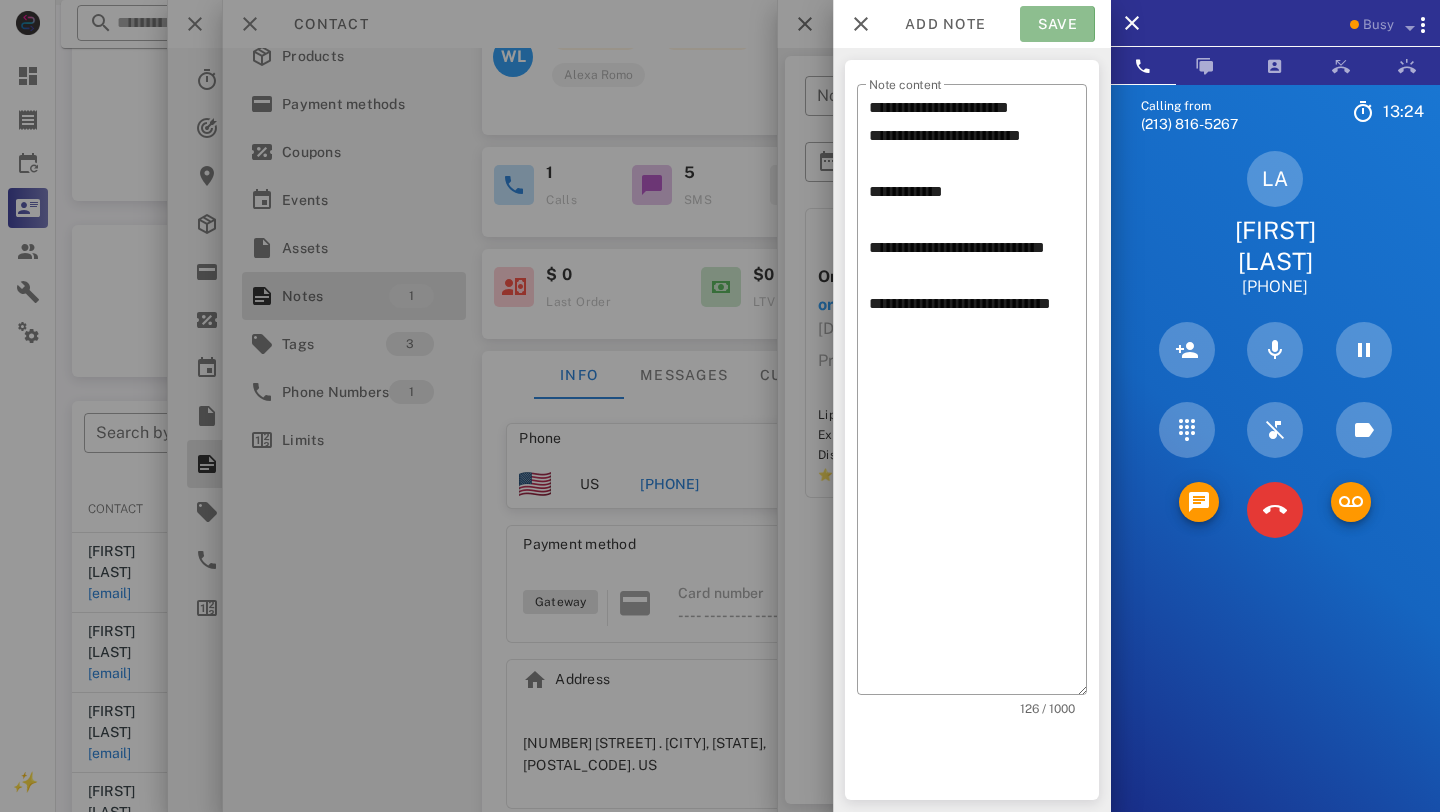 click on "Save" at bounding box center (1057, 24) 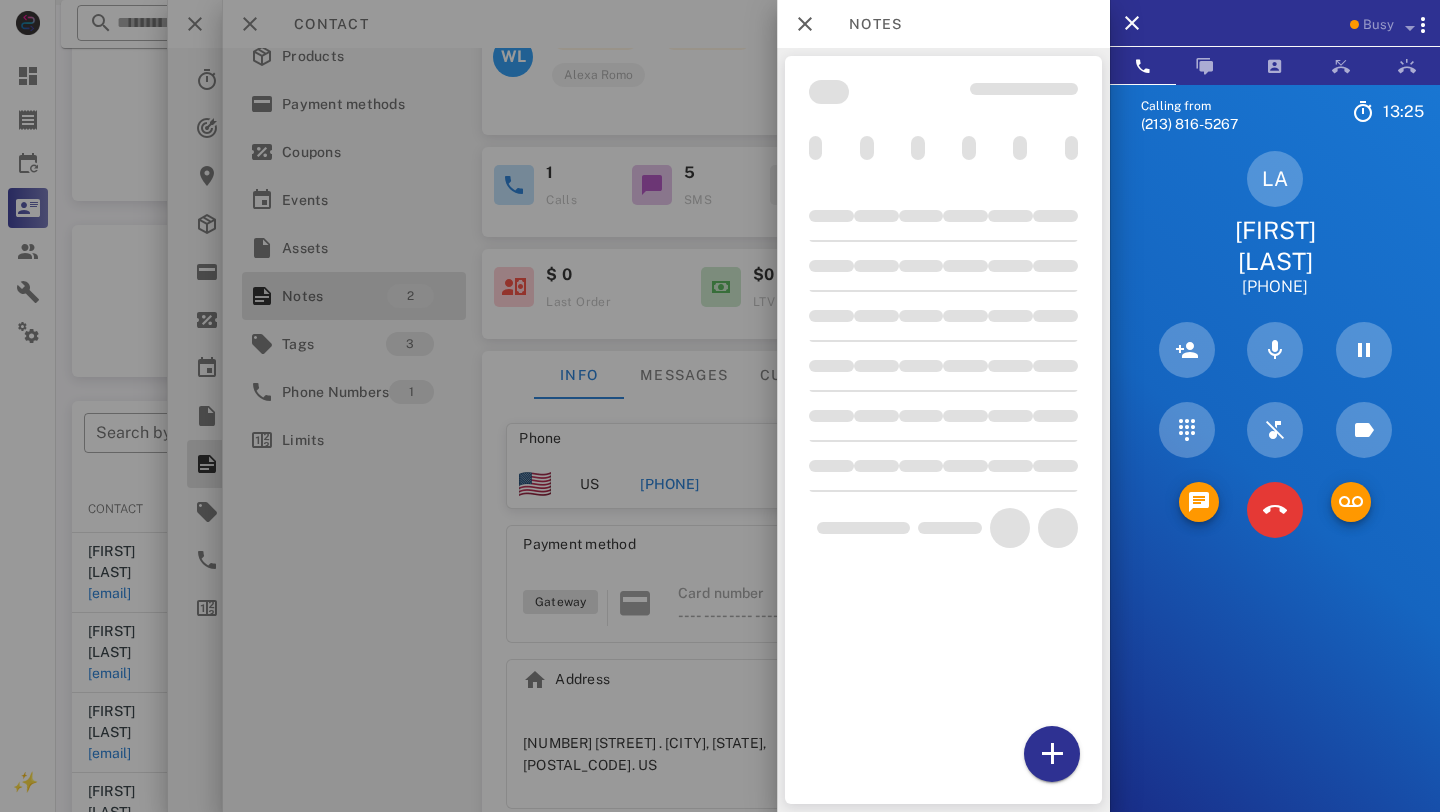 scroll, scrollTop: 0, scrollLeft: 0, axis: both 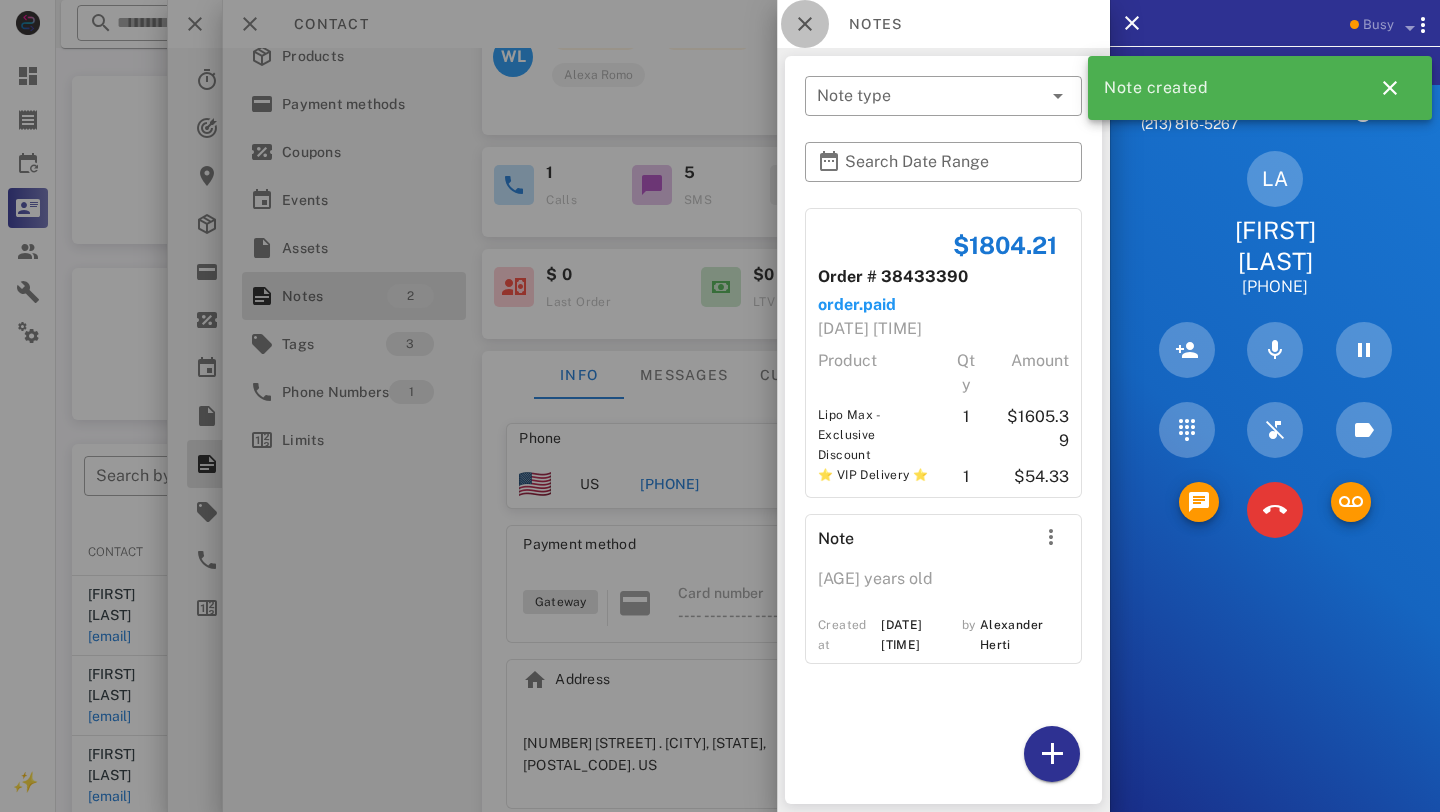 click at bounding box center (805, 24) 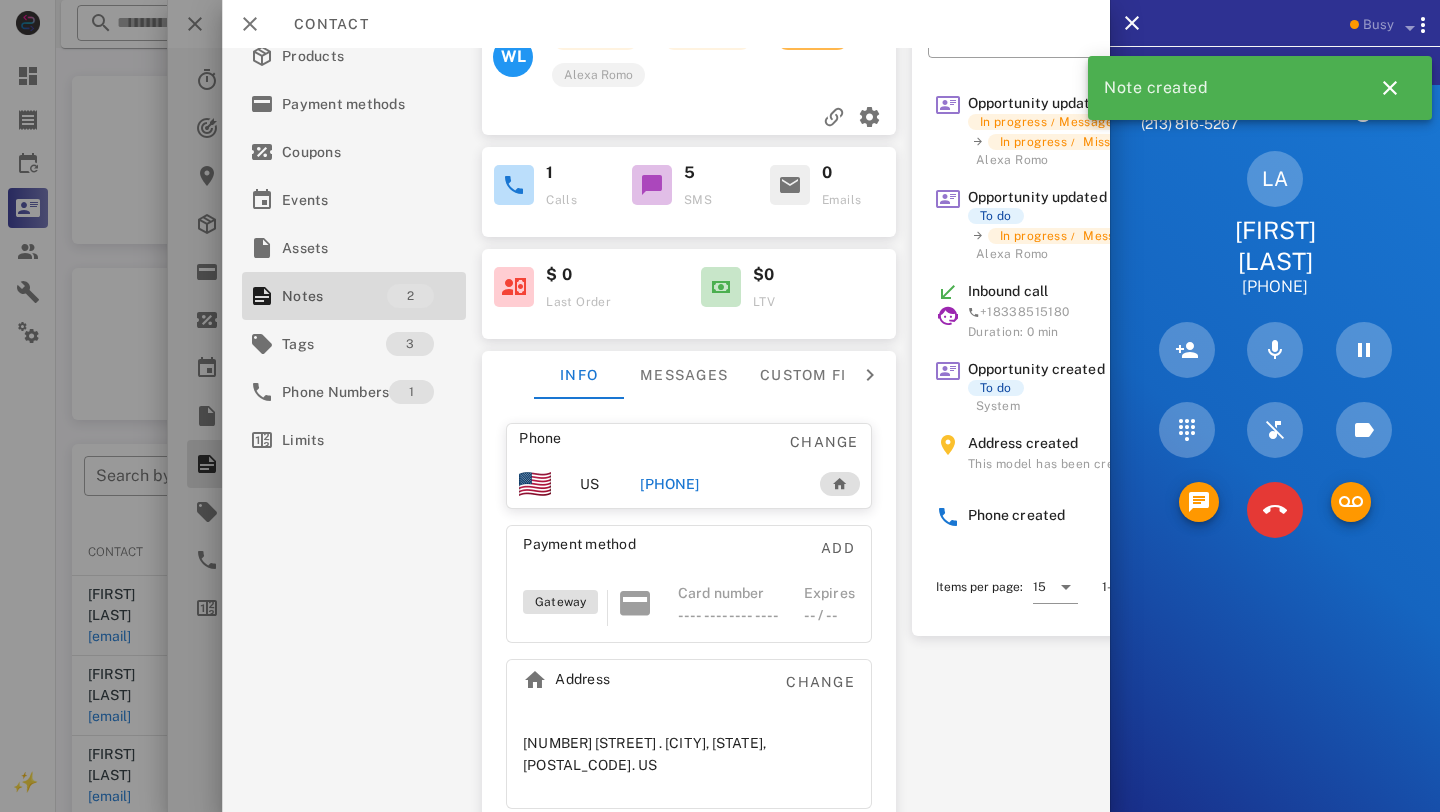 scroll, scrollTop: 0, scrollLeft: 0, axis: both 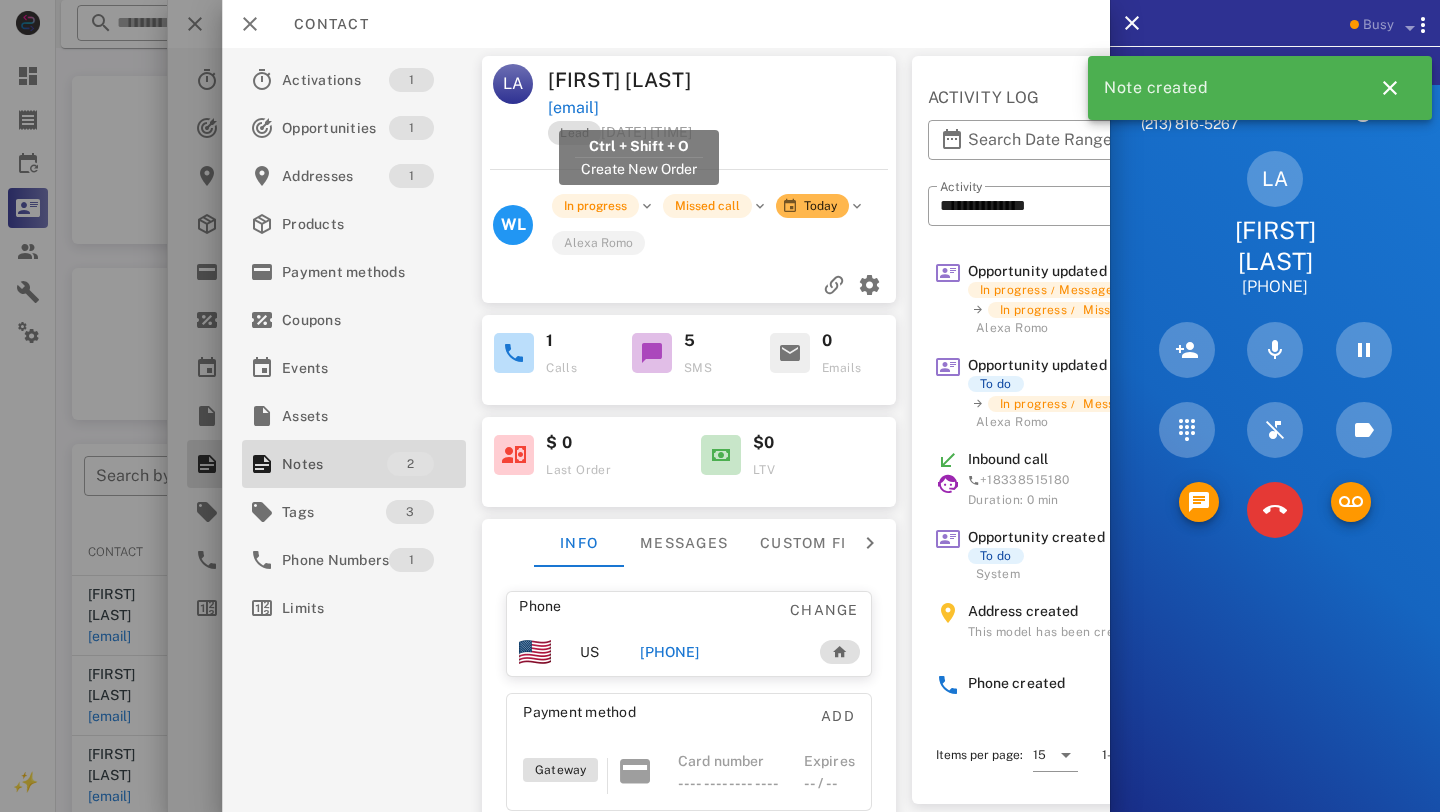 click on "leeamcleod@yahoo.com" at bounding box center [573, 108] 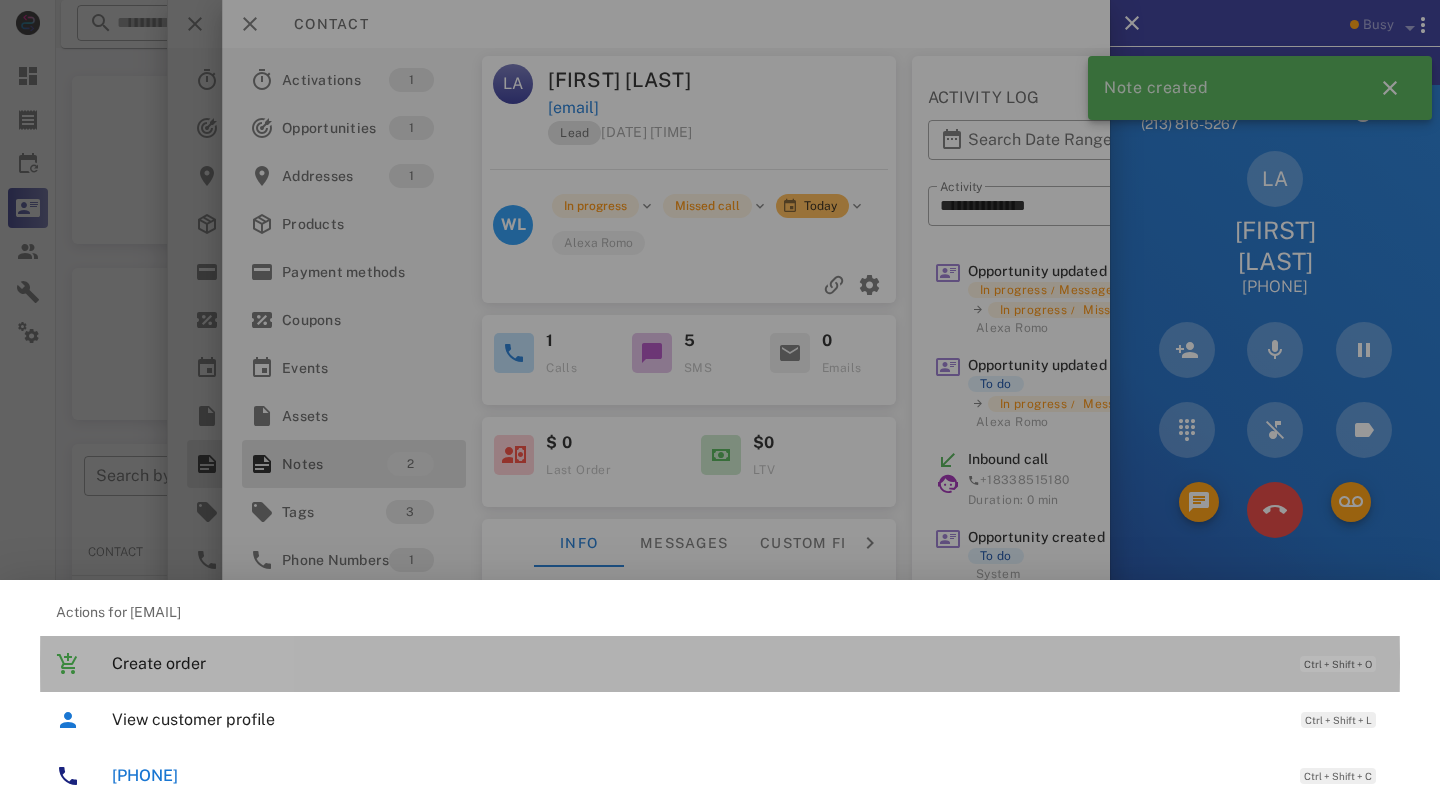 click on "Create order" at bounding box center [696, 663] 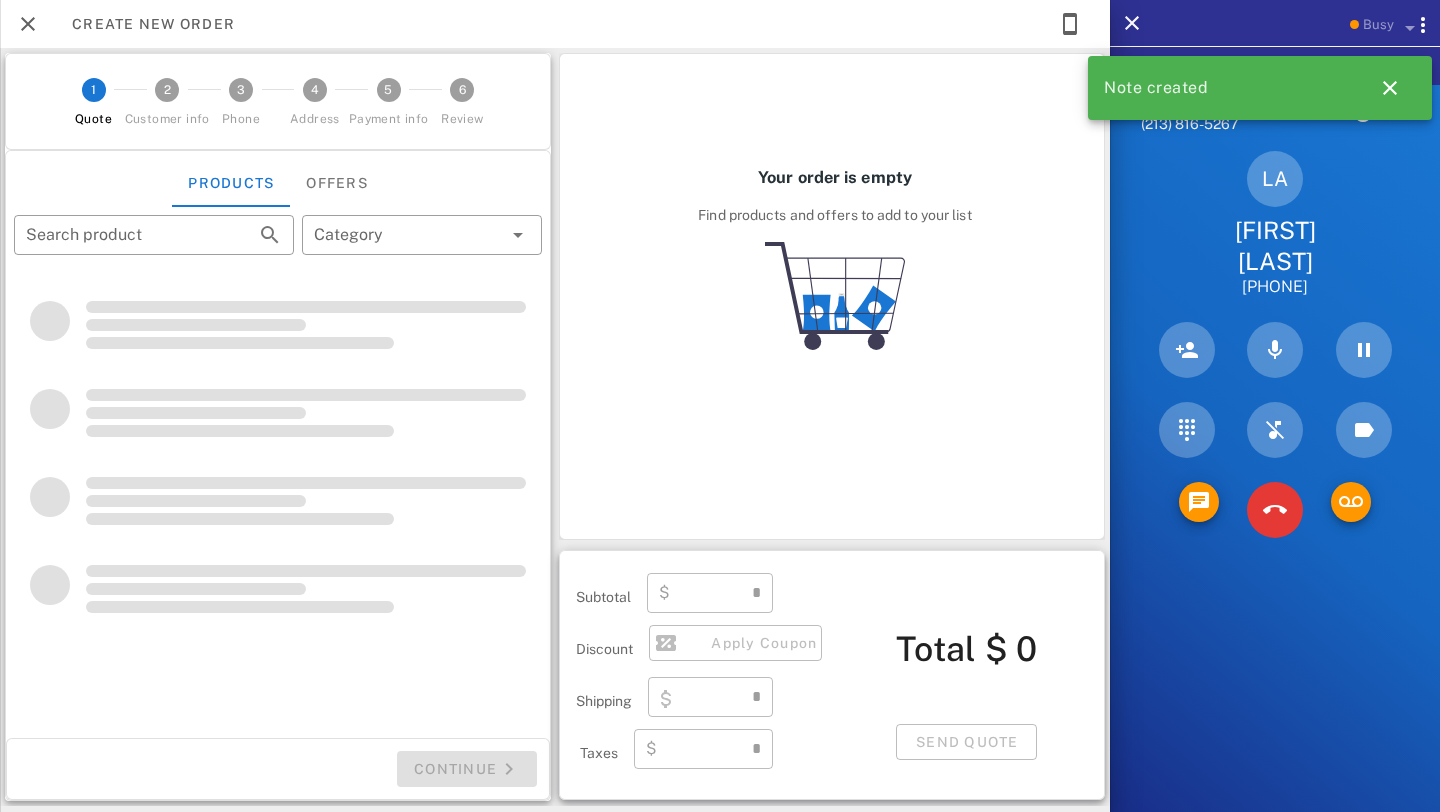 type on "**********" 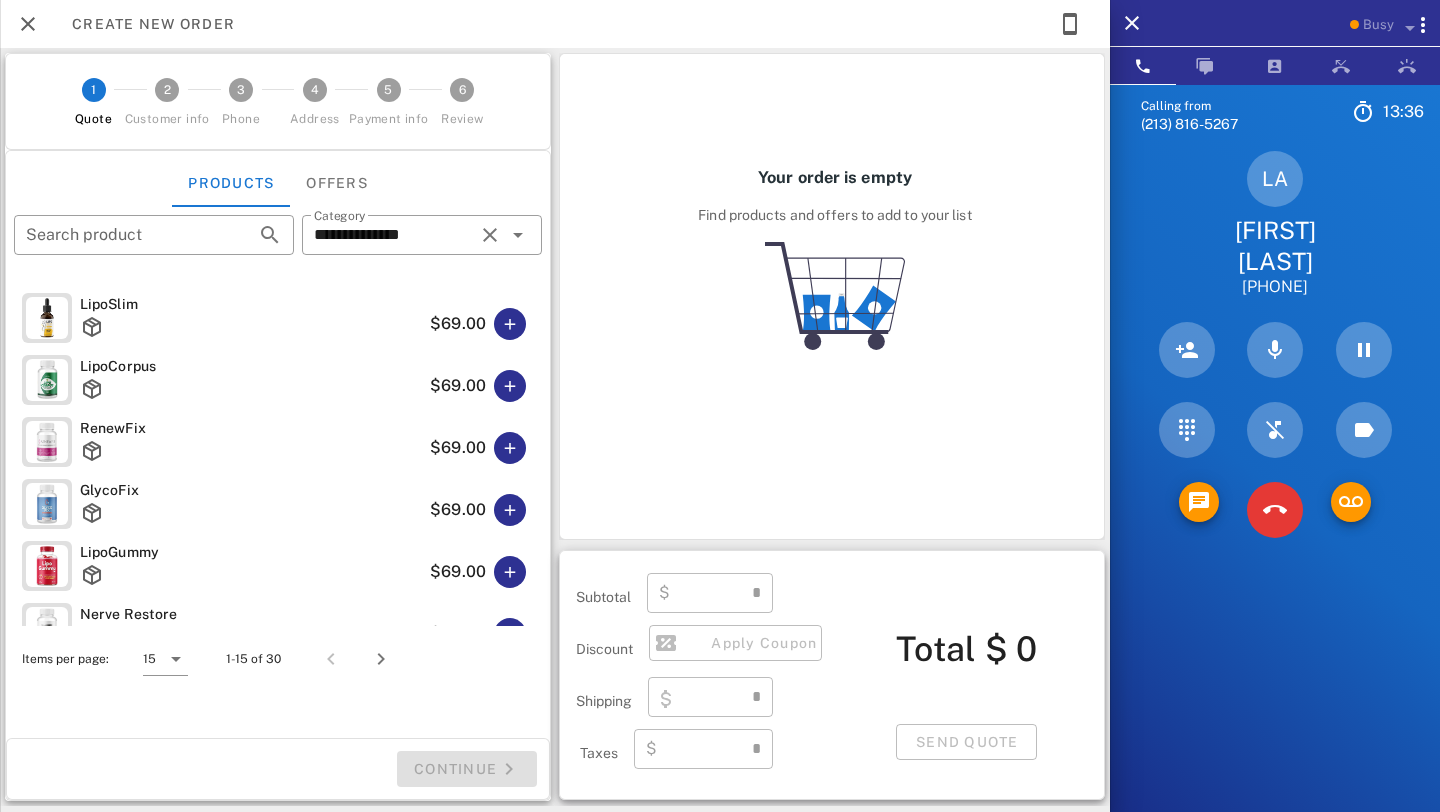 type on "****" 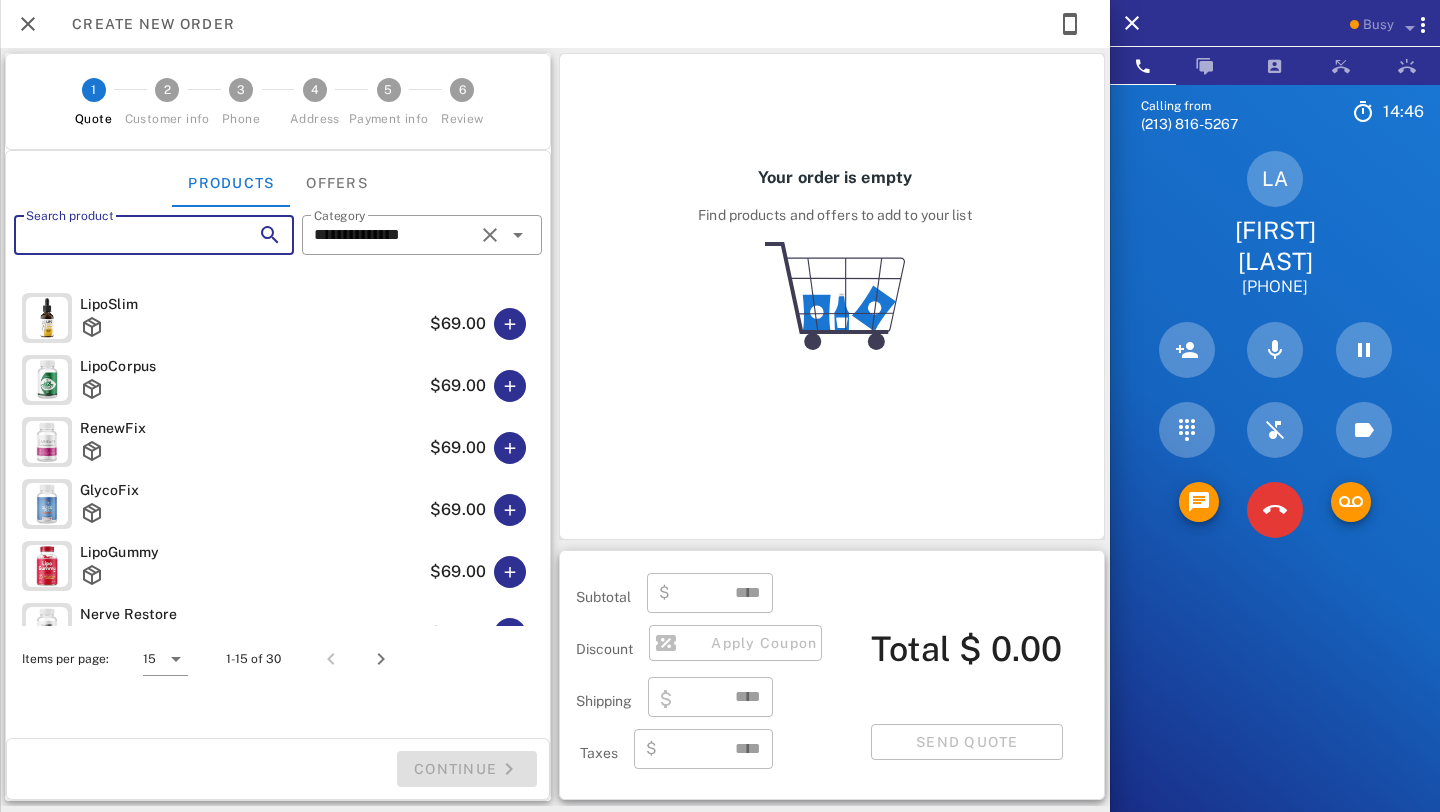 click on "Search product" at bounding box center (126, 235) 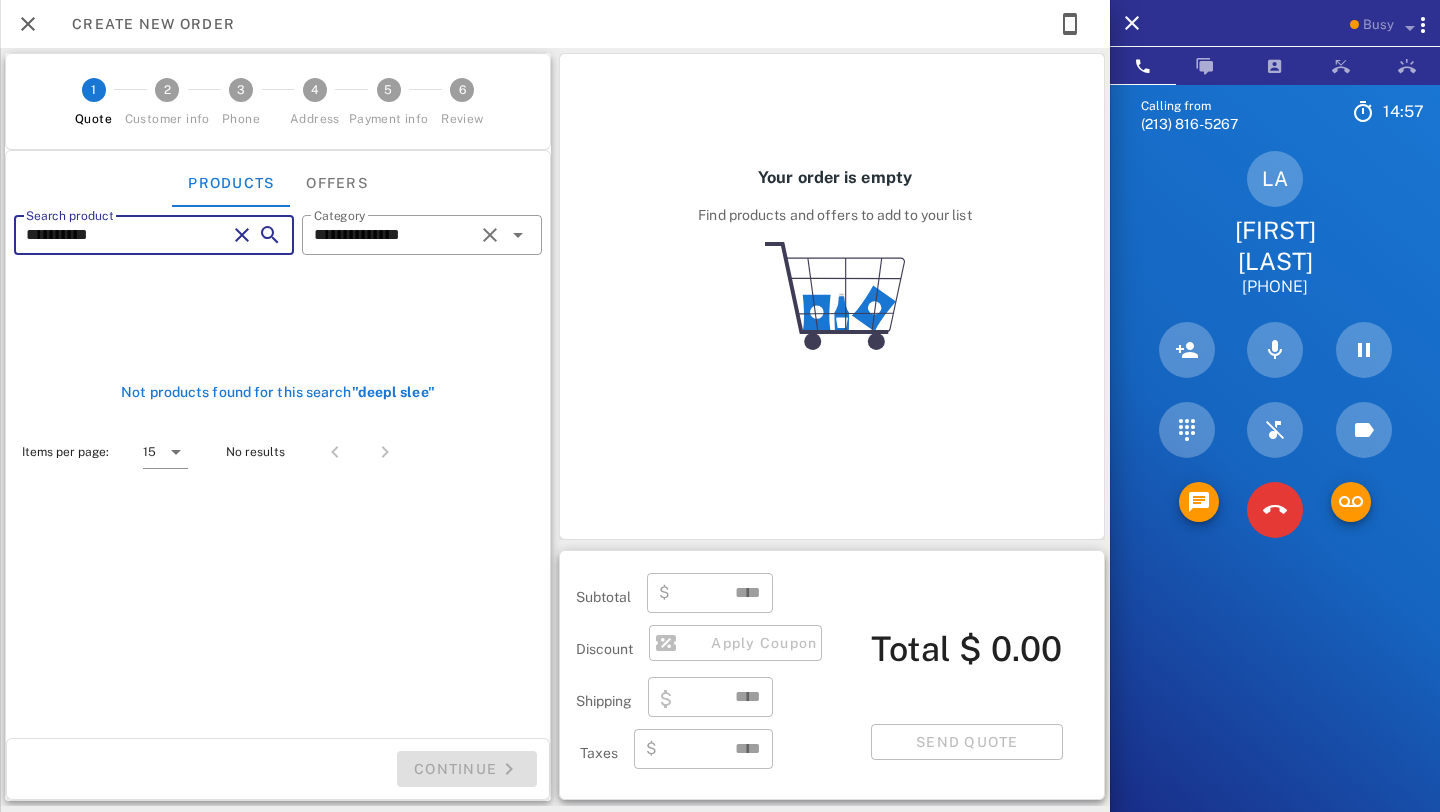 click on "**********" at bounding box center (126, 235) 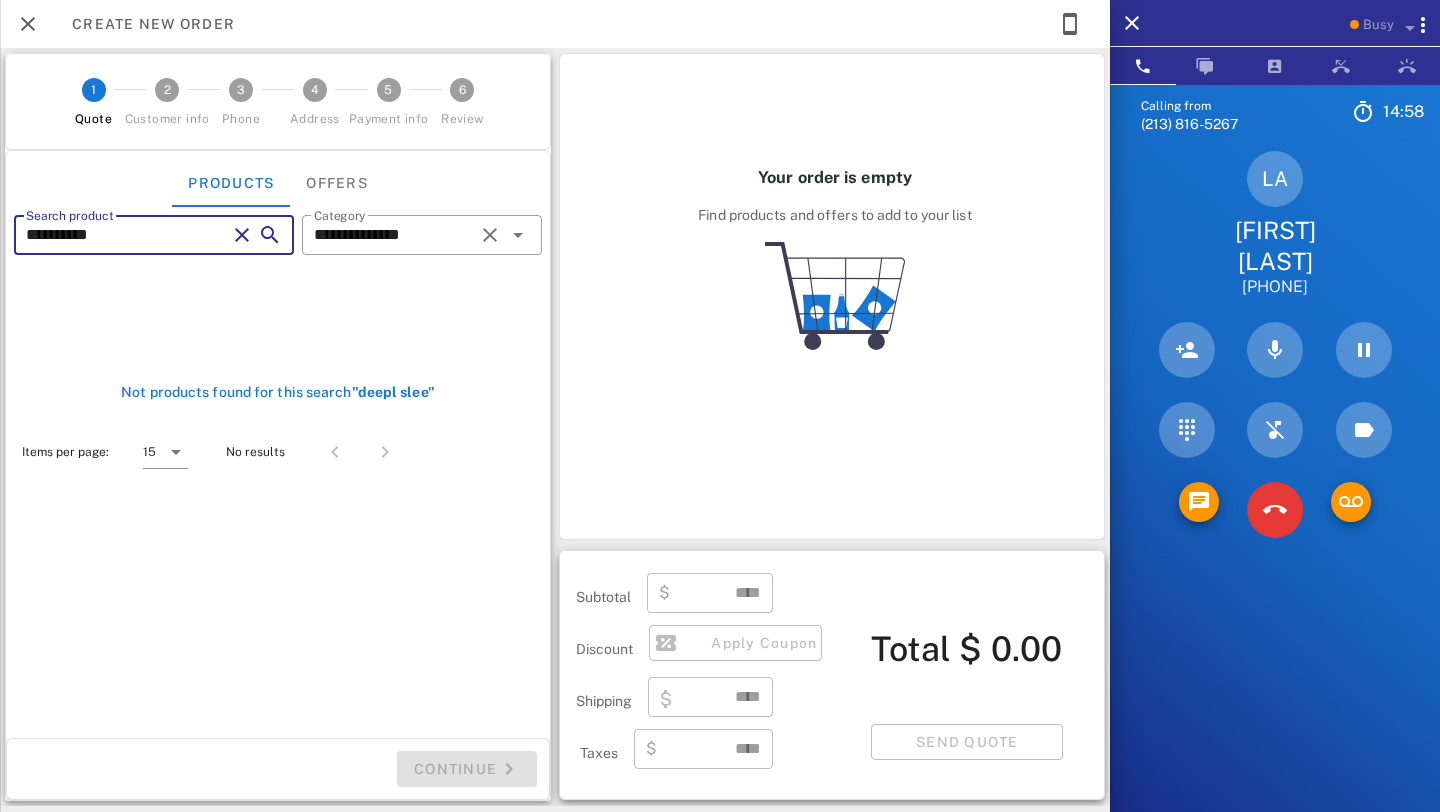 click on "**********" at bounding box center (126, 235) 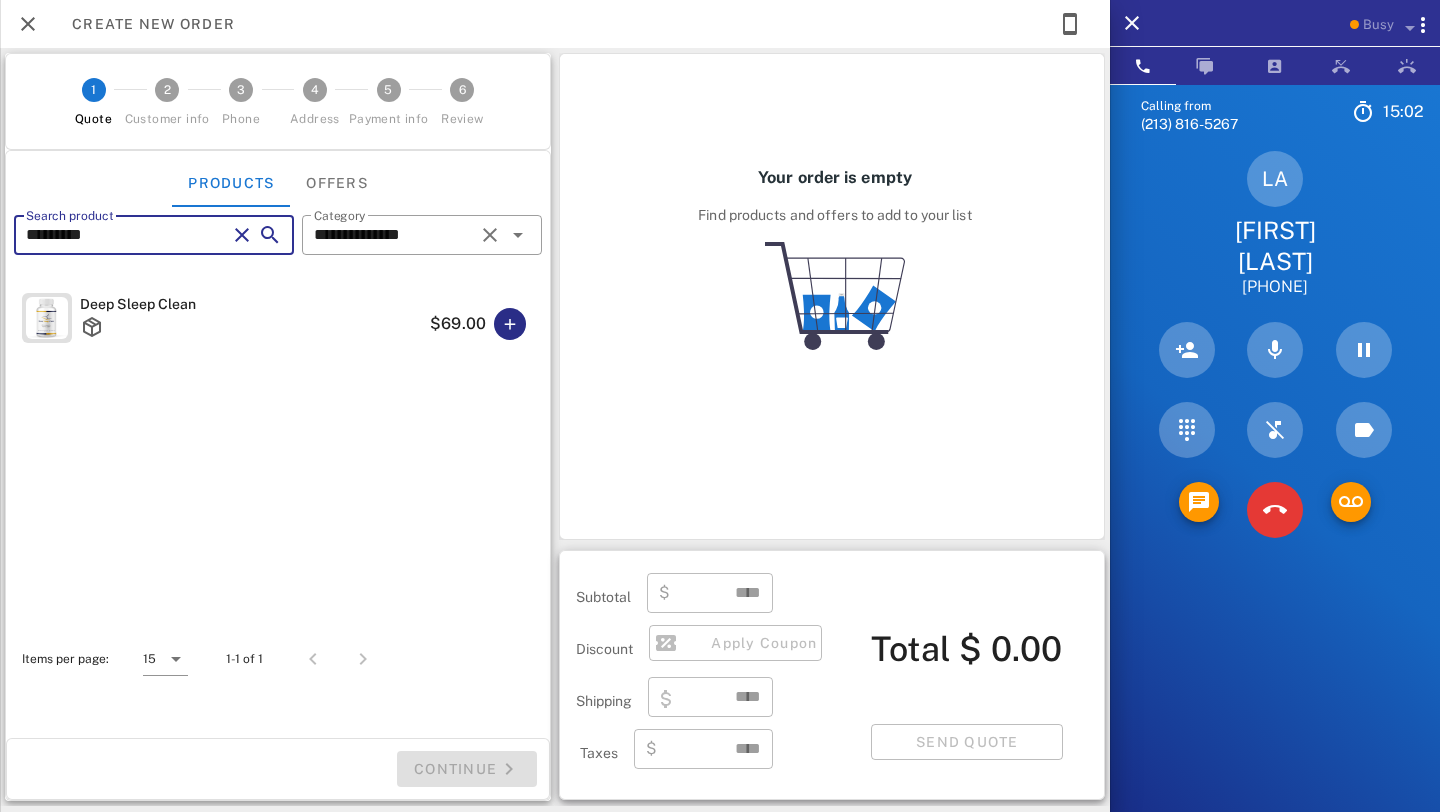 type on "*********" 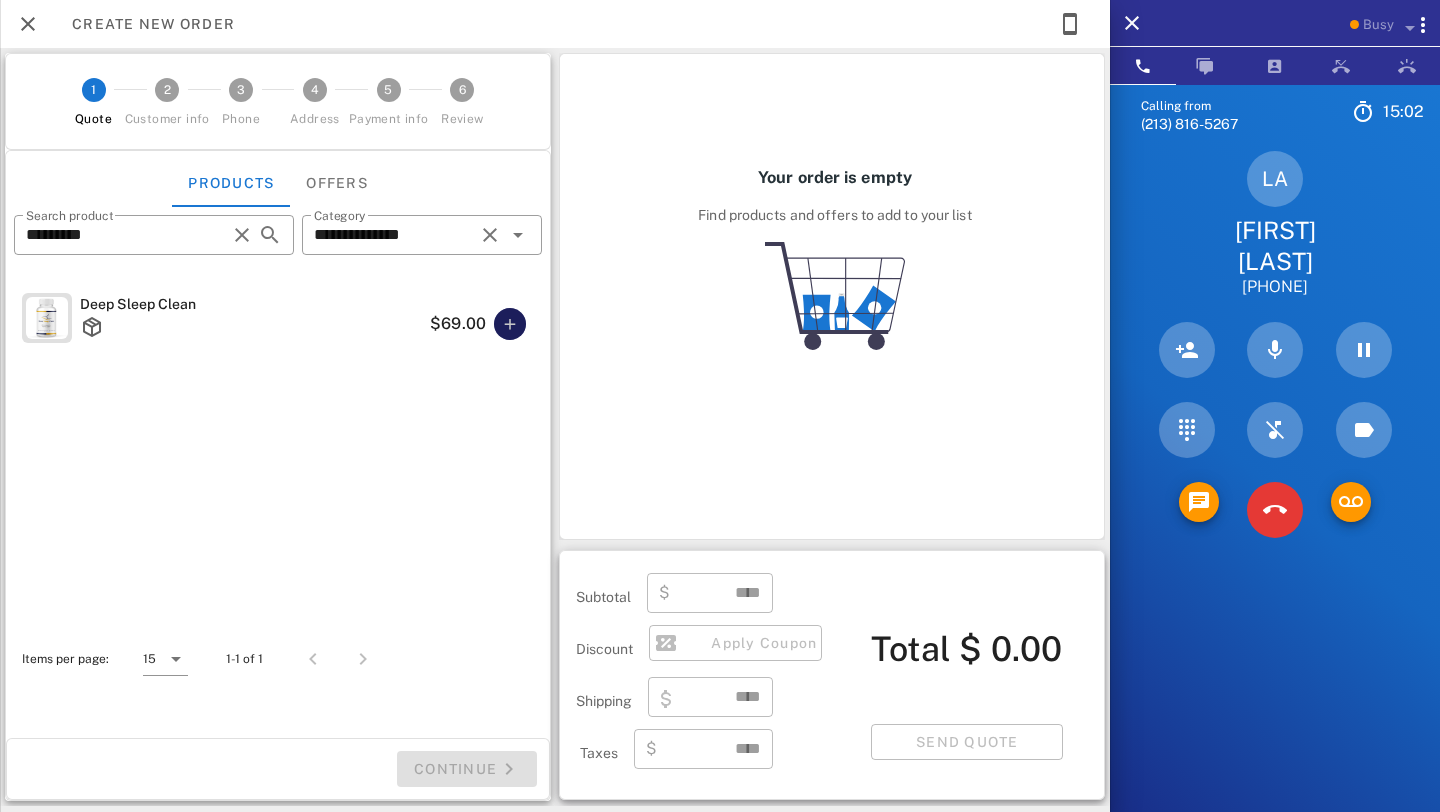 click at bounding box center [510, 324] 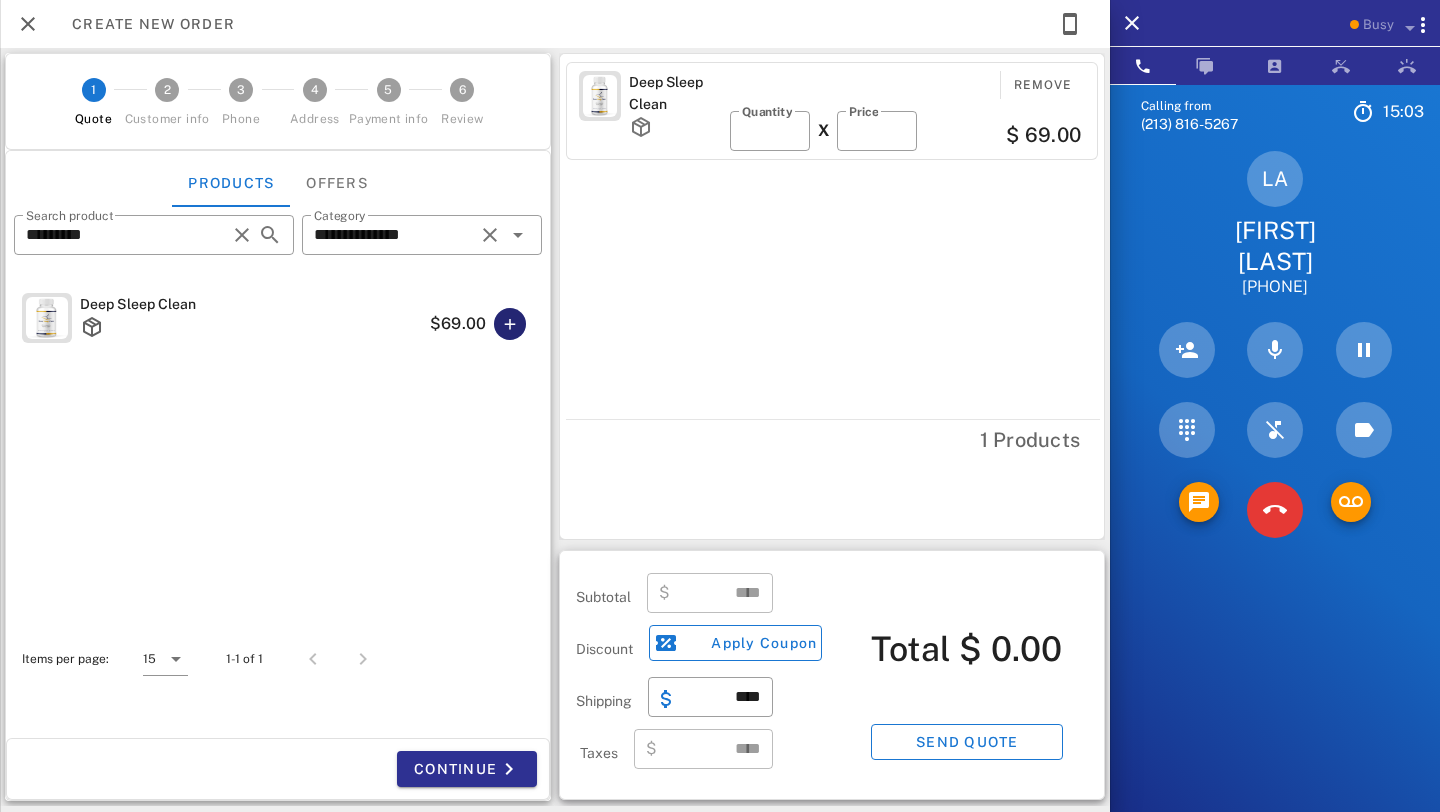 type on "*****" 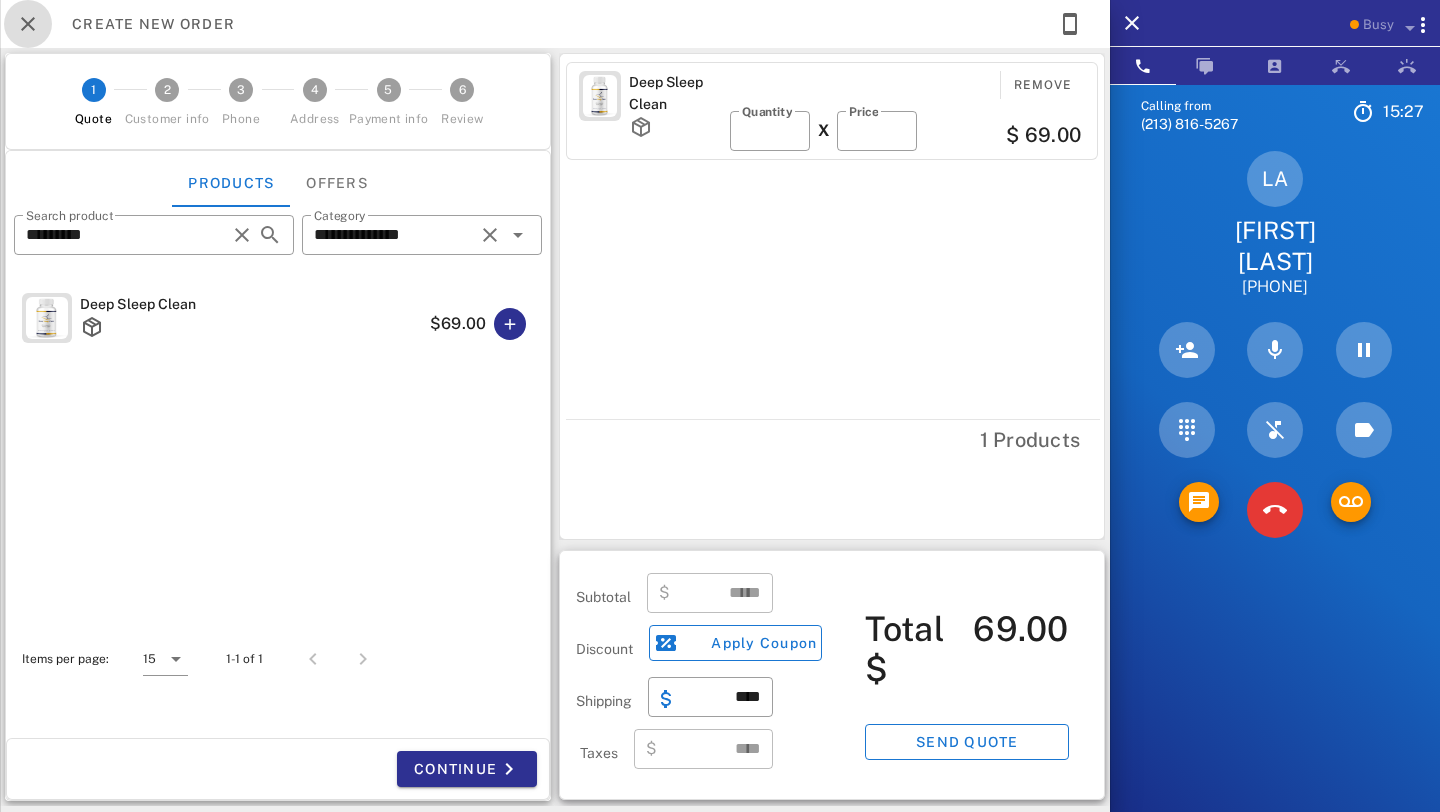 click at bounding box center (28, 24) 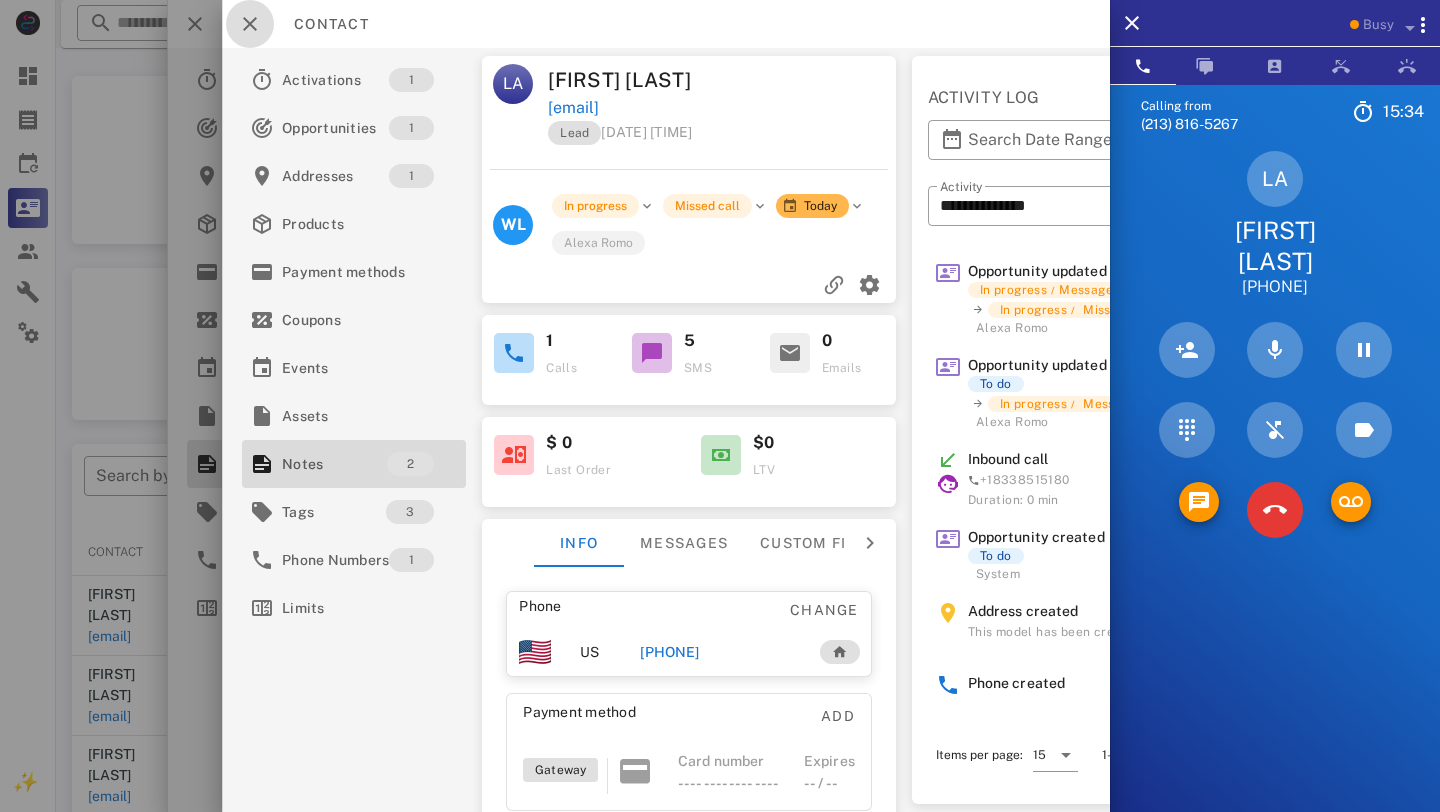 click at bounding box center [250, 24] 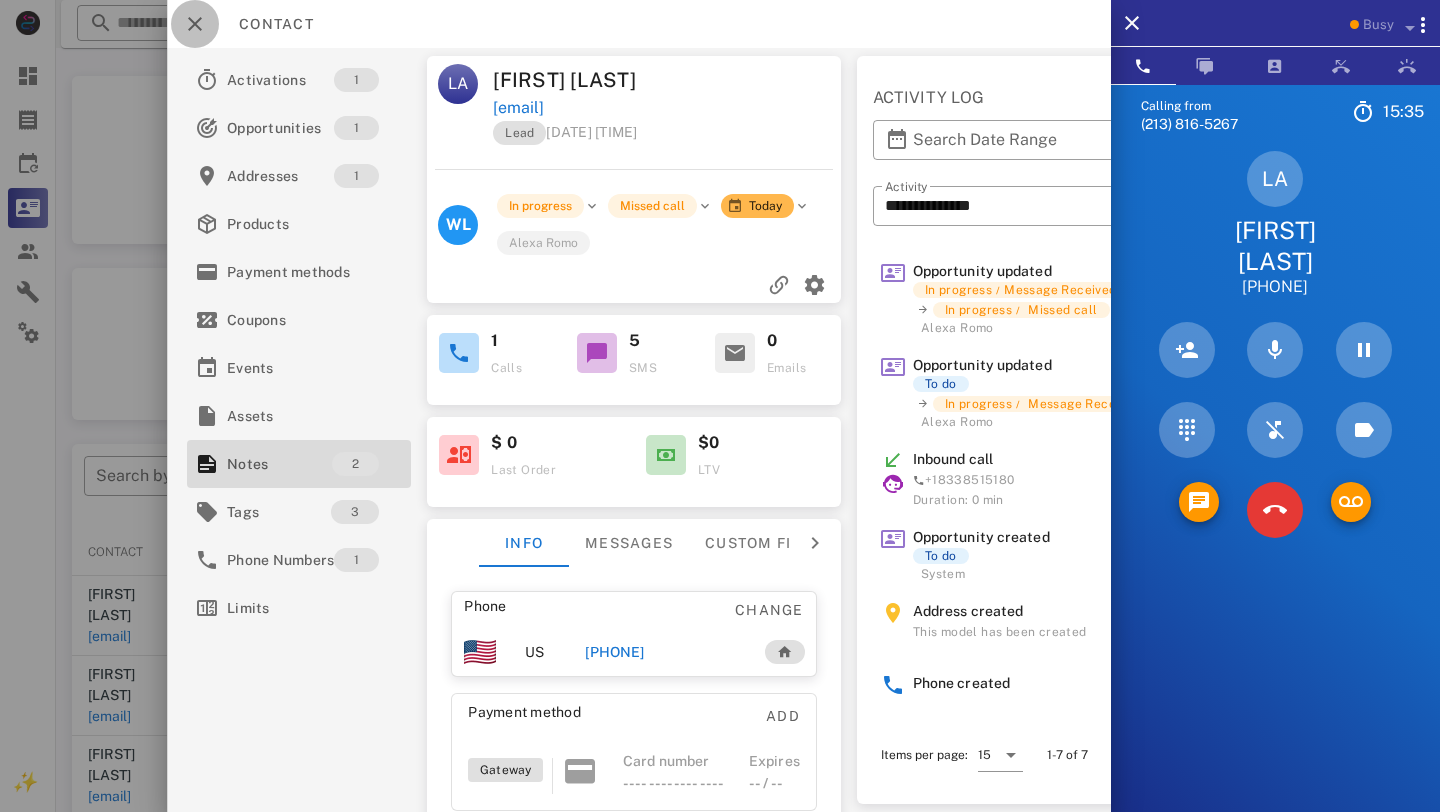 click at bounding box center [195, 24] 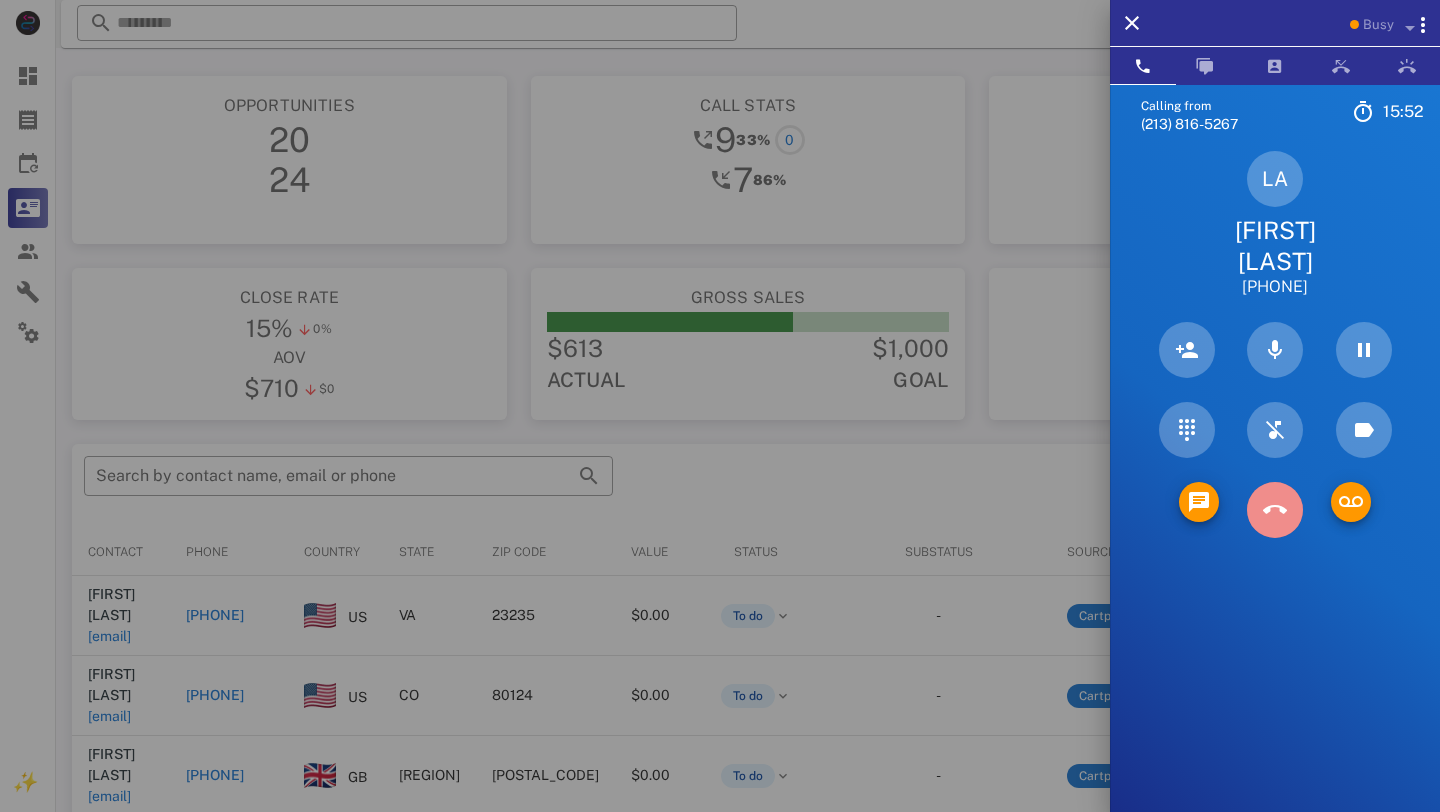 click at bounding box center [1275, 510] 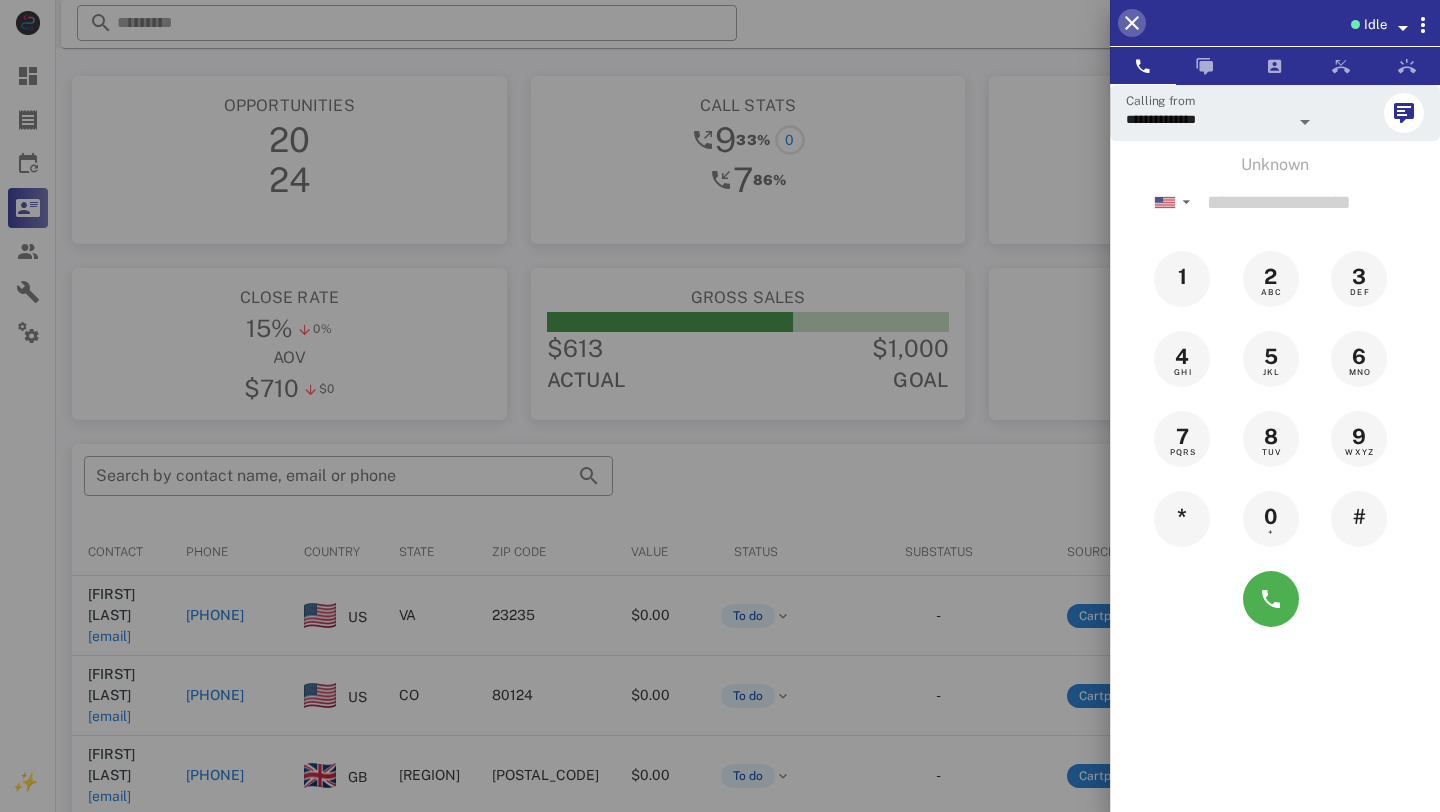 click at bounding box center [1132, 23] 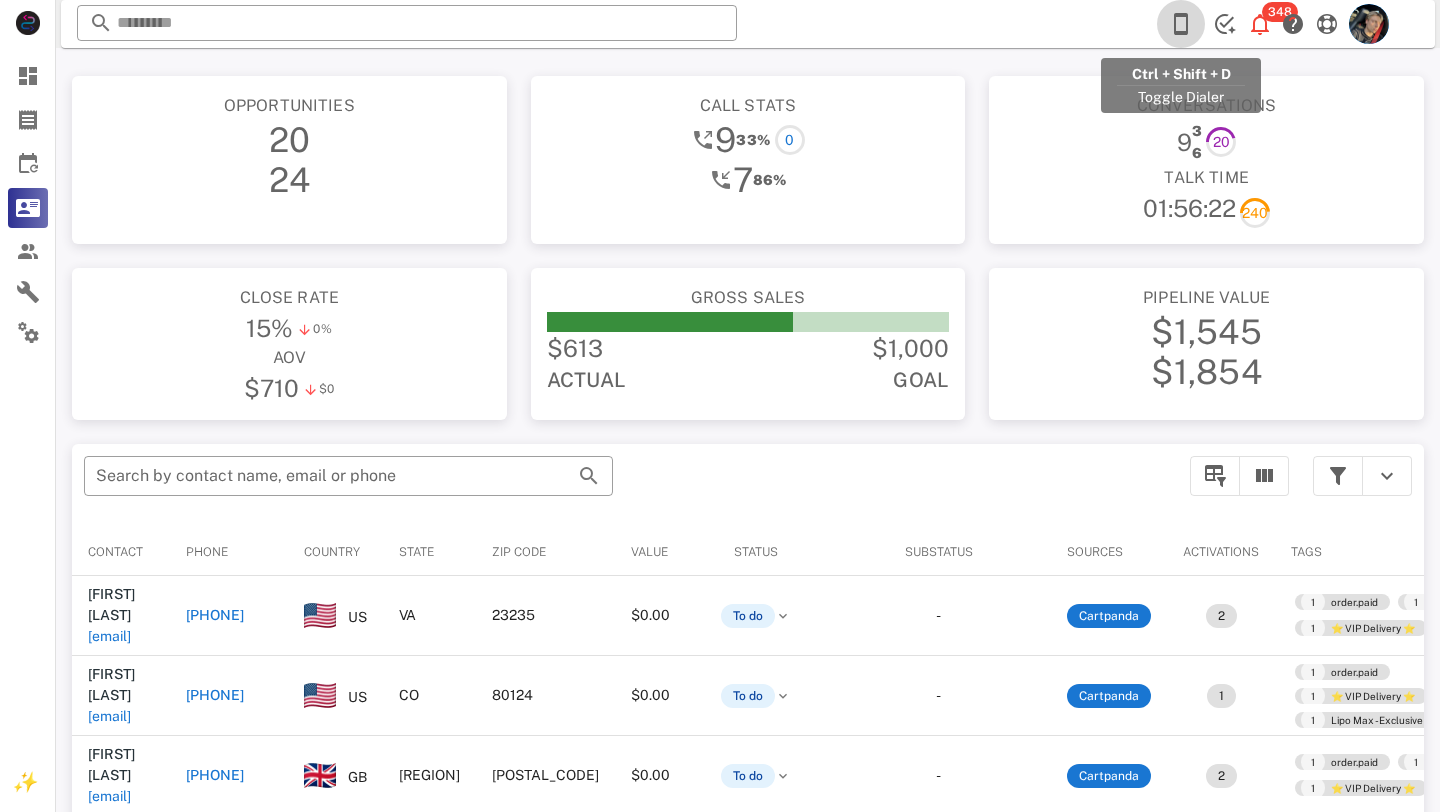 click at bounding box center (1181, 24) 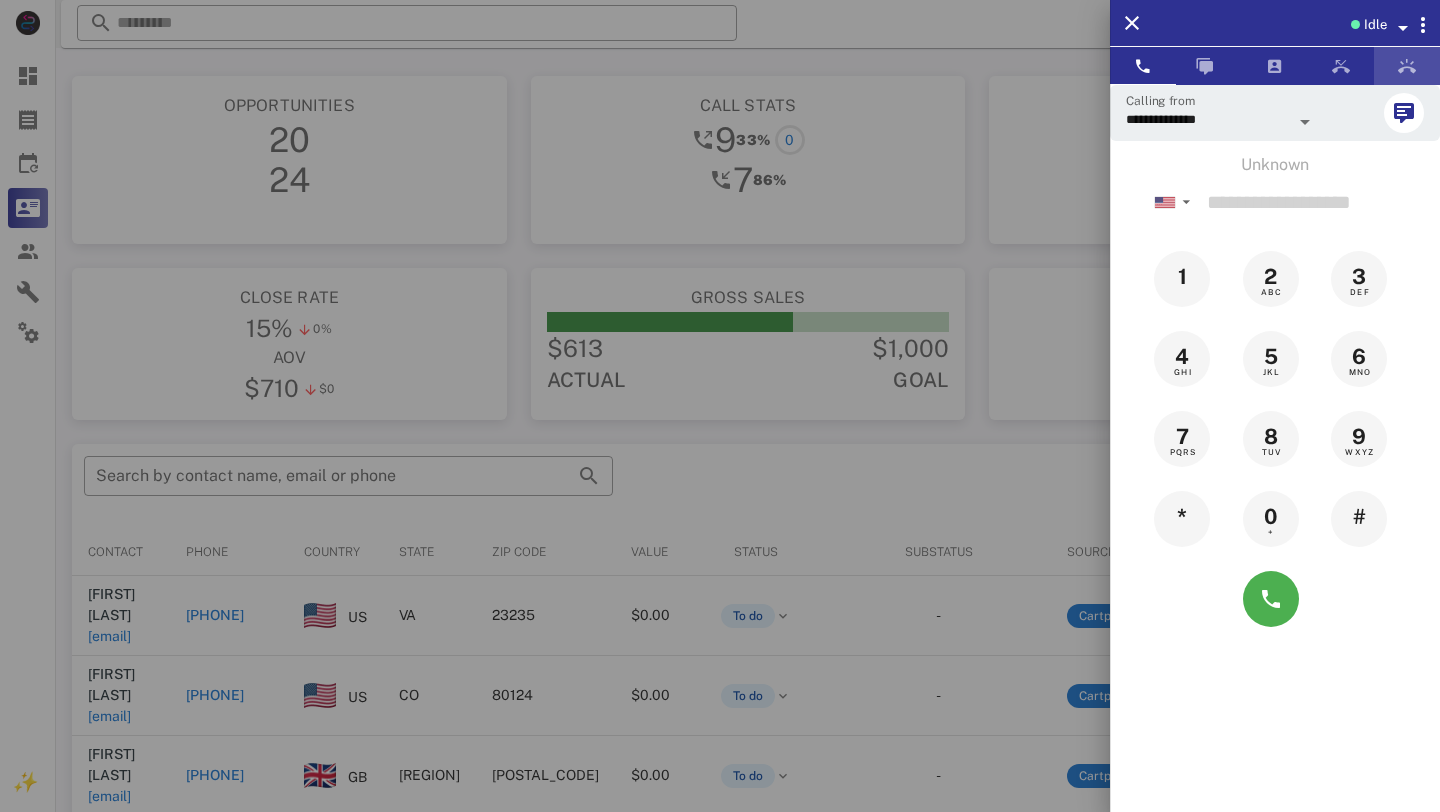 click at bounding box center (1407, 66) 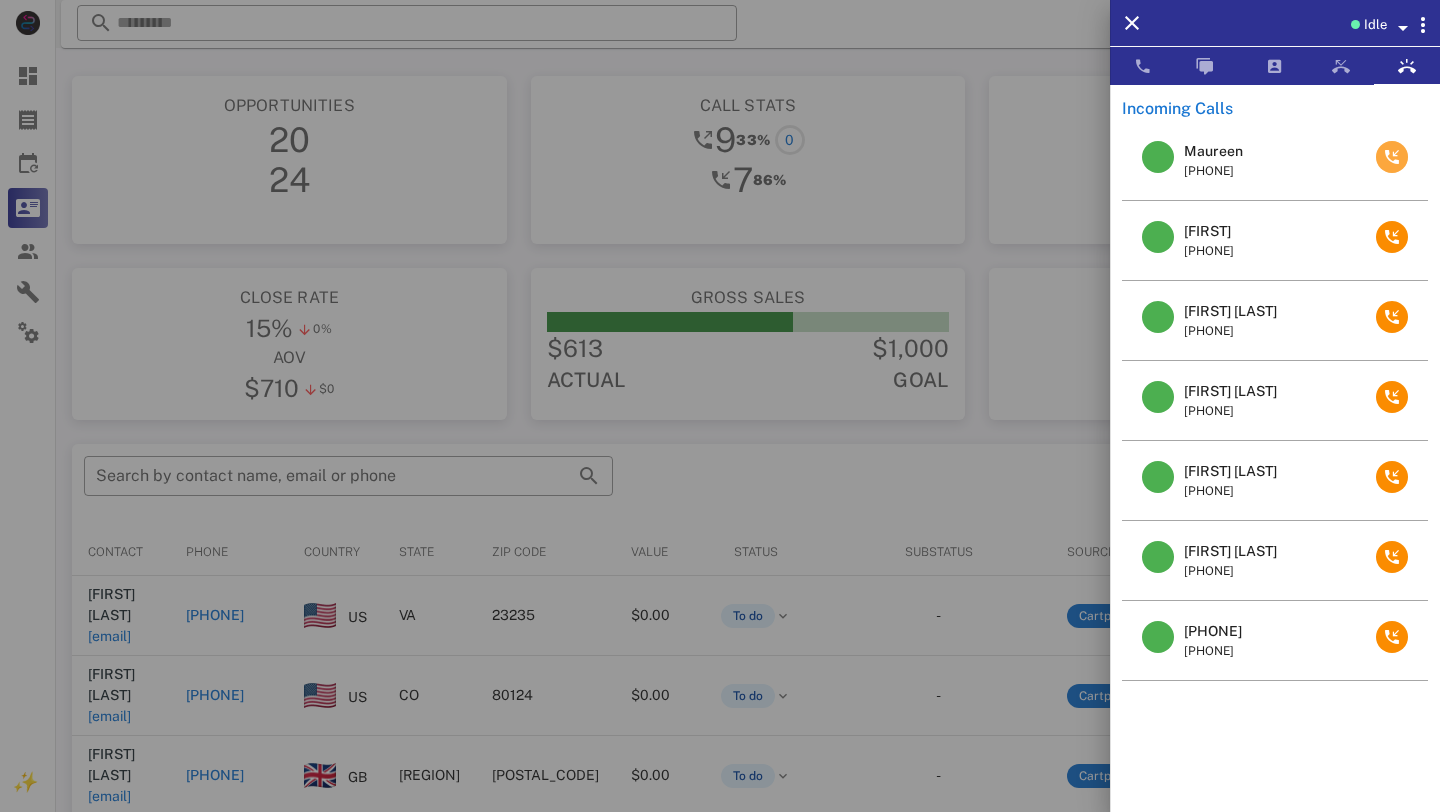 click at bounding box center [1392, 157] 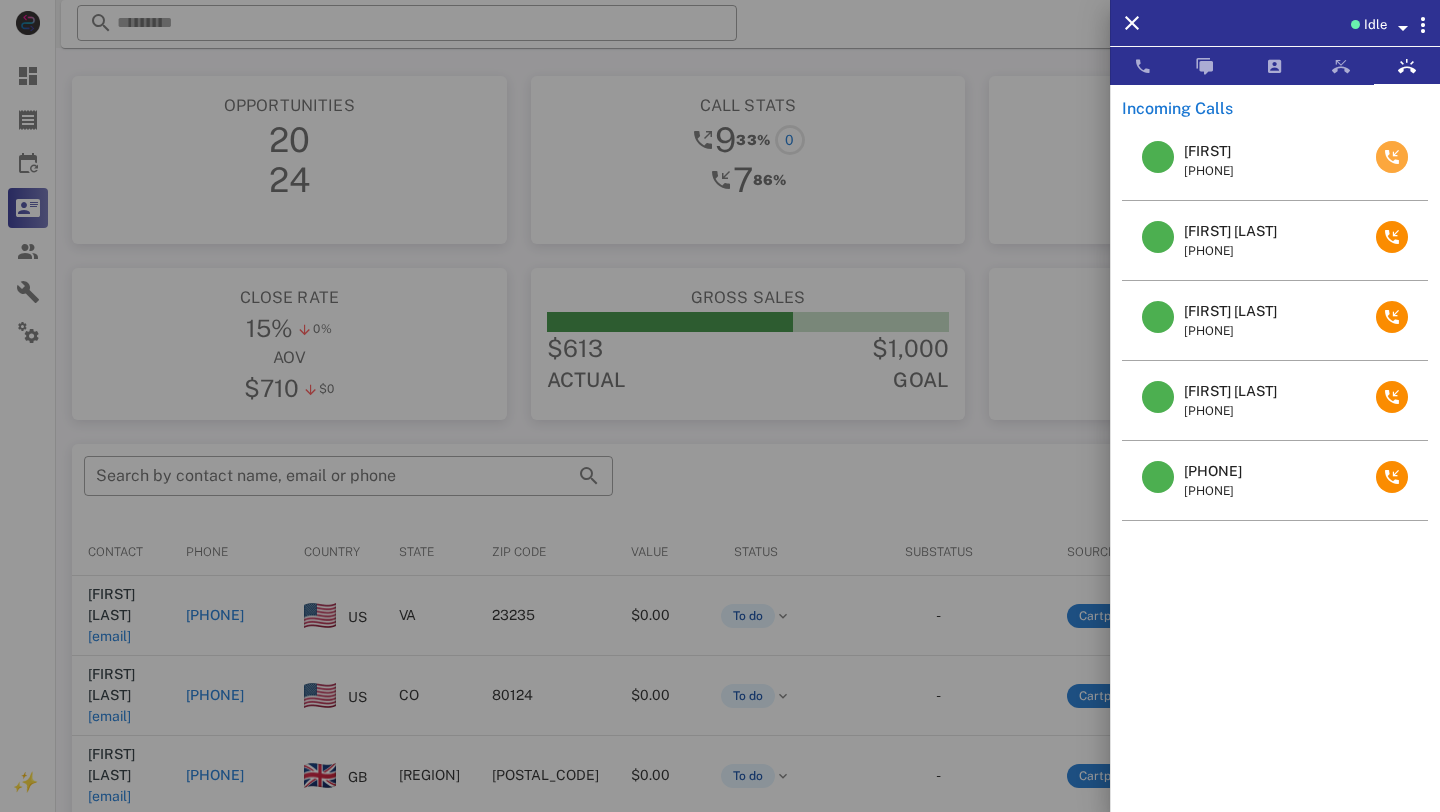 click at bounding box center (1392, 157) 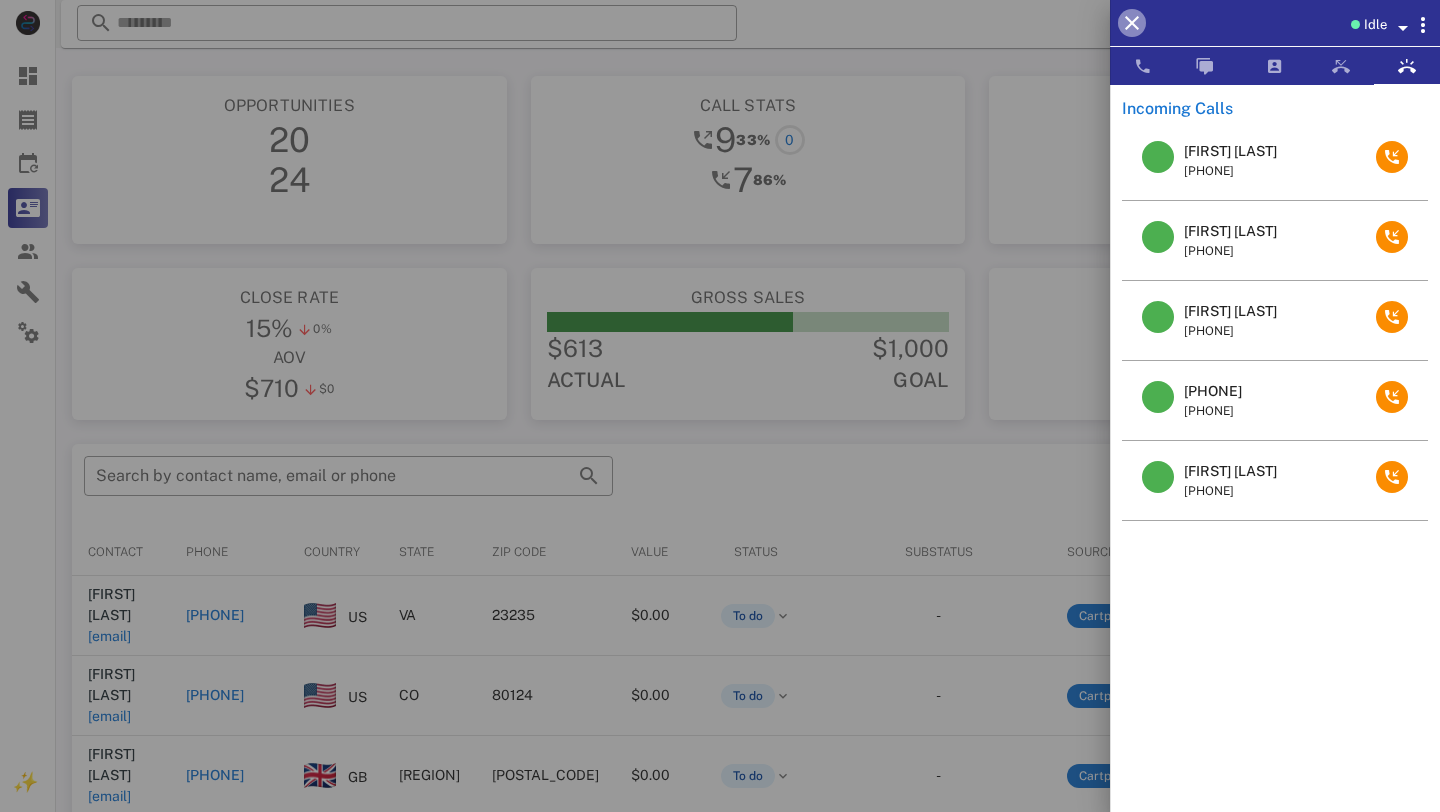 click at bounding box center [1132, 23] 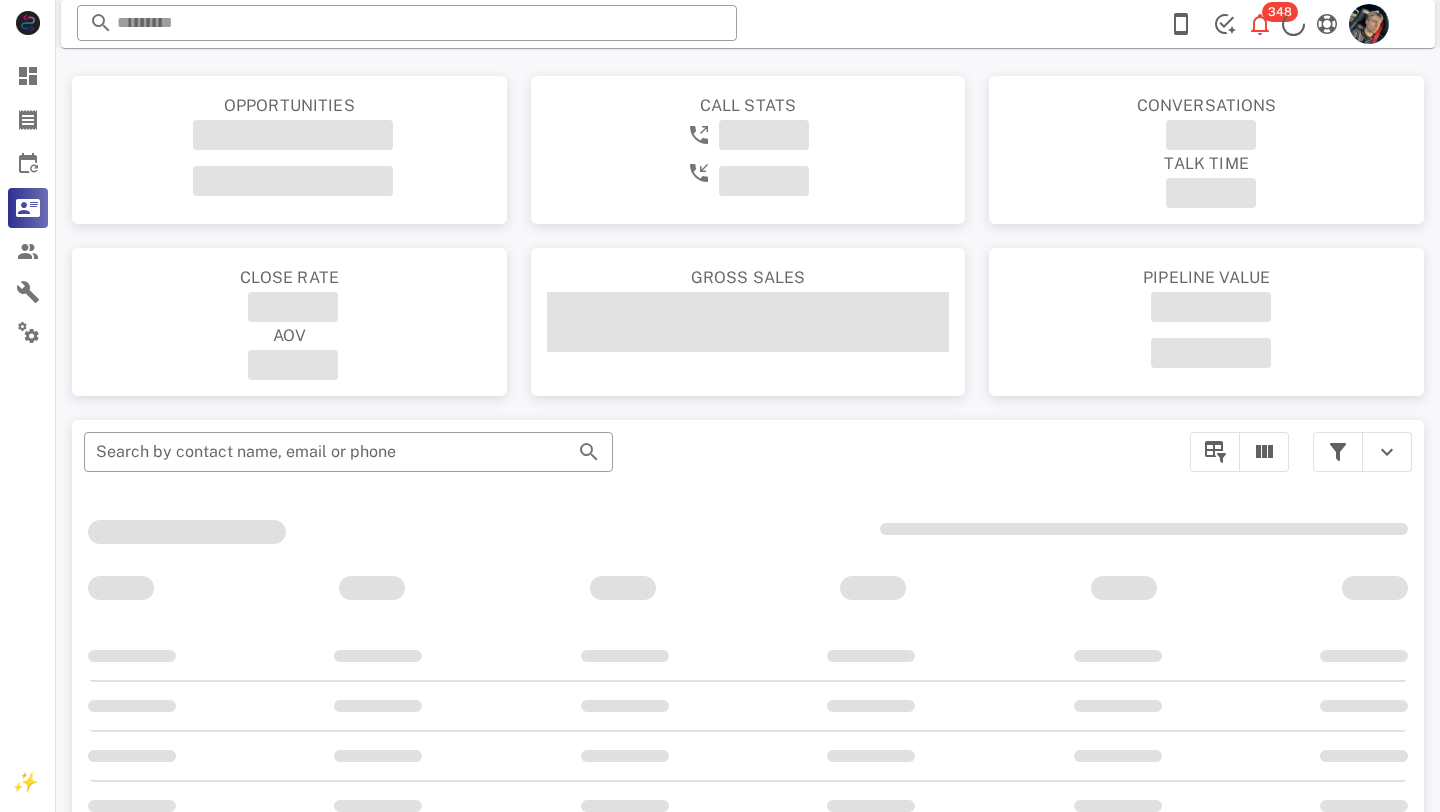 scroll, scrollTop: 0, scrollLeft: 0, axis: both 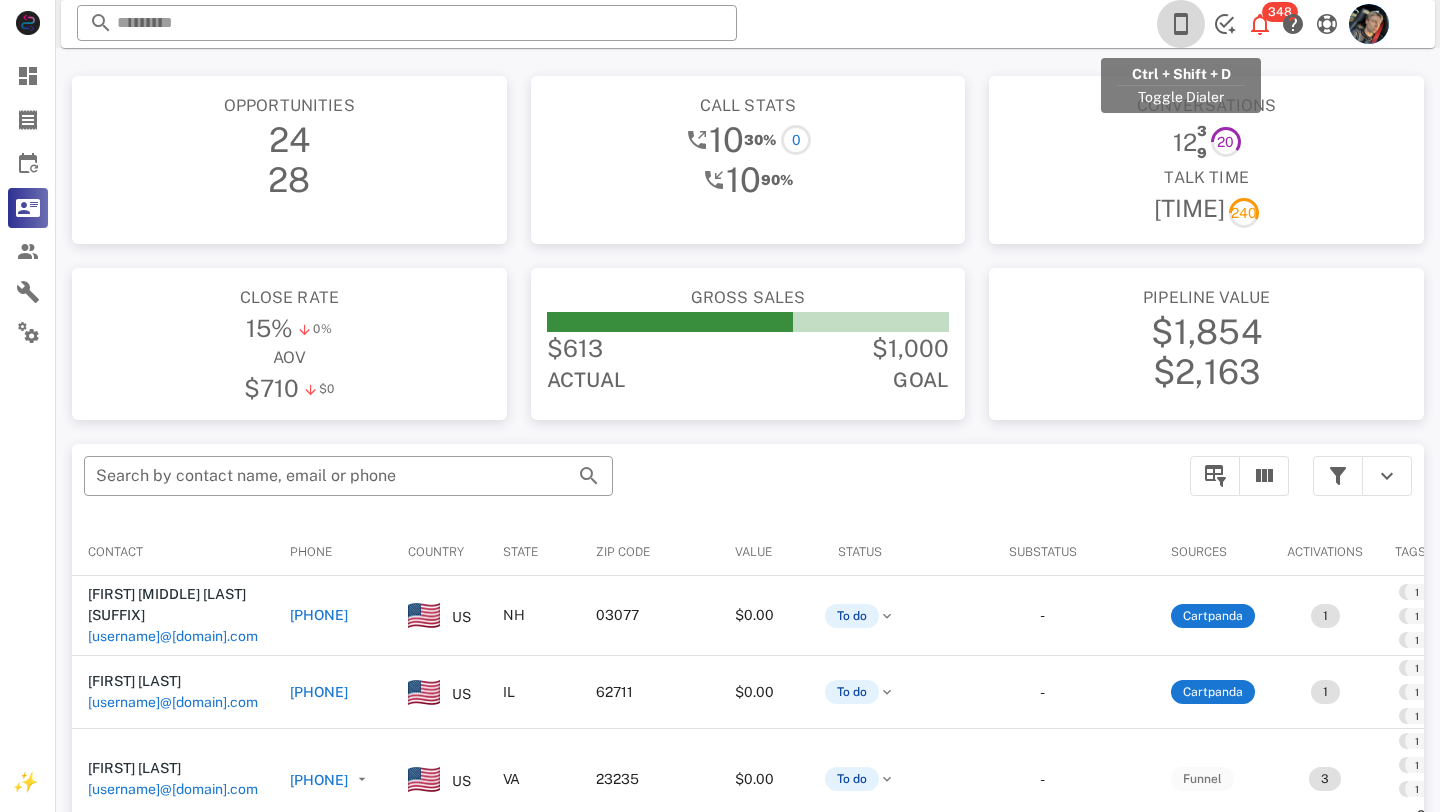 click at bounding box center (1181, 24) 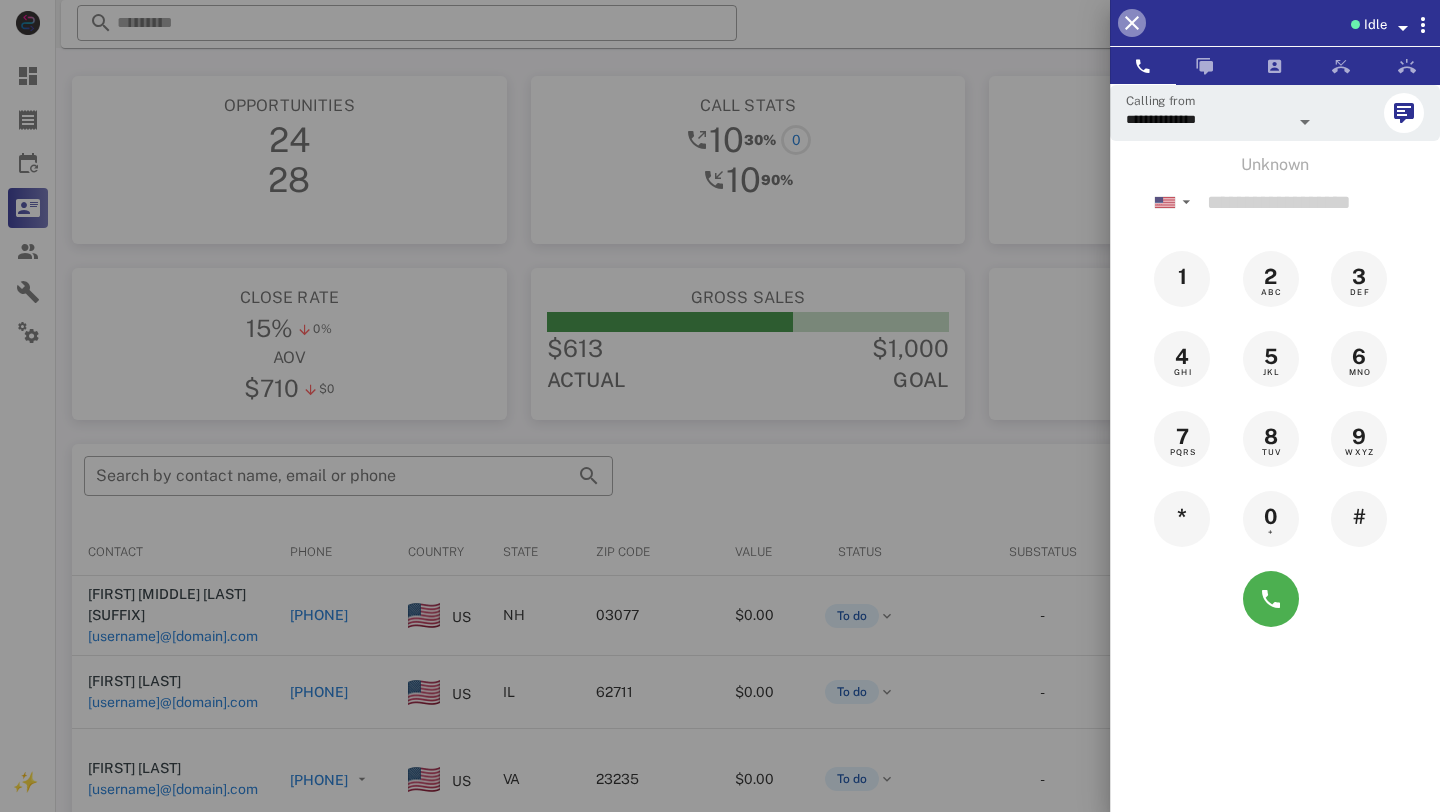 click at bounding box center (1132, 23) 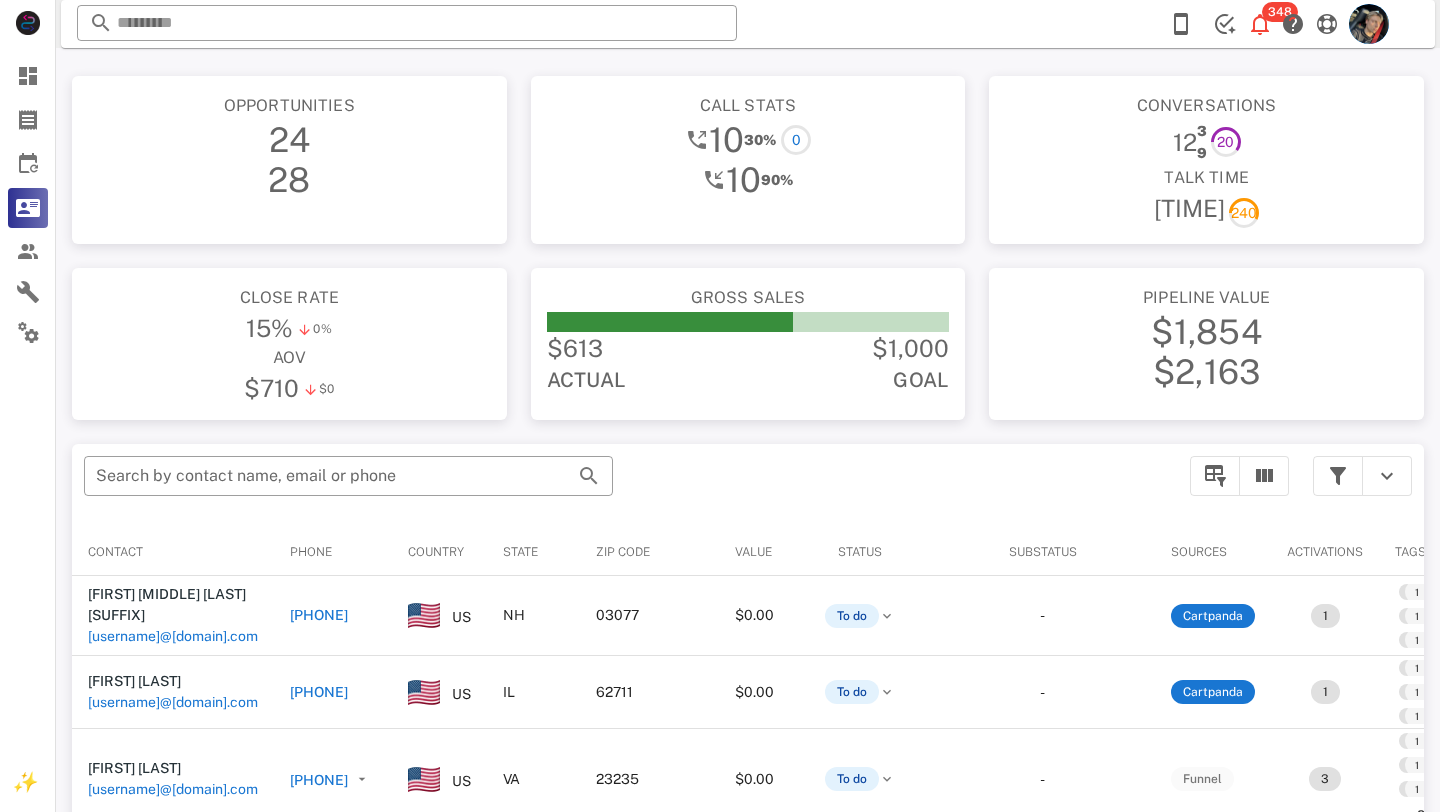 click on "​ 348 Reload browser Accept" at bounding box center [748, 24] 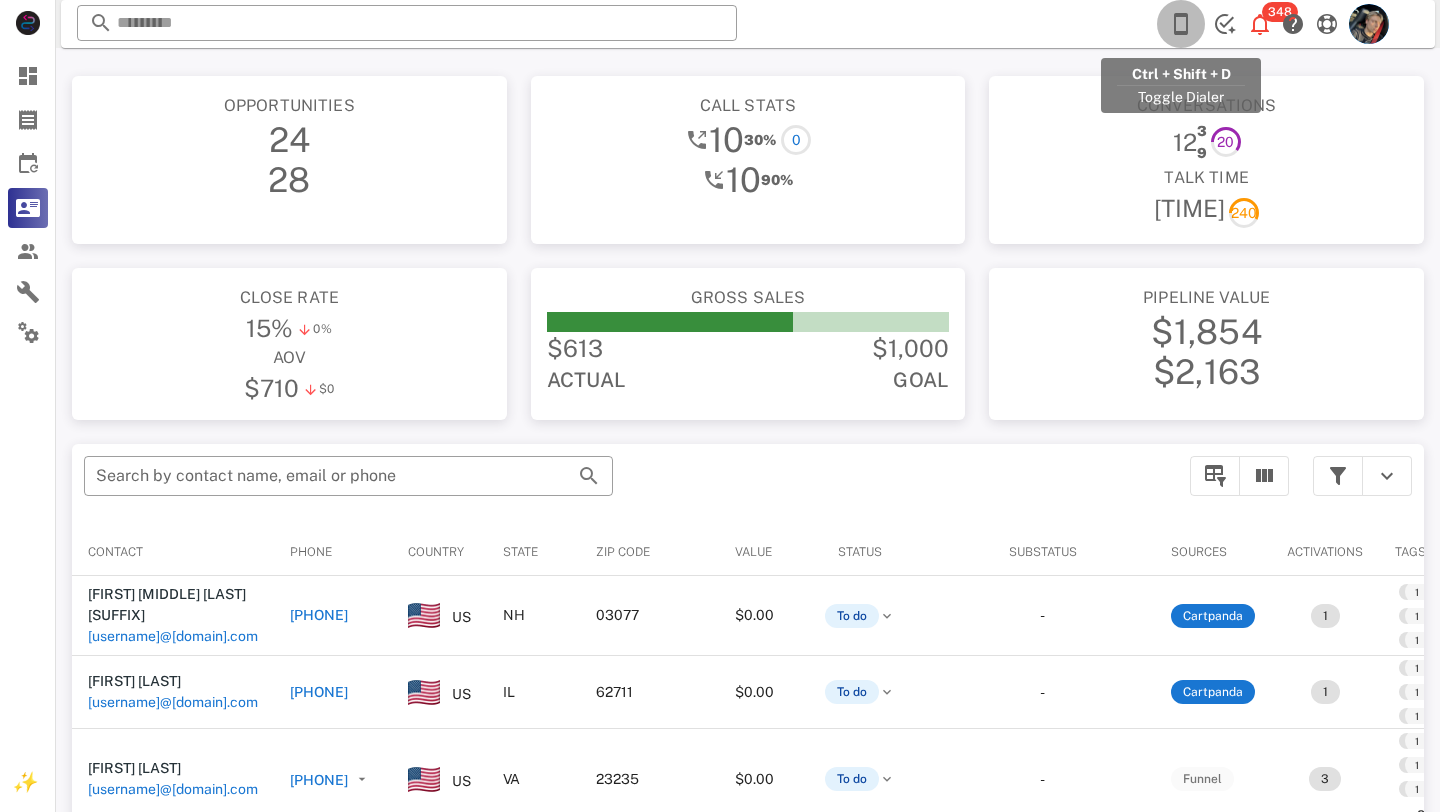 click at bounding box center (1181, 24) 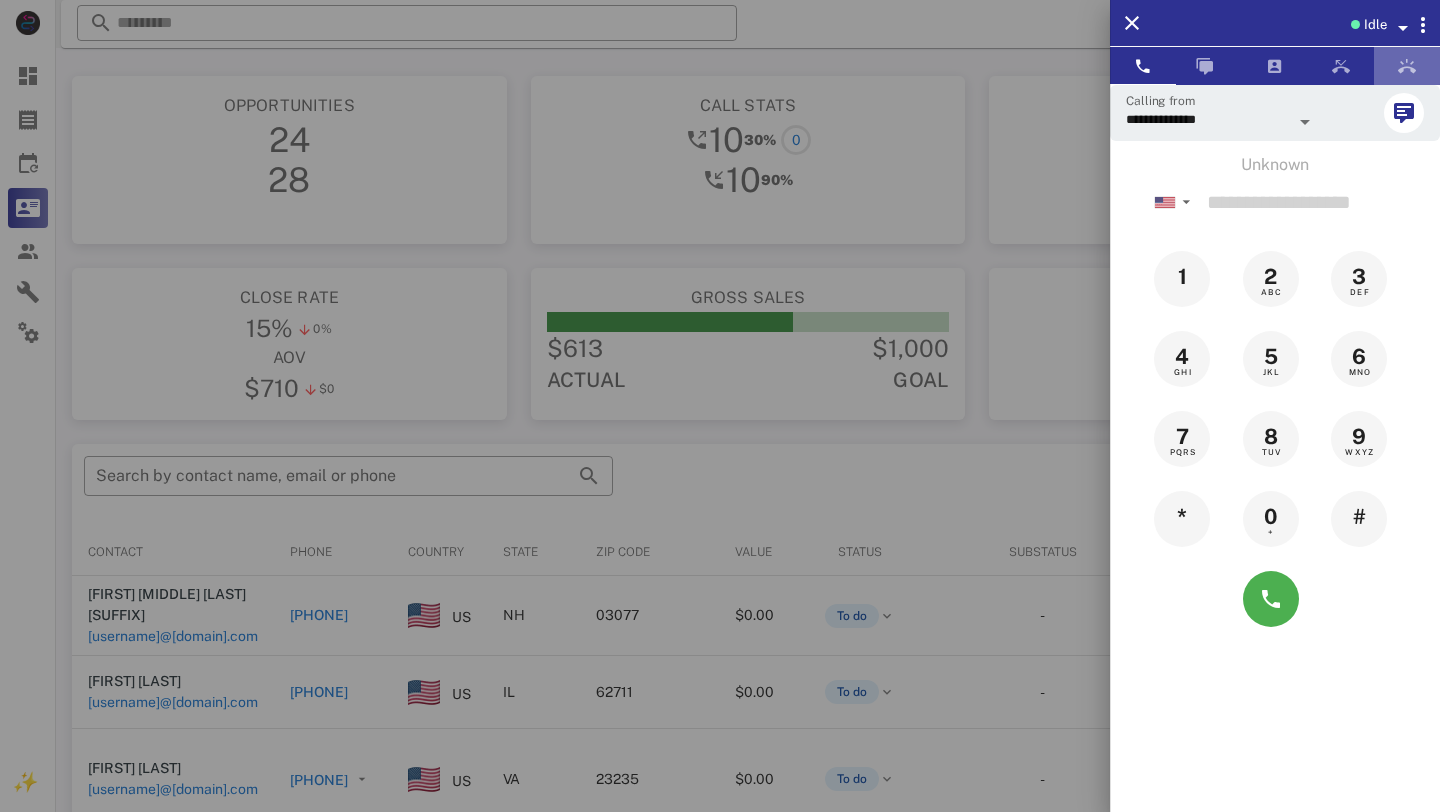 click at bounding box center [1407, 66] 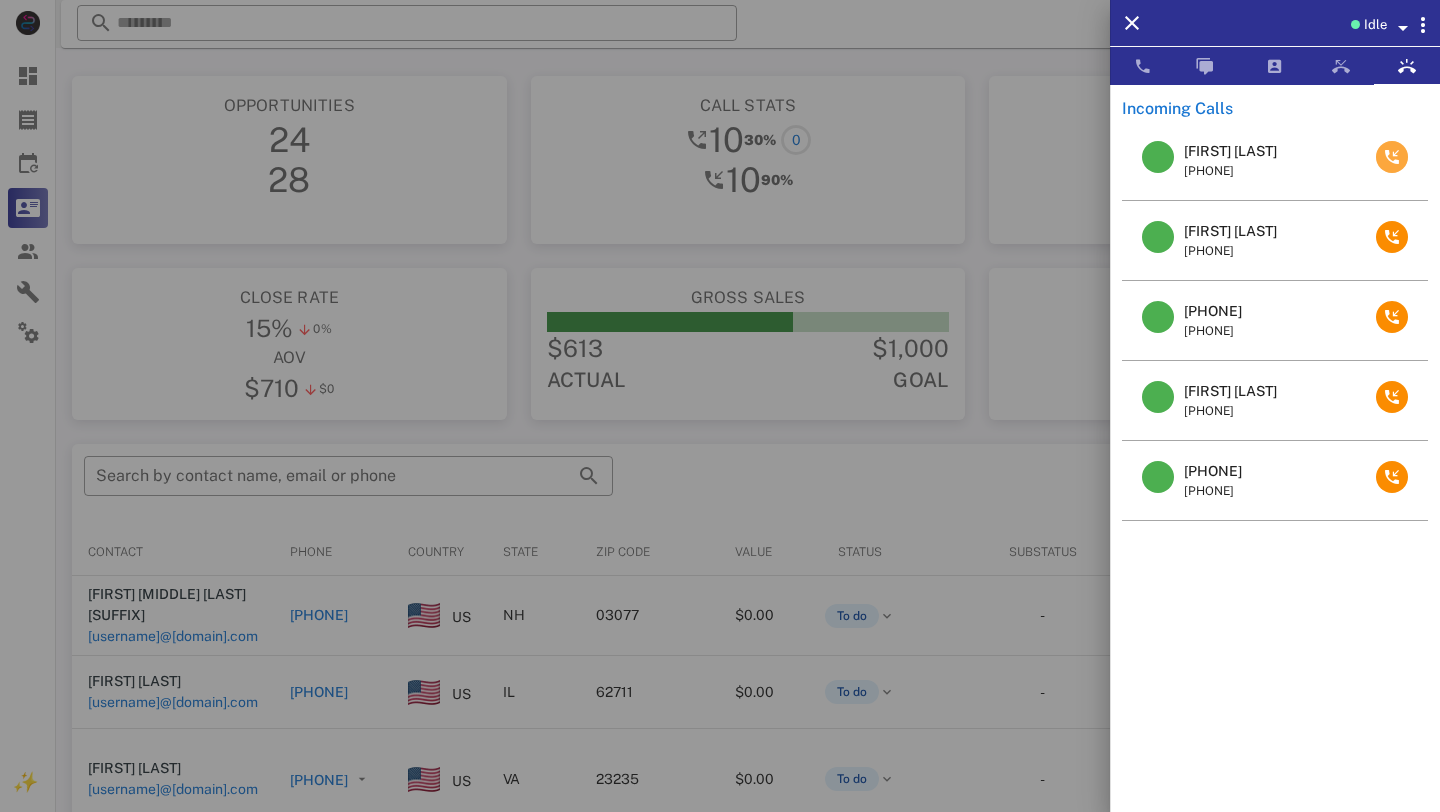 click at bounding box center (1392, 157) 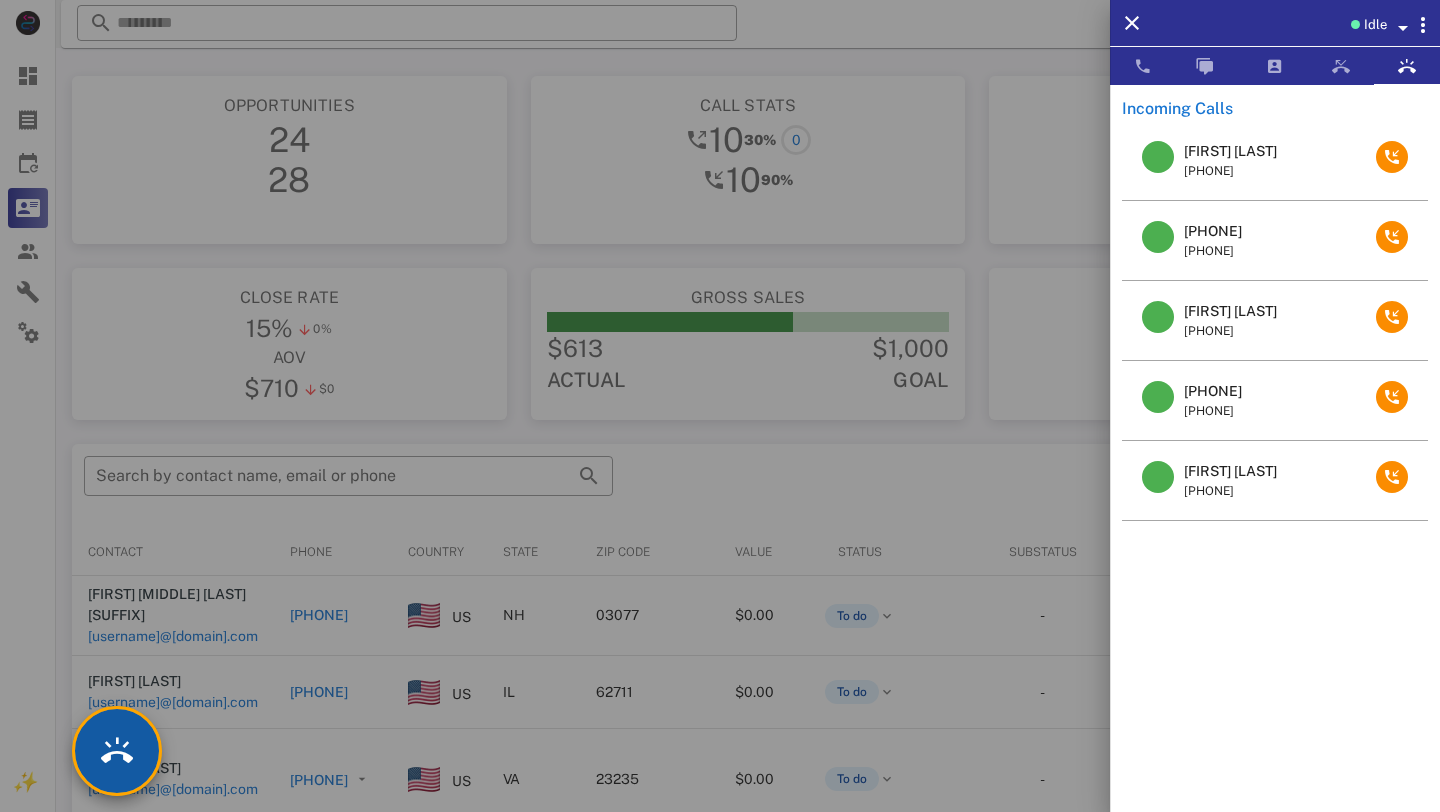click at bounding box center [117, 751] 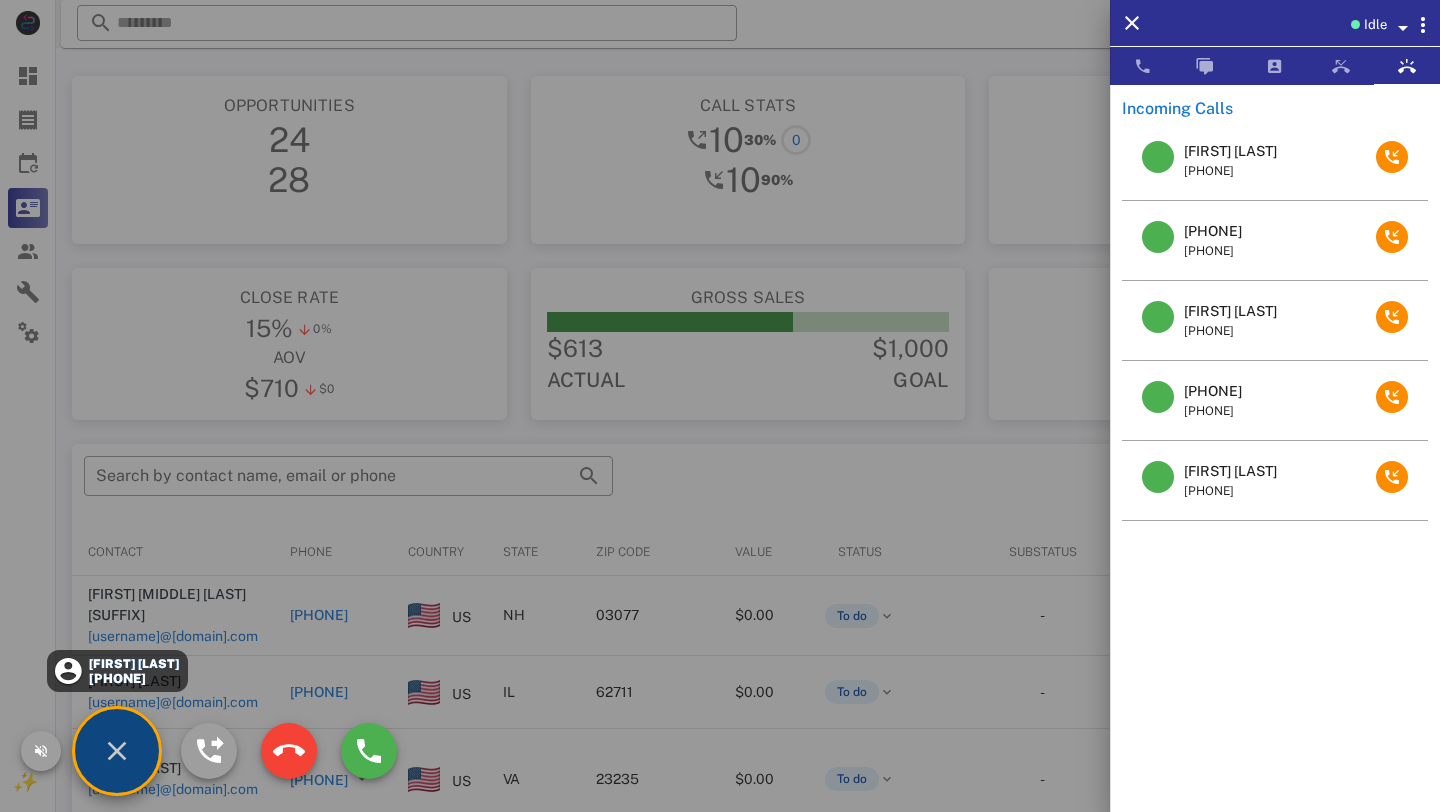 click on "Elizabeth Dollarhide" at bounding box center (133, 664) 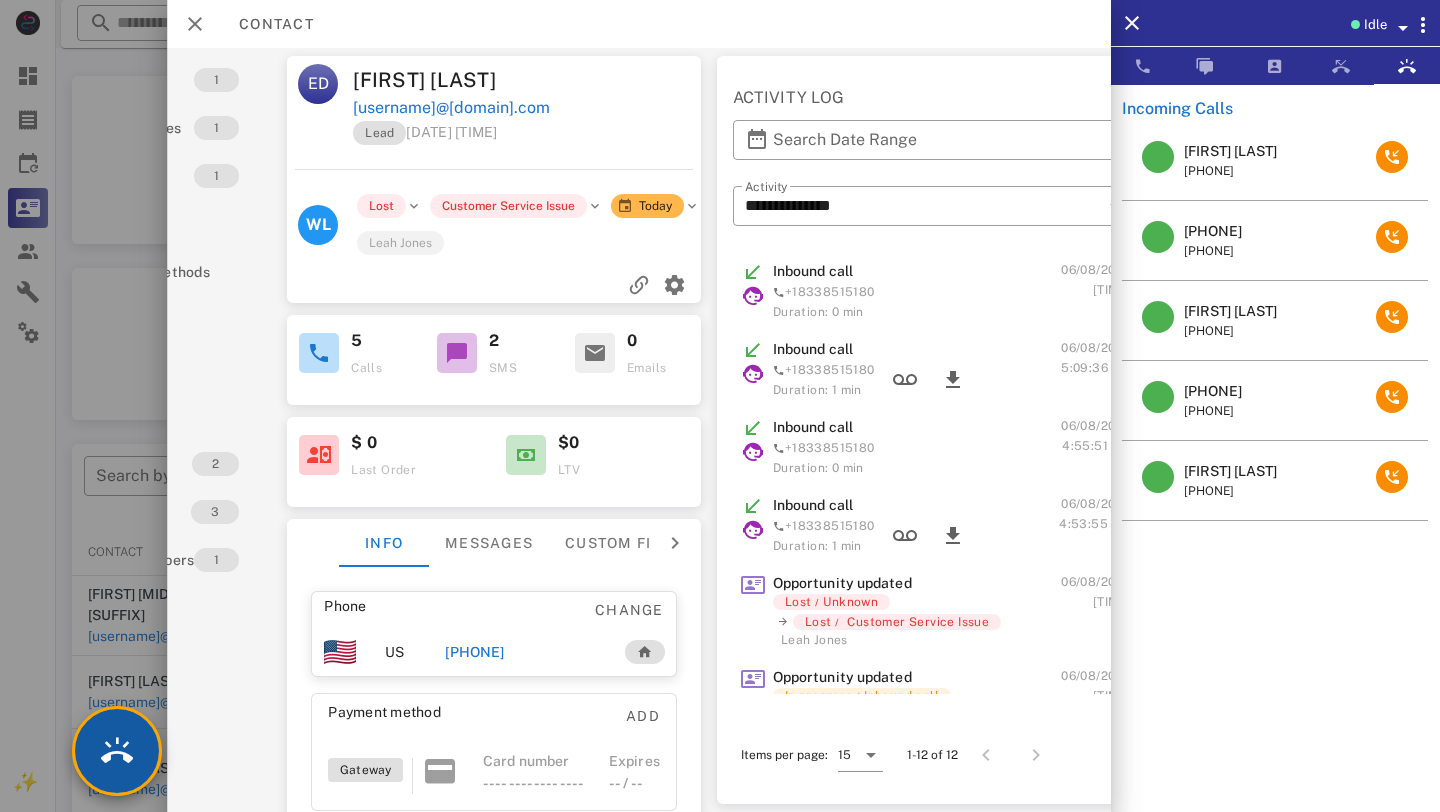 scroll, scrollTop: 0, scrollLeft: 141, axis: horizontal 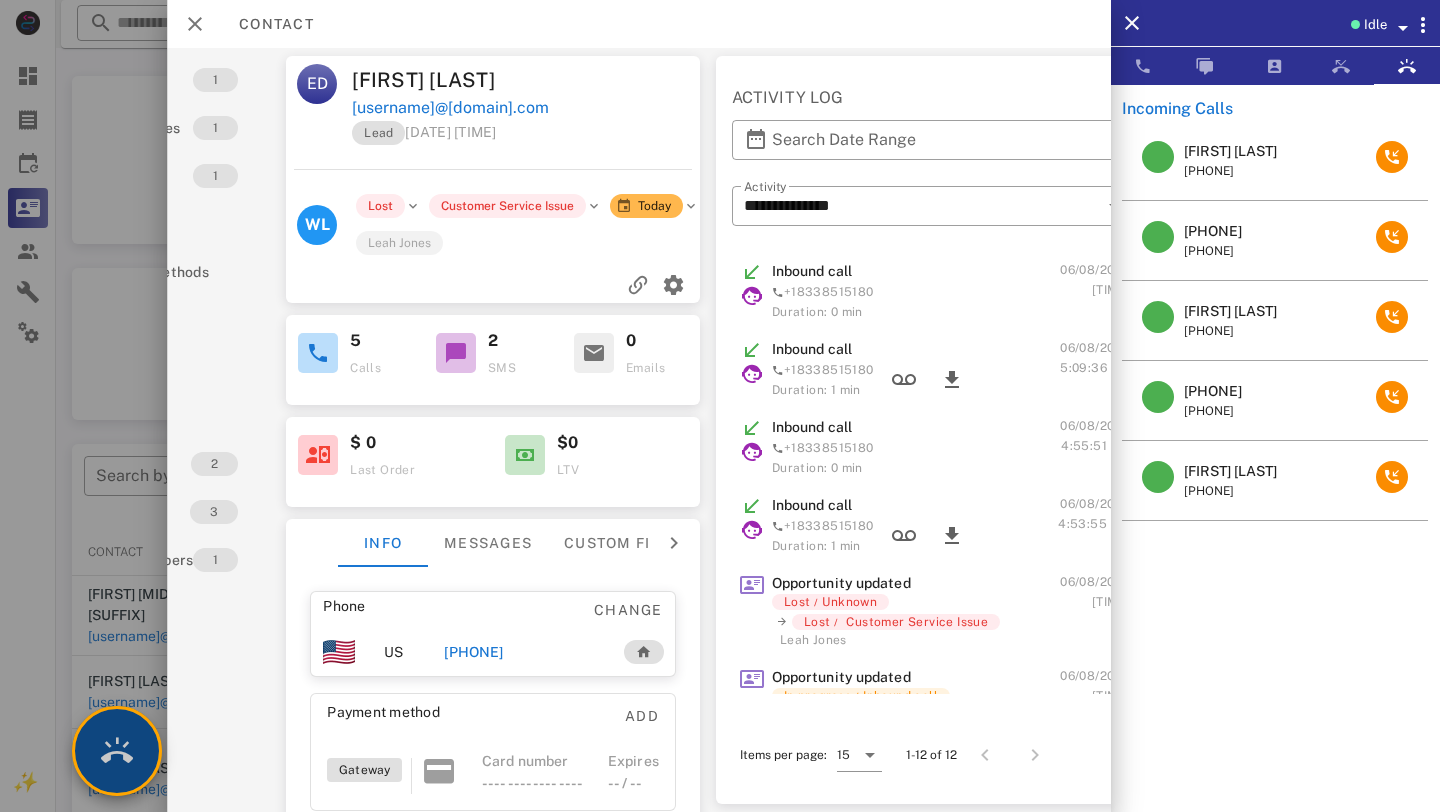 click at bounding box center (117, 751) 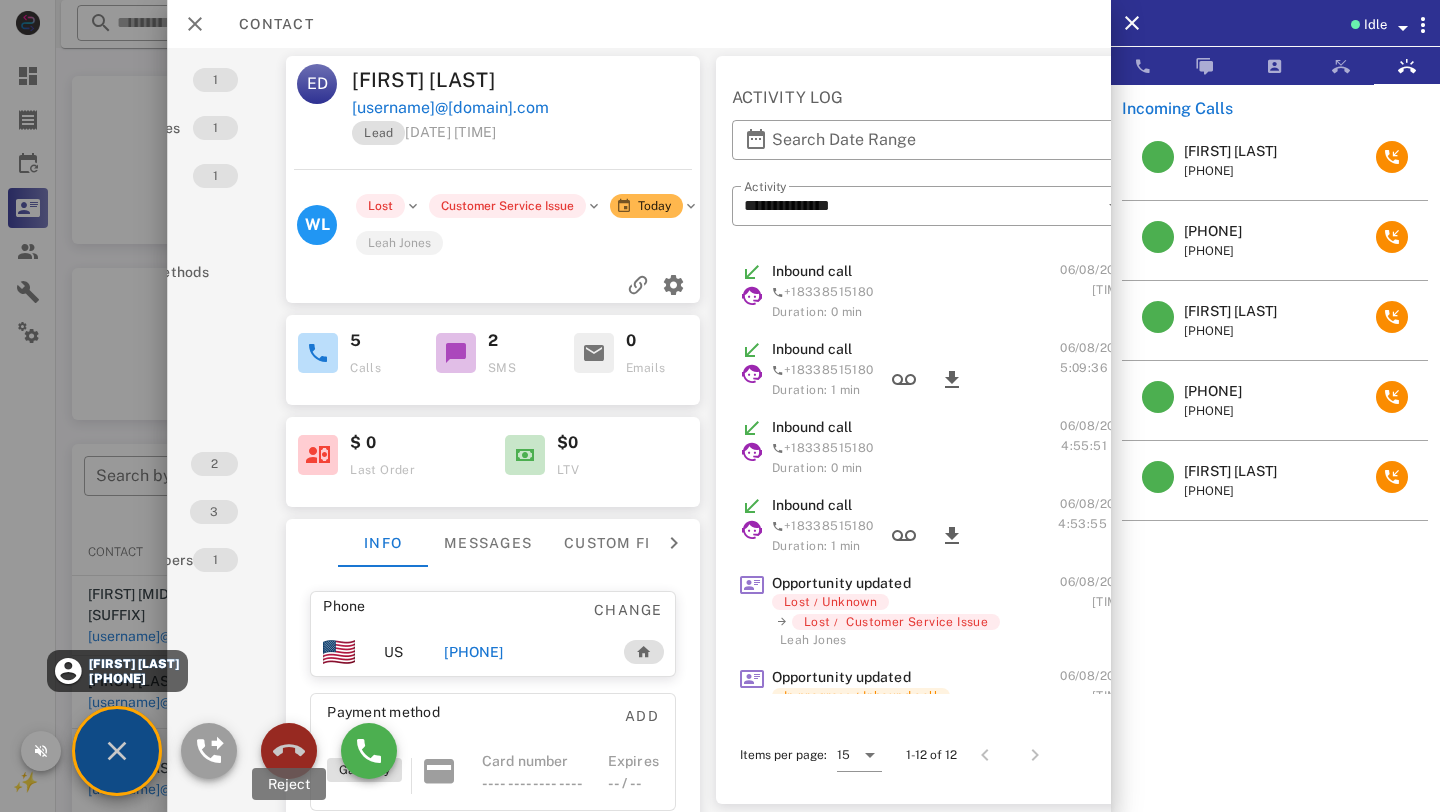 click at bounding box center (289, 751) 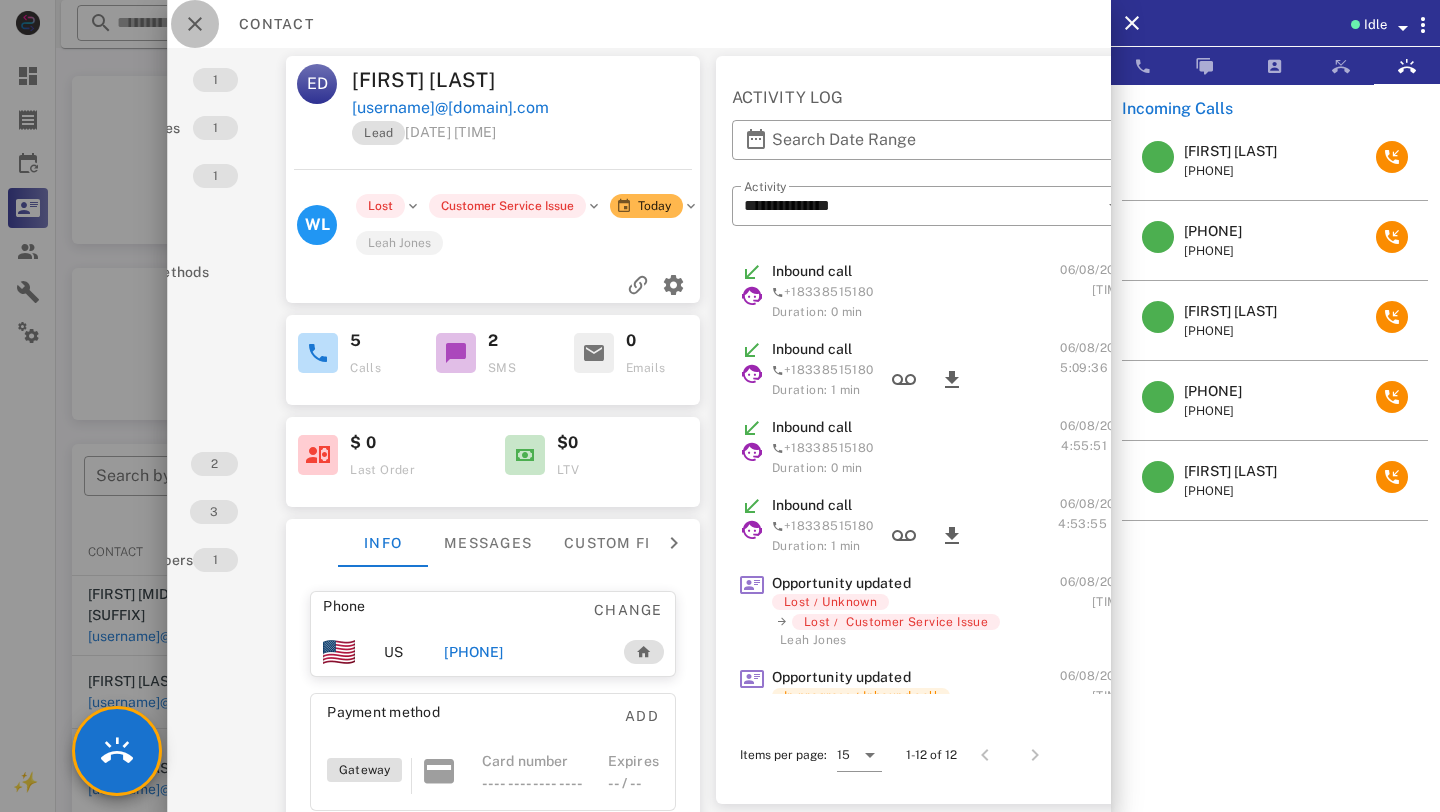 click at bounding box center [195, 24] 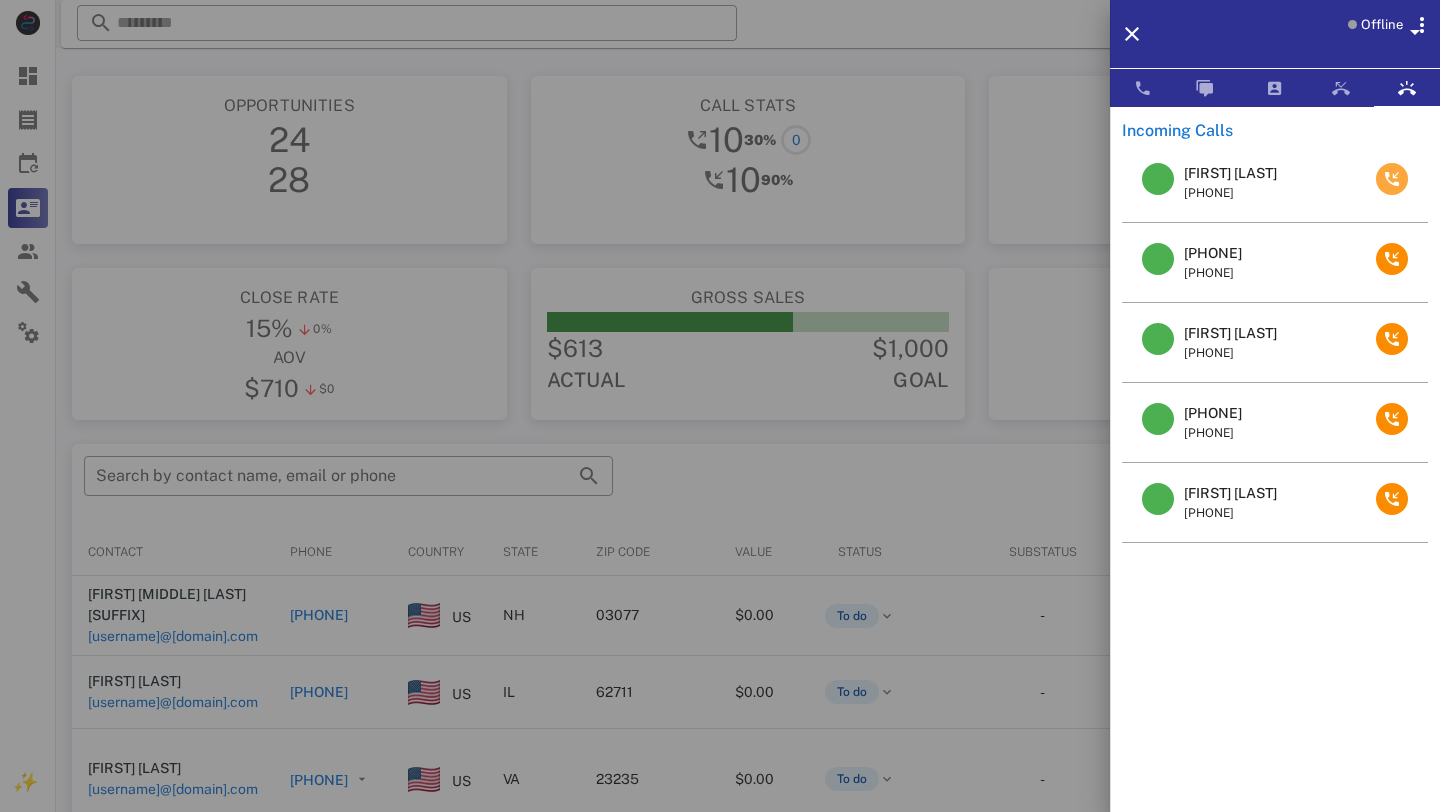 click at bounding box center [1392, 179] 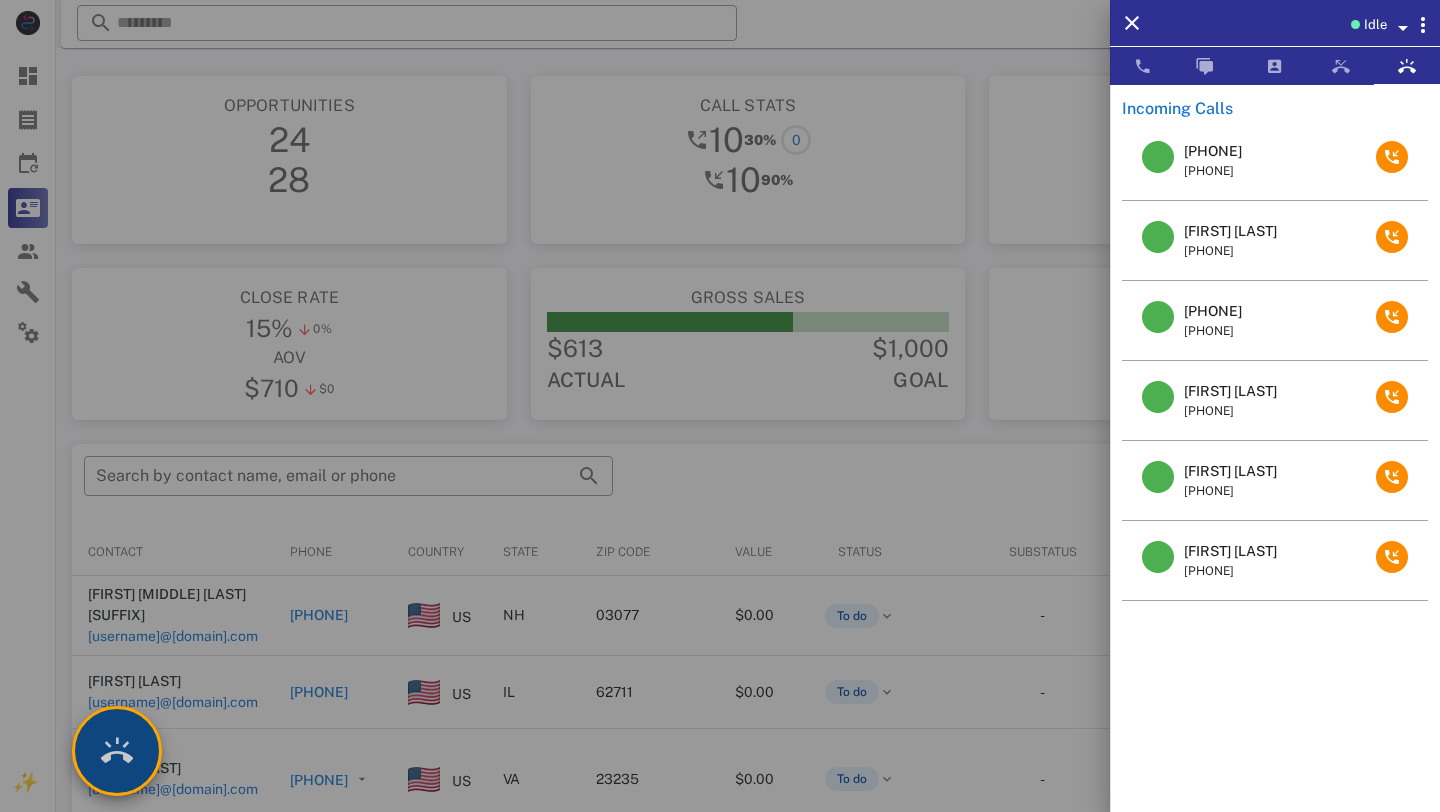 click at bounding box center (117, 751) 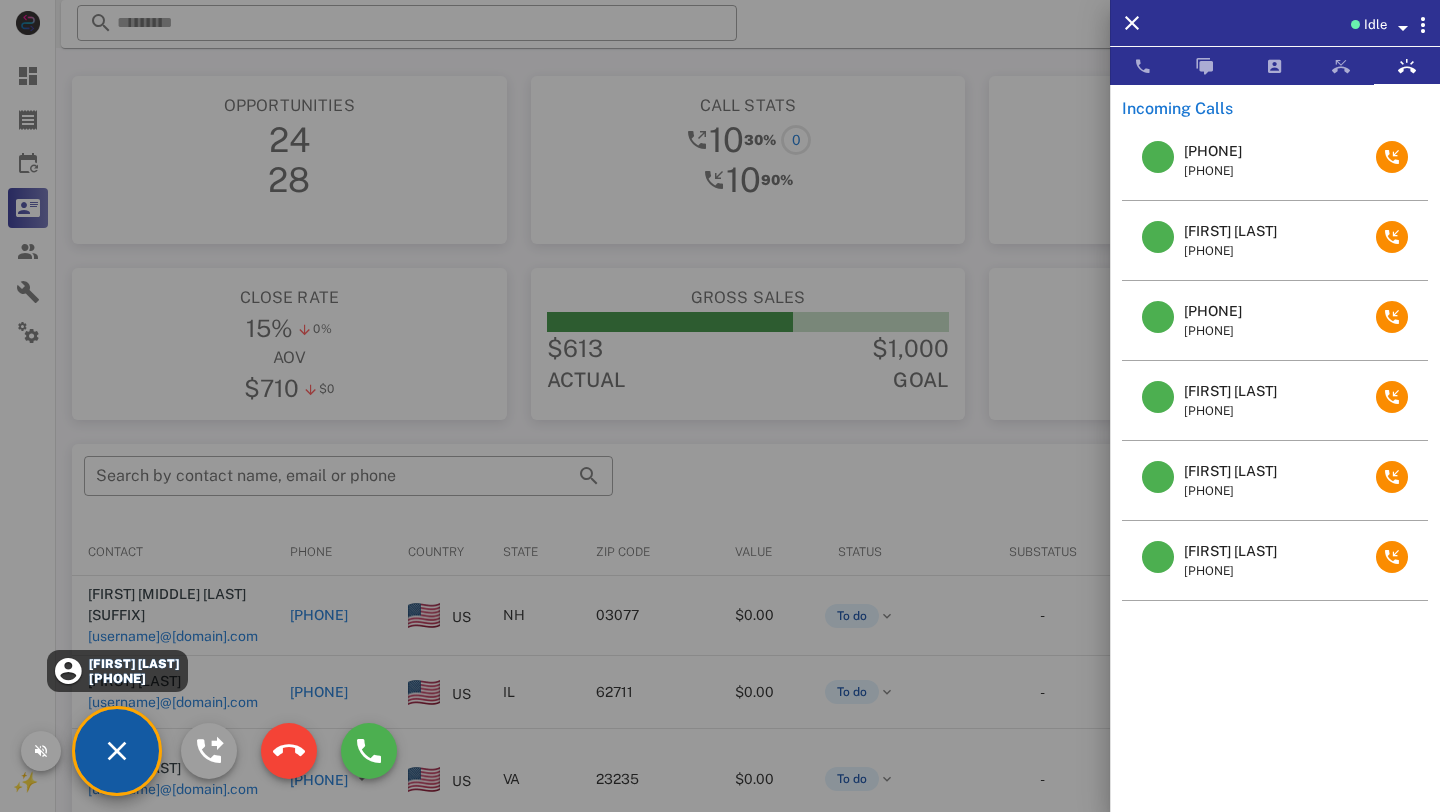 click on "Therese Wisnewski" at bounding box center (133, 664) 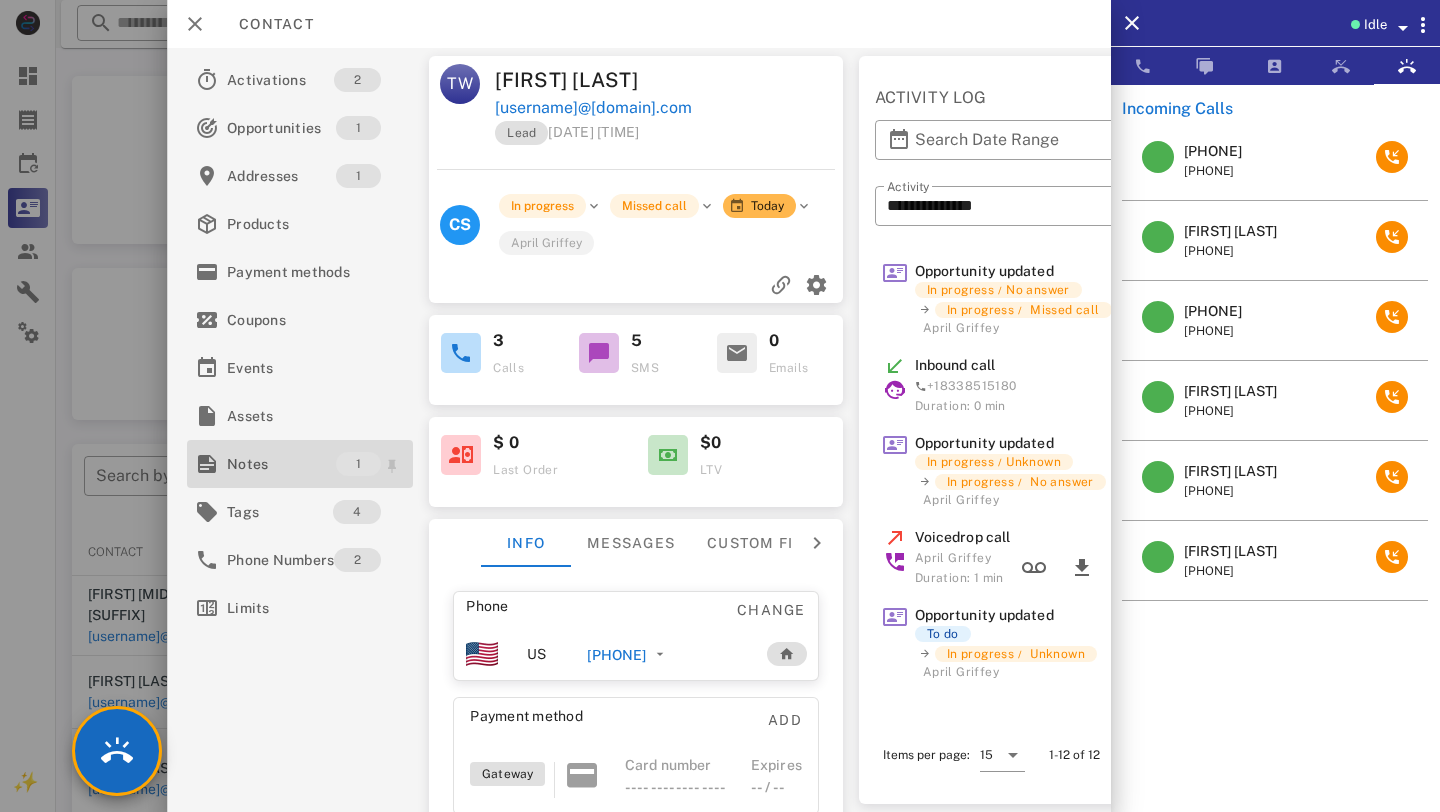 click on "Notes" at bounding box center [281, 464] 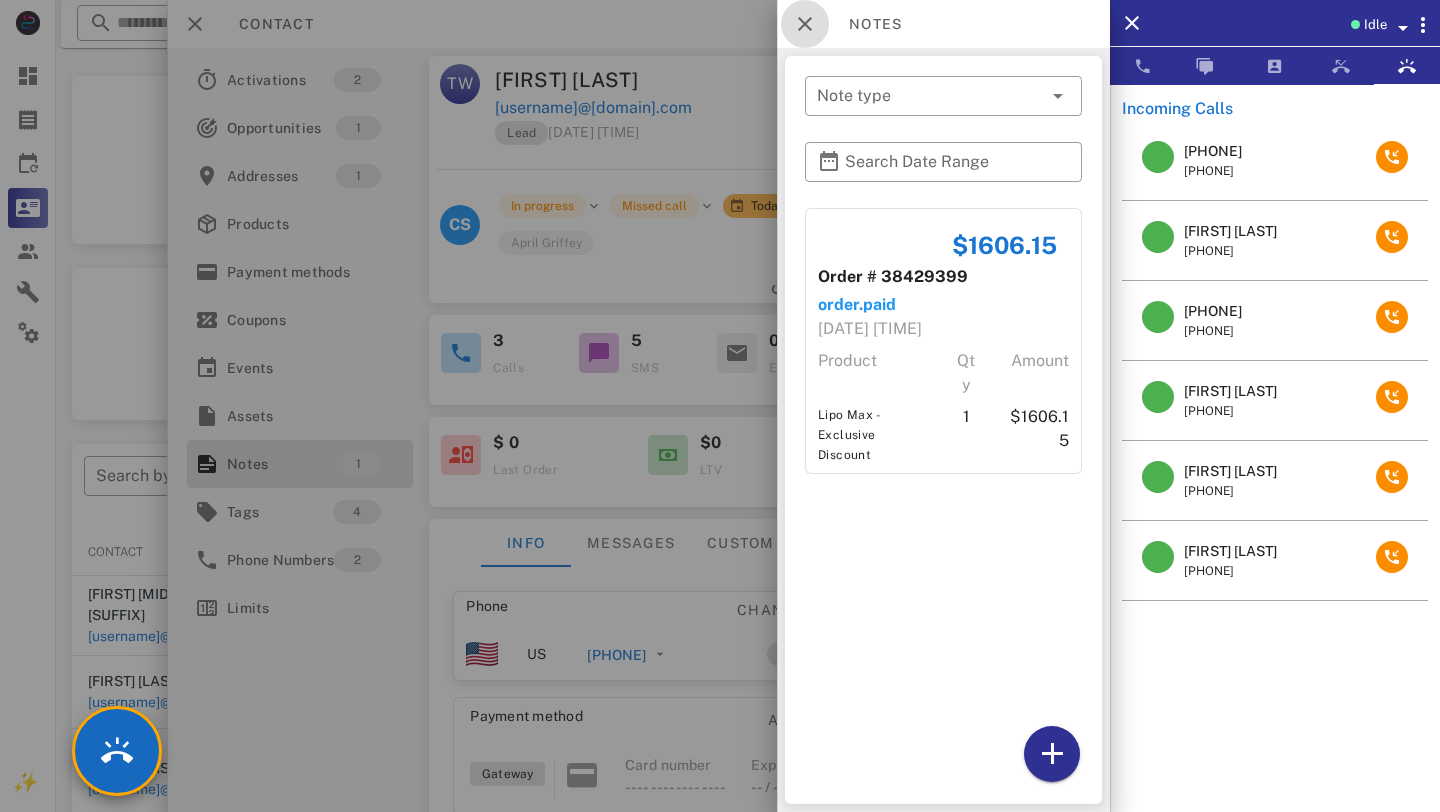 click at bounding box center [805, 24] 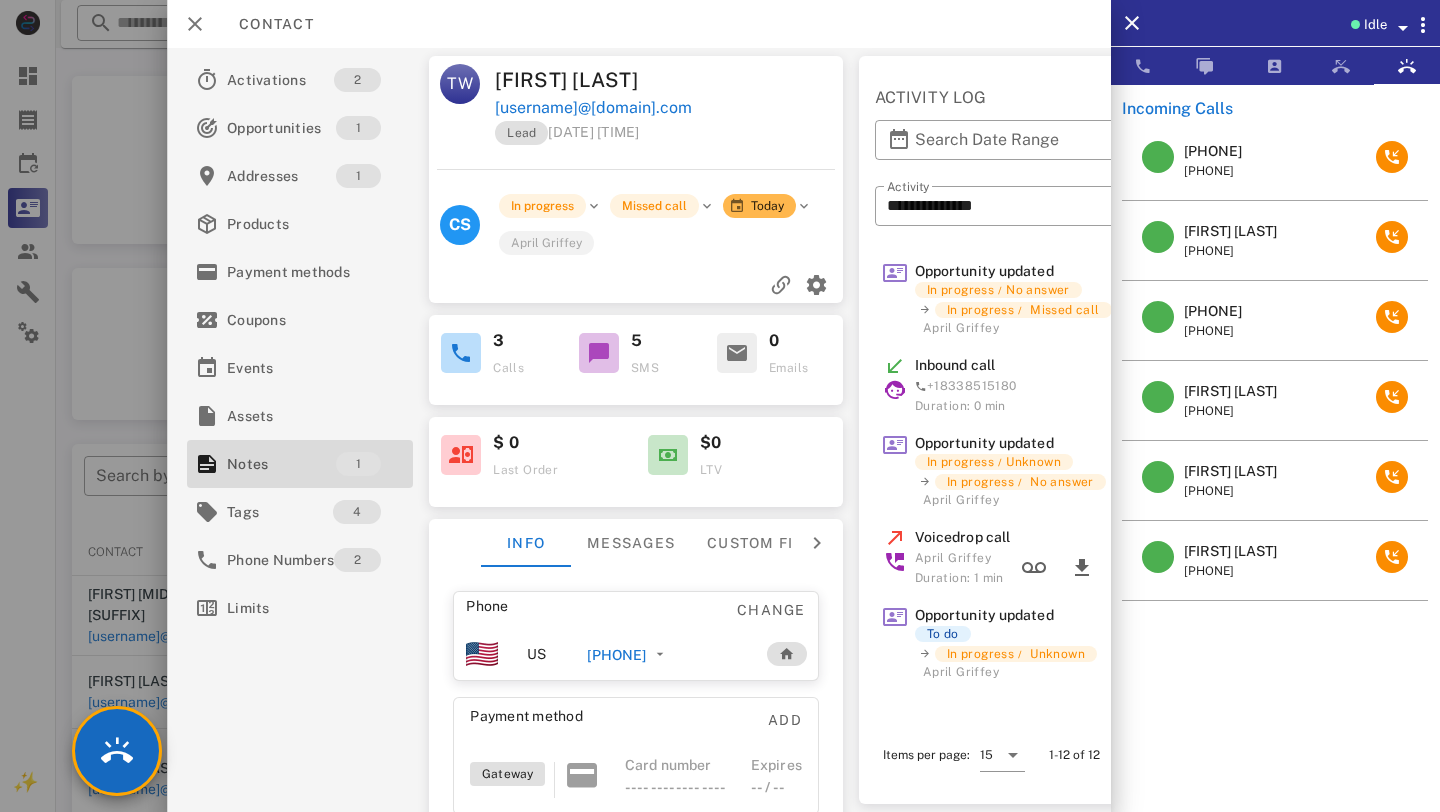 scroll, scrollTop: 0, scrollLeft: 154, axis: horizontal 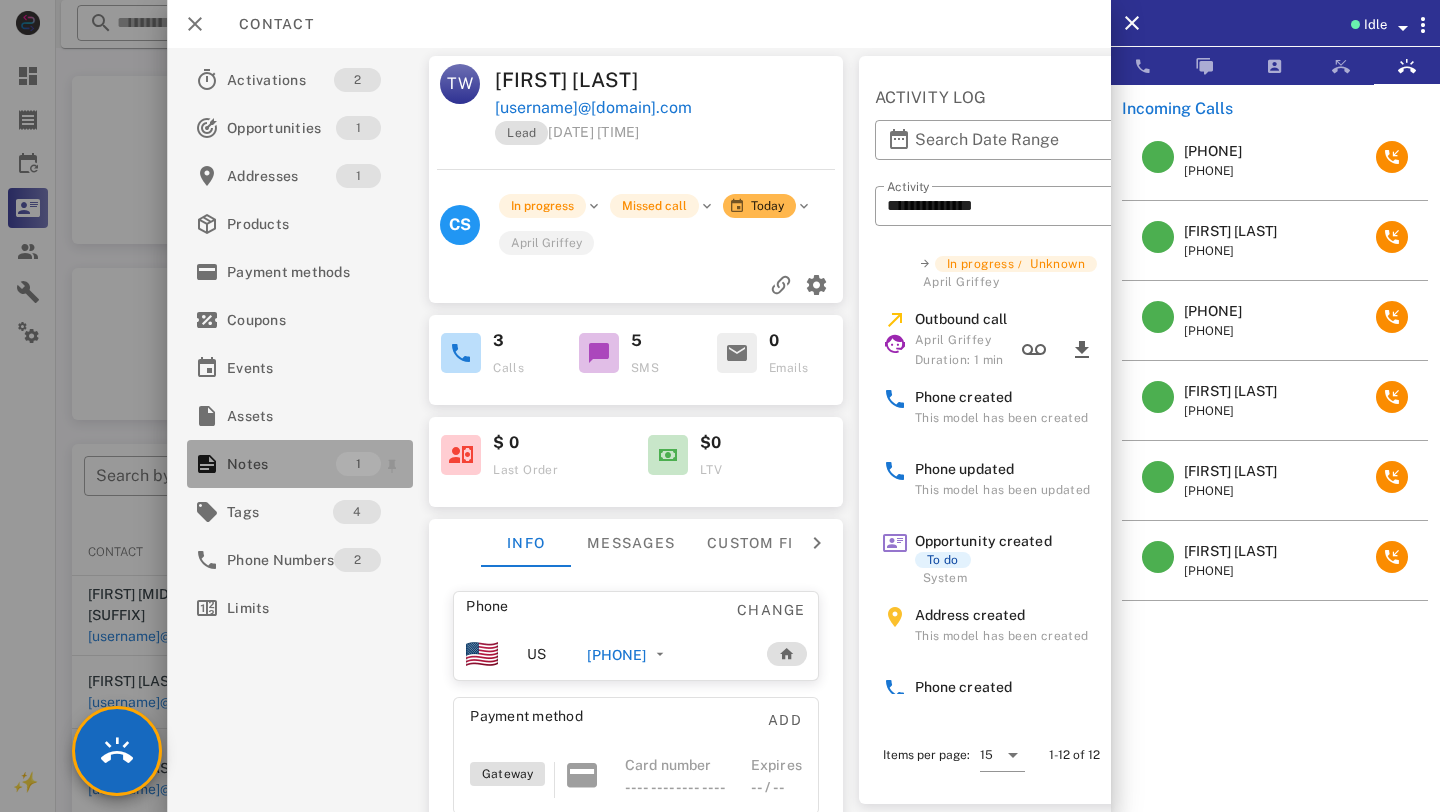 click on "Notes" at bounding box center (281, 464) 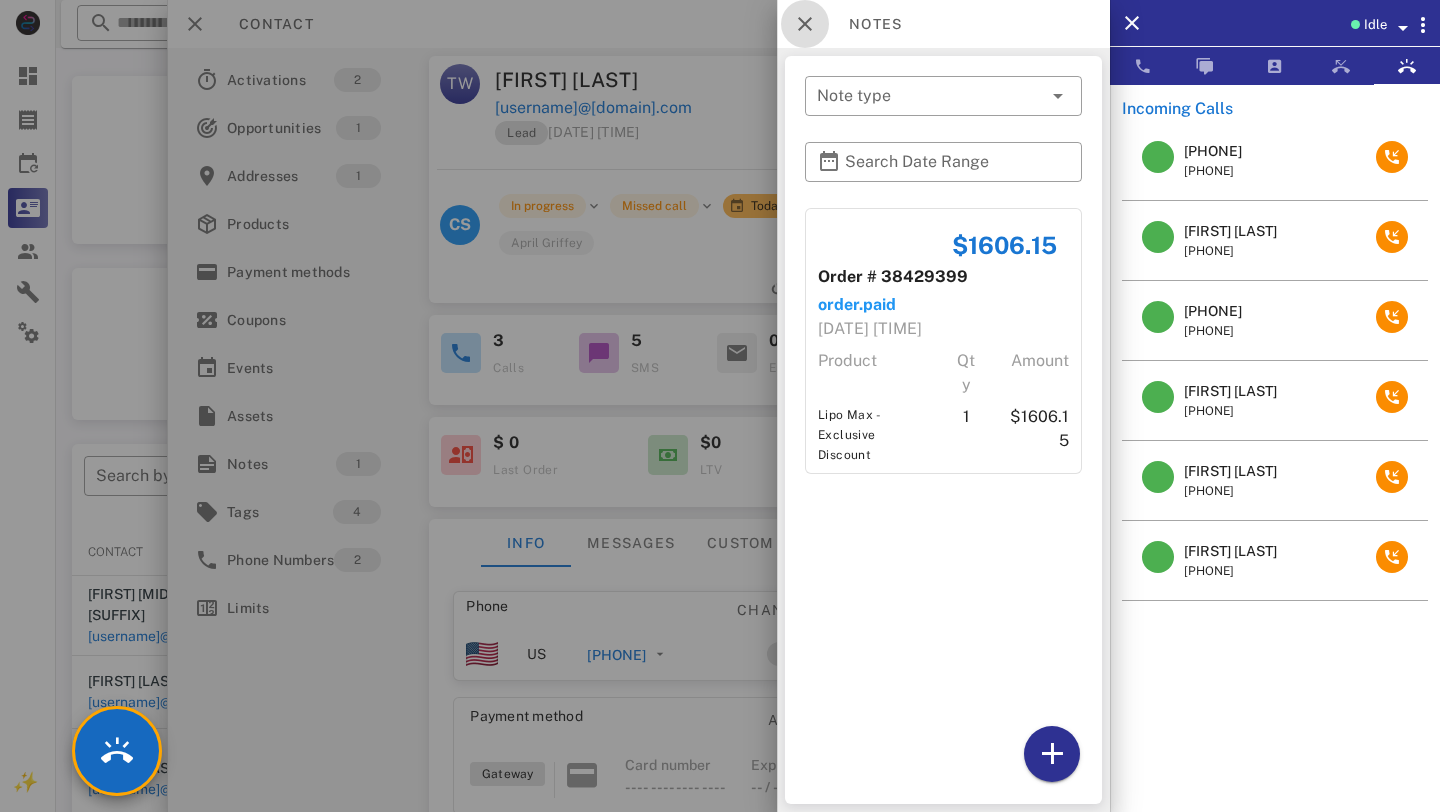 click at bounding box center (805, 24) 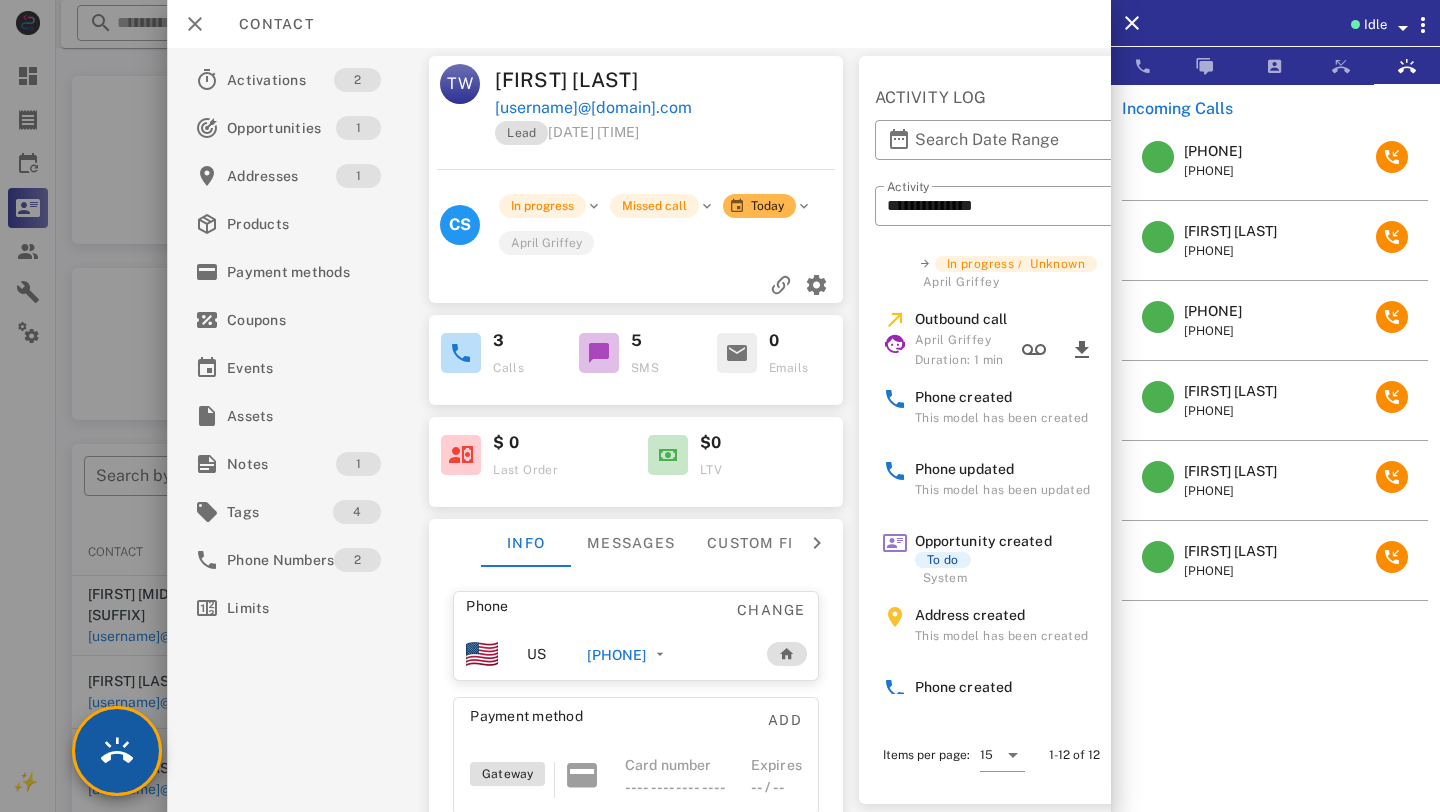 click at bounding box center [117, 751] 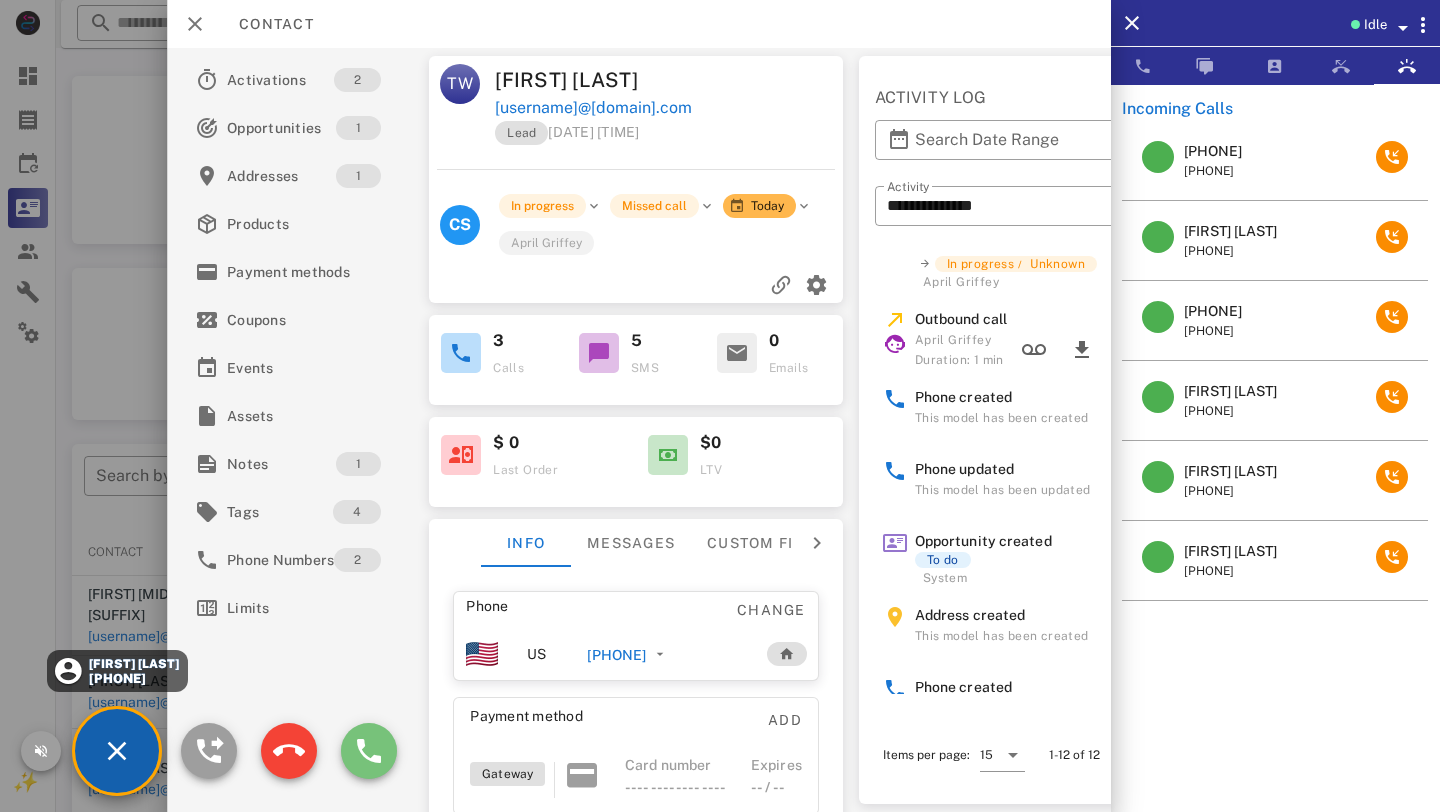 click at bounding box center (369, 751) 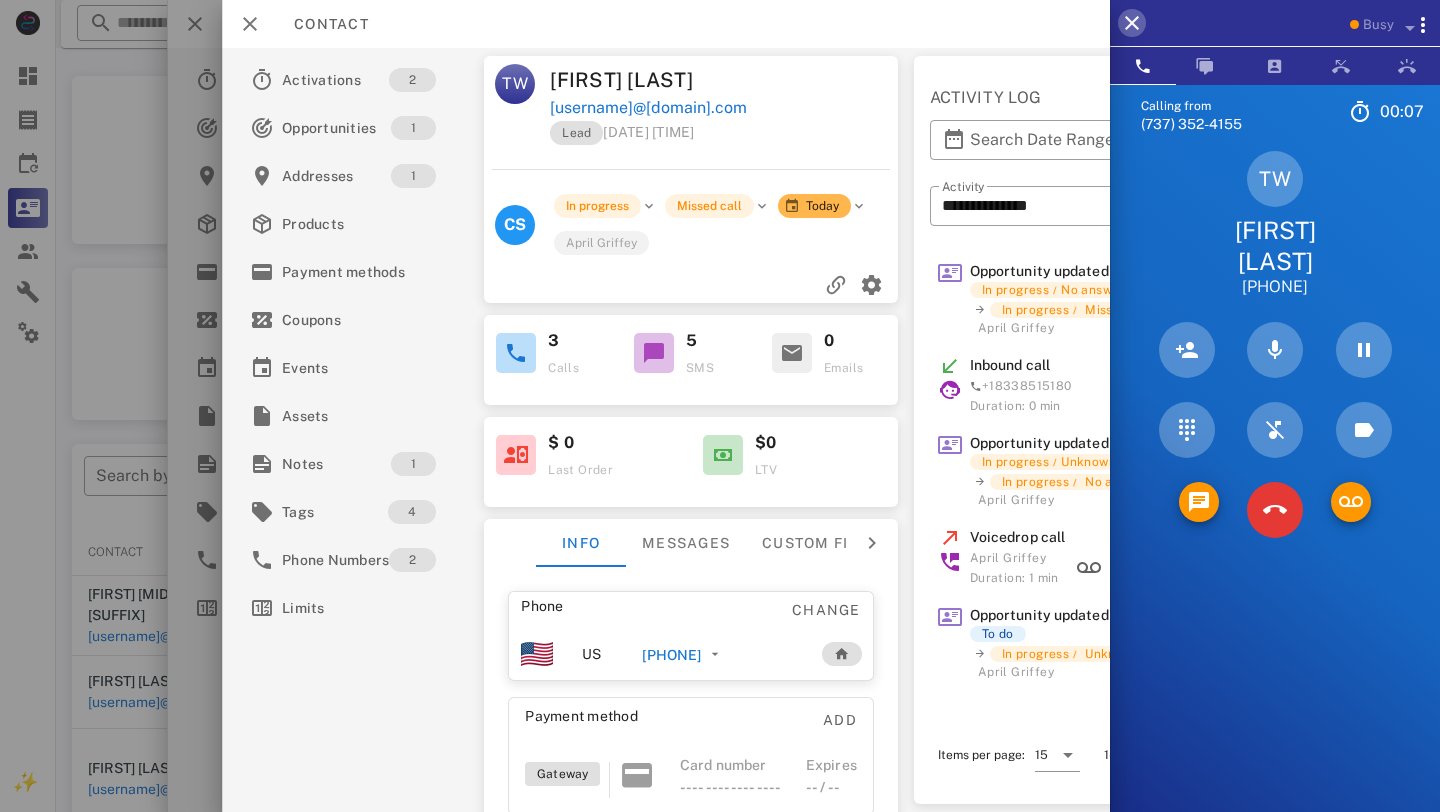click at bounding box center [1132, 23] 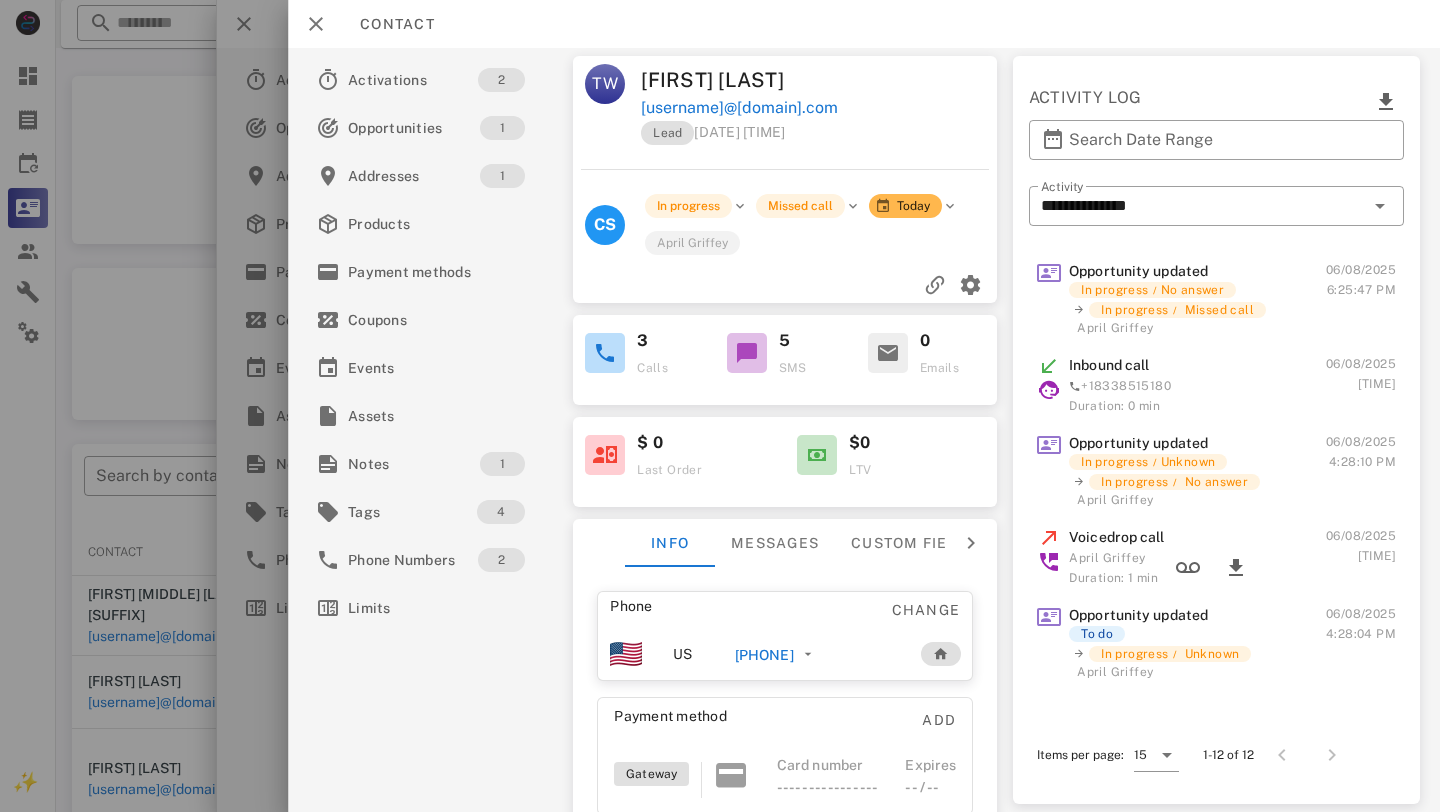 click at bounding box center [720, 406] 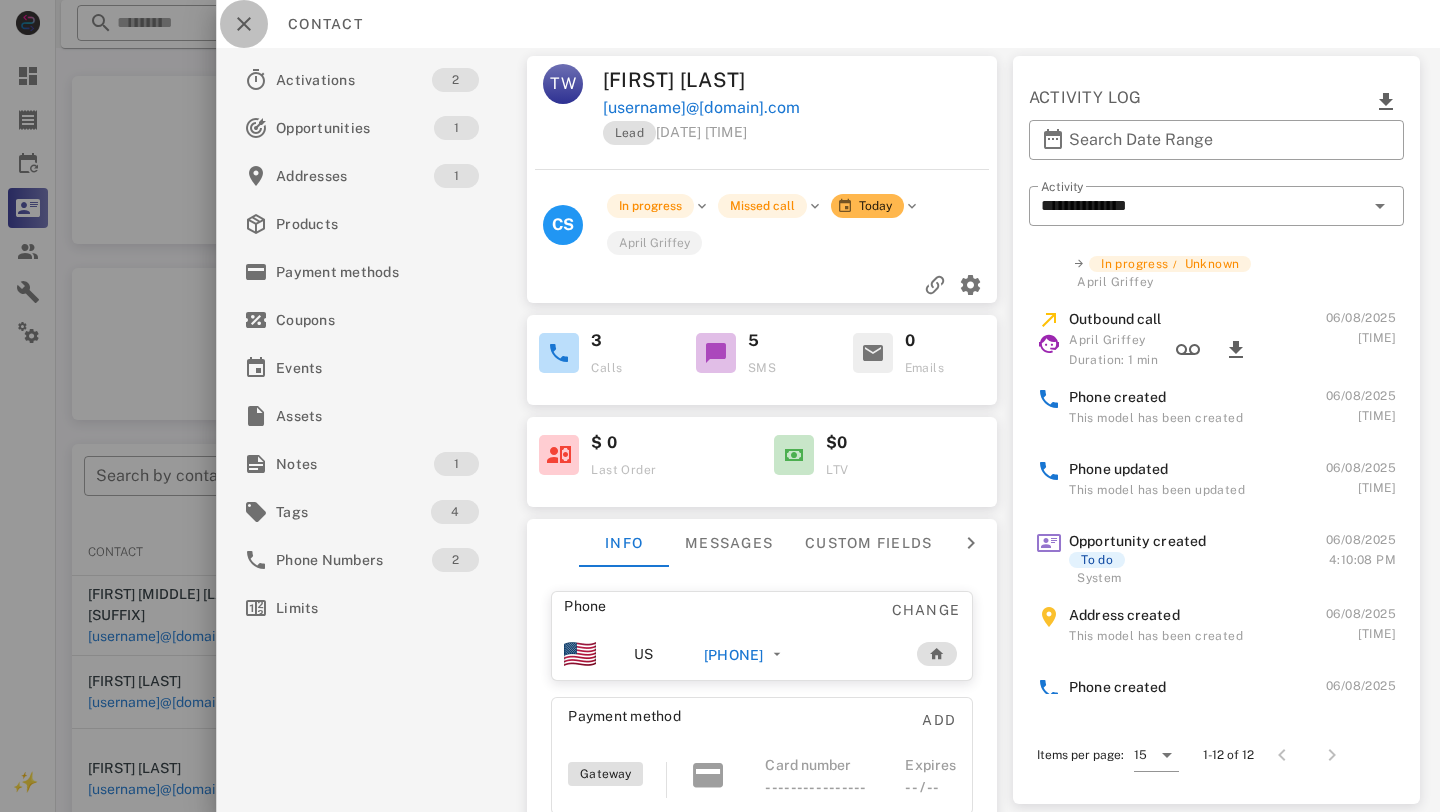 click at bounding box center (244, 24) 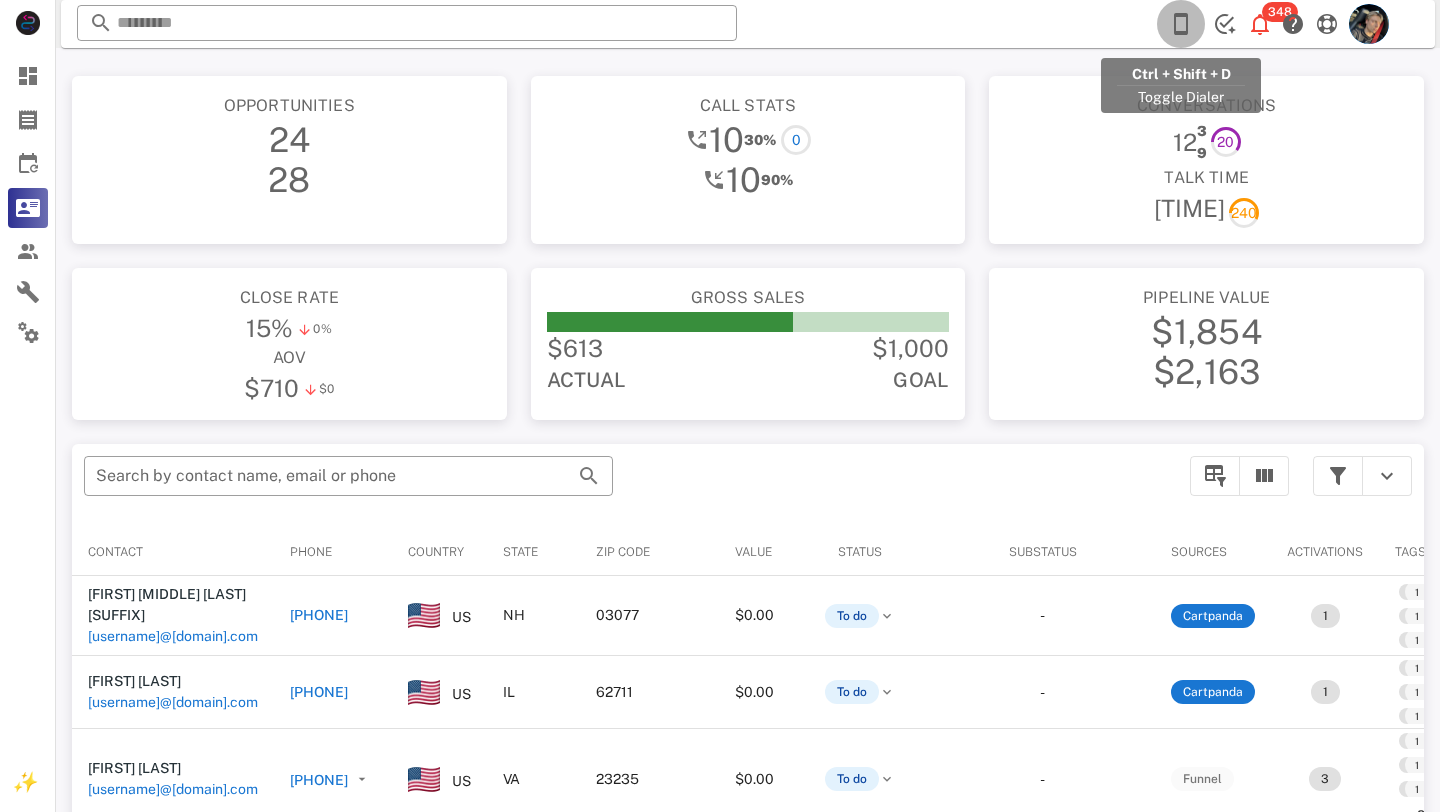 click at bounding box center (1181, 24) 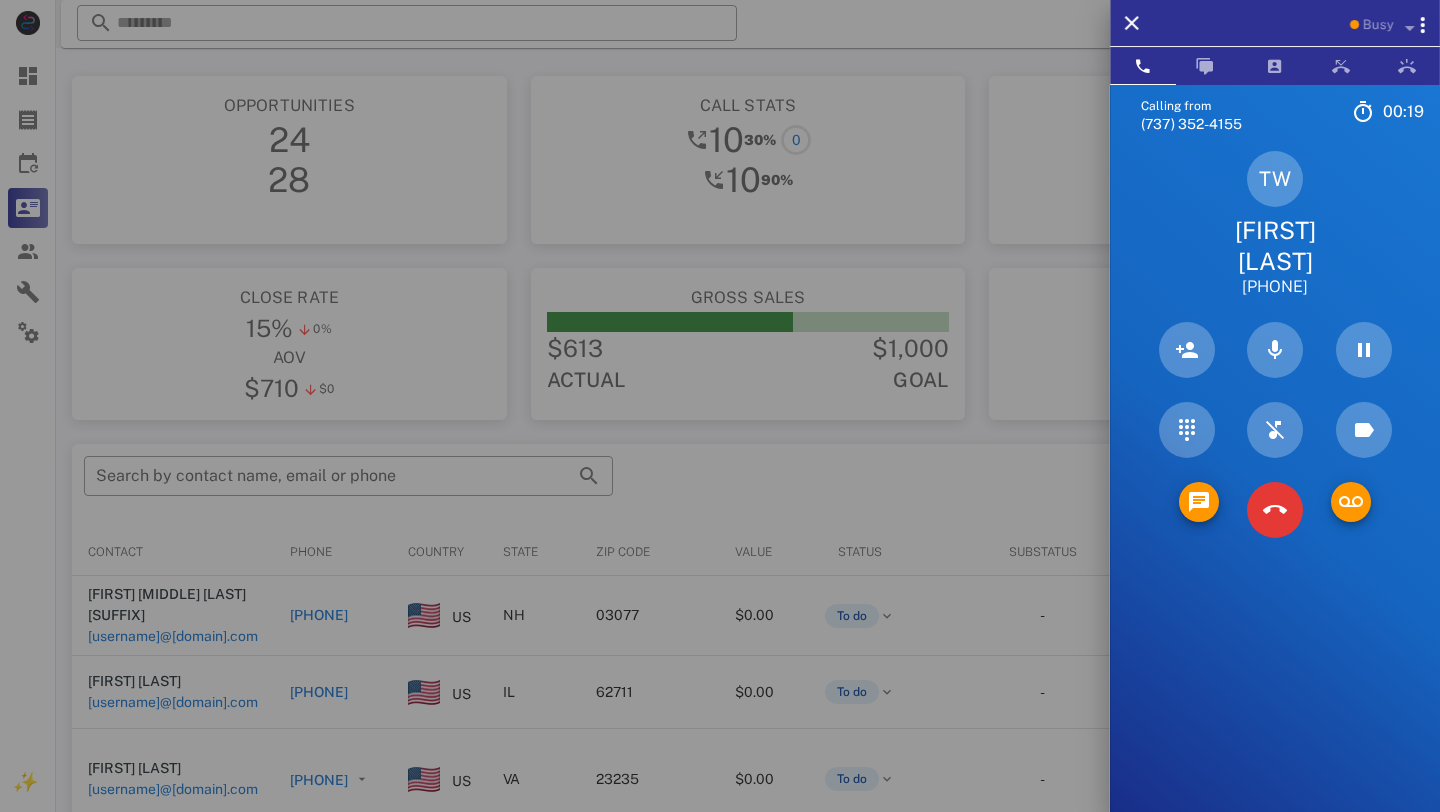 click on "Therese Wisnewski" at bounding box center [1275, 246] 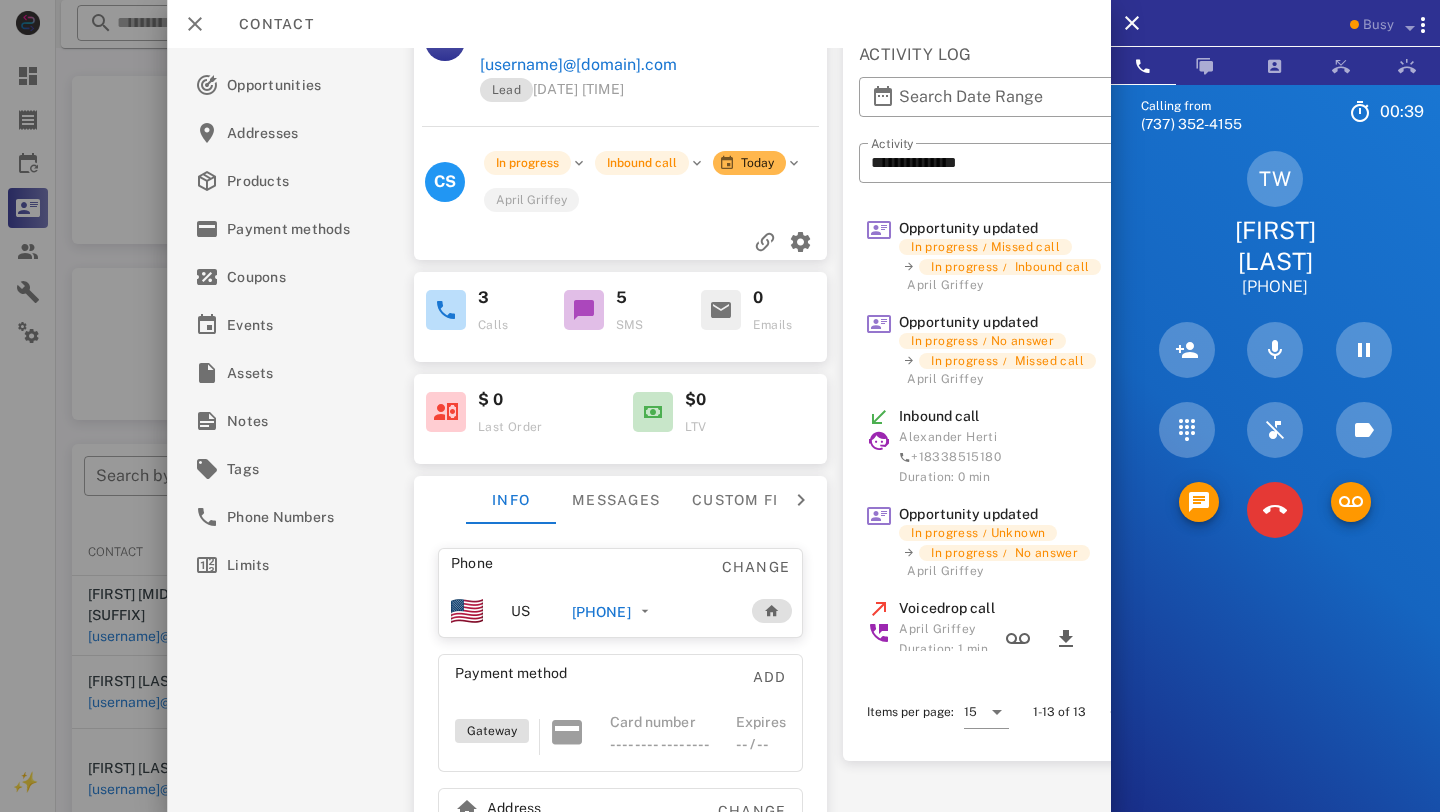 scroll, scrollTop: 0, scrollLeft: 0, axis: both 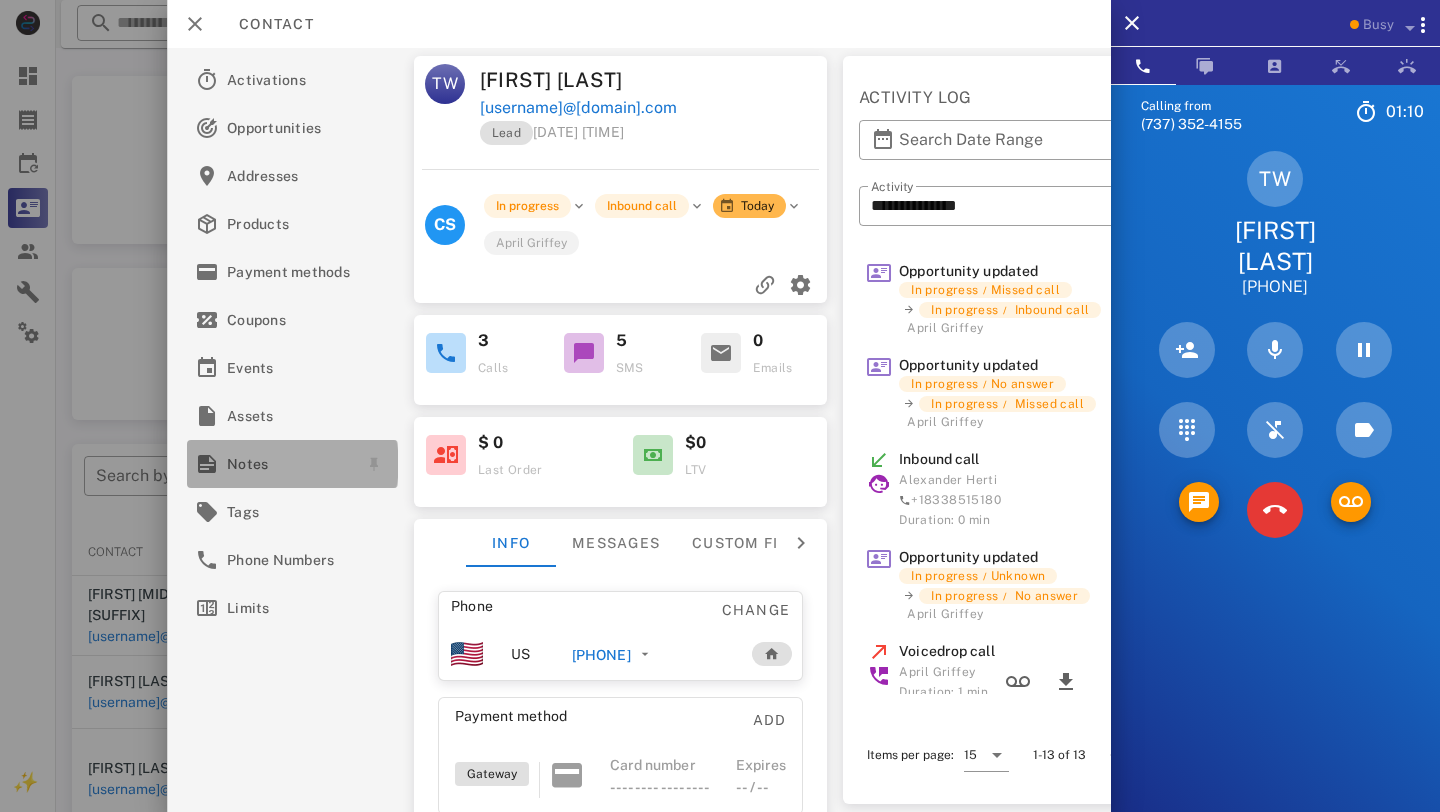 click on "Notes" at bounding box center [288, 464] 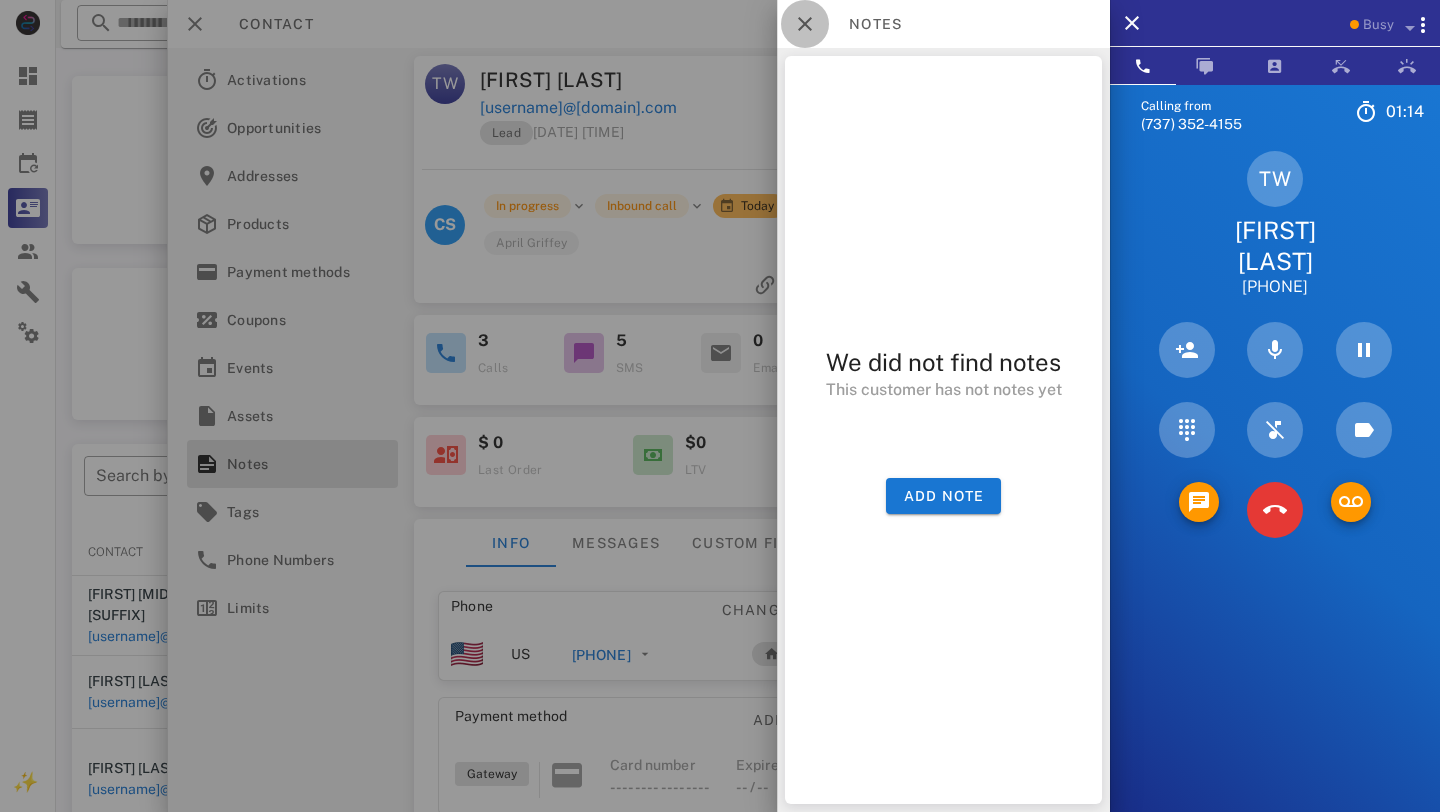 click at bounding box center (805, 24) 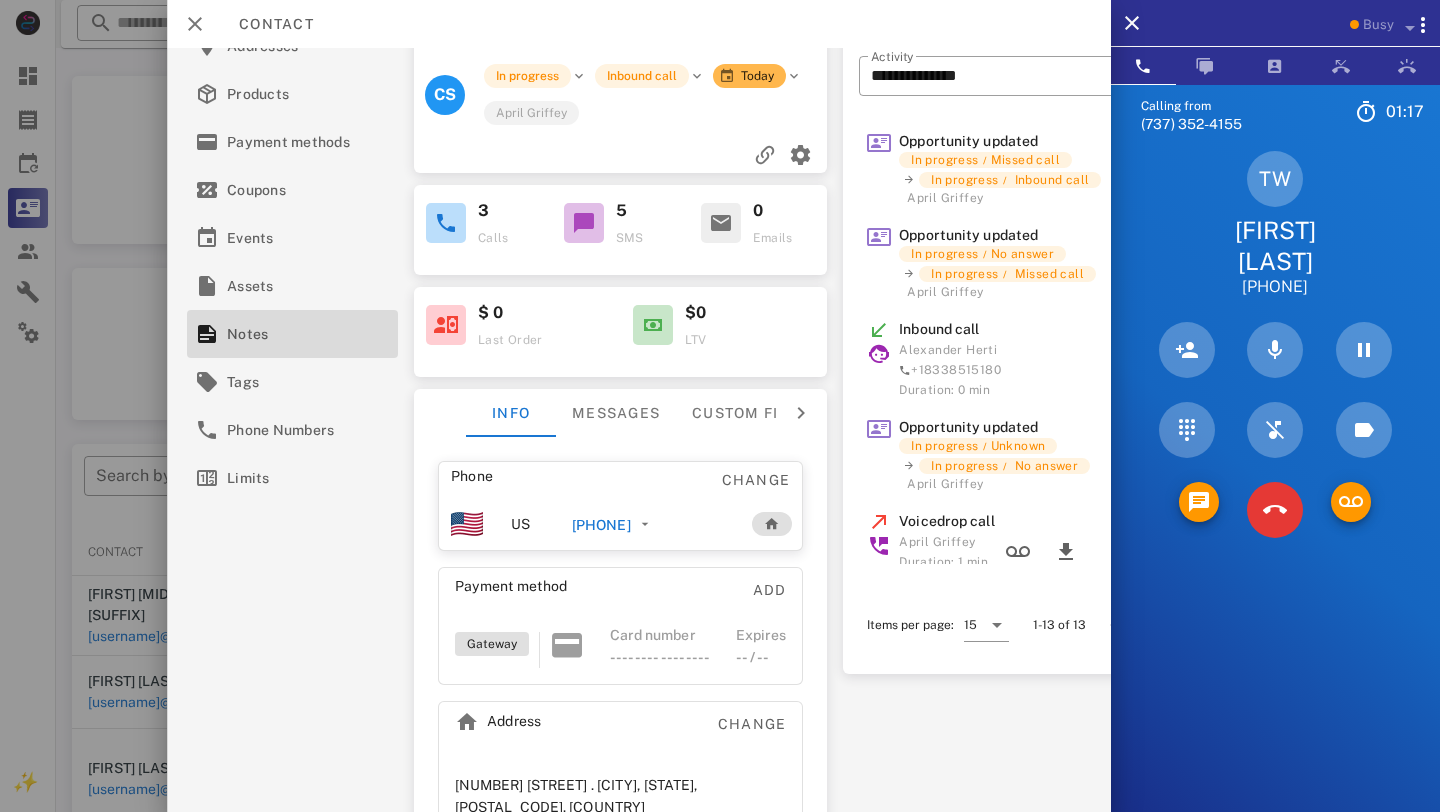 scroll, scrollTop: 101, scrollLeft: 0, axis: vertical 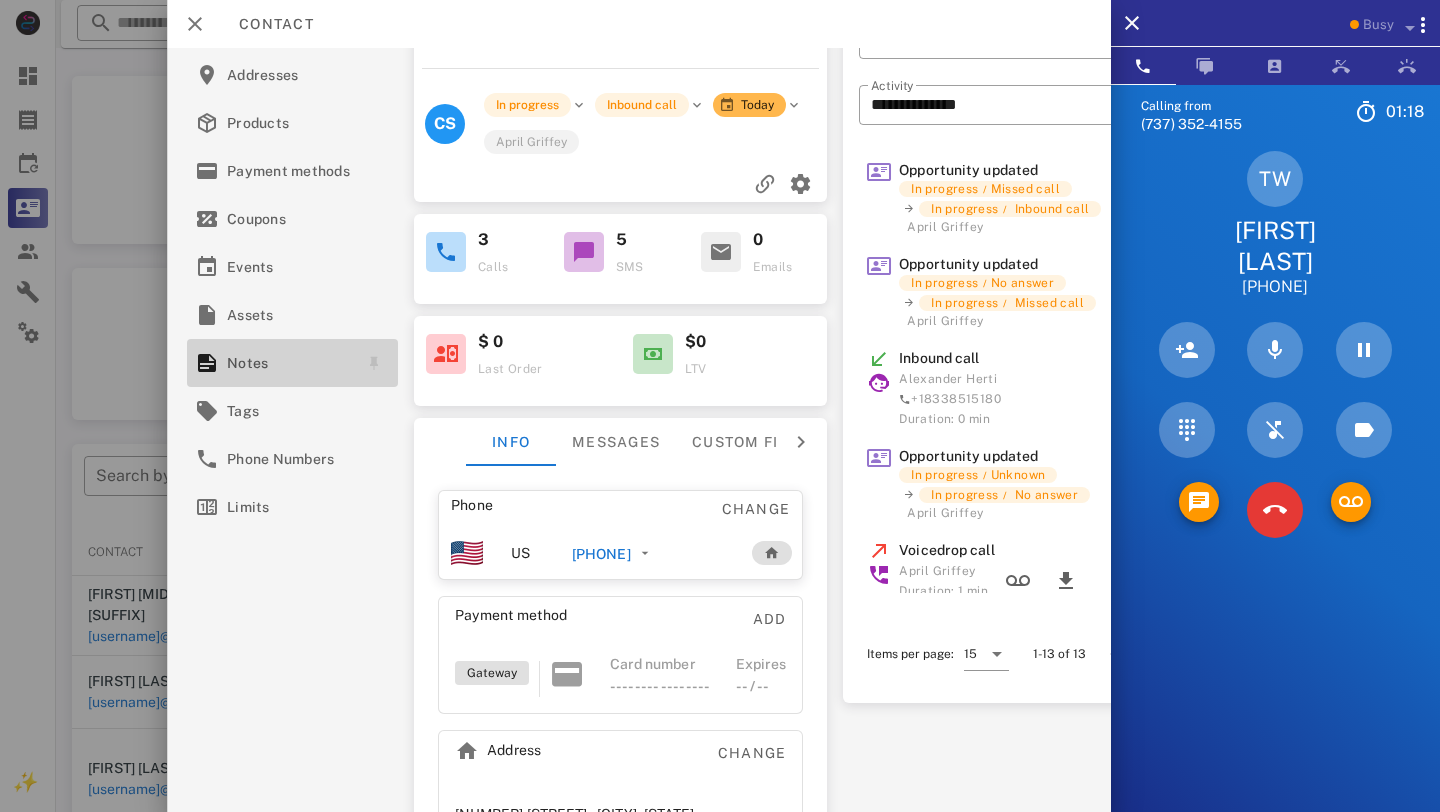 click on "Notes" at bounding box center [288, 363] 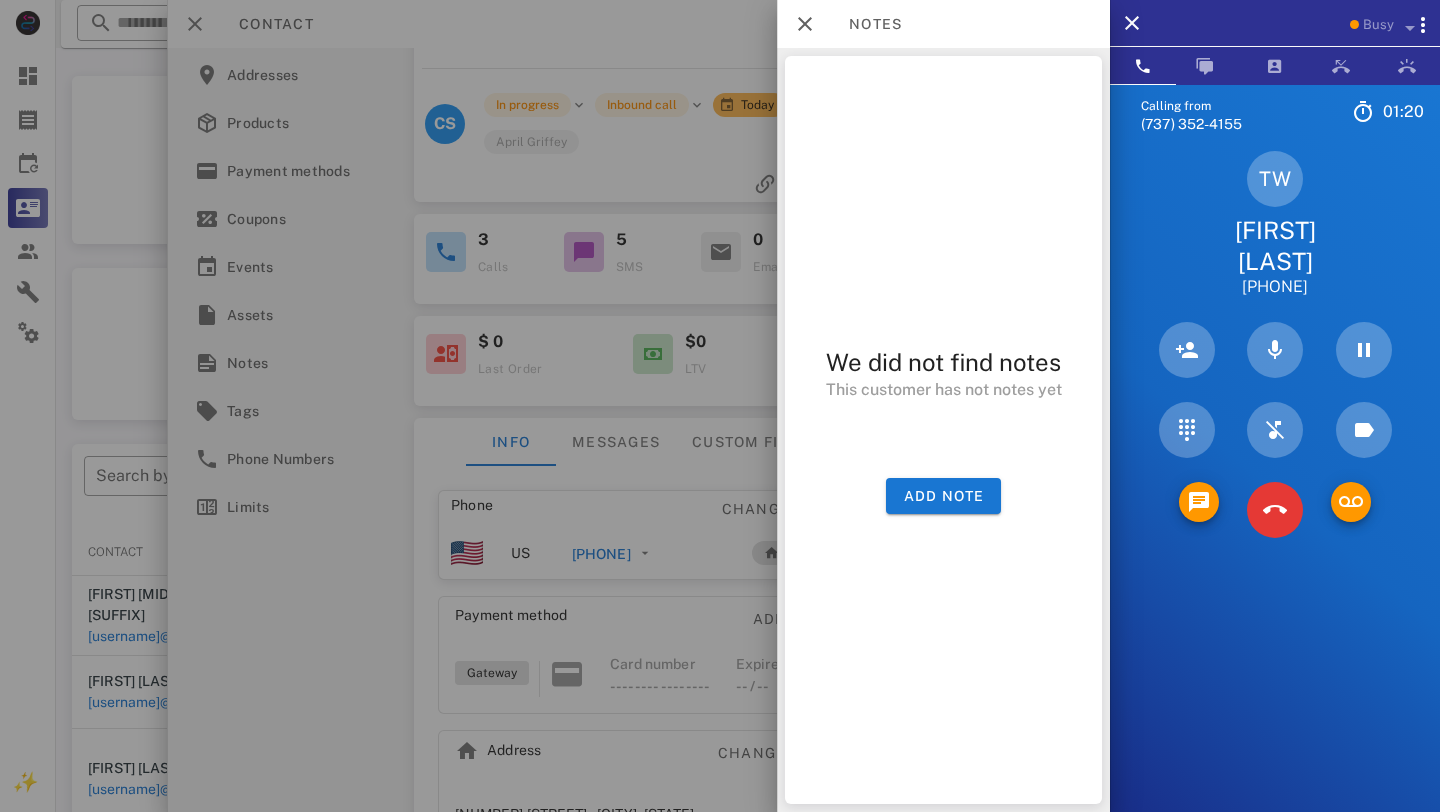 click at bounding box center (720, 406) 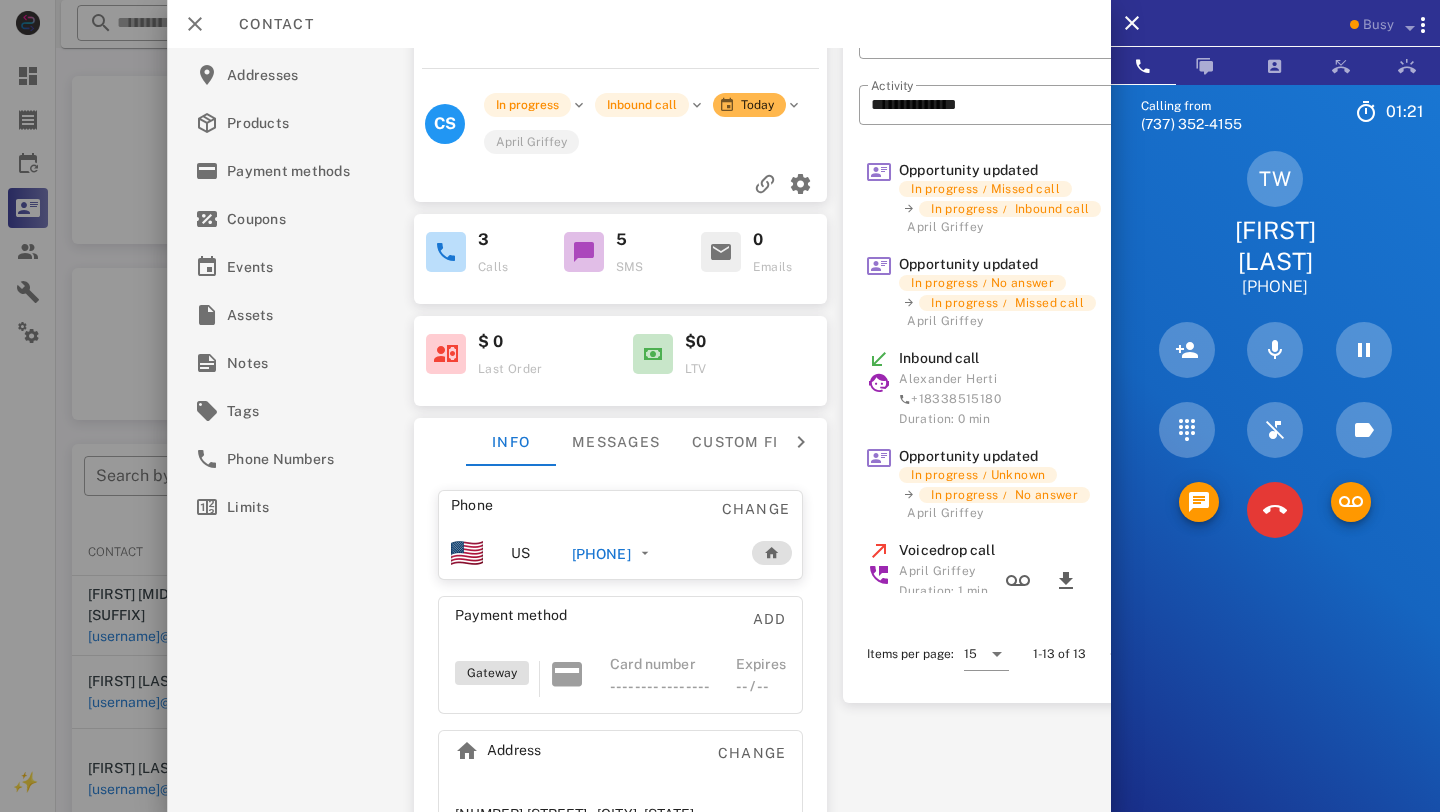 scroll, scrollTop: 0, scrollLeft: 0, axis: both 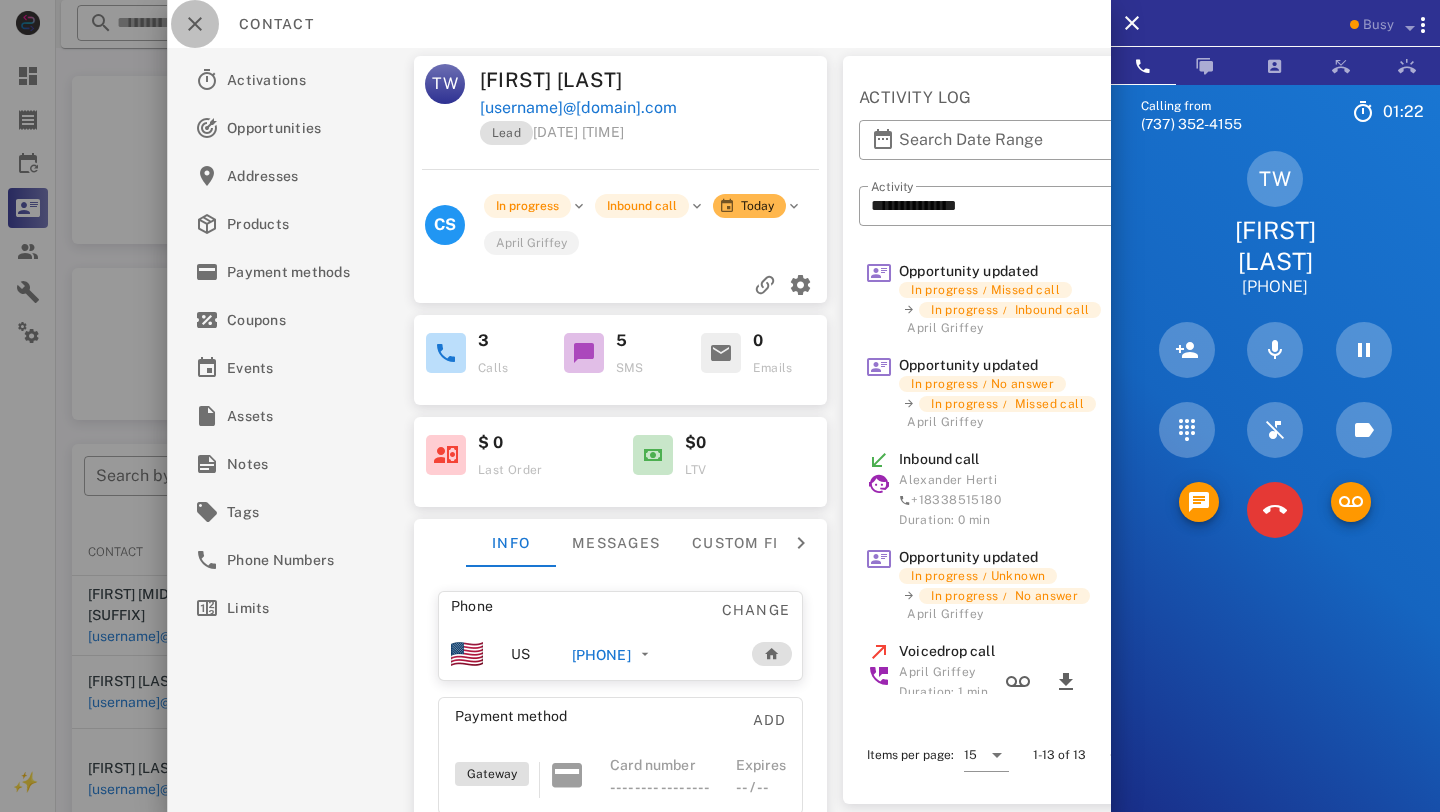 click at bounding box center (195, 24) 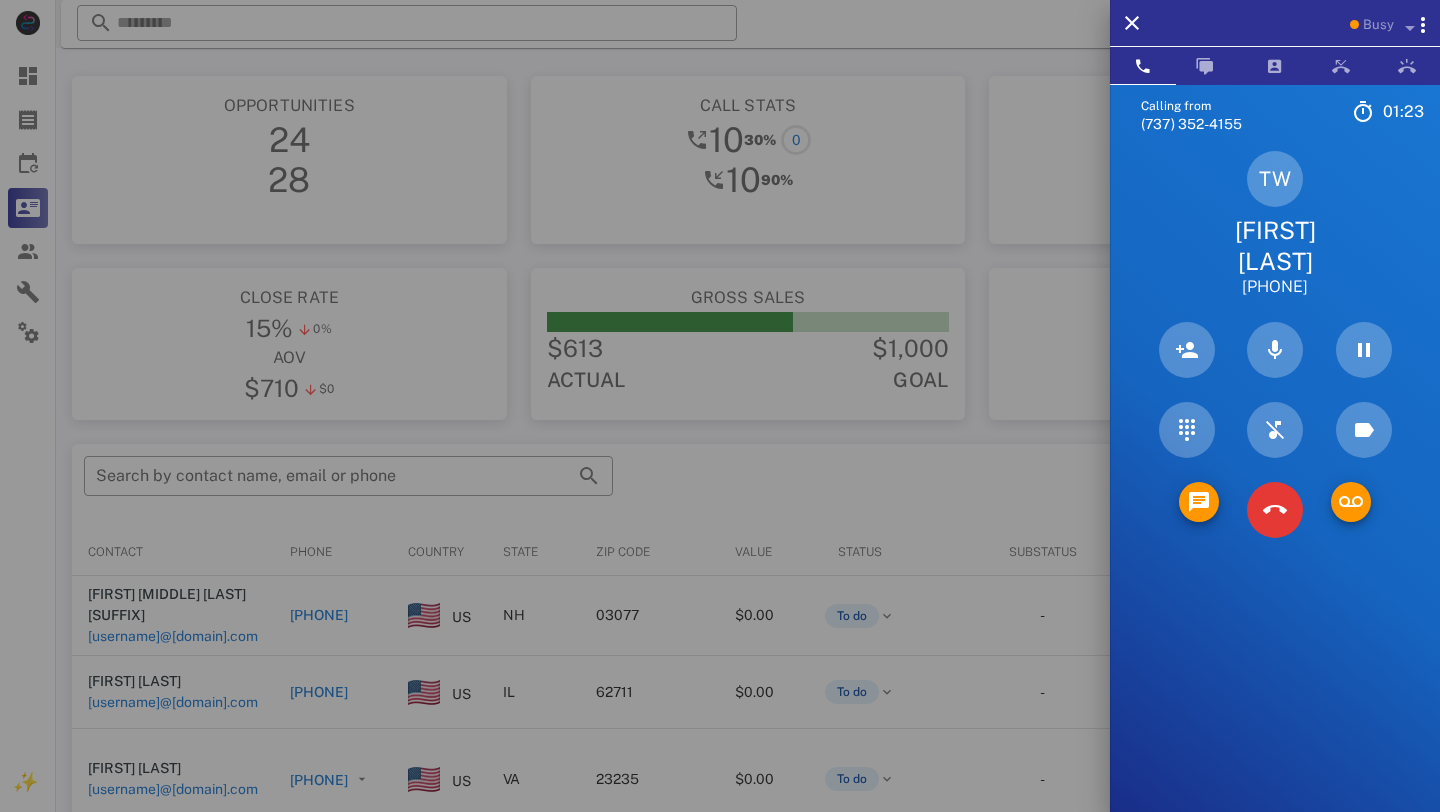 click on "Therese Wisnewski" at bounding box center (1275, 246) 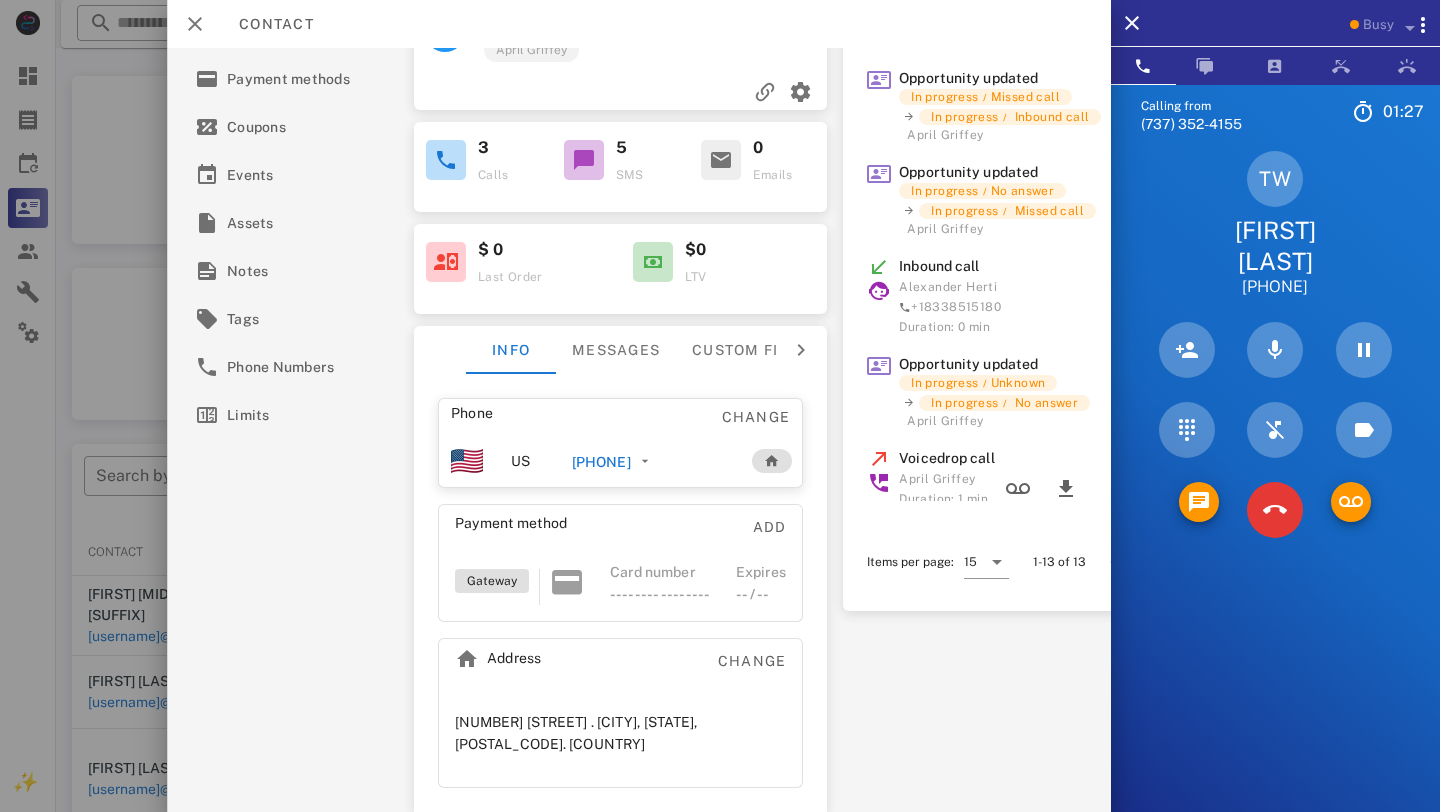 scroll, scrollTop: 0, scrollLeft: 0, axis: both 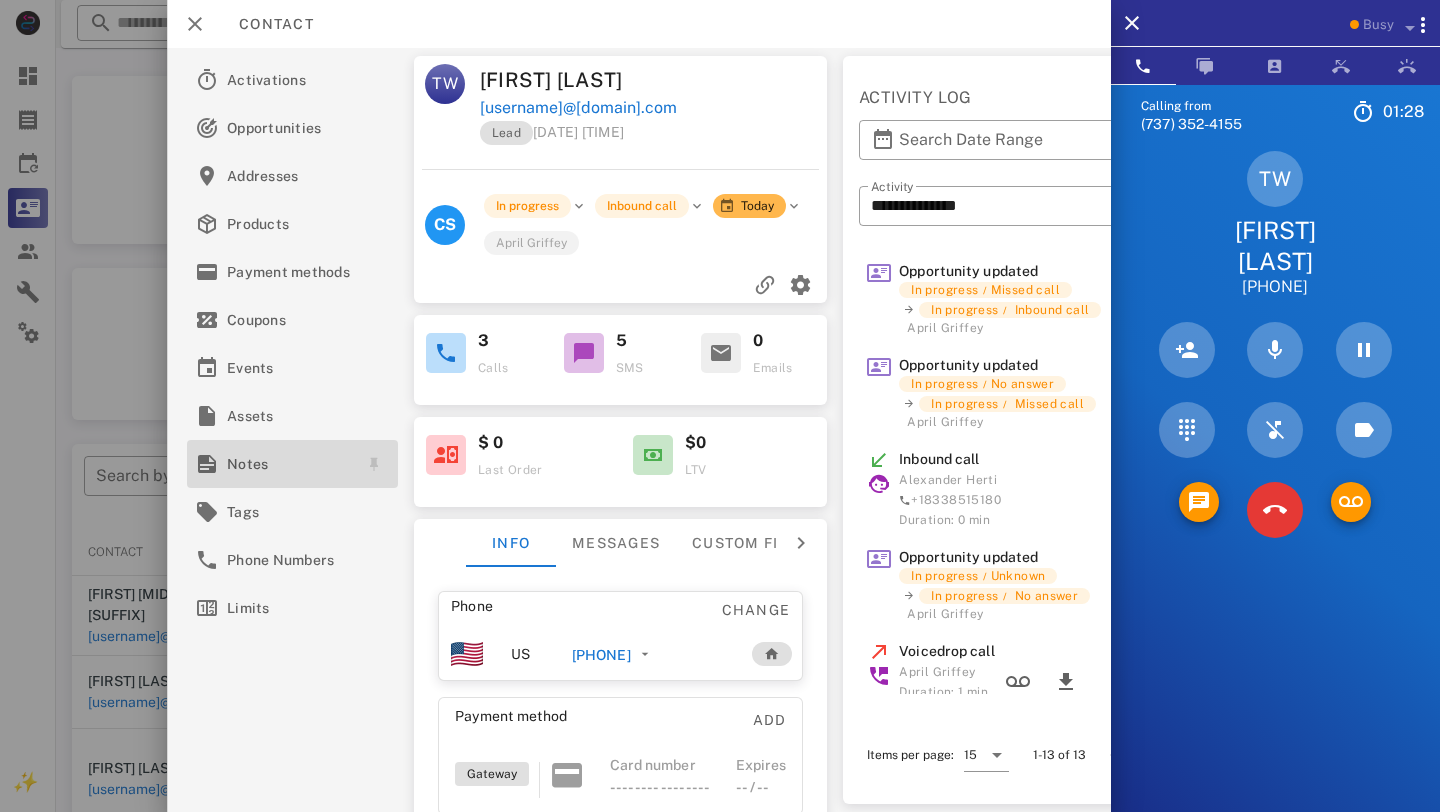 click on "Notes" at bounding box center (288, 464) 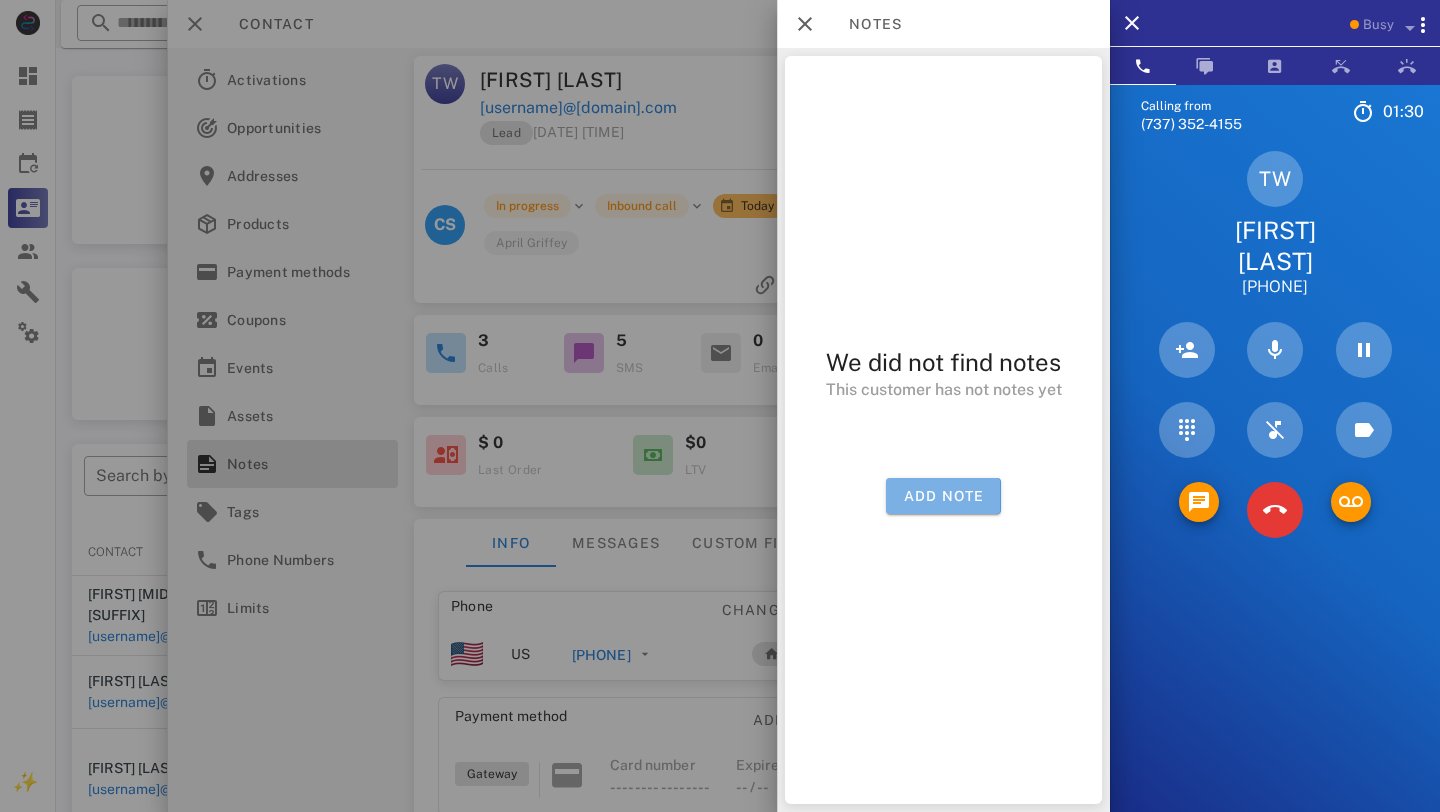 click on "Add note" at bounding box center [943, 496] 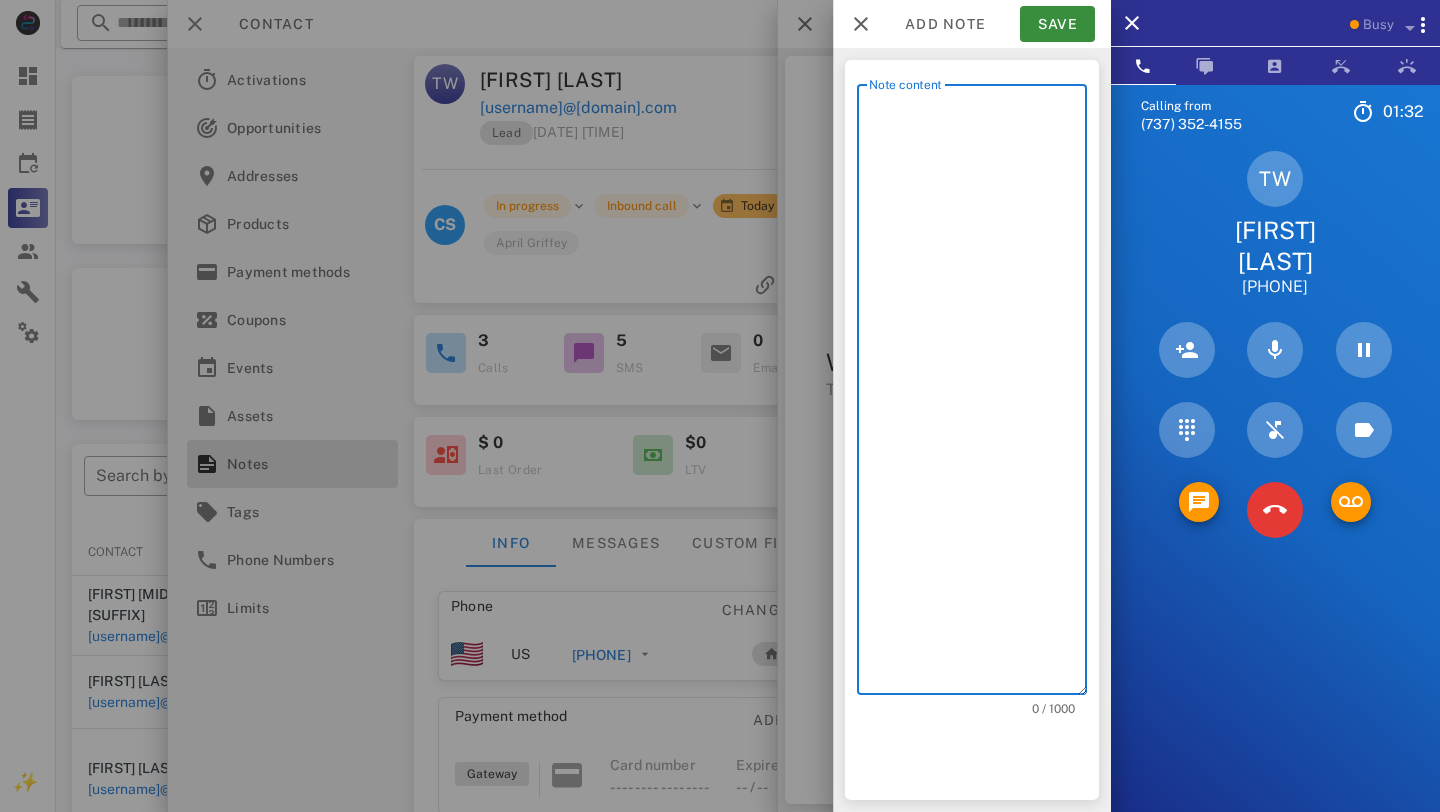 click on "Note content" at bounding box center [978, 394] 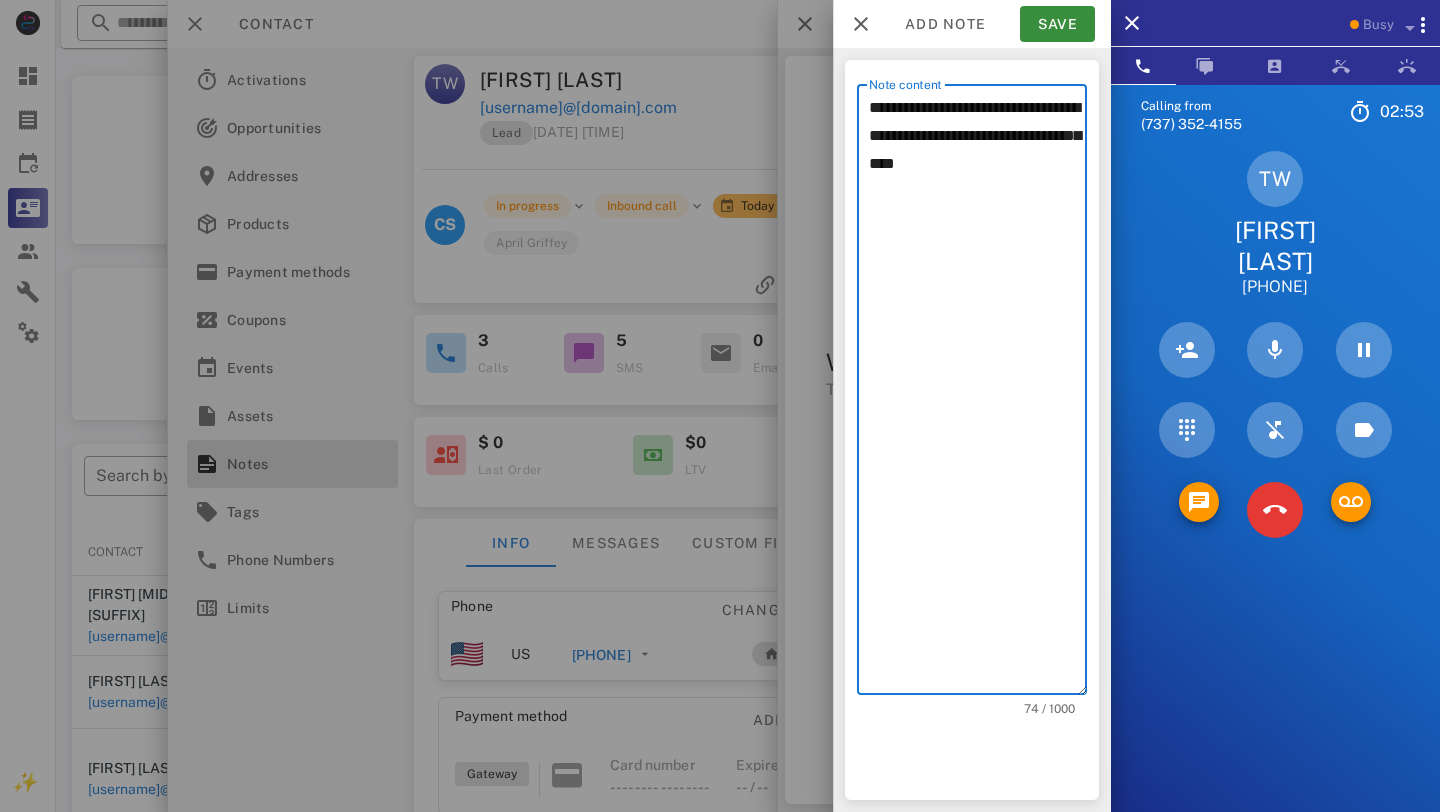 paste on "********" 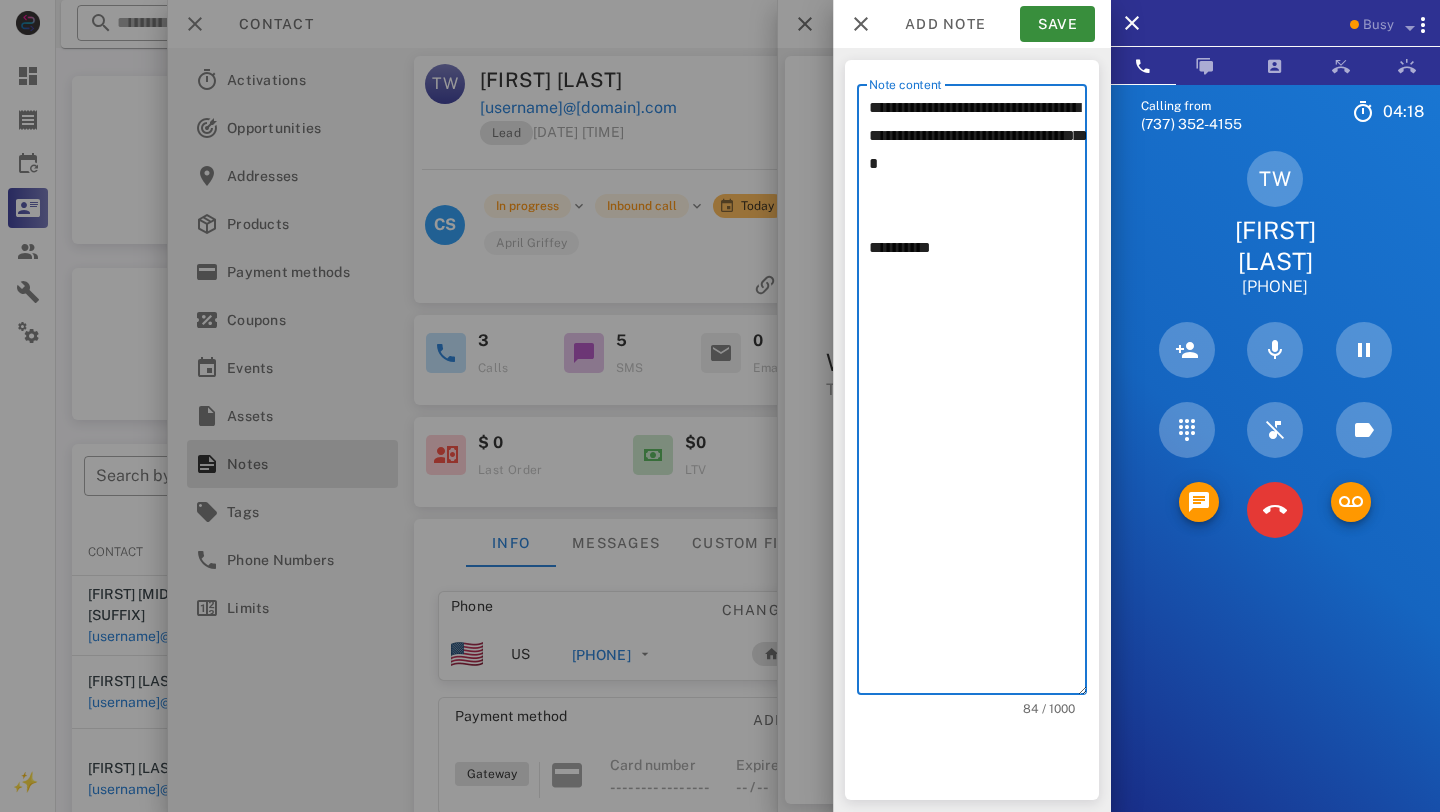click on "**********" at bounding box center [978, 394] 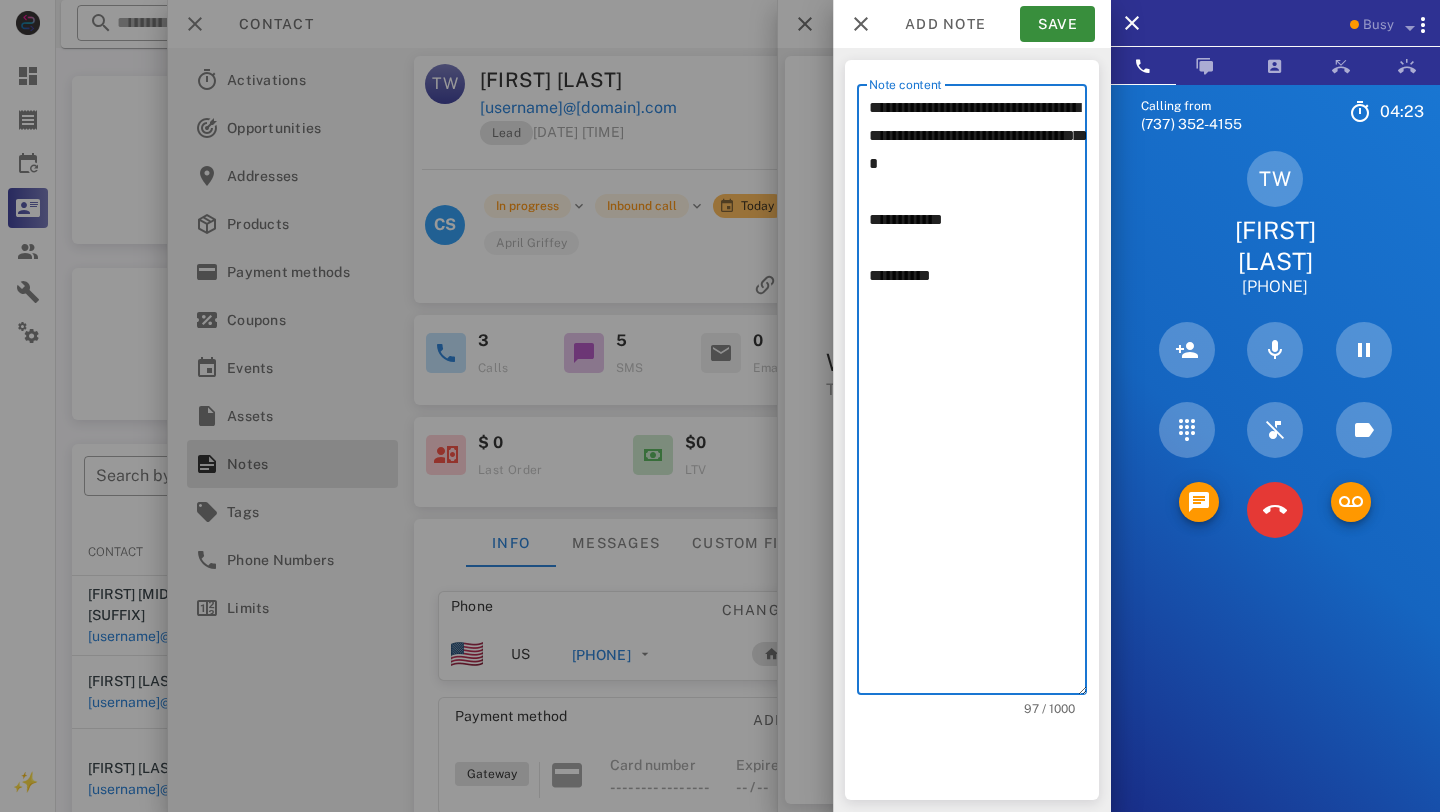 click on "**********" at bounding box center [978, 394] 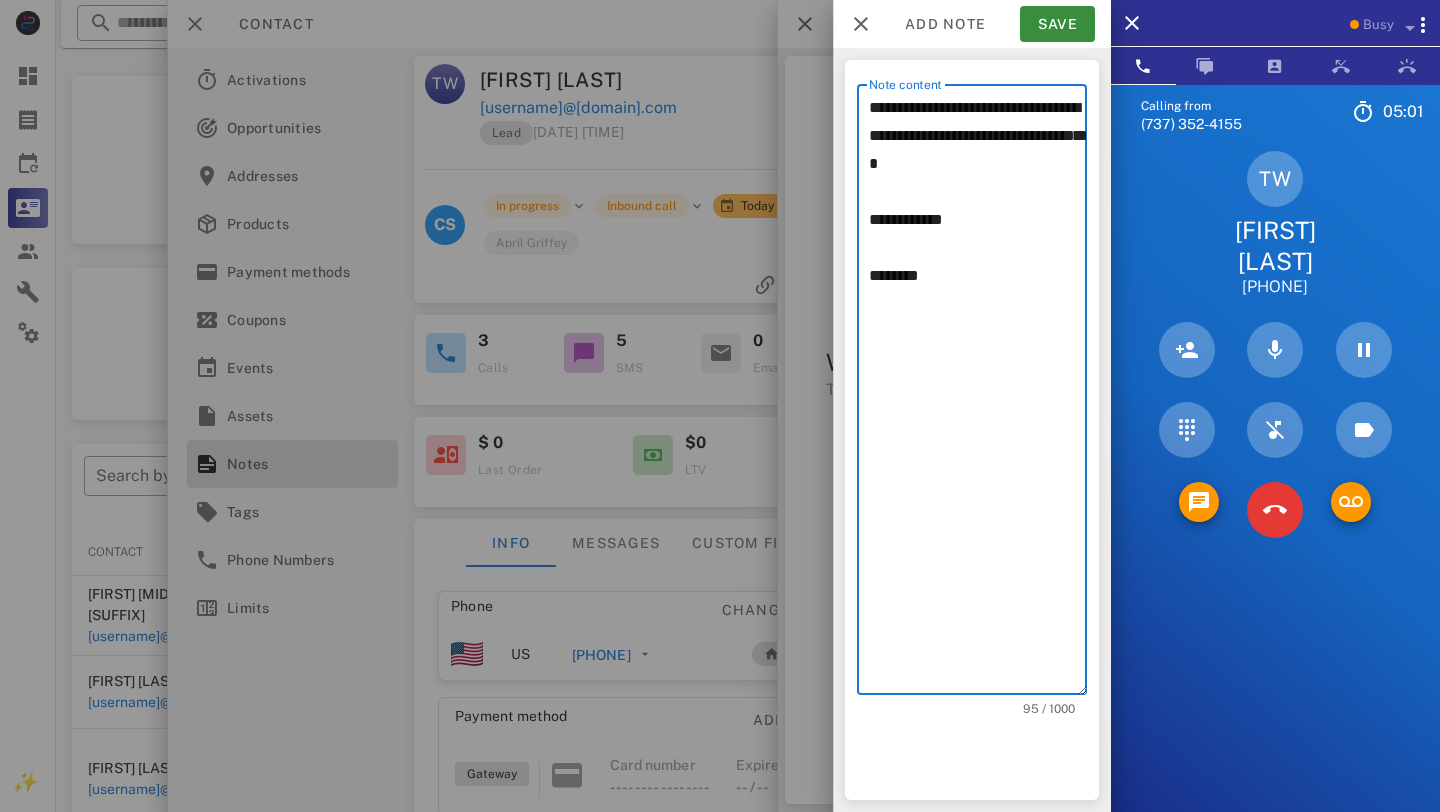 click on "**********" at bounding box center (978, 394) 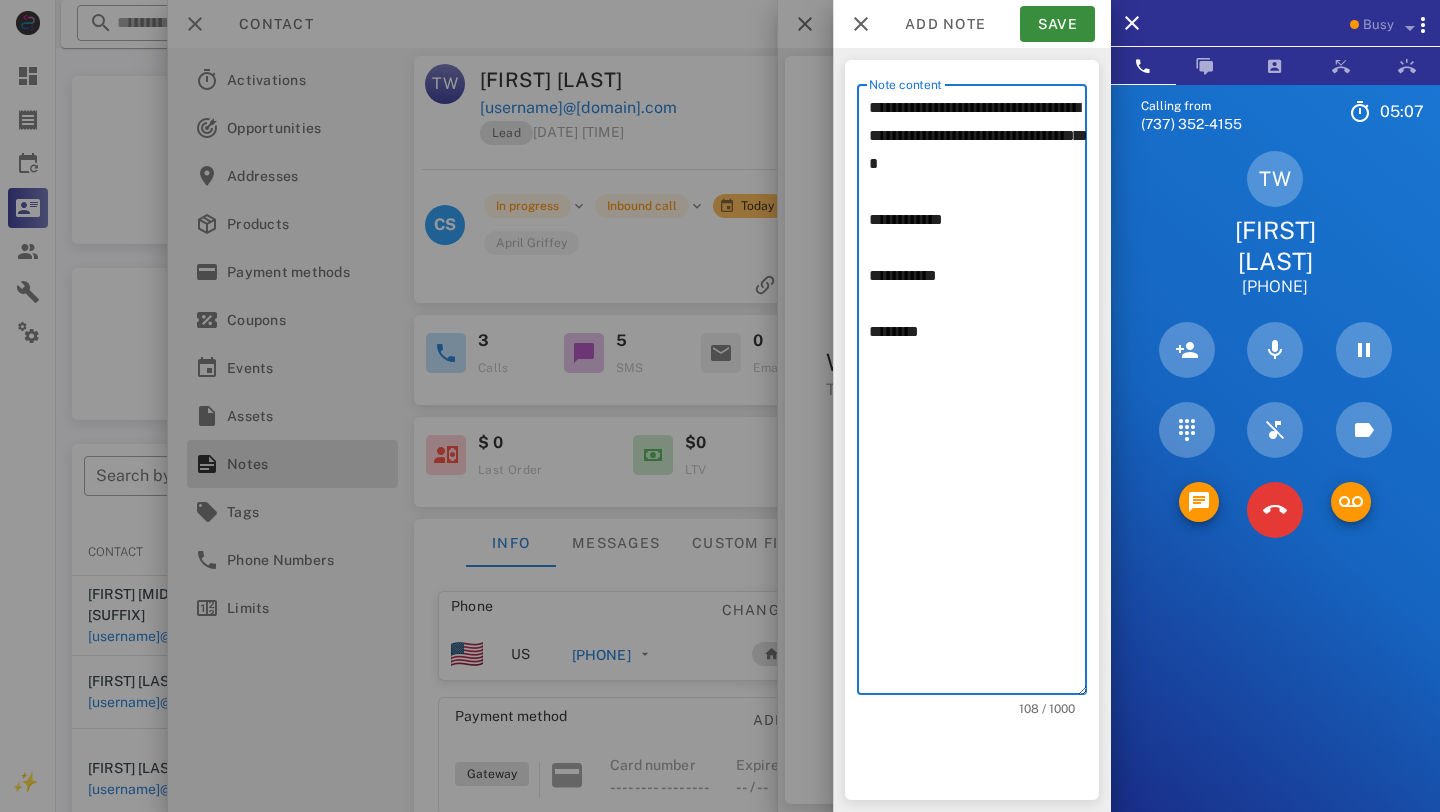 type on "**********" 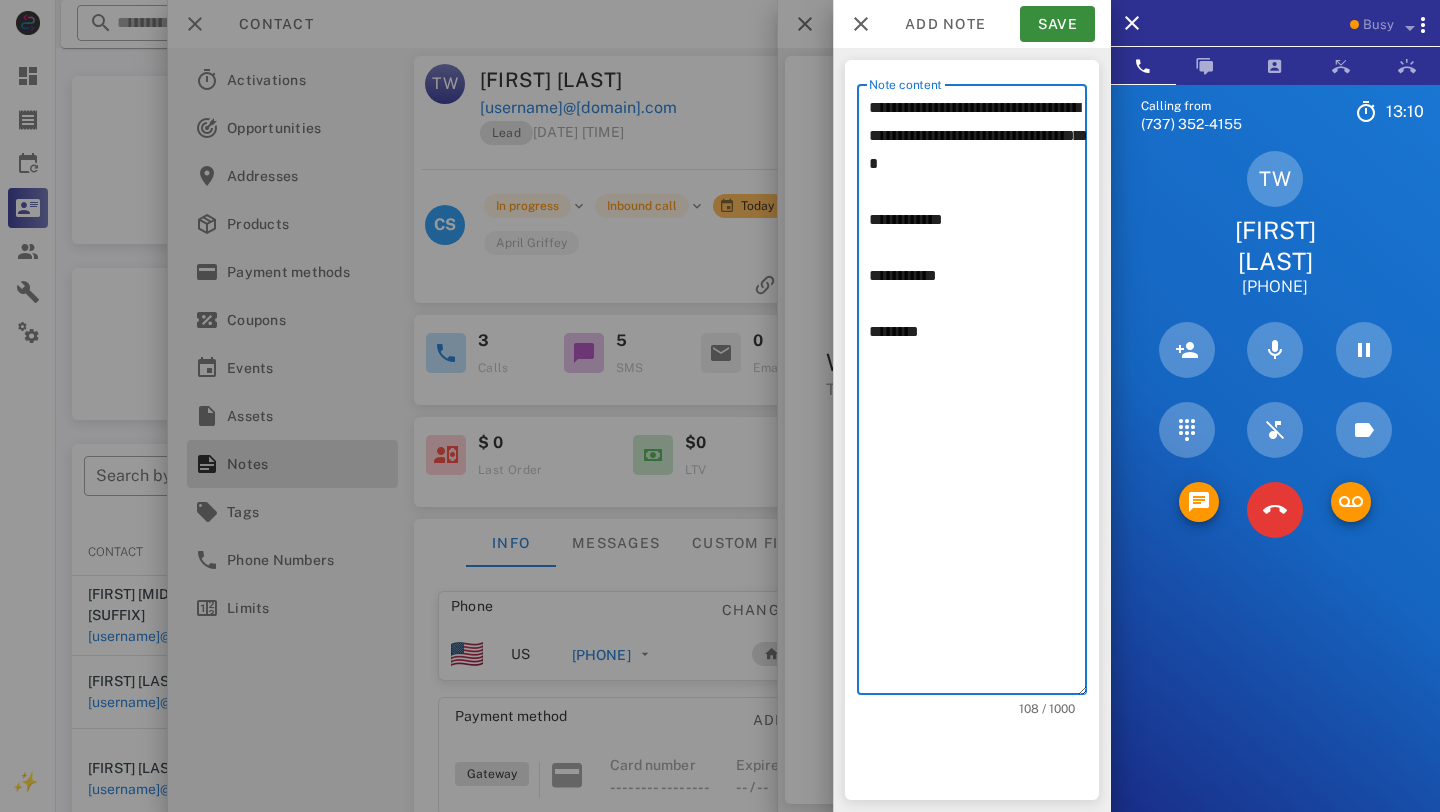 click on "**********" at bounding box center (978, 394) 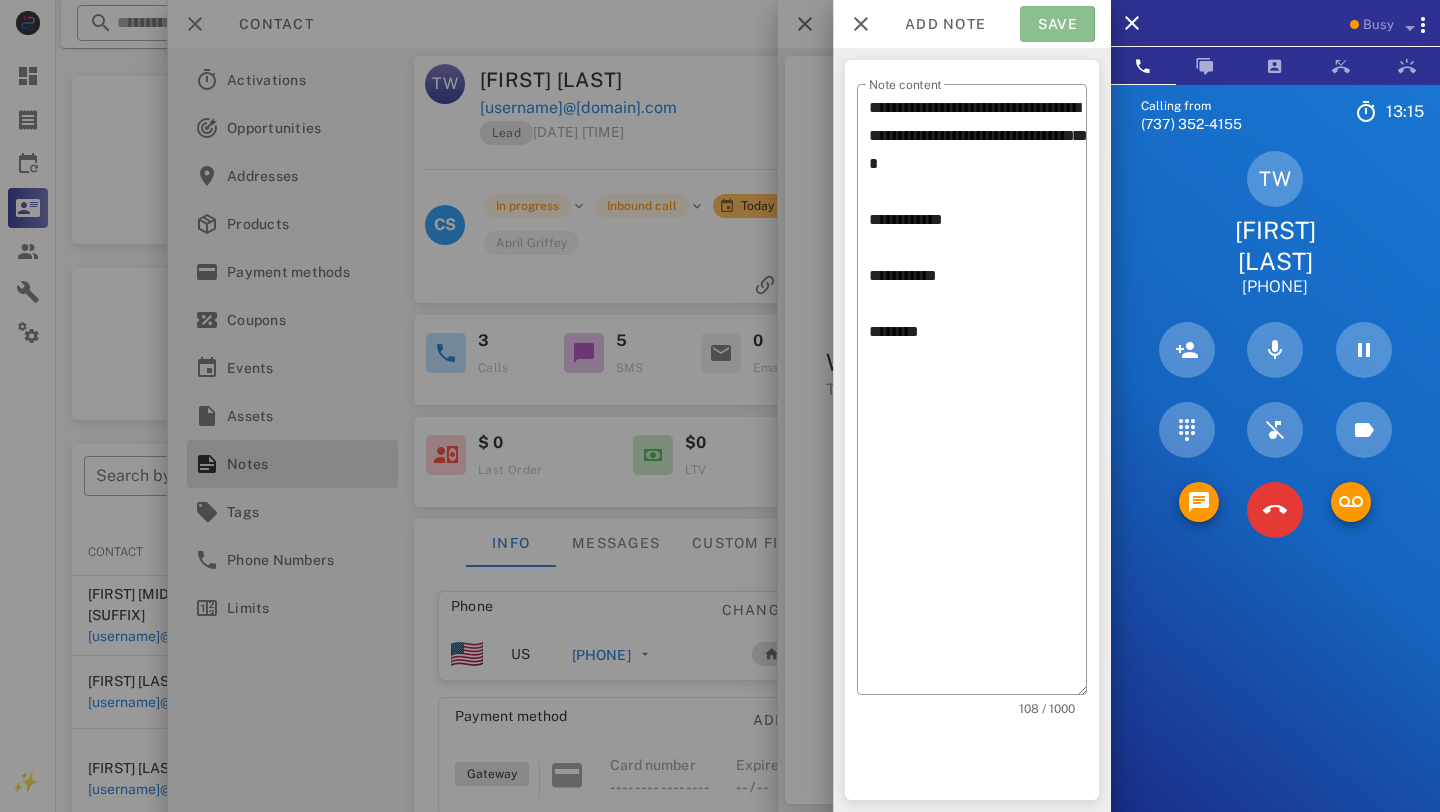 click on "Save" at bounding box center (1057, 24) 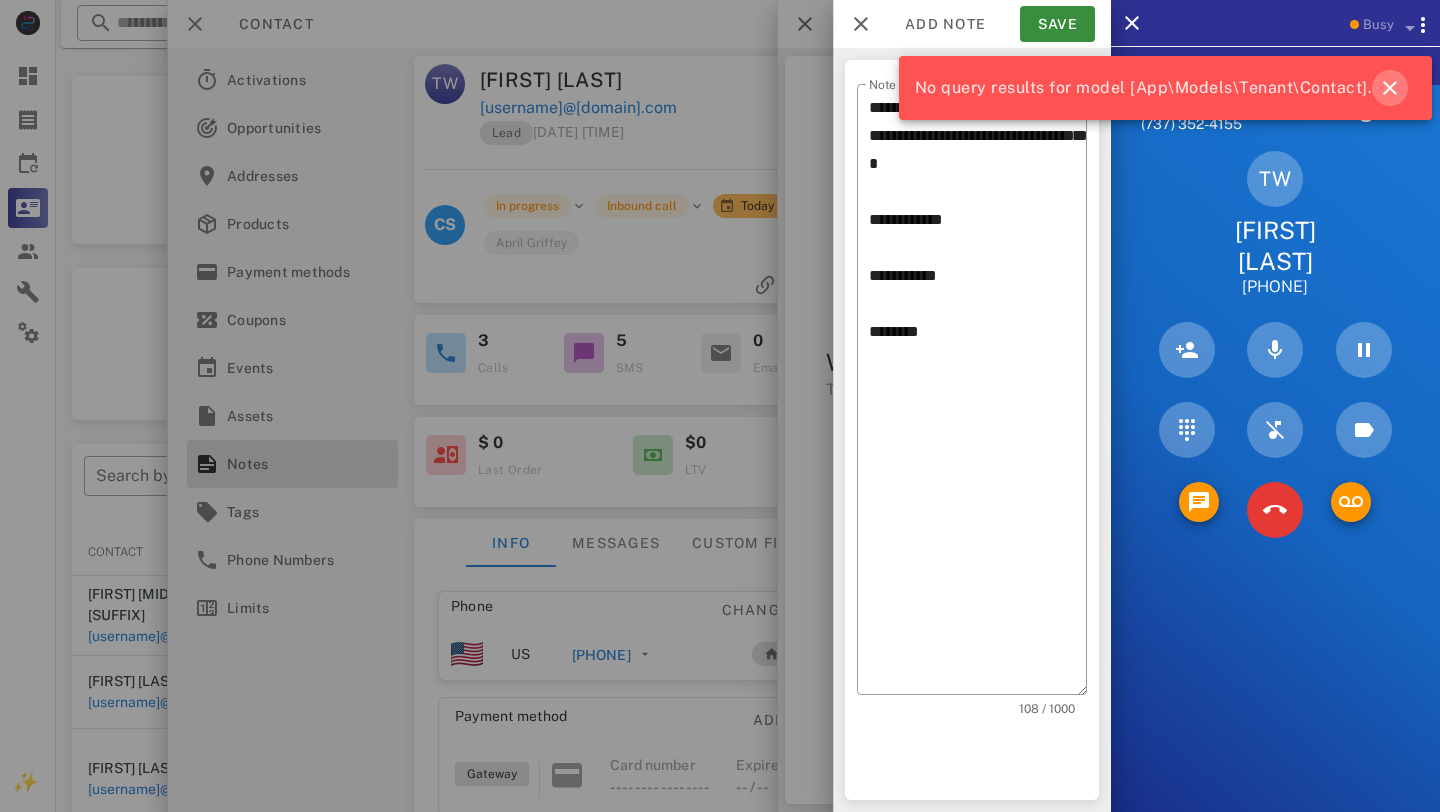 click at bounding box center [1390, 88] 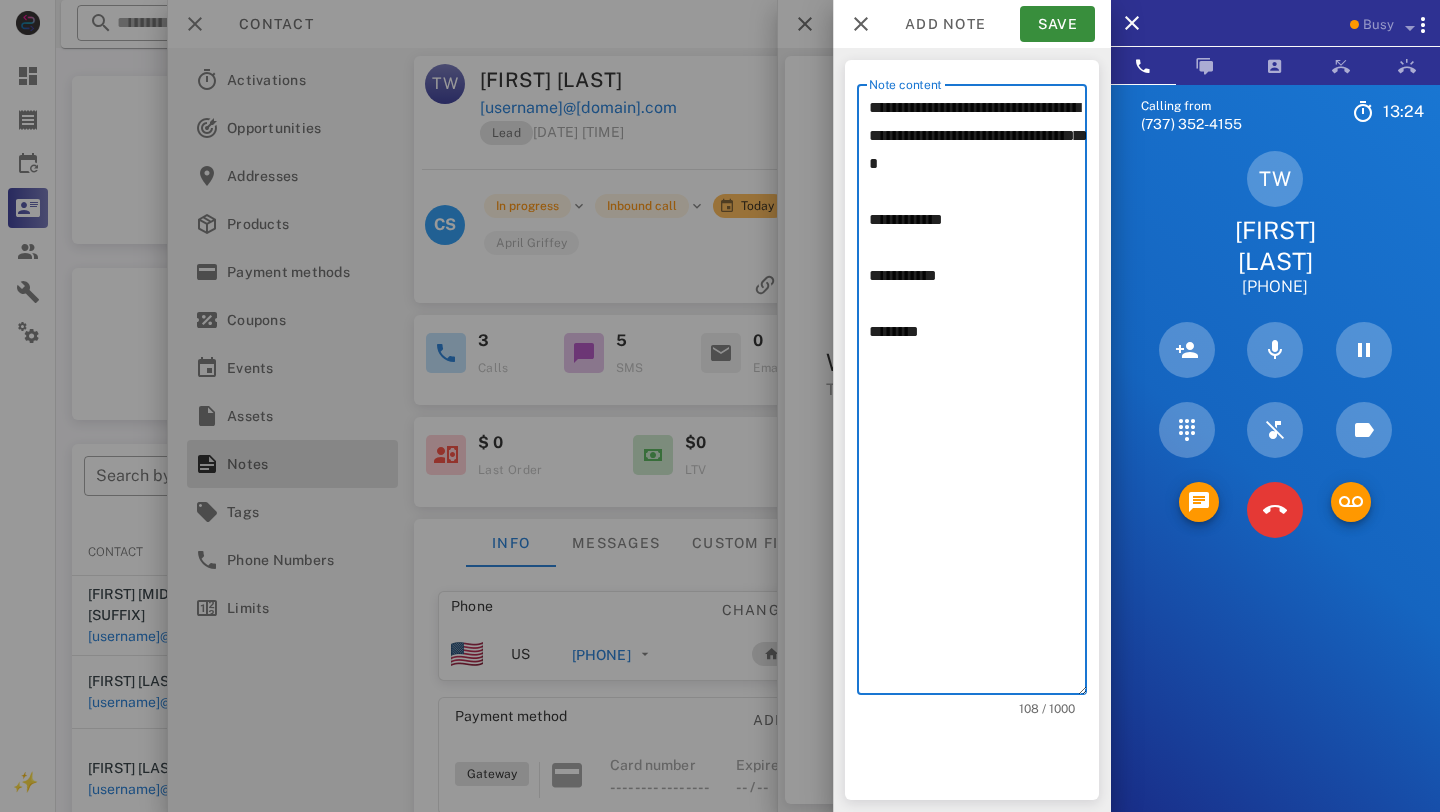 drag, startPoint x: 949, startPoint y: 348, endPoint x: 847, endPoint y: 101, distance: 267.23212 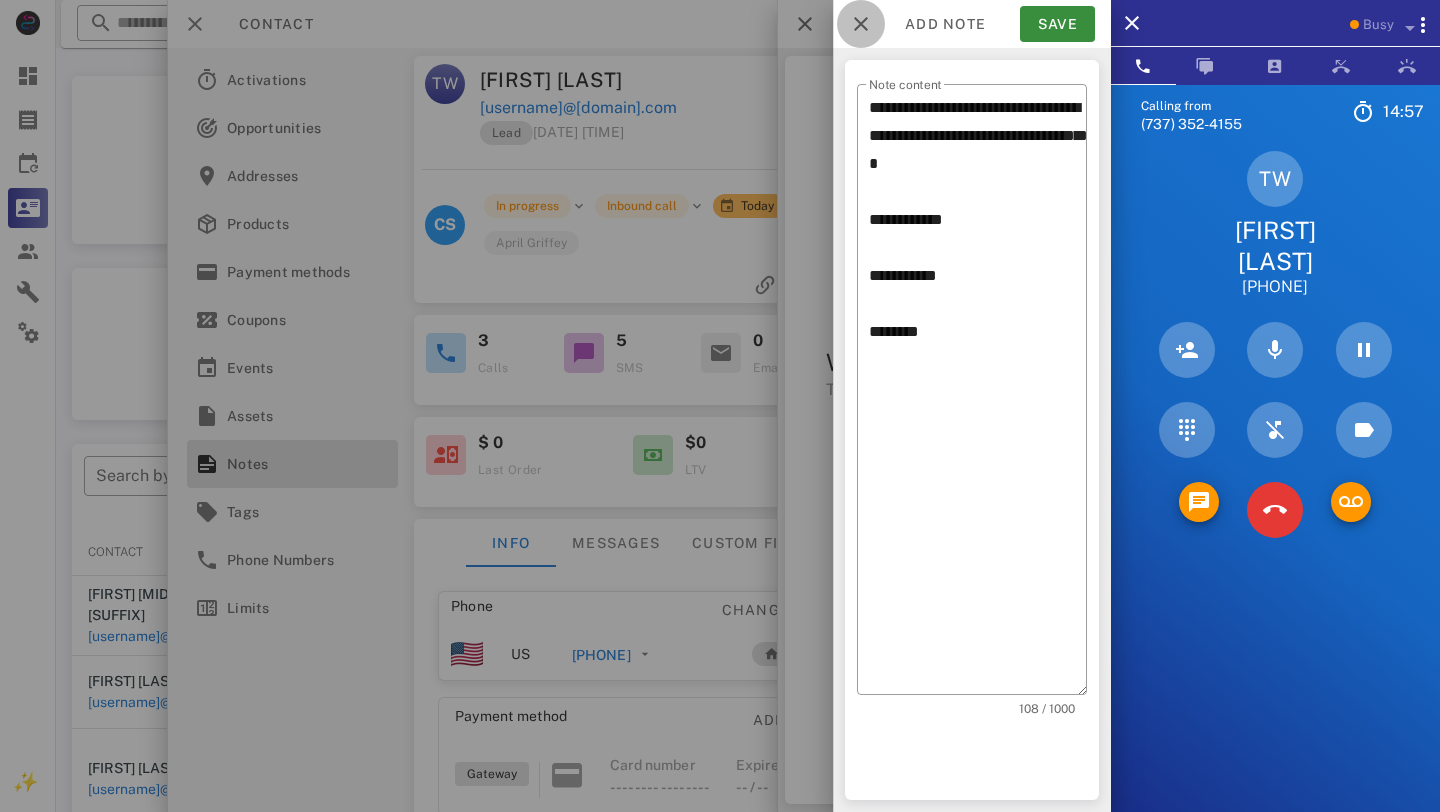 click at bounding box center (861, 24) 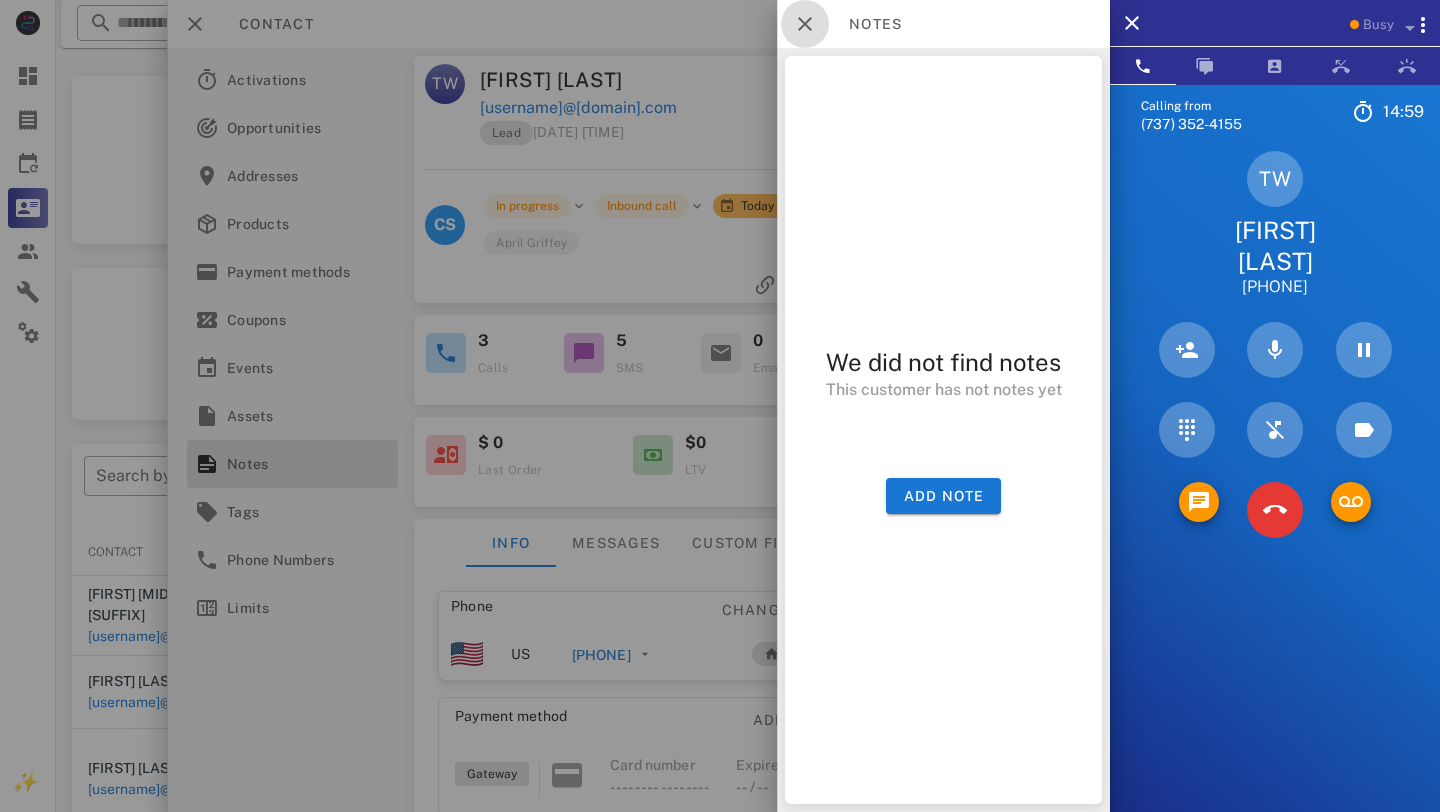 click at bounding box center [805, 24] 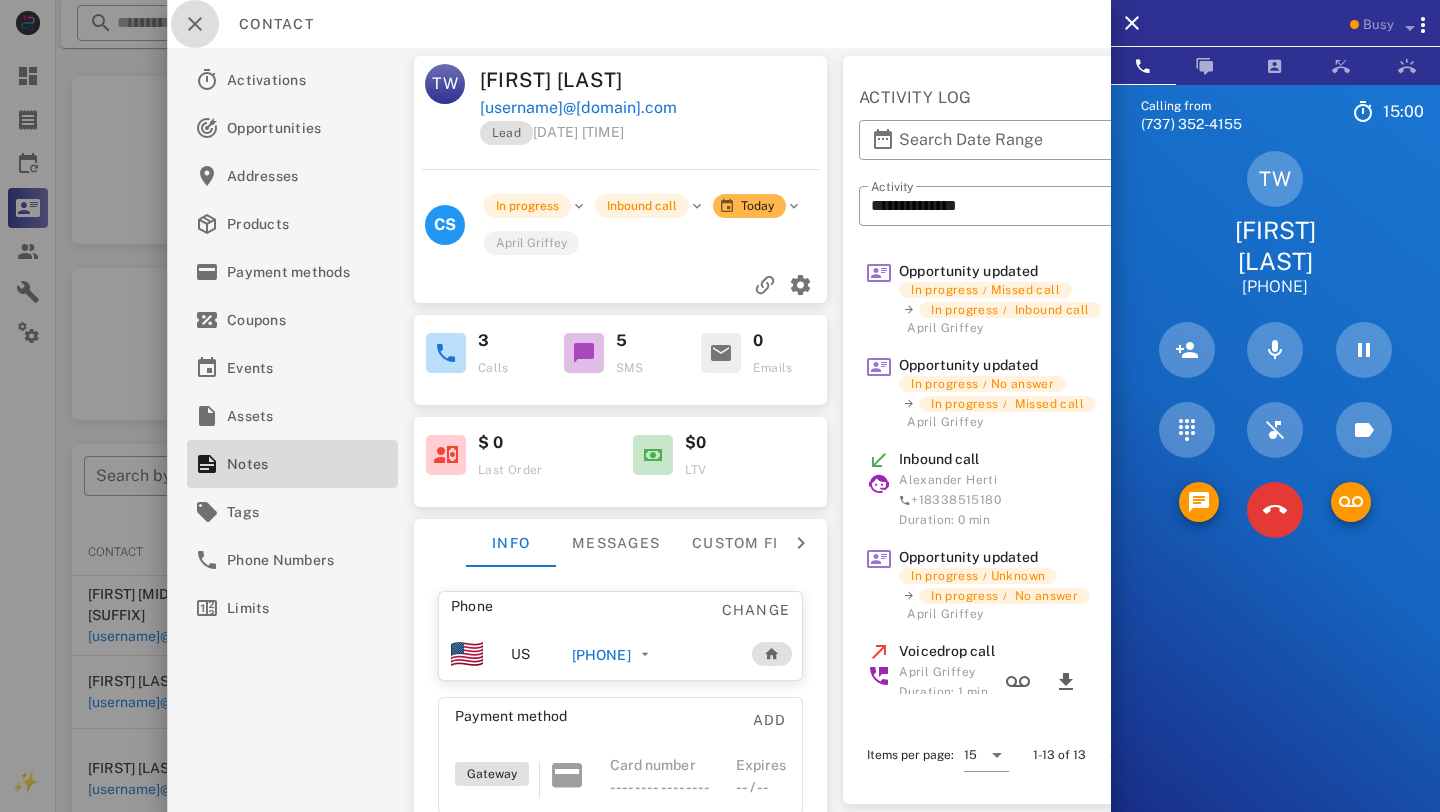 click at bounding box center (195, 24) 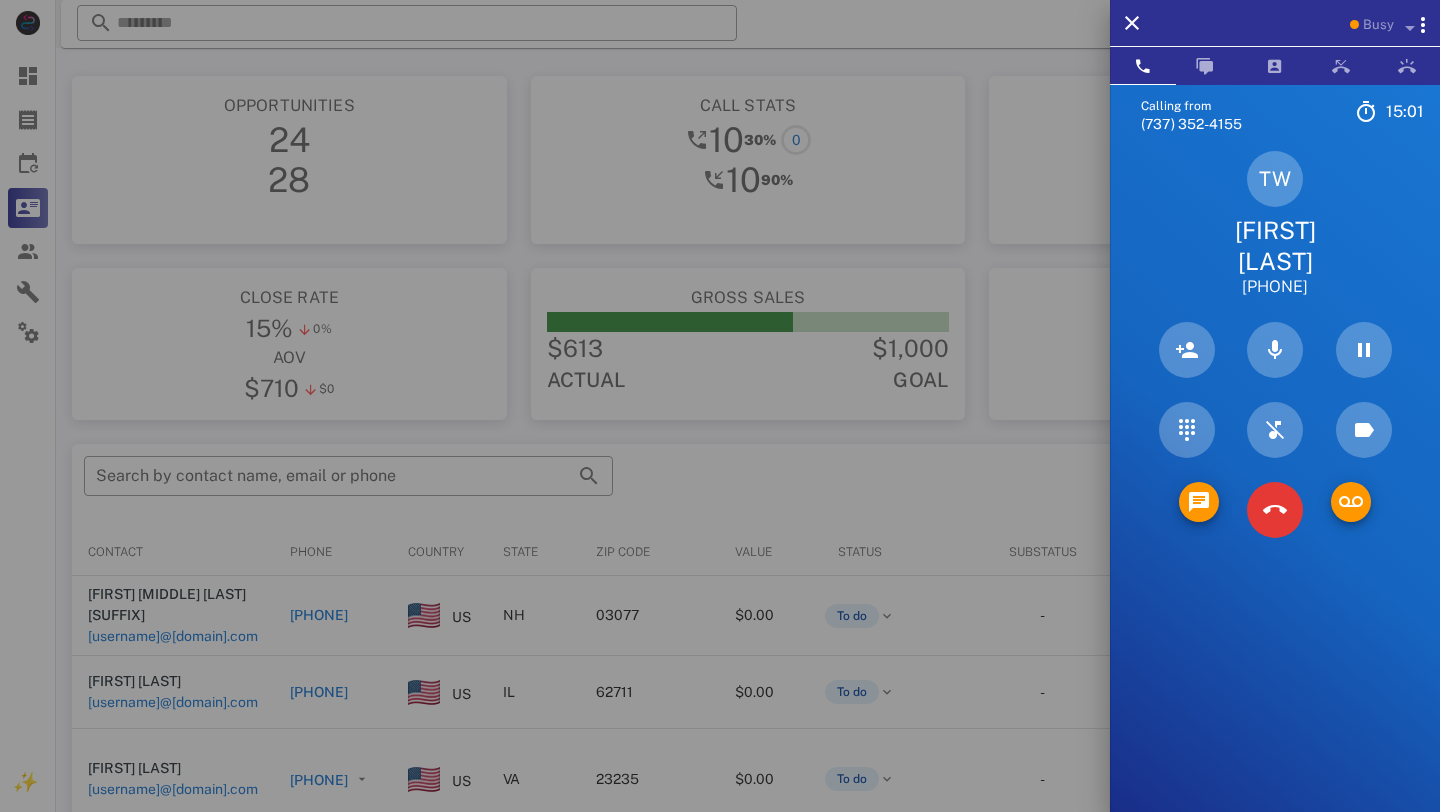 click on "Therese Wisnewski" at bounding box center [1275, 246] 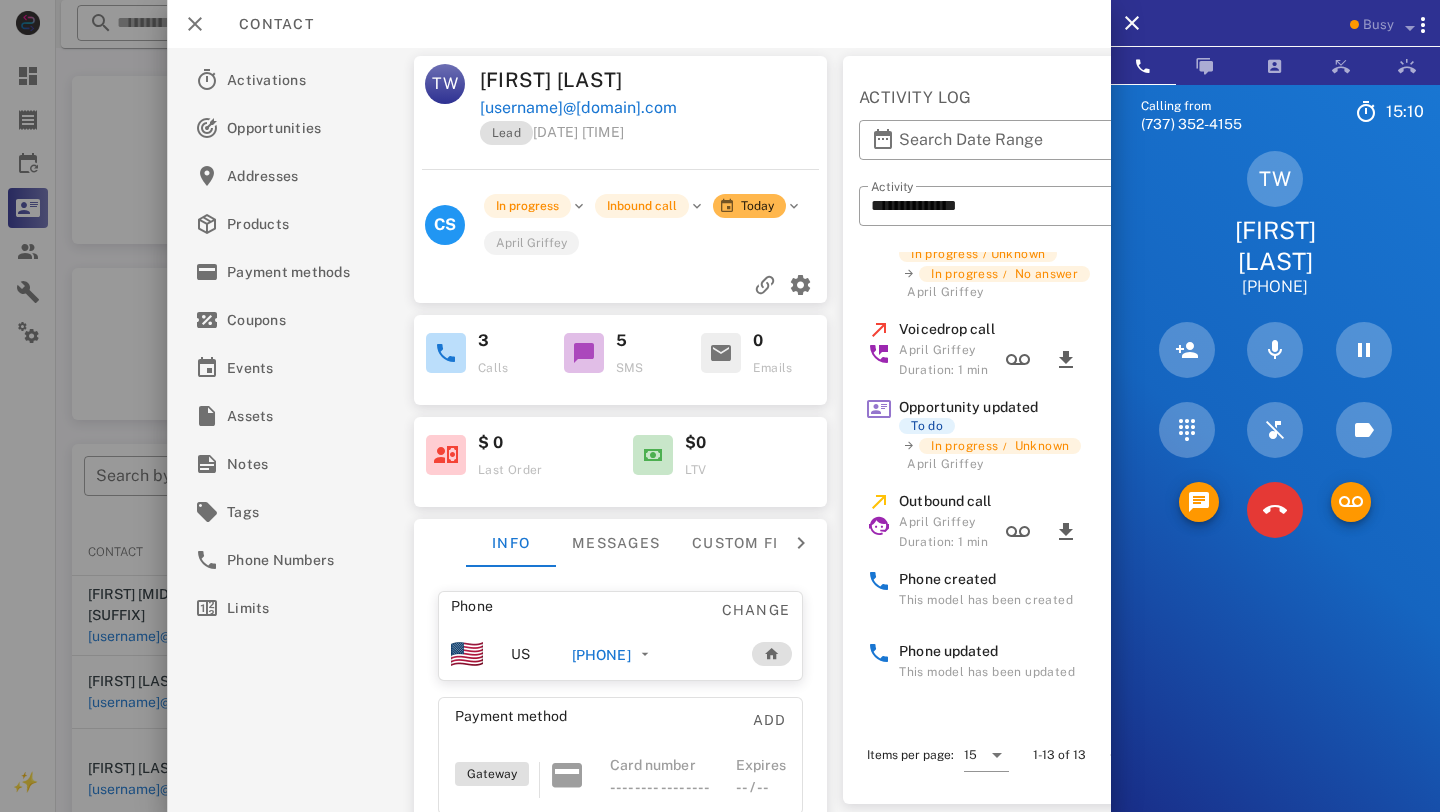scroll, scrollTop: 0, scrollLeft: 0, axis: both 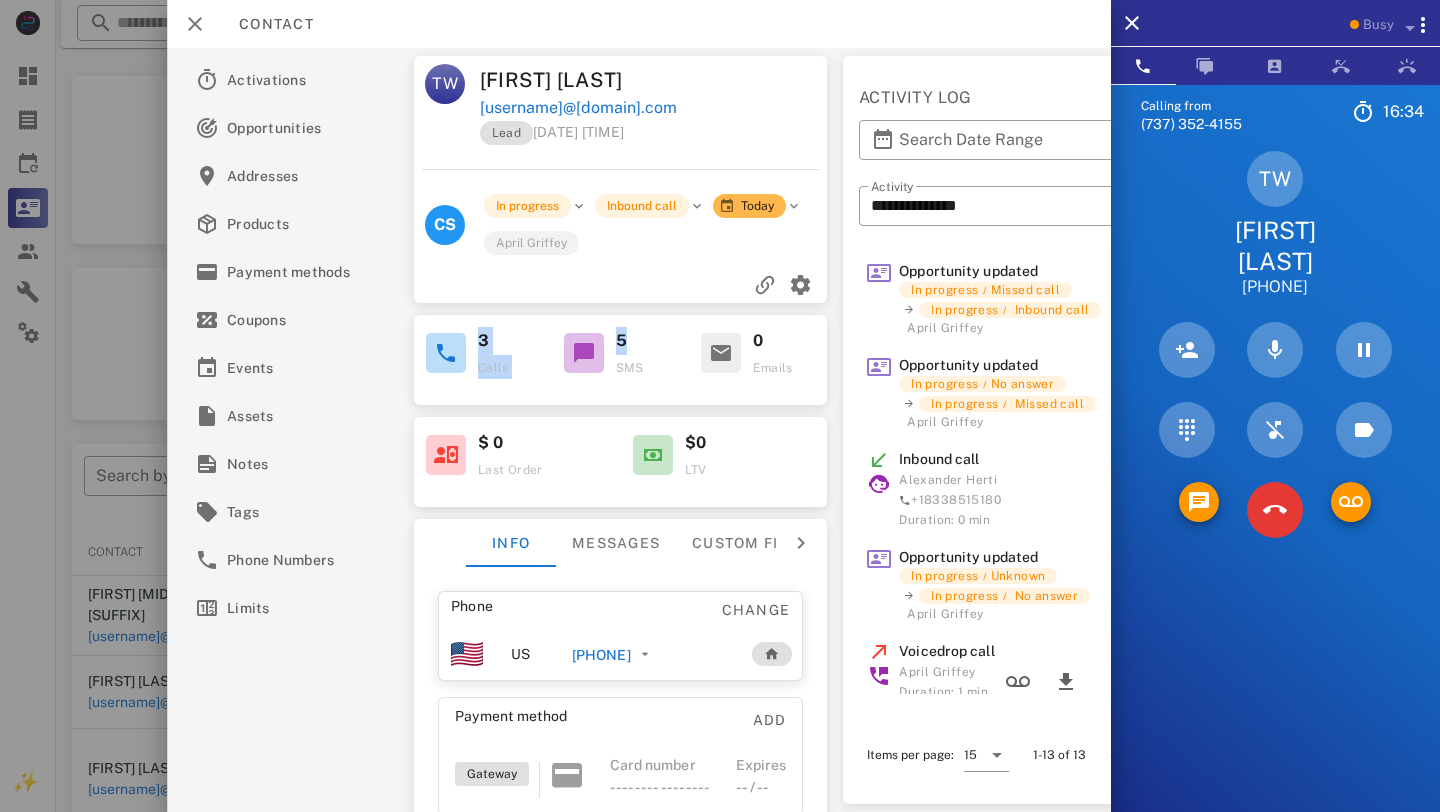 drag, startPoint x: 638, startPoint y: 374, endPoint x: 456, endPoint y: 352, distance: 183.32484 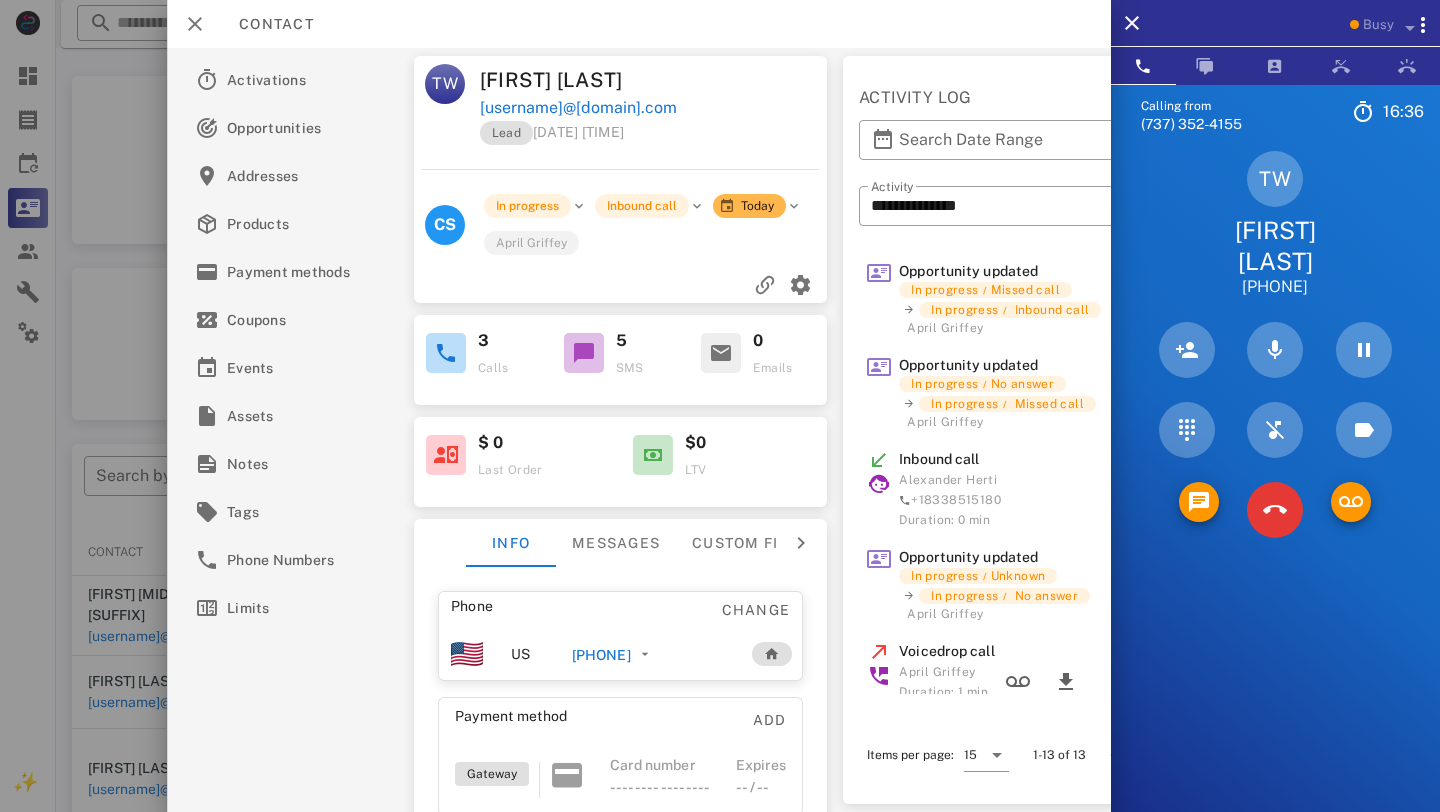 click at bounding box center (620, 285) 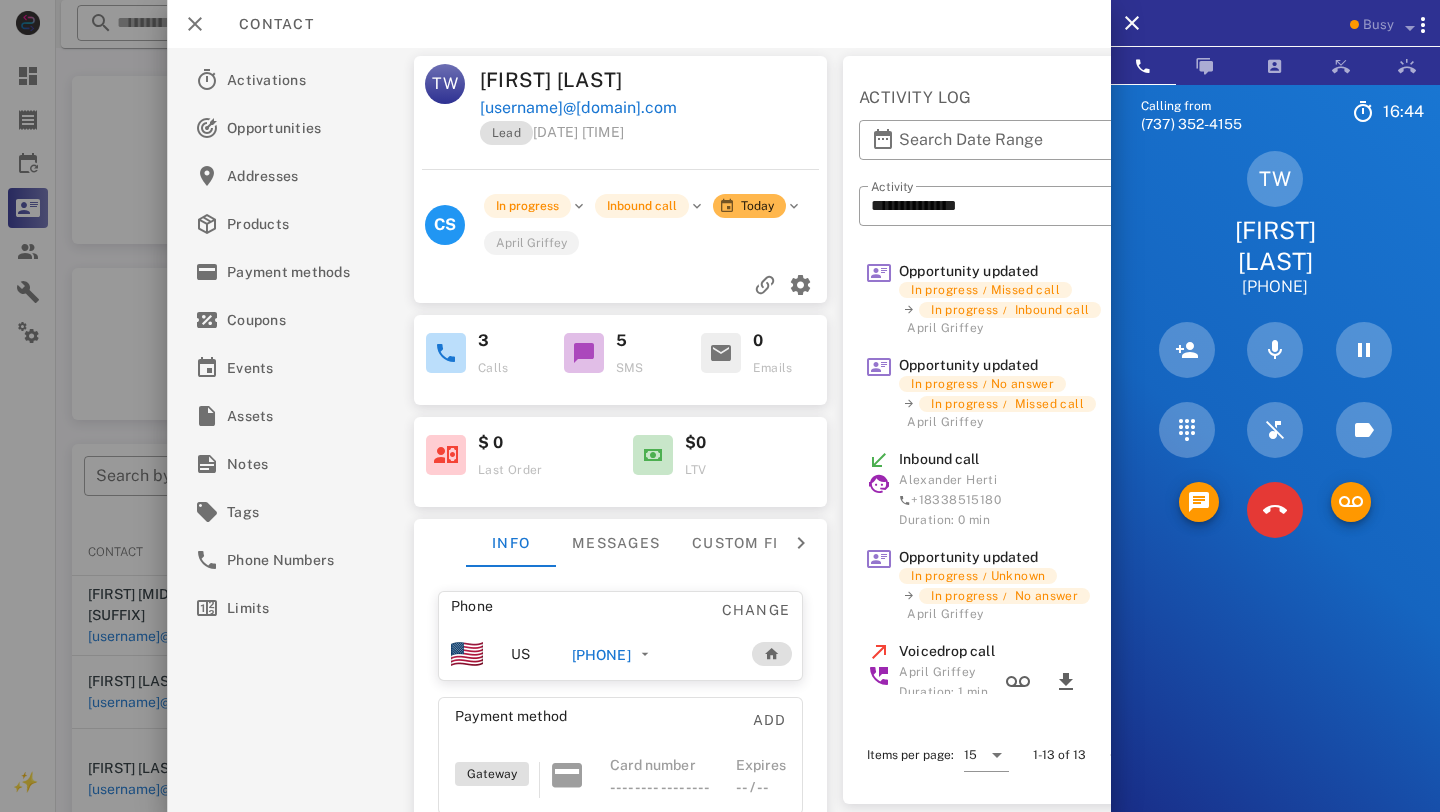 drag, startPoint x: 472, startPoint y: 352, endPoint x: 543, endPoint y: 315, distance: 80.06248 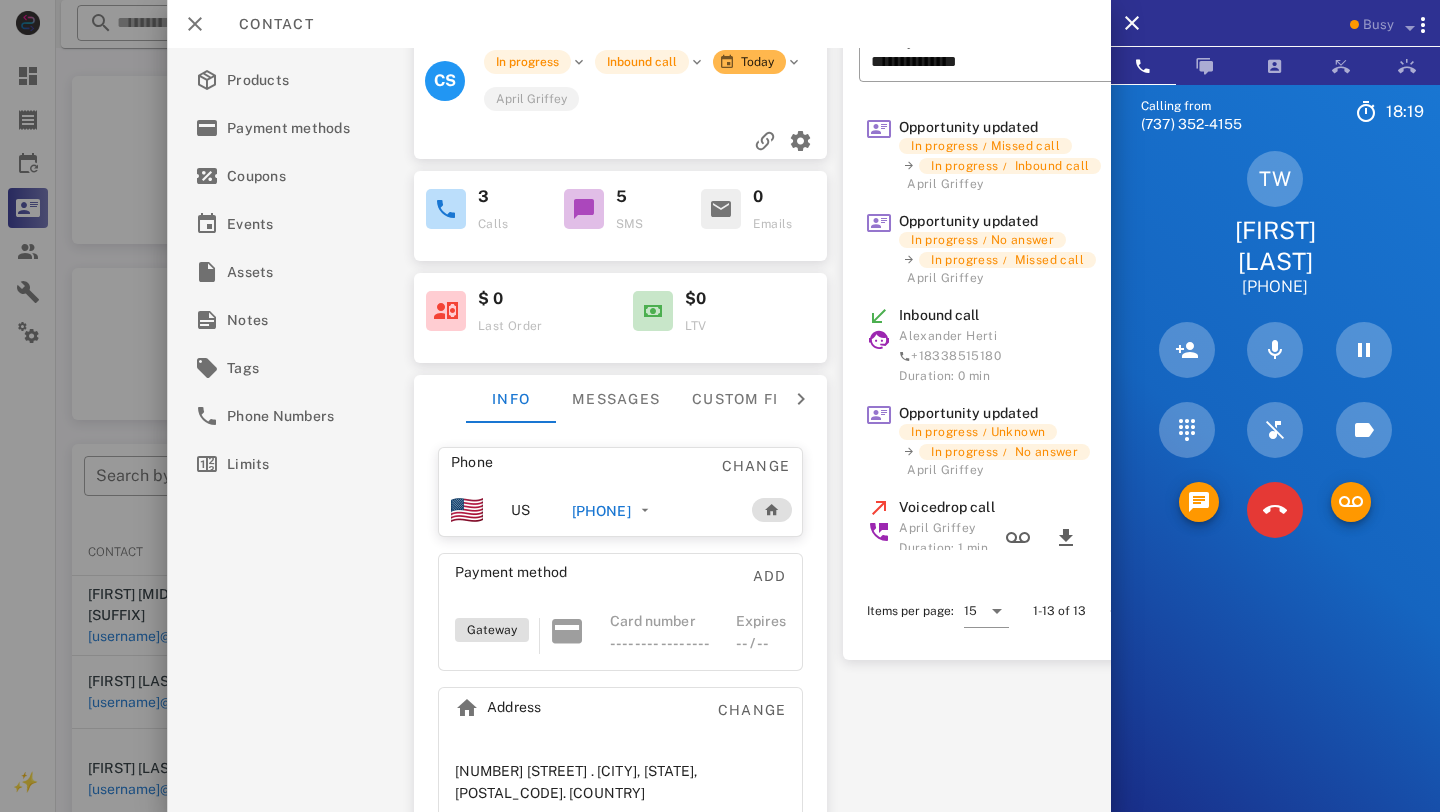 scroll, scrollTop: 204, scrollLeft: 0, axis: vertical 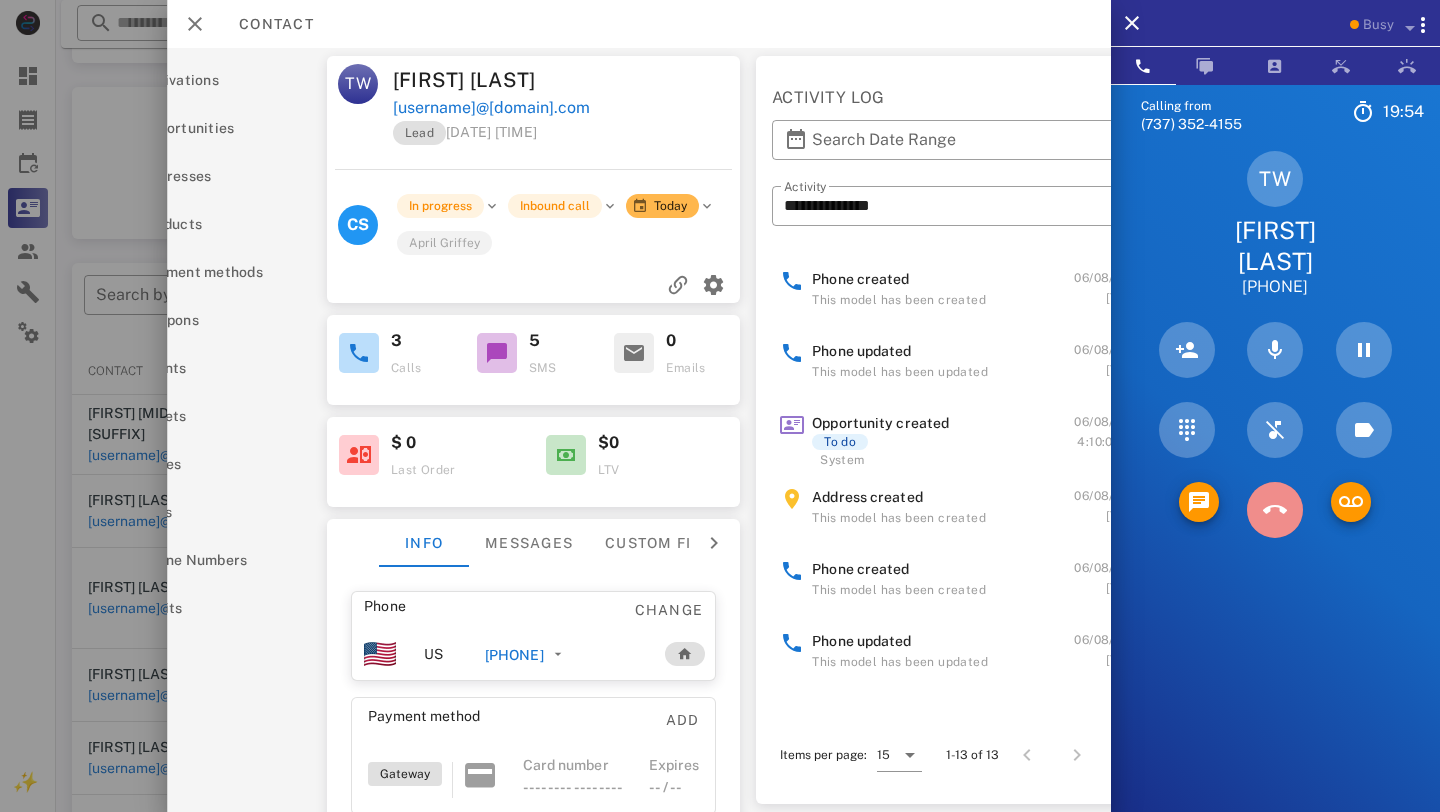 click at bounding box center (1275, 510) 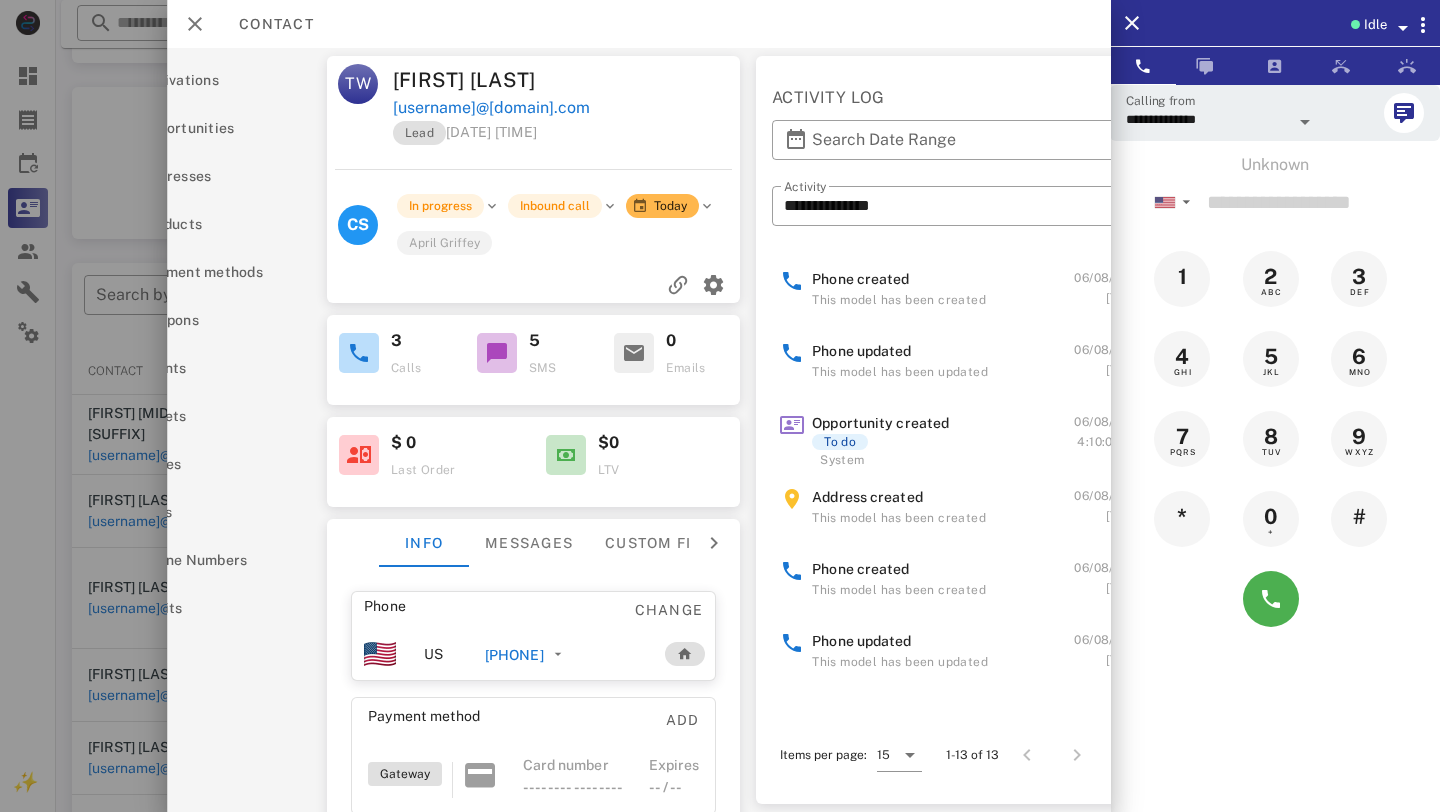 click on "Idle" at bounding box center (1275, 23) 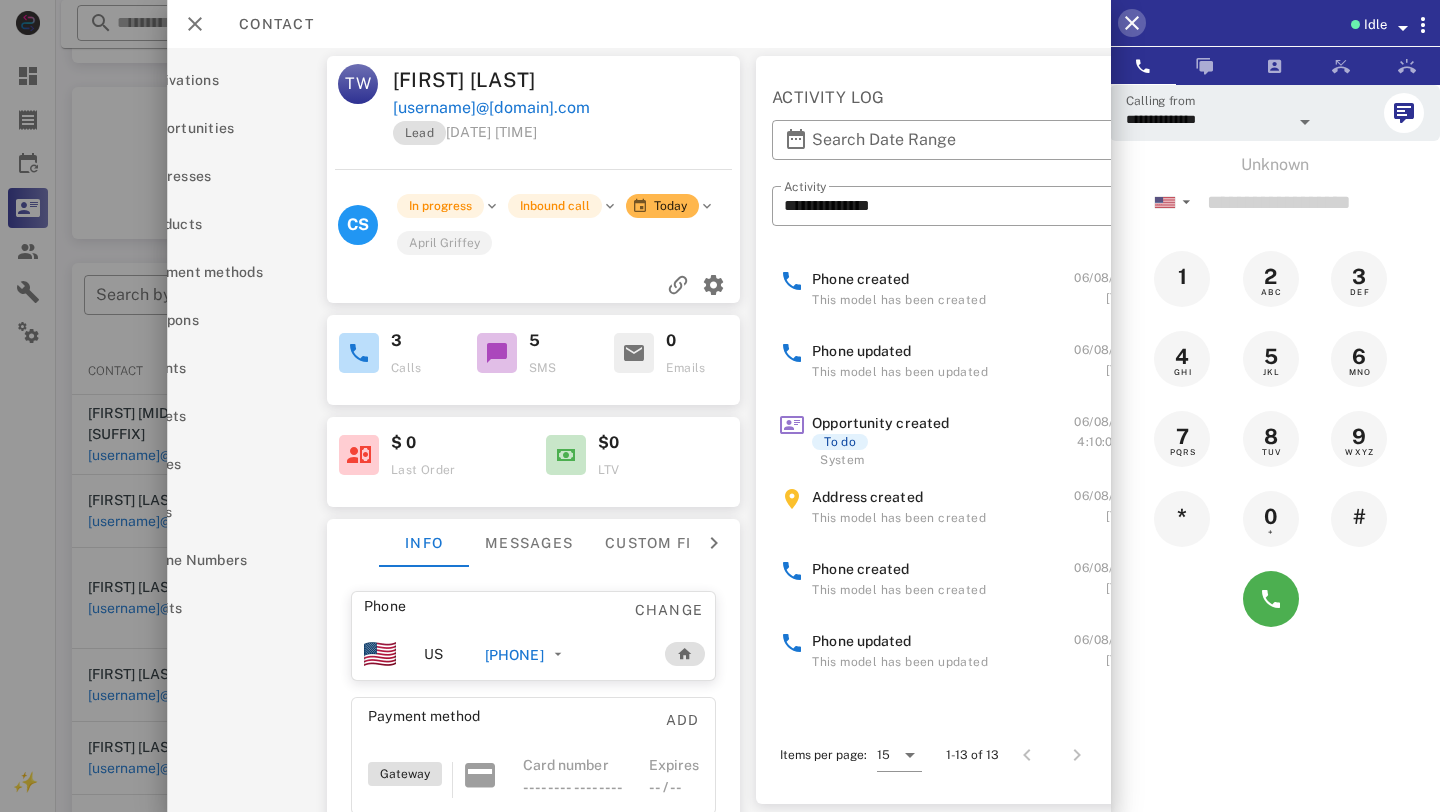 click at bounding box center (1132, 23) 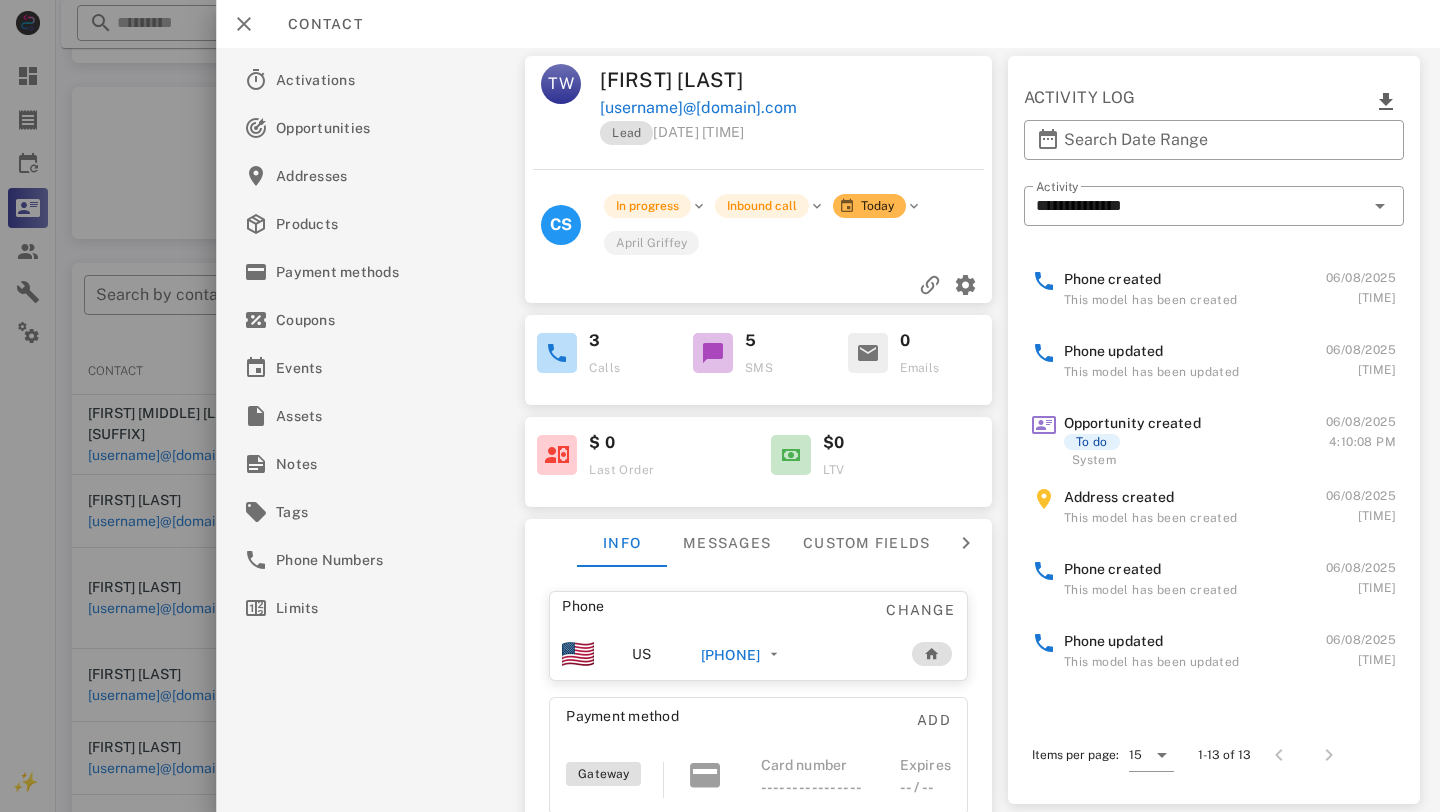 scroll, scrollTop: 0, scrollLeft: 0, axis: both 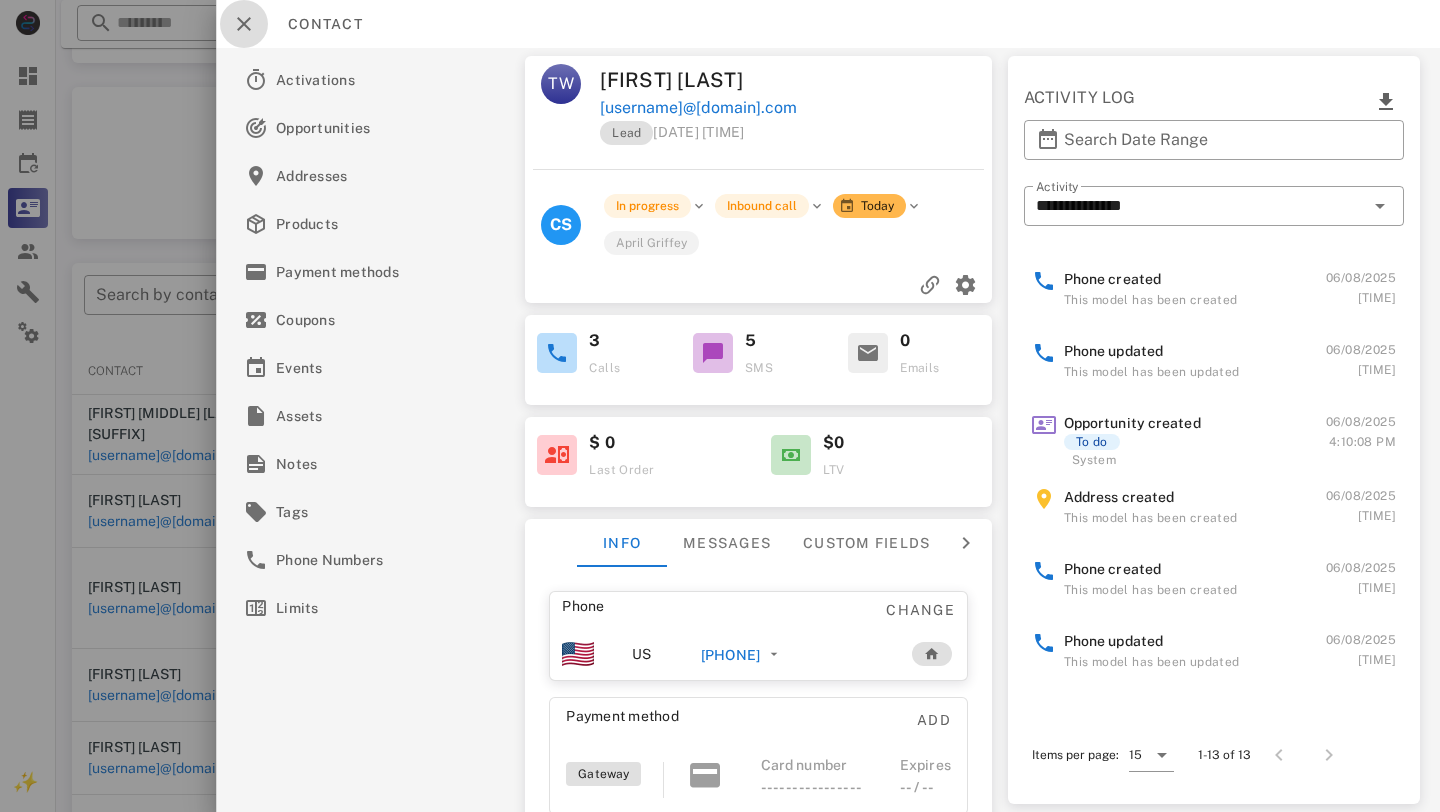 click at bounding box center [244, 24] 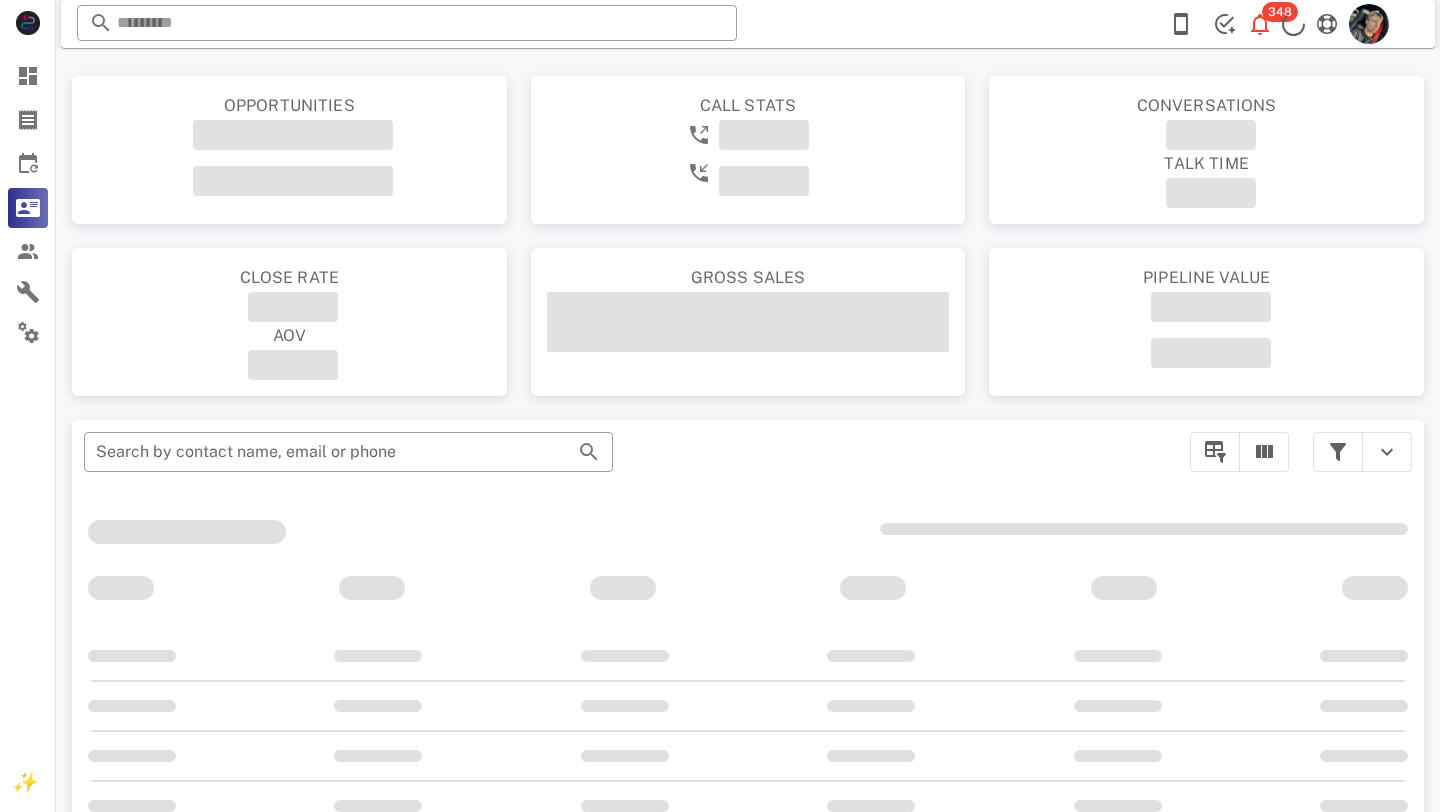 scroll, scrollTop: 181, scrollLeft: 0, axis: vertical 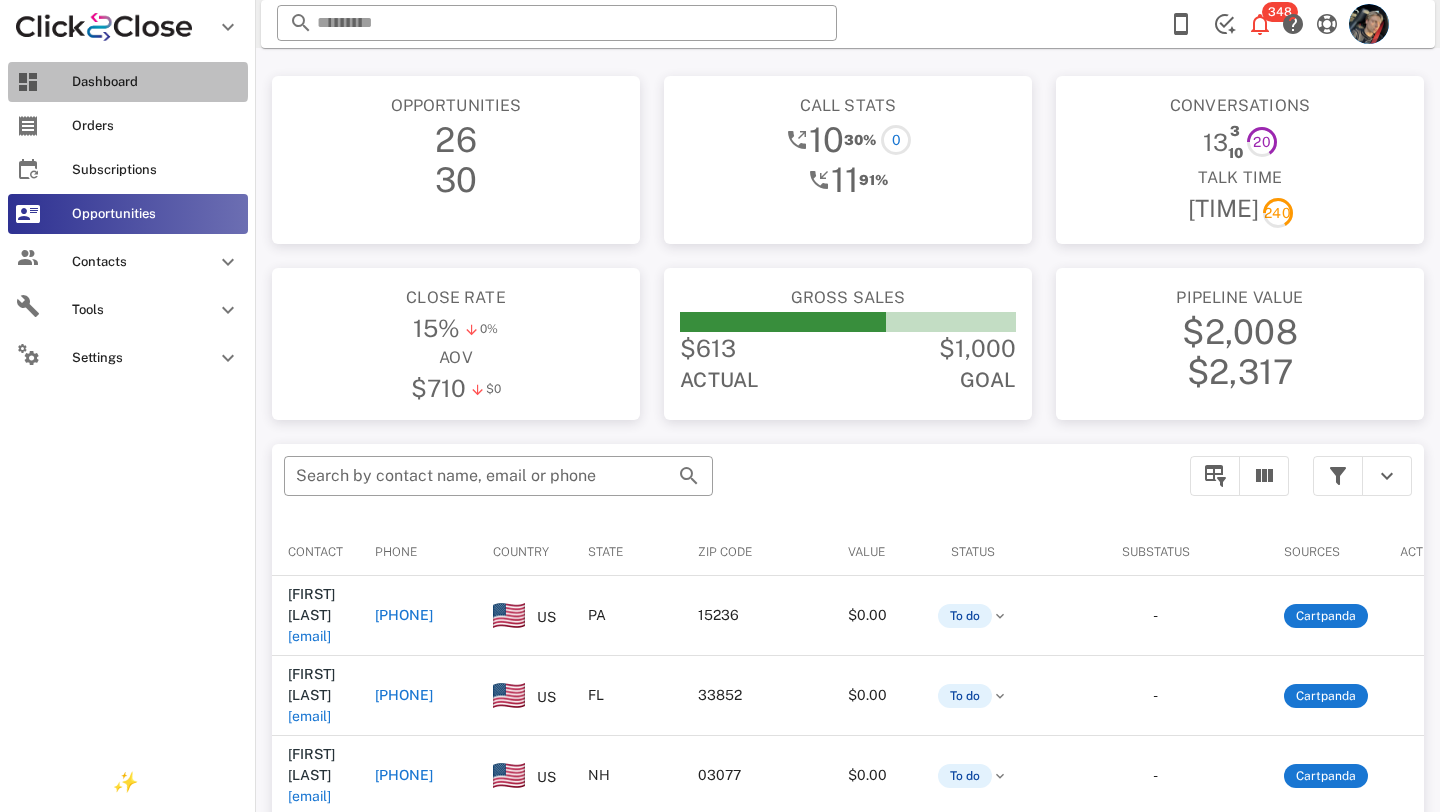click on "Dashboard" at bounding box center [156, 82] 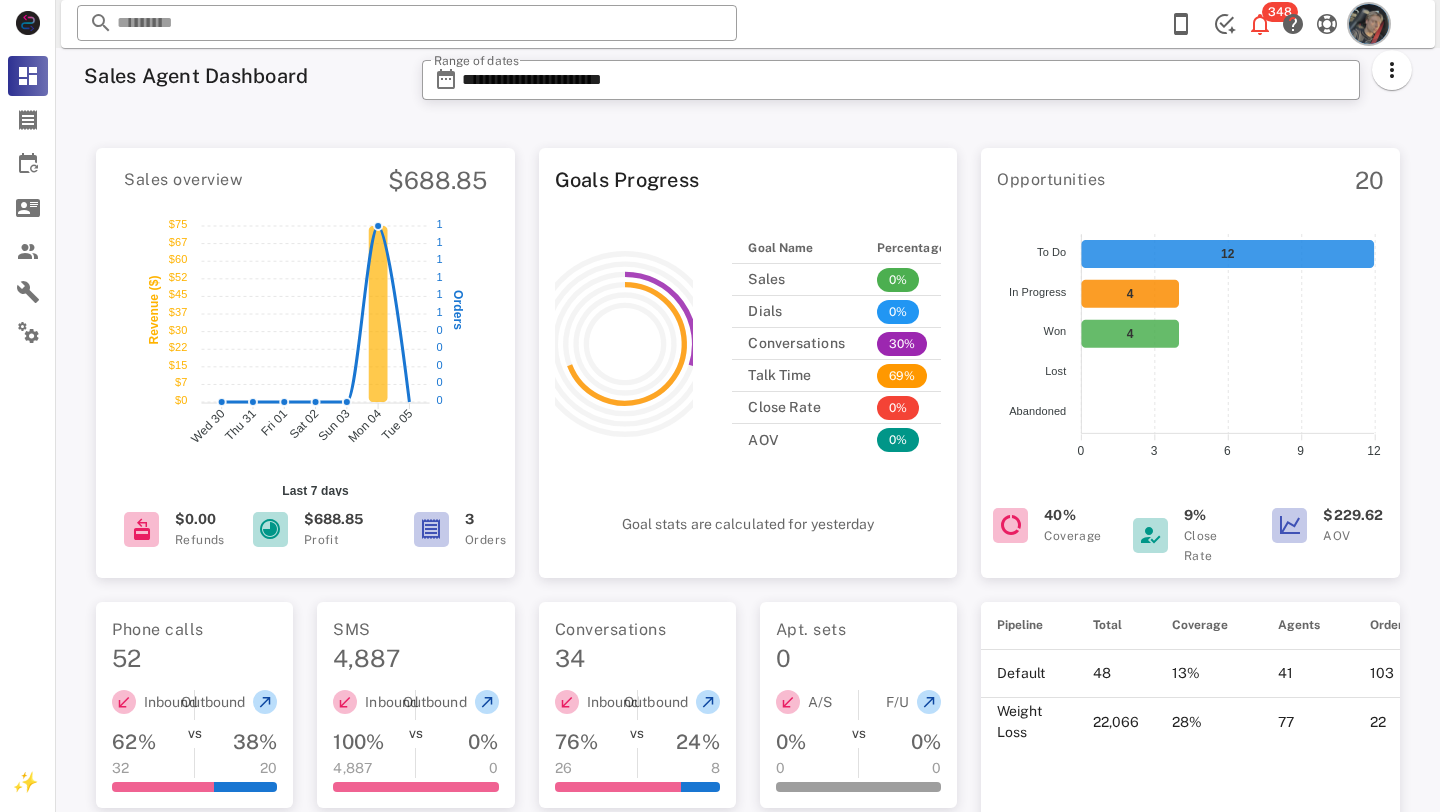 click at bounding box center [1369, 24] 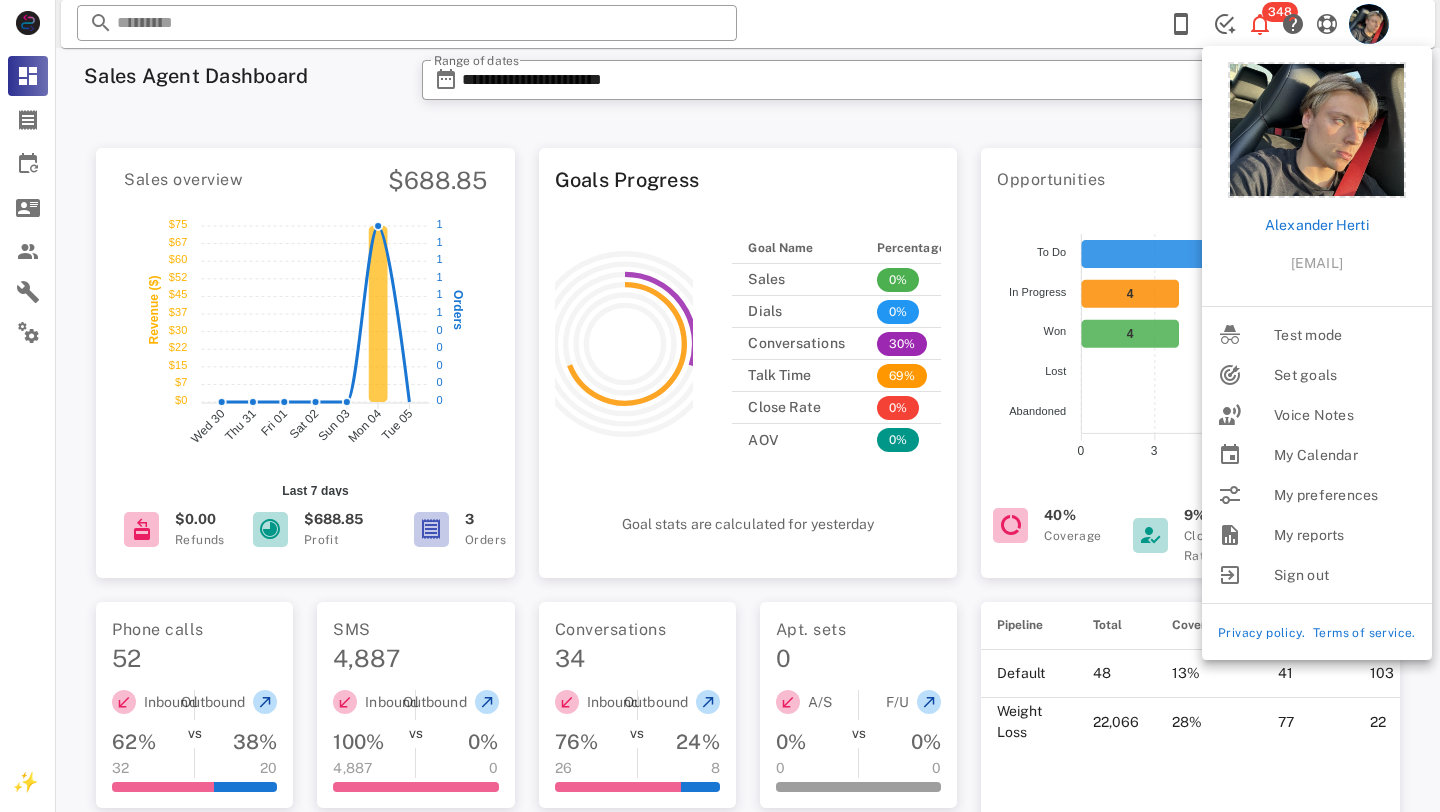 click on "Pipeline Total Coverage Agents Orders Default 48 13% 41 103 Weight Loss 22,066 28% 77 22" at bounding box center (1190, 820) 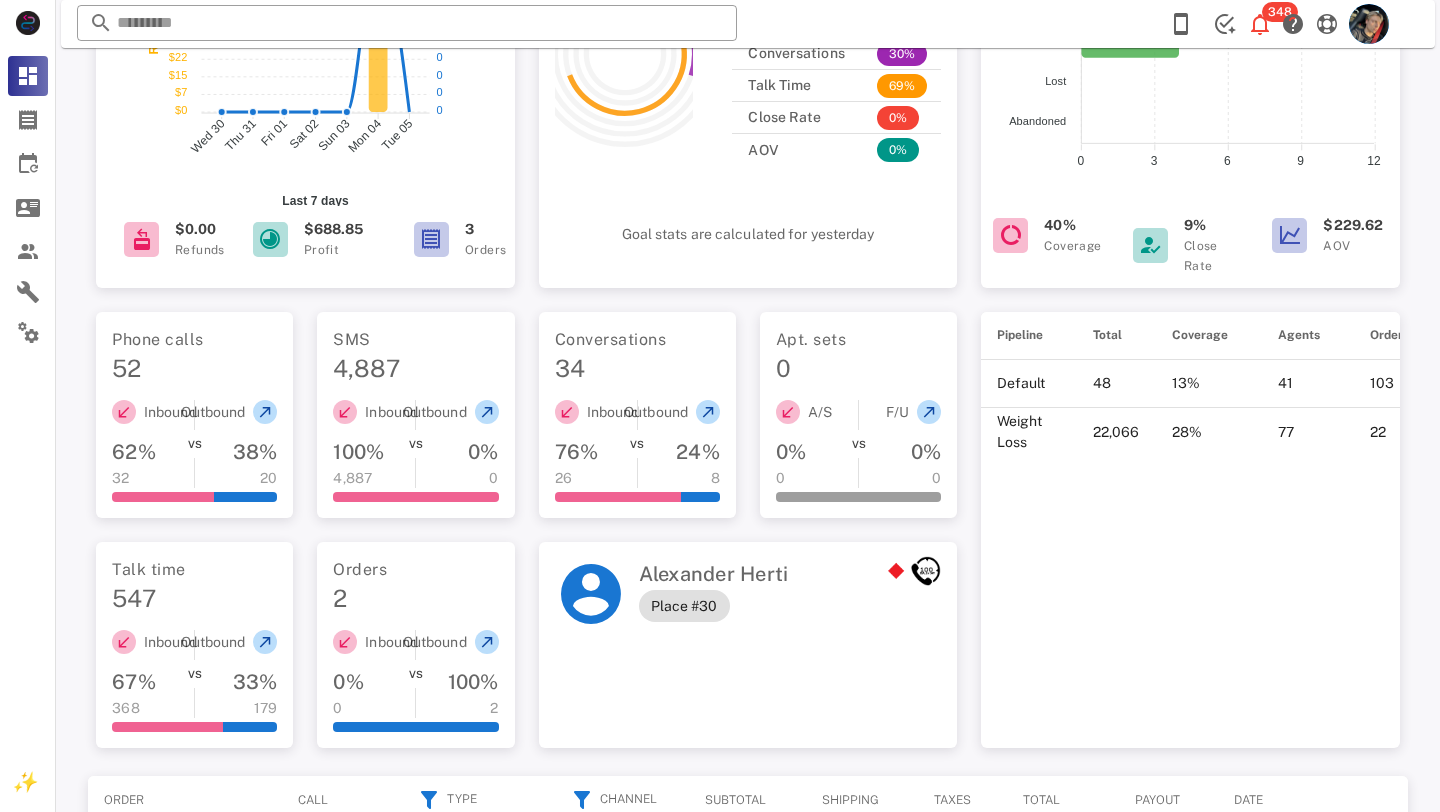 scroll, scrollTop: 0, scrollLeft: 0, axis: both 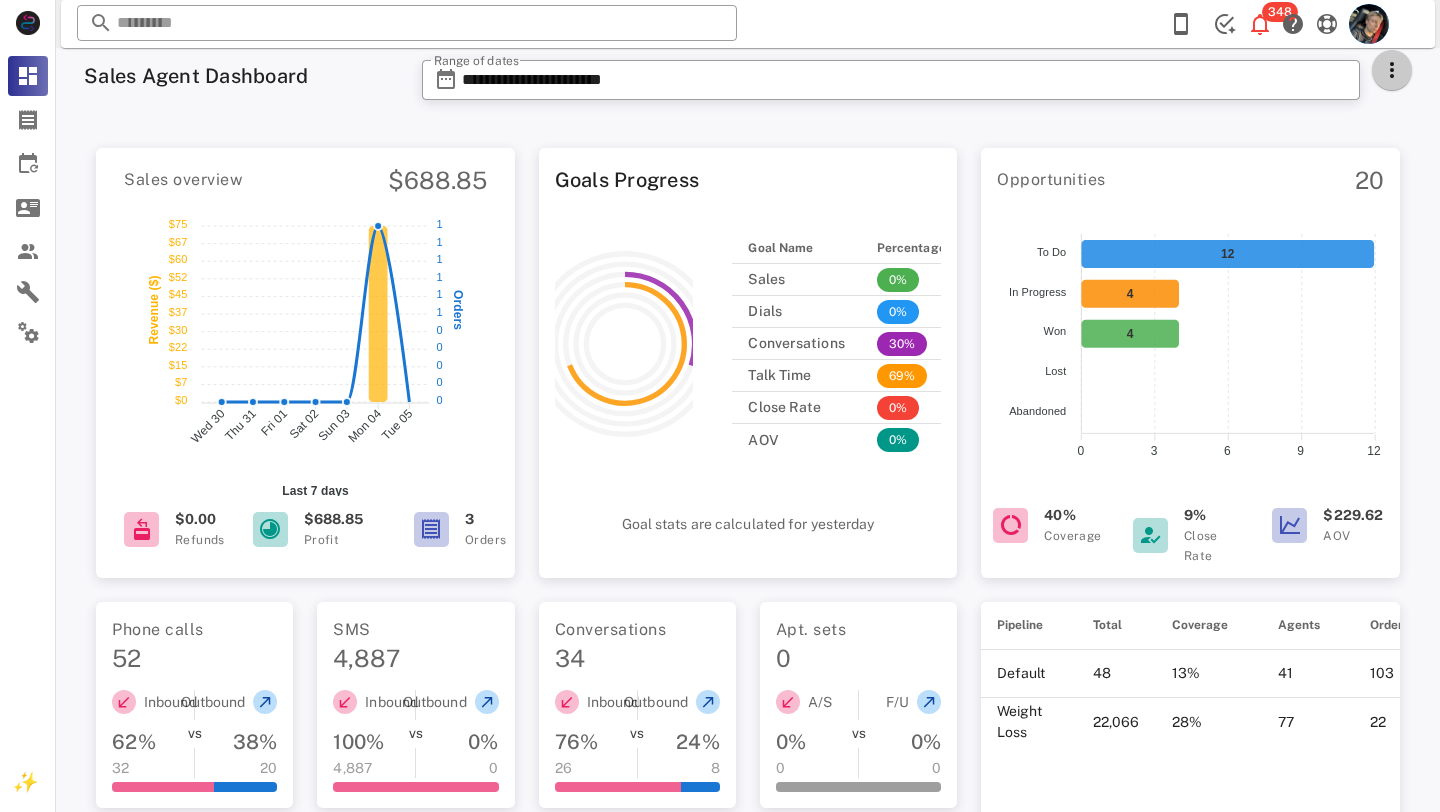 click at bounding box center [1392, 70] 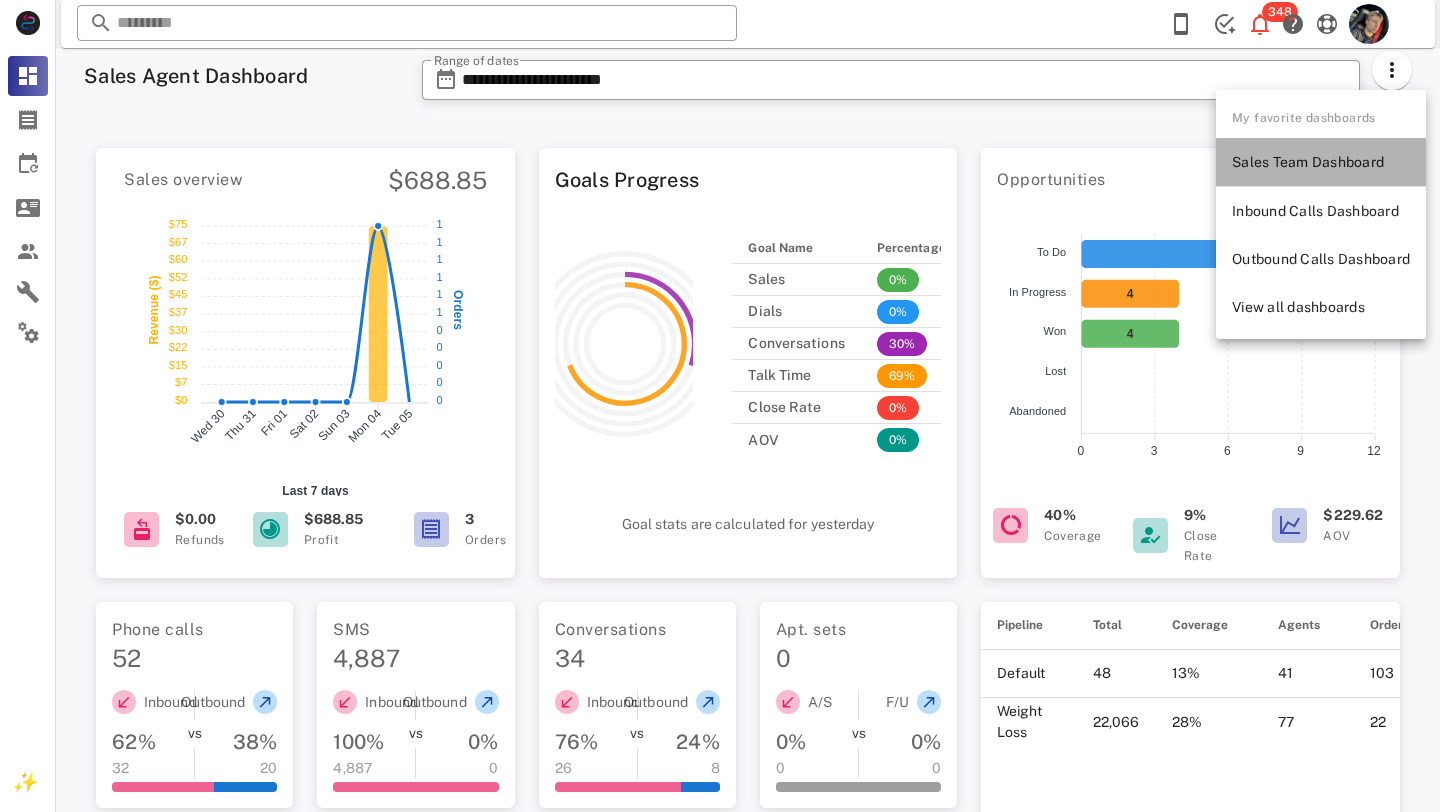 click on "Sales Team Dashboard" at bounding box center (1321, 162) 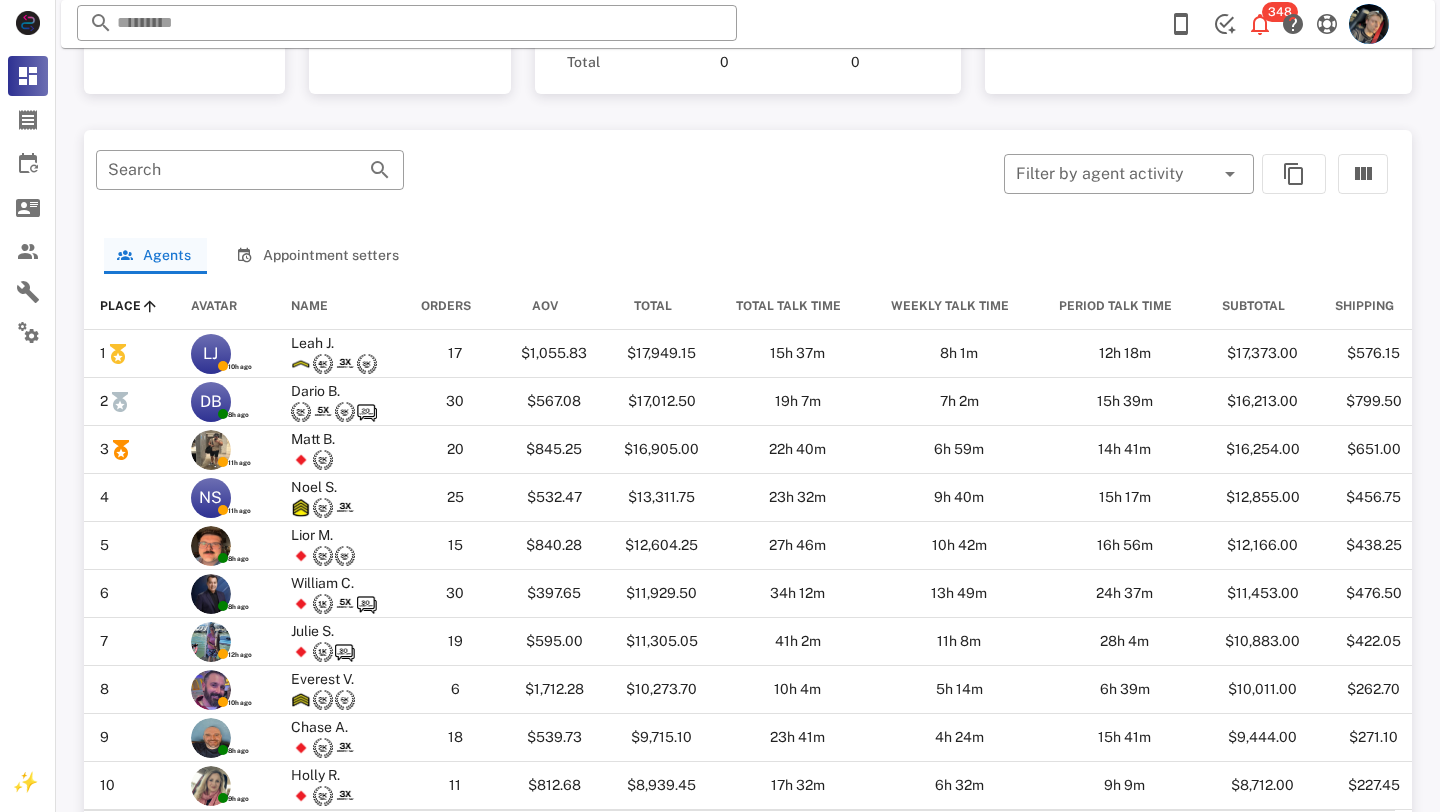 scroll, scrollTop: 966, scrollLeft: 0, axis: vertical 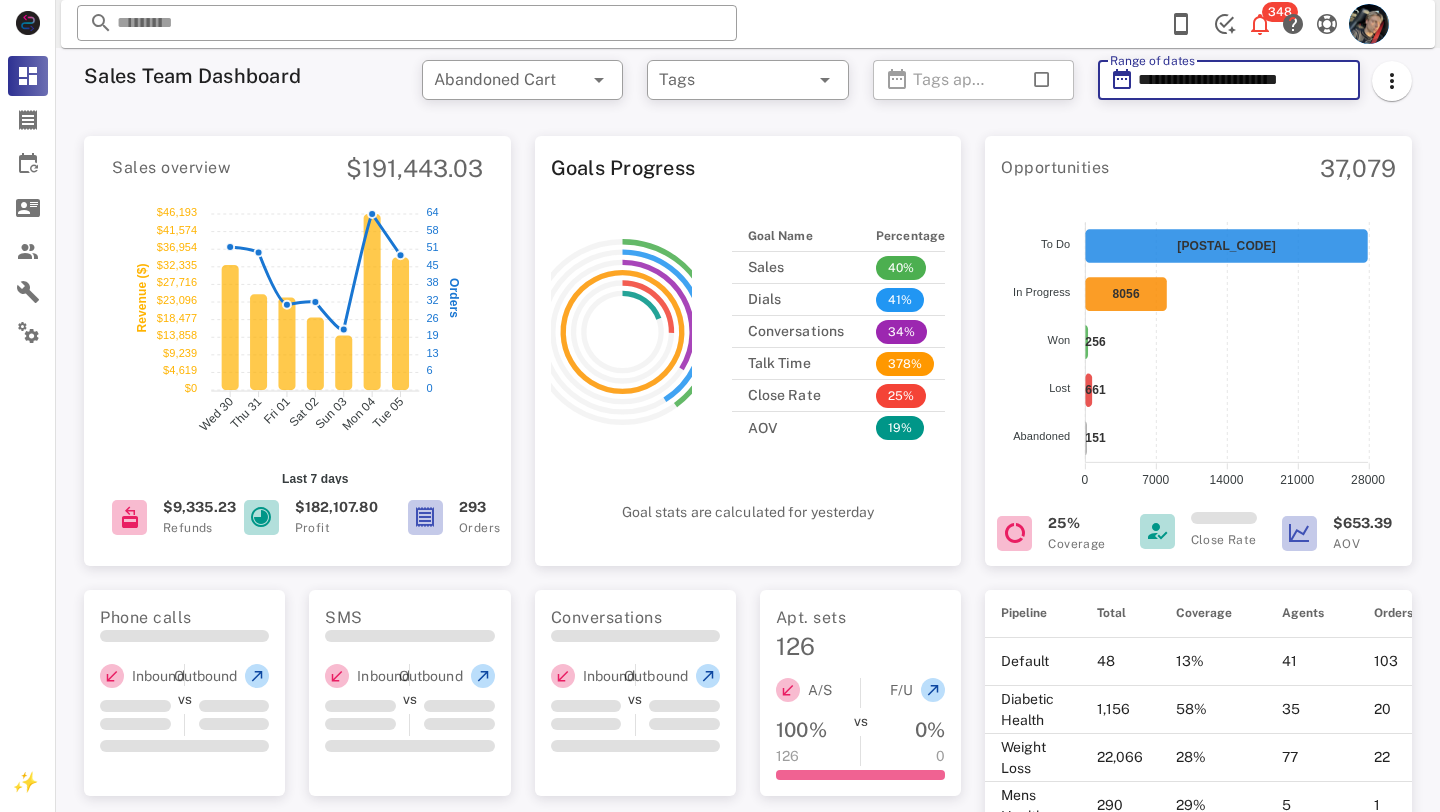 click on "**********" at bounding box center [1243, 80] 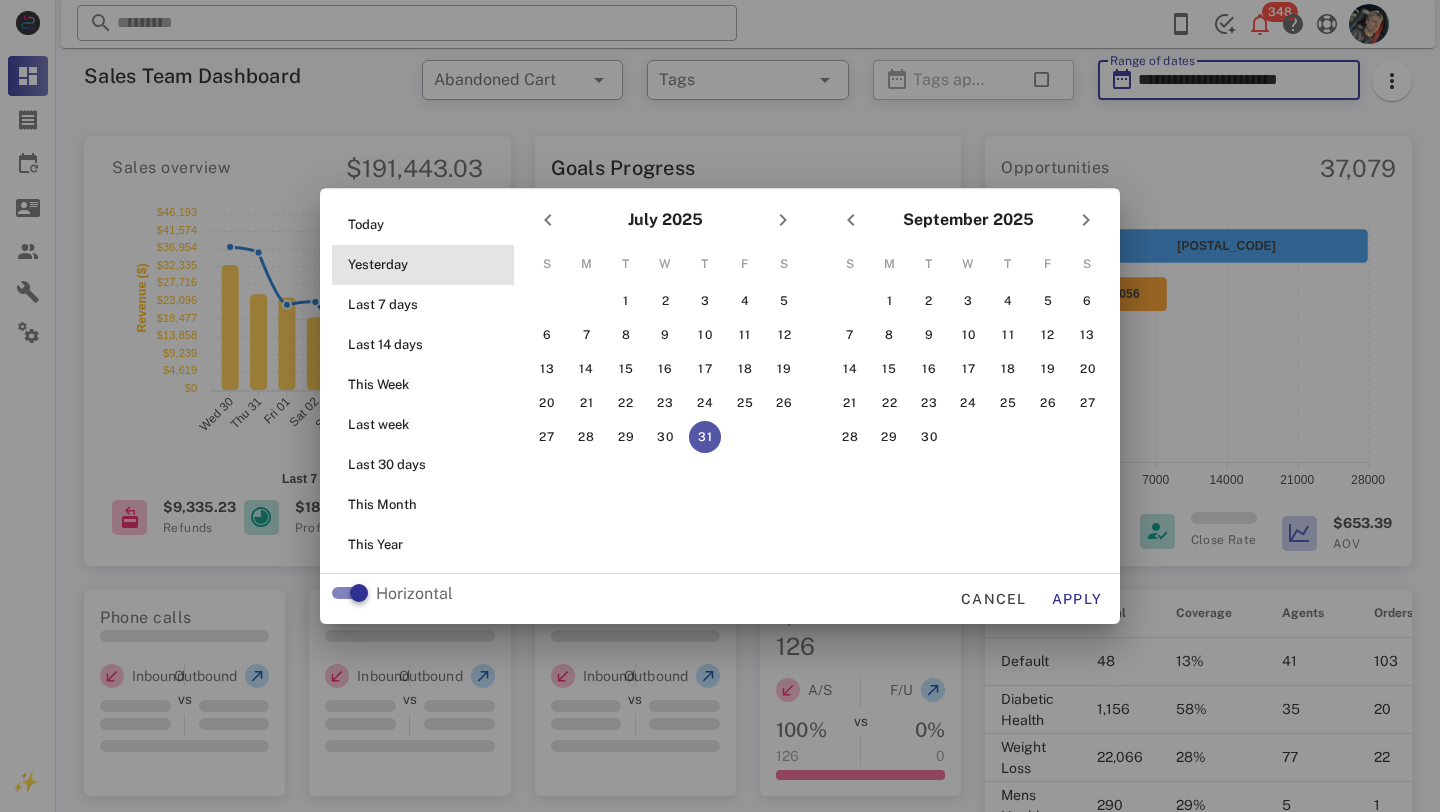 click on "Yesterday" at bounding box center (429, 265) 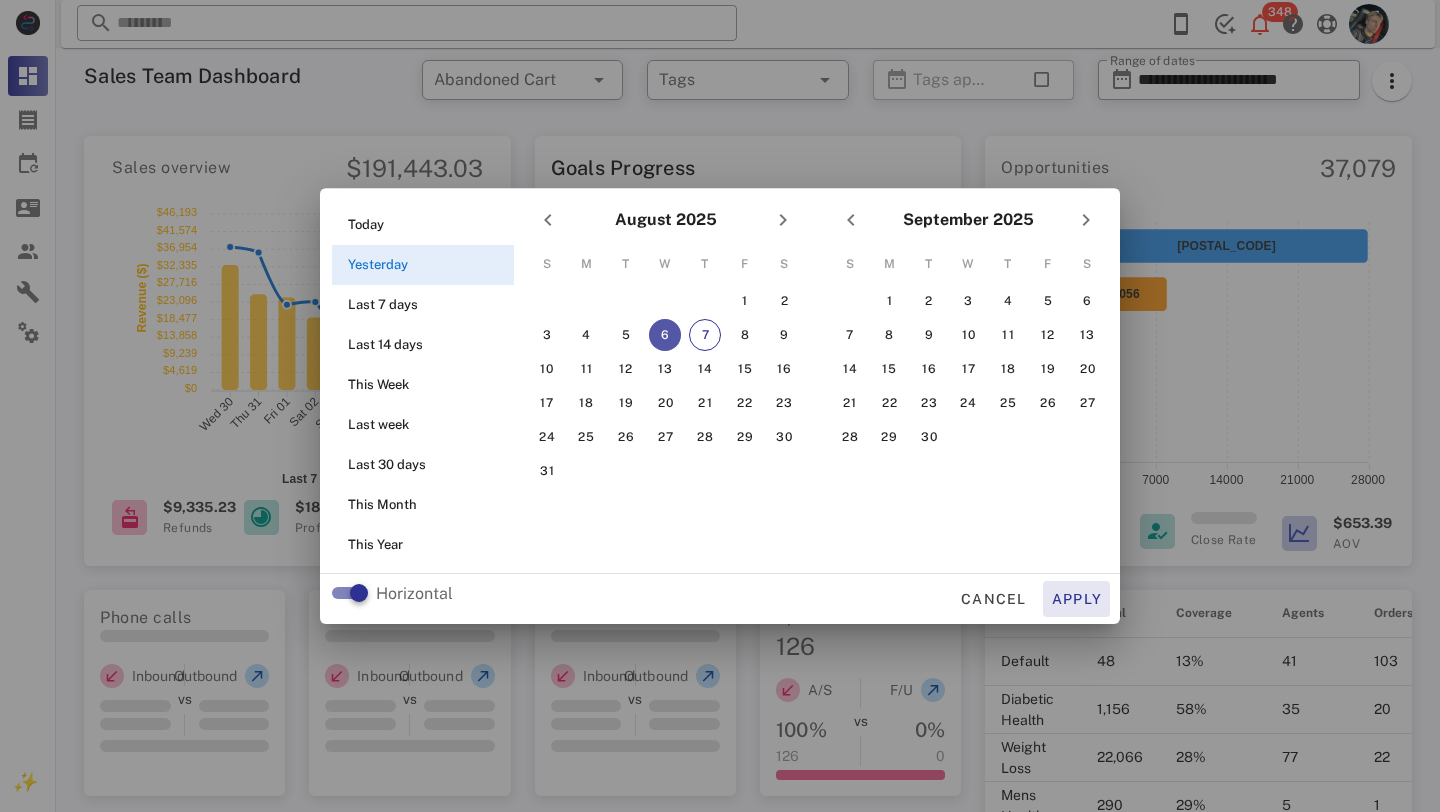 click on "Apply" at bounding box center (1077, 599) 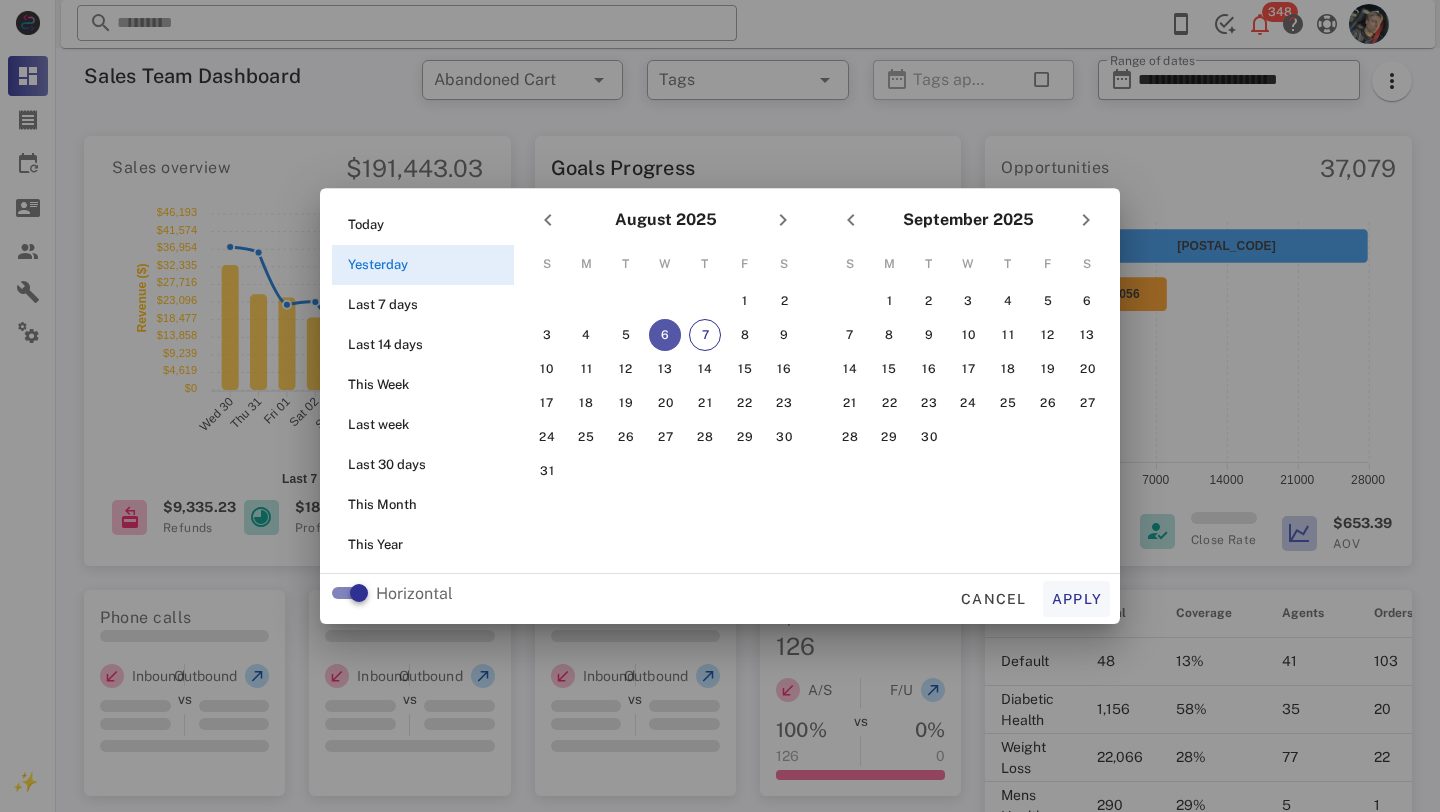 type on "**********" 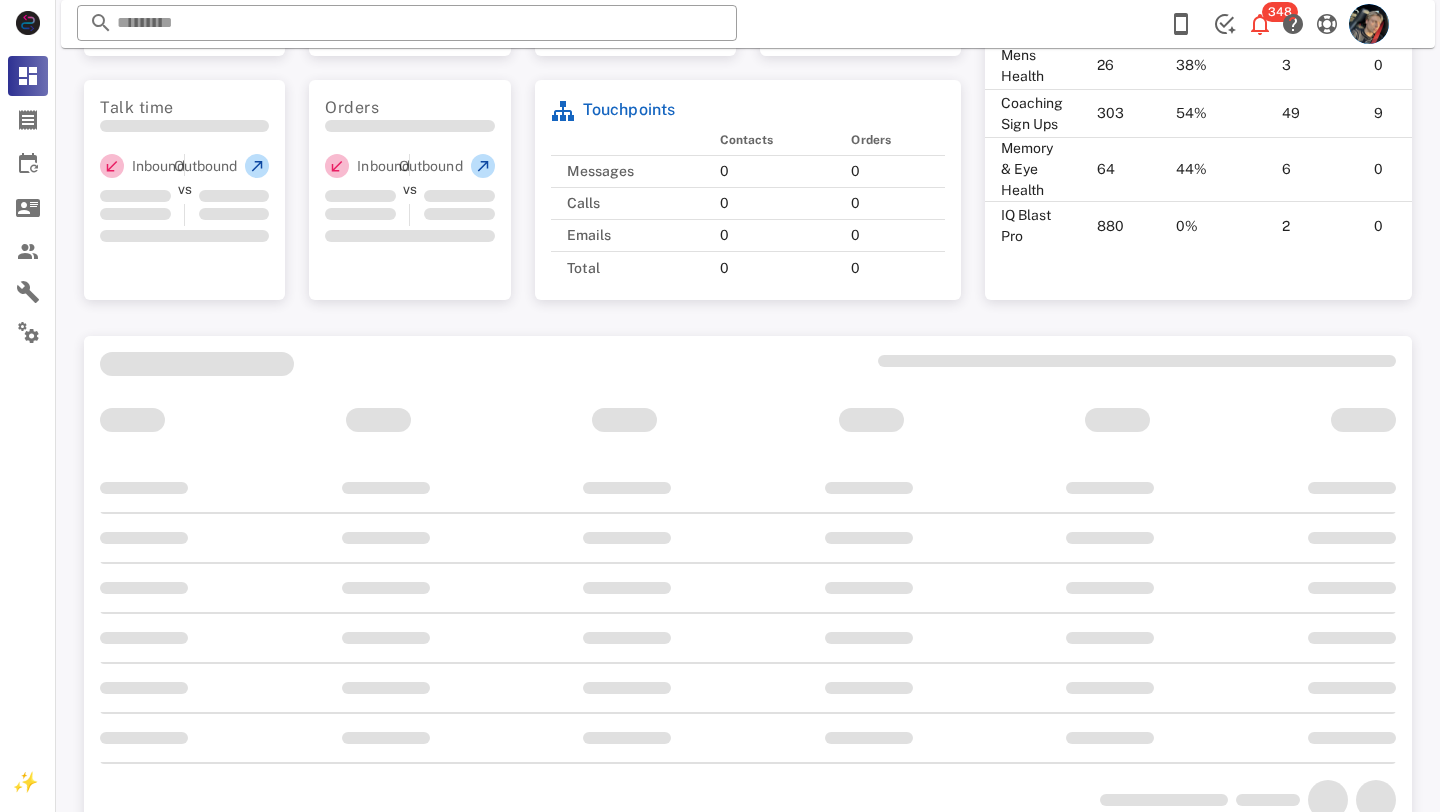 scroll, scrollTop: 743, scrollLeft: 0, axis: vertical 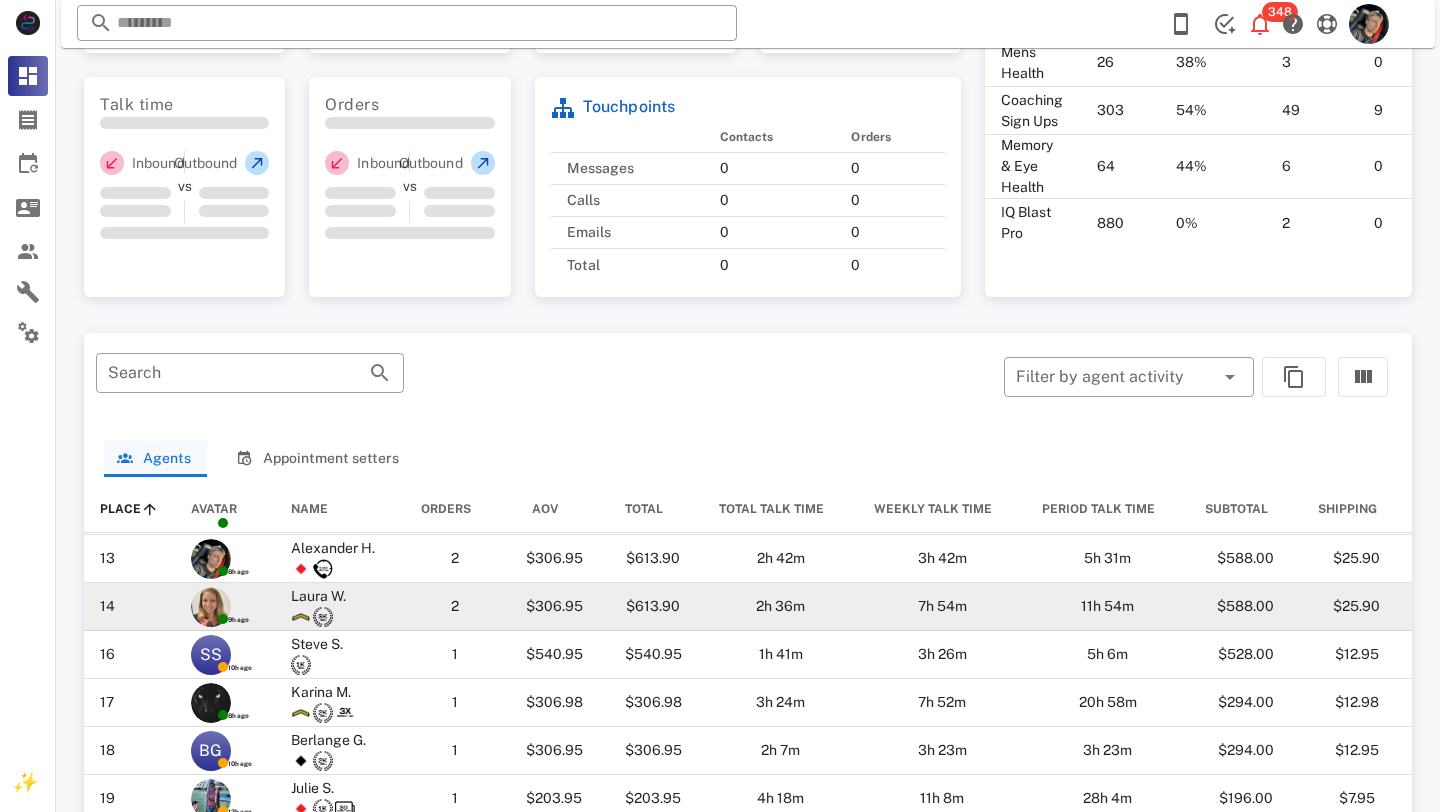 drag, startPoint x: 1082, startPoint y: 588, endPoint x: 1082, endPoint y: 600, distance: 12 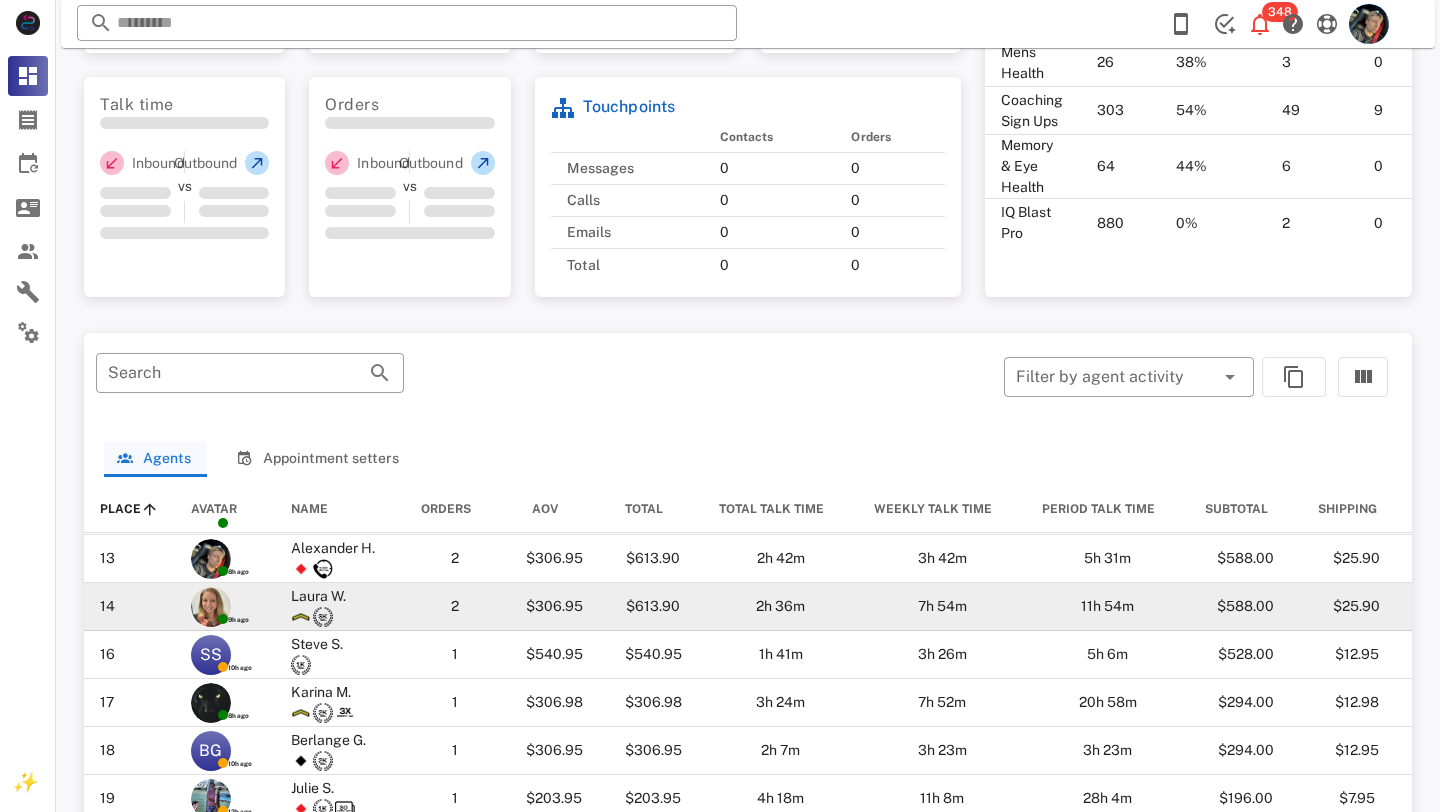 click on "11h 54m" at bounding box center [1107, 607] 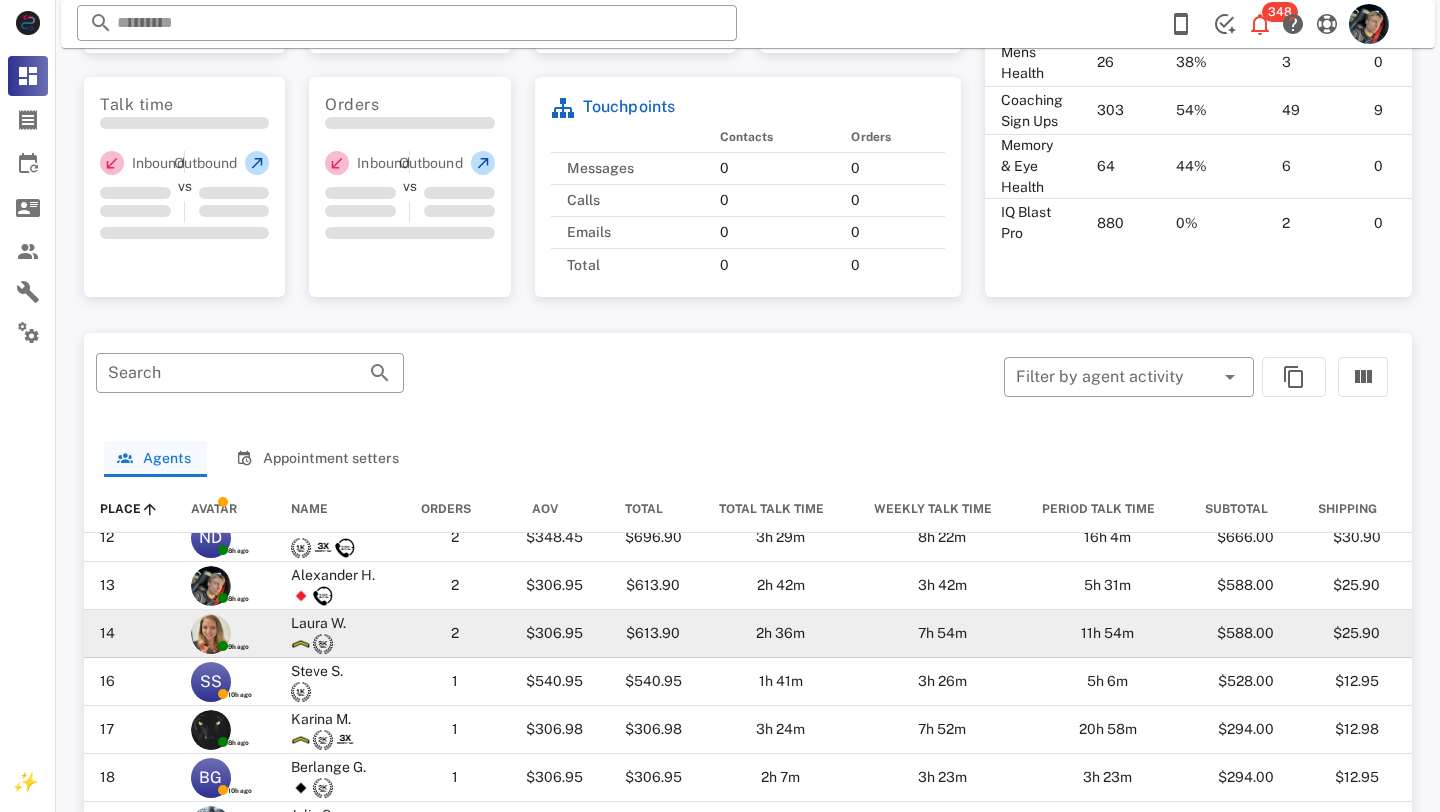 scroll, scrollTop: 540, scrollLeft: 0, axis: vertical 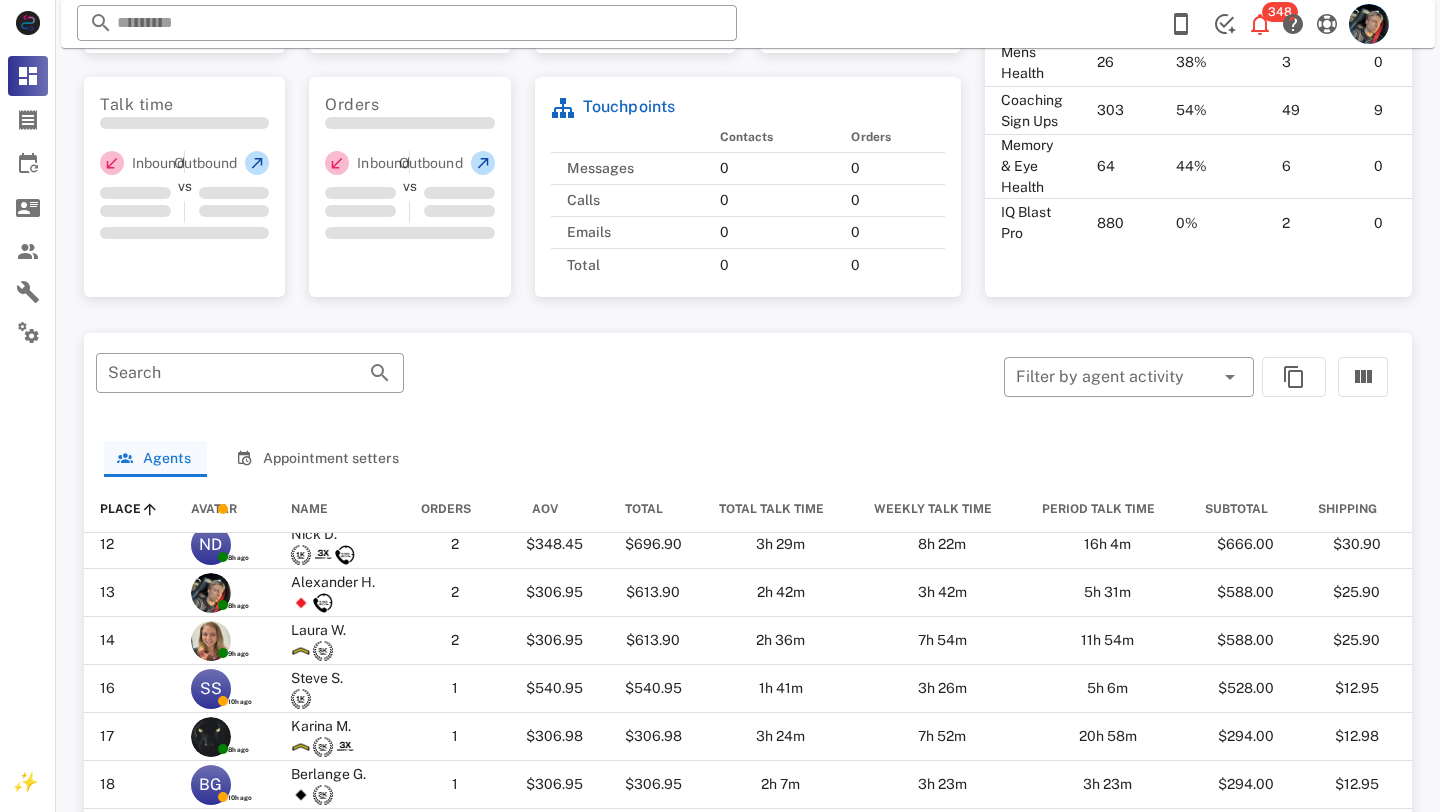click on "​ Filter by agent activity" at bounding box center [1135, 387] 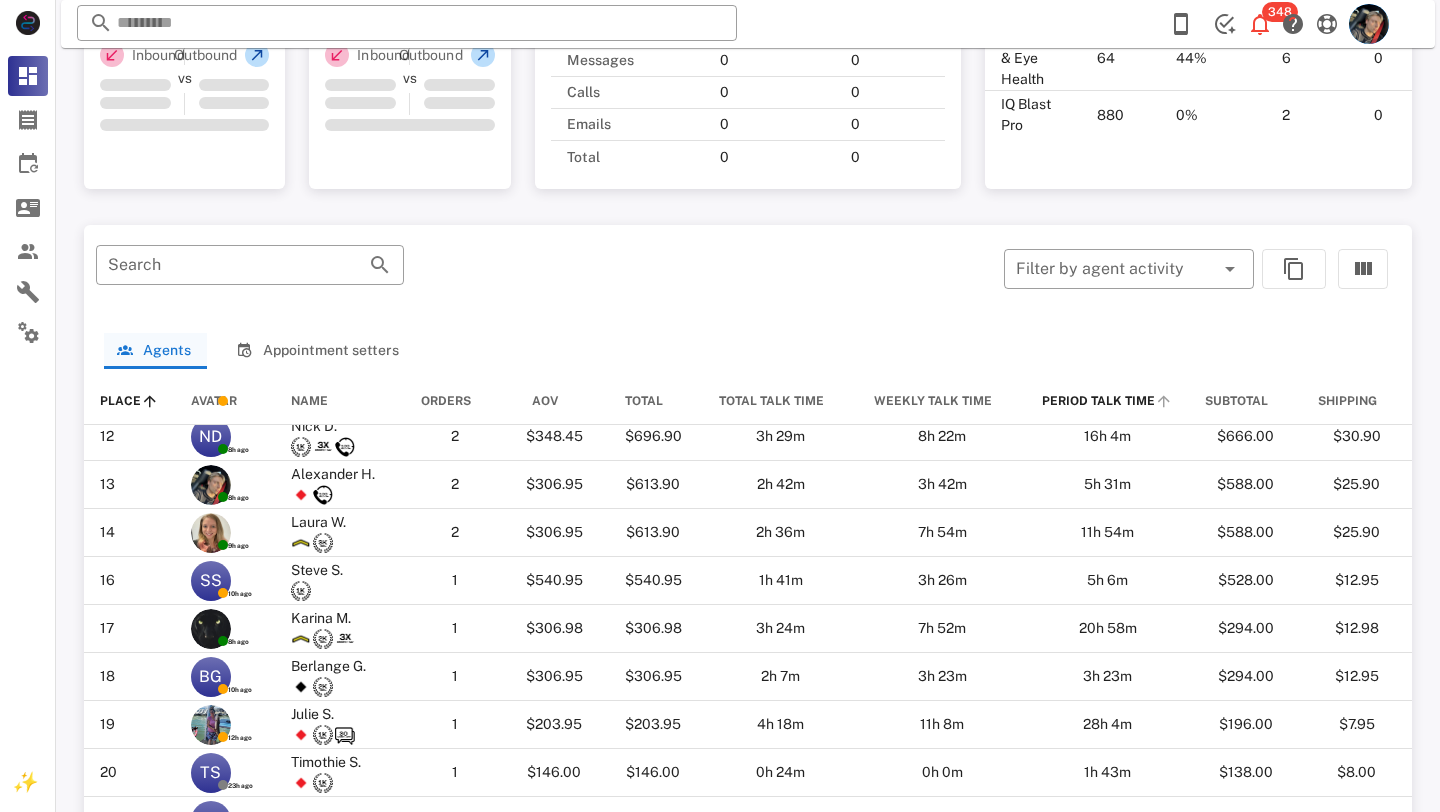 scroll, scrollTop: 887, scrollLeft: 0, axis: vertical 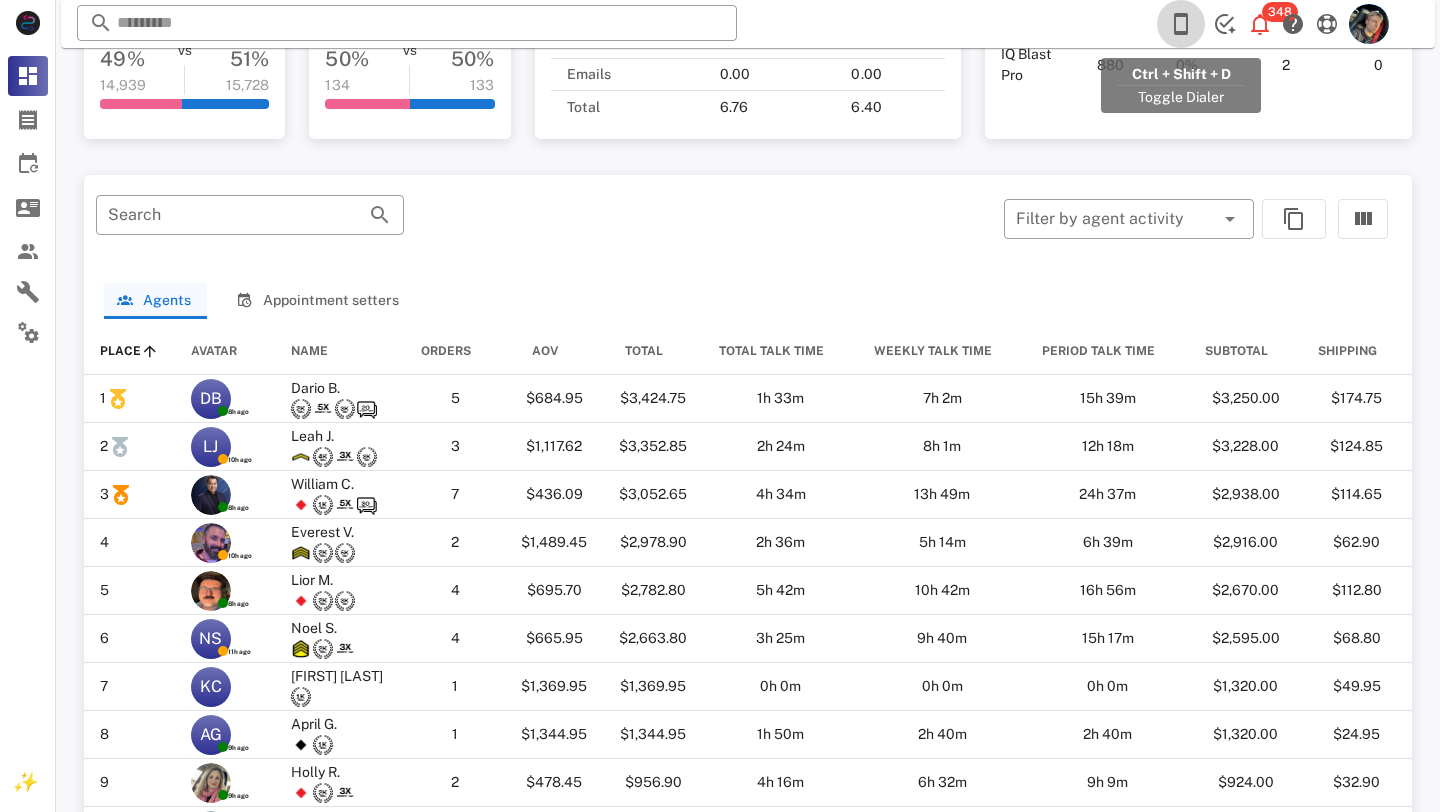 click at bounding box center [1181, 24] 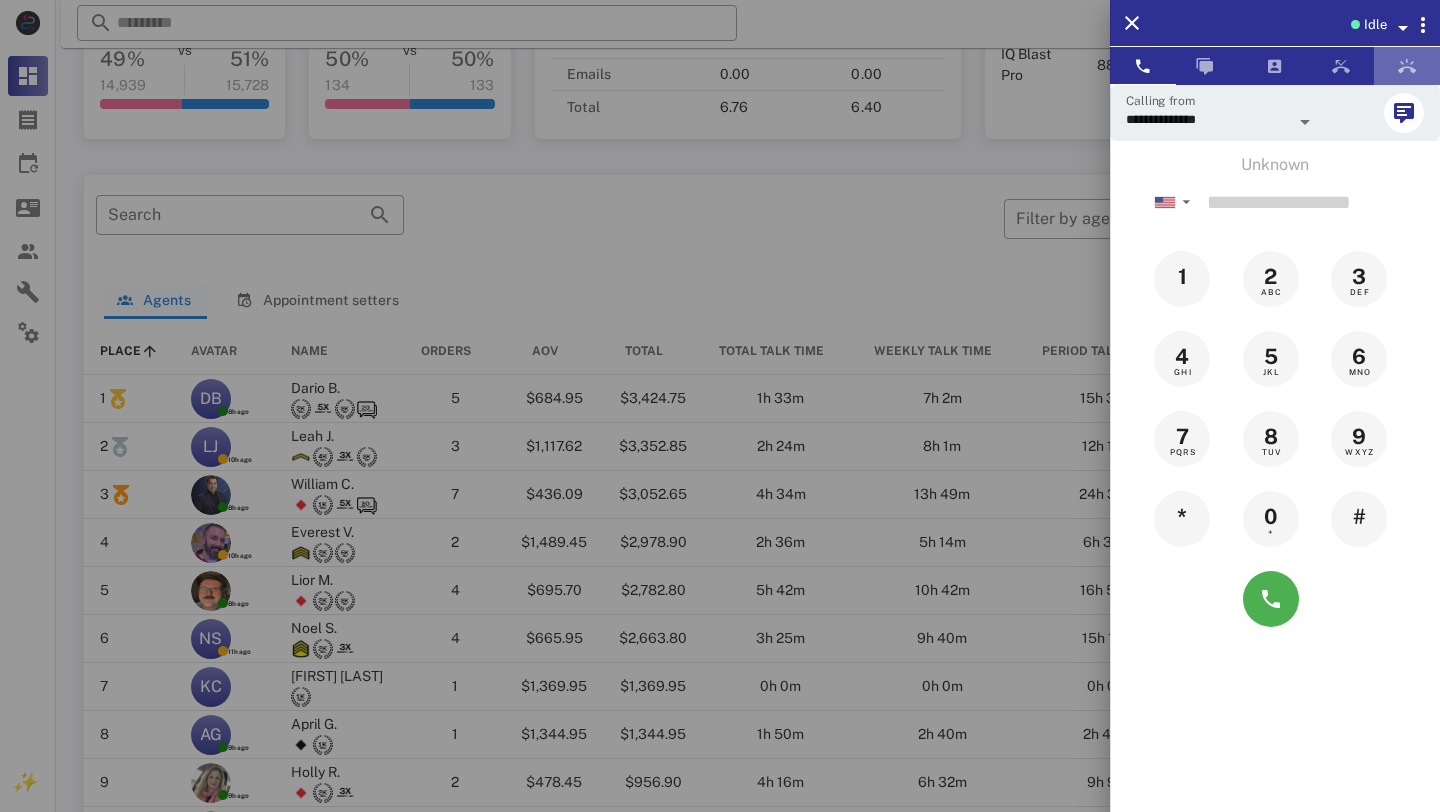 click at bounding box center (1407, 66) 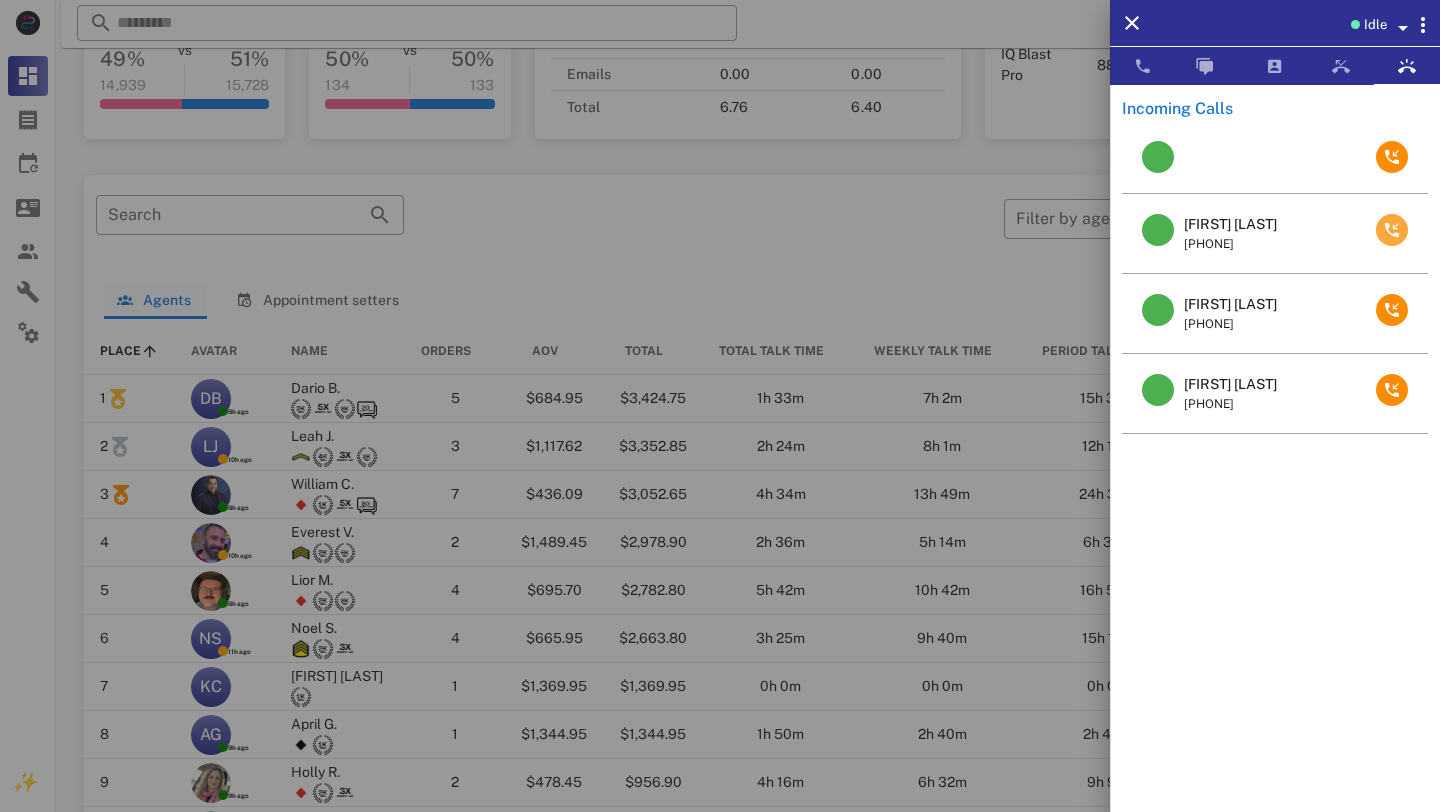 click at bounding box center (1392, 230) 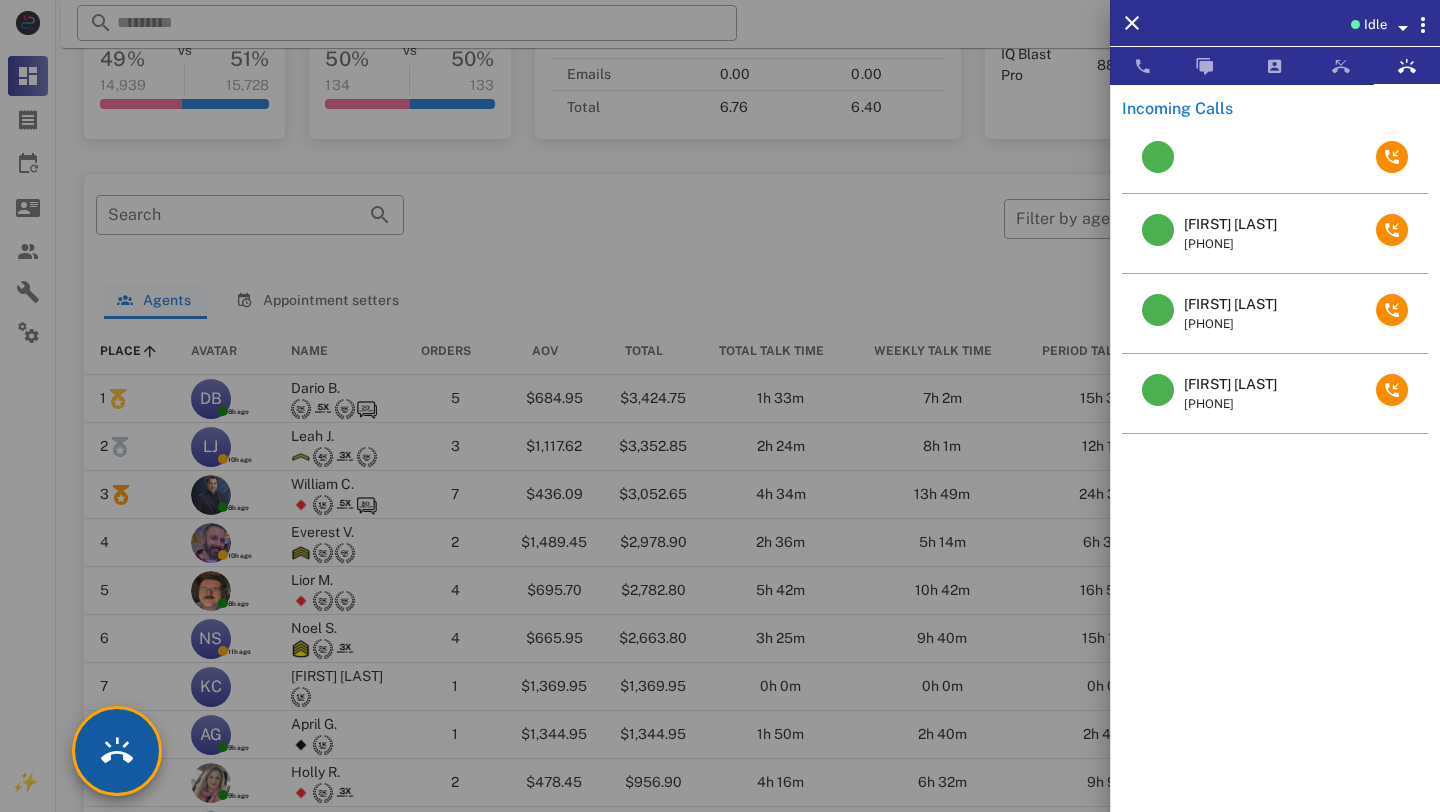 click at bounding box center [117, 751] 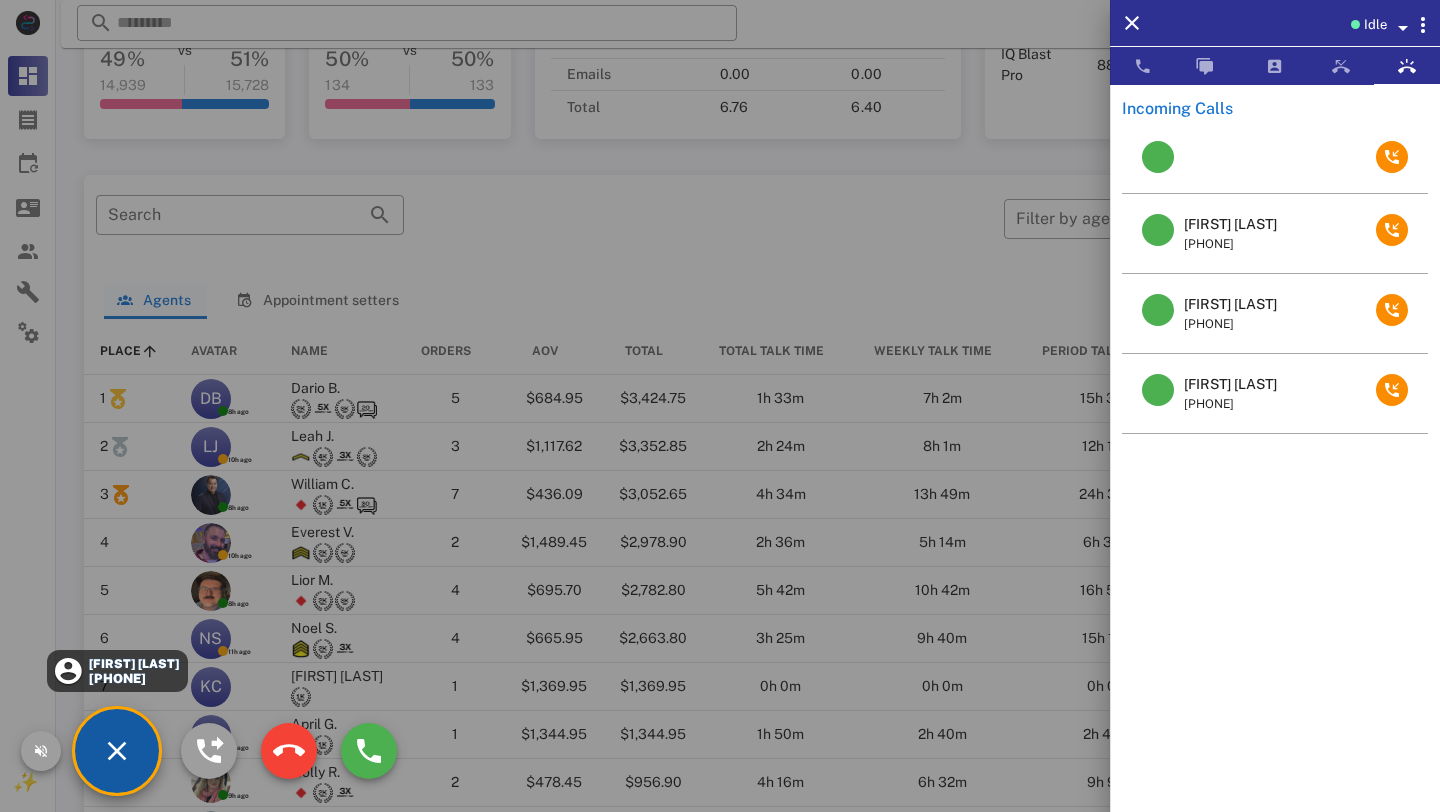 click on "+13346185206" at bounding box center (133, 678) 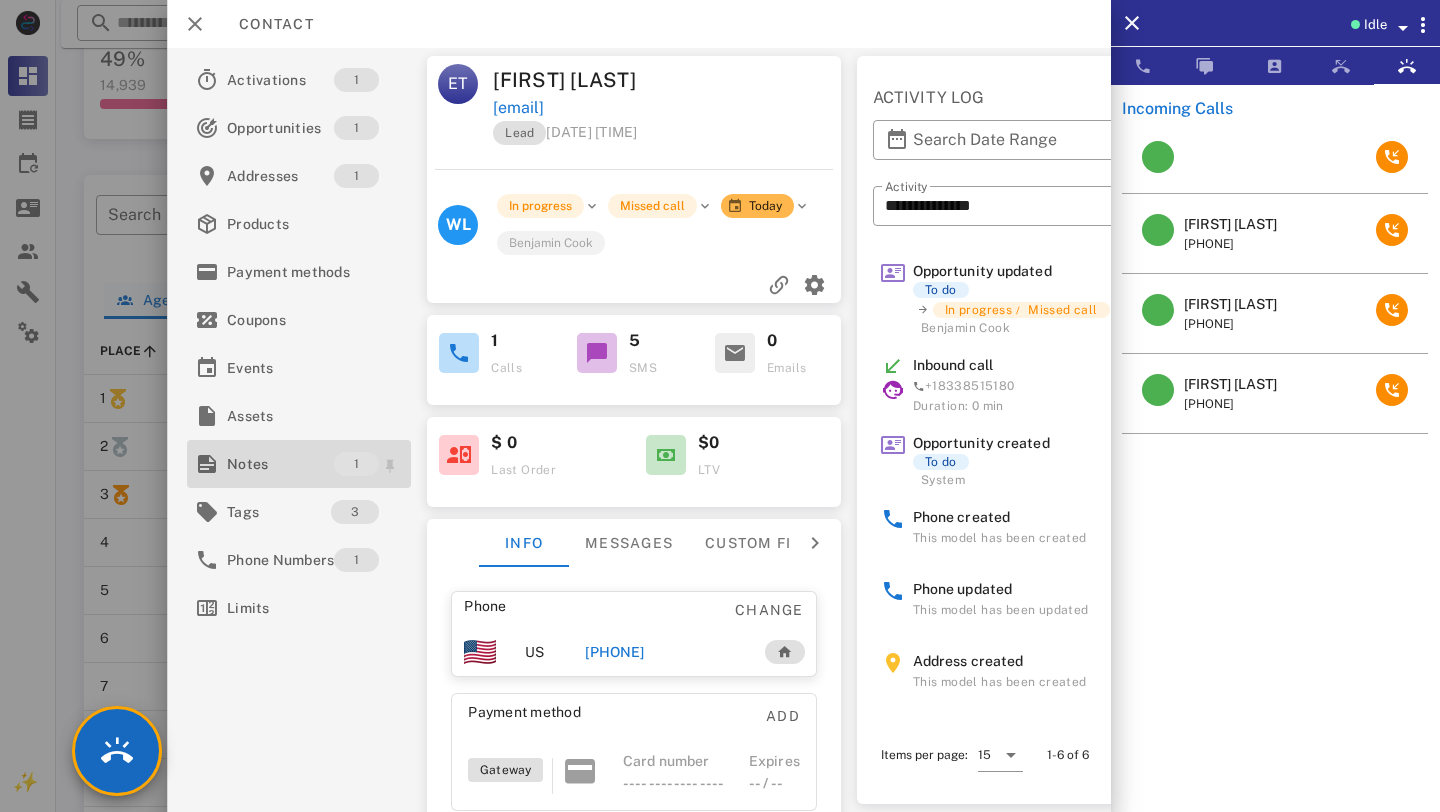 click on "Notes" at bounding box center [280, 464] 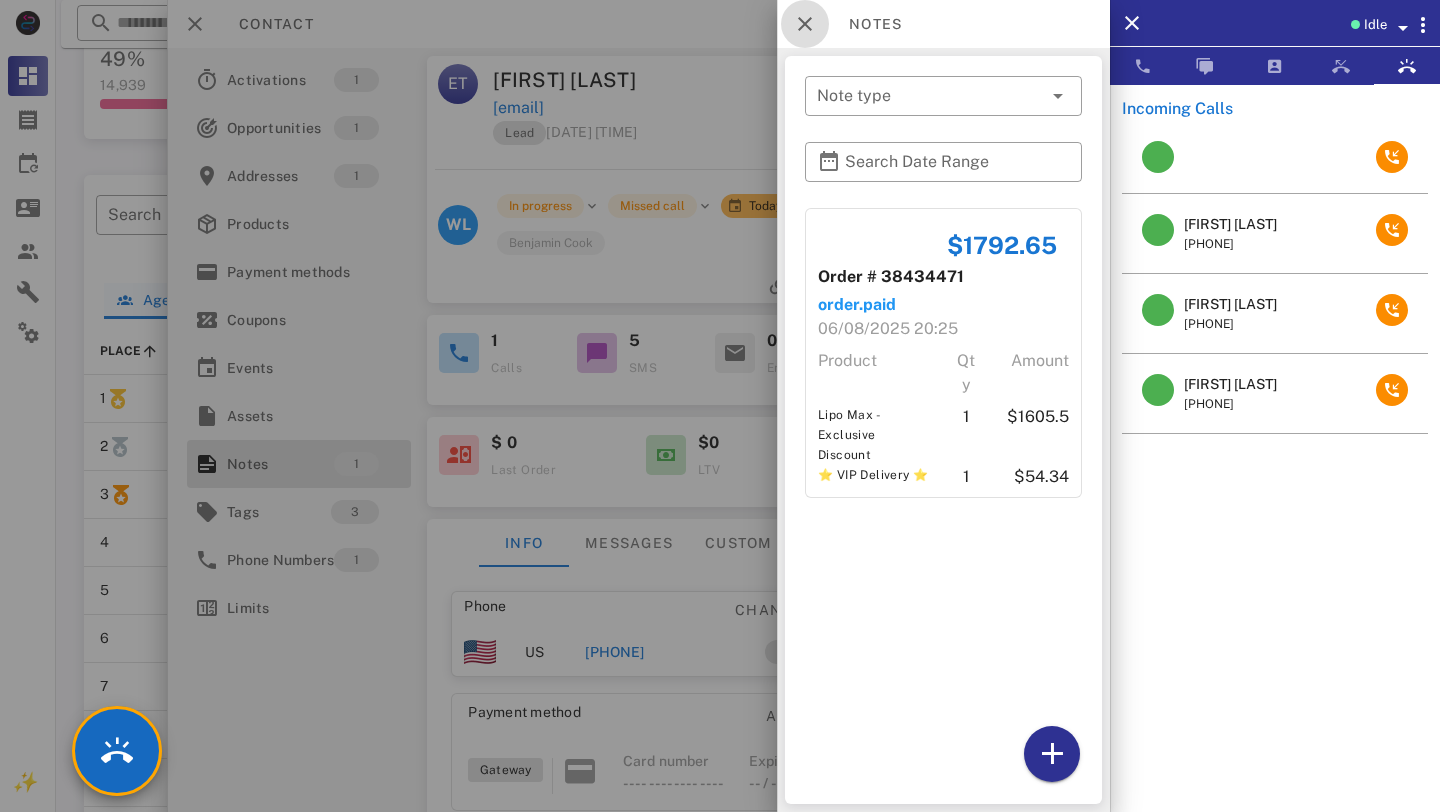 click at bounding box center [805, 24] 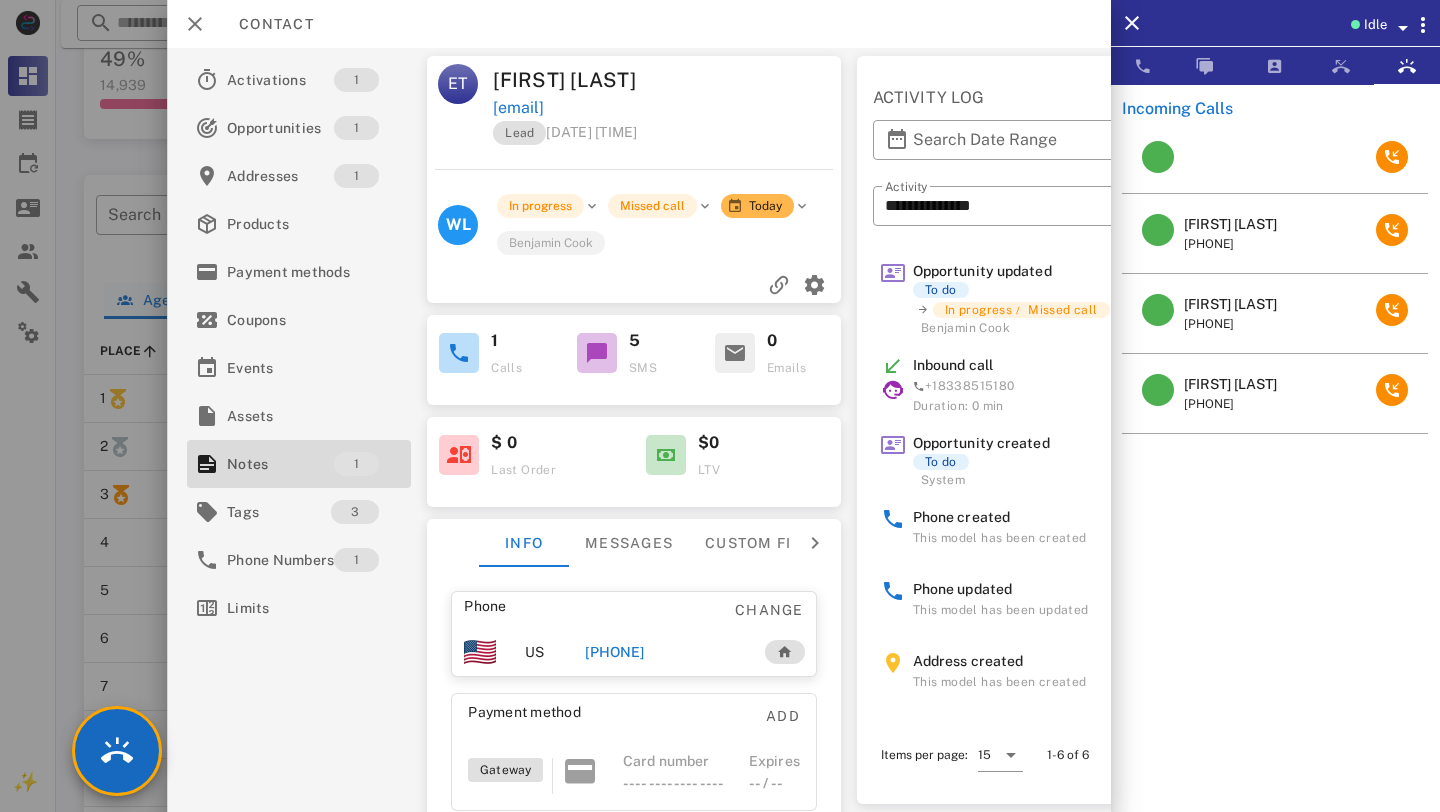 click on "**********" at bounding box center (639, 430) 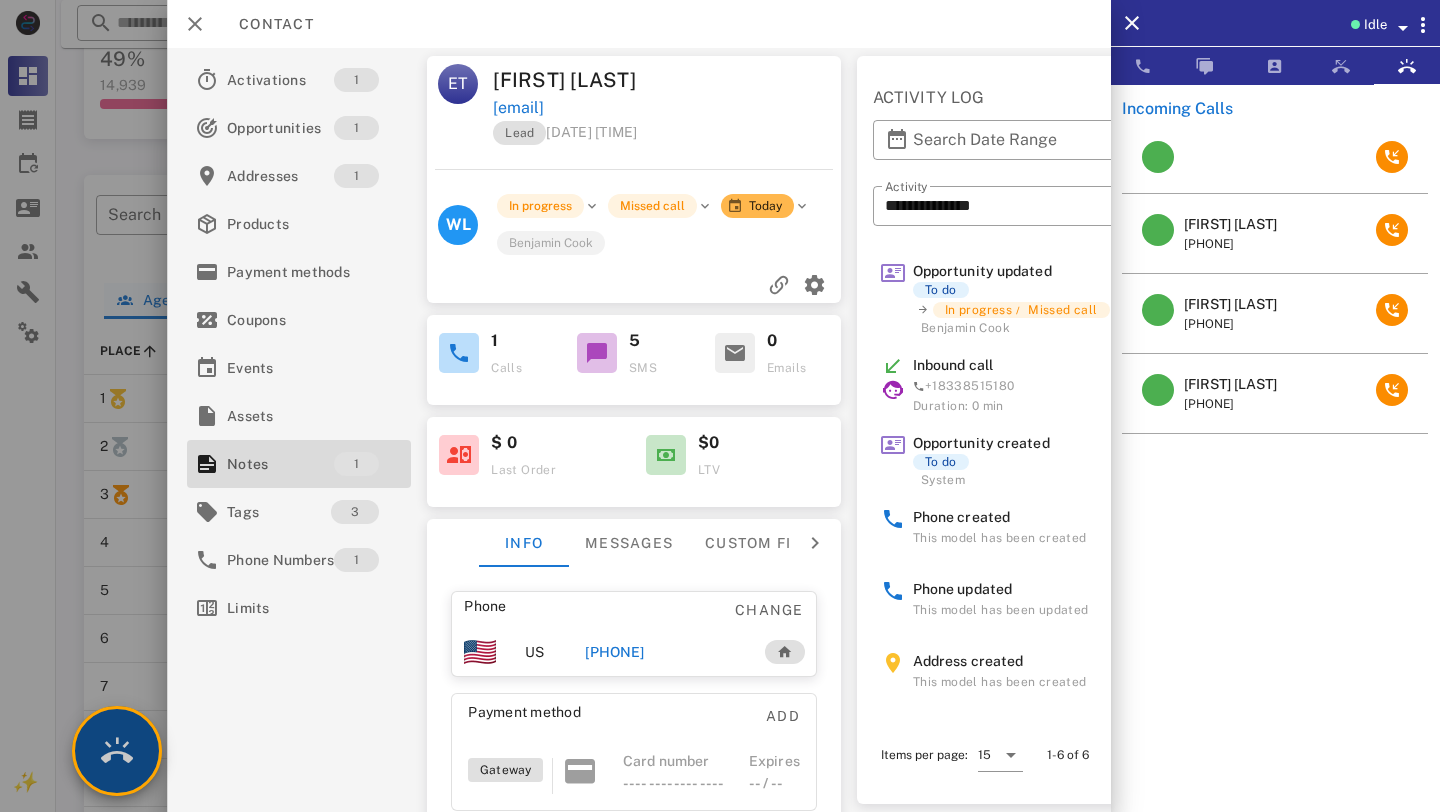 click at bounding box center (117, 751) 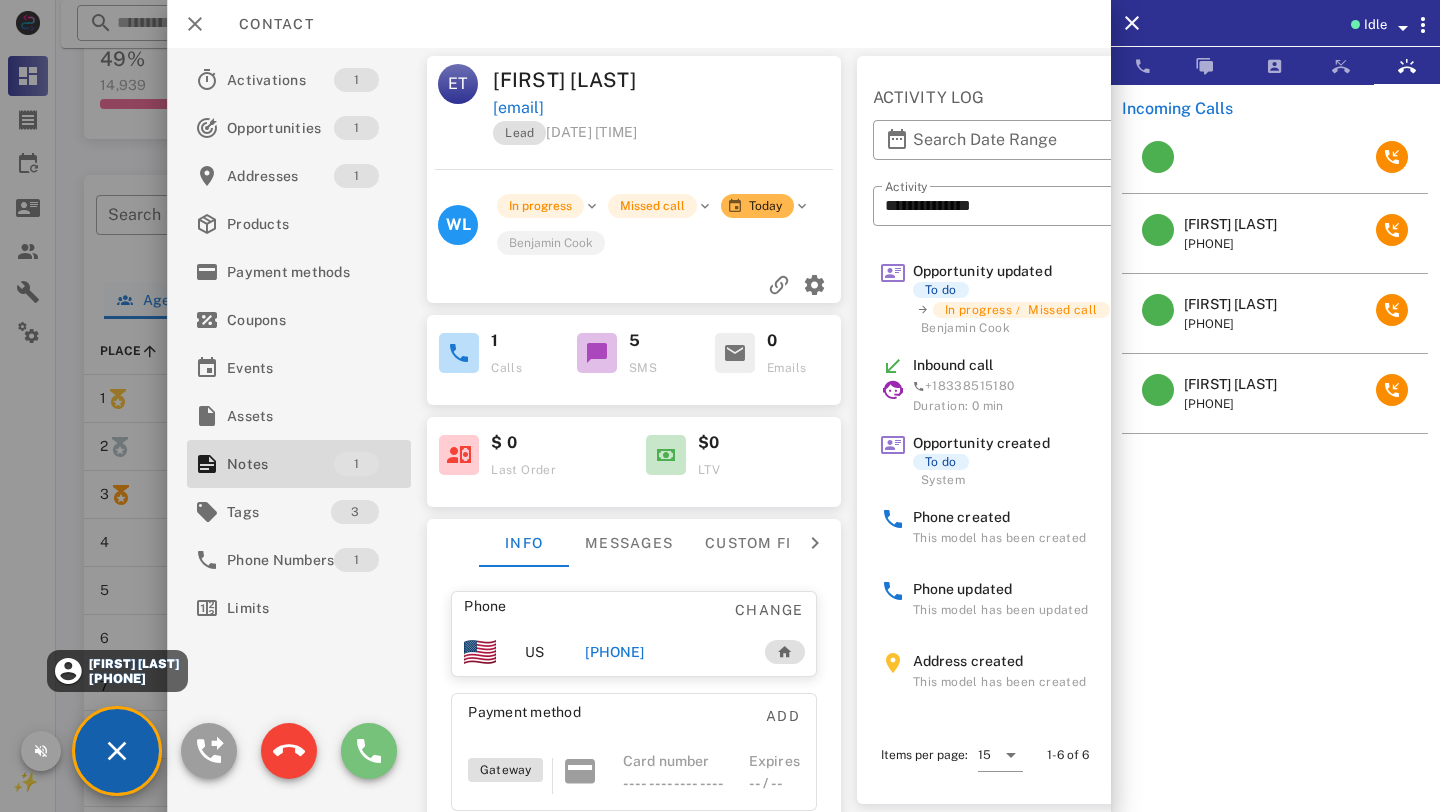 click at bounding box center [369, 751] 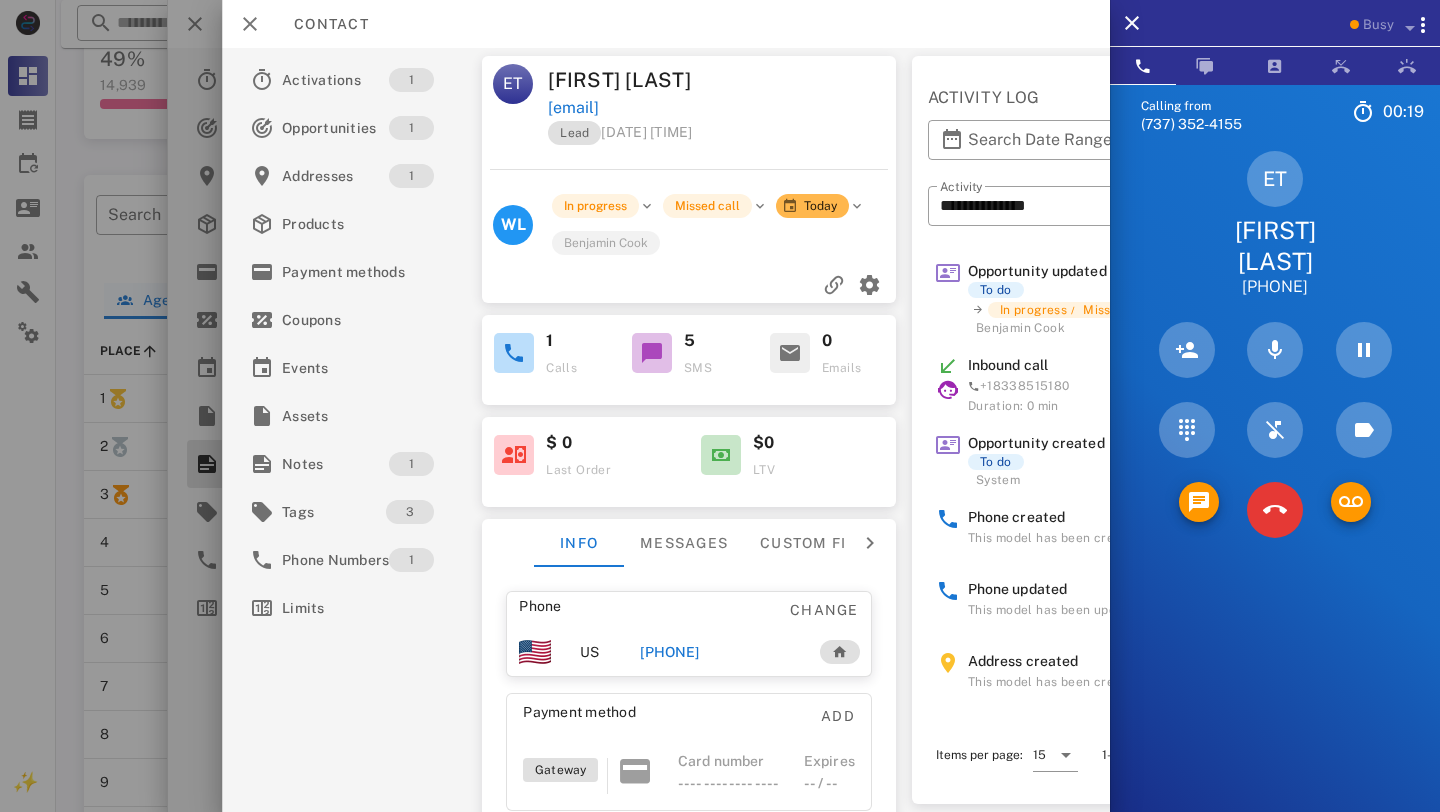 scroll, scrollTop: 168, scrollLeft: 0, axis: vertical 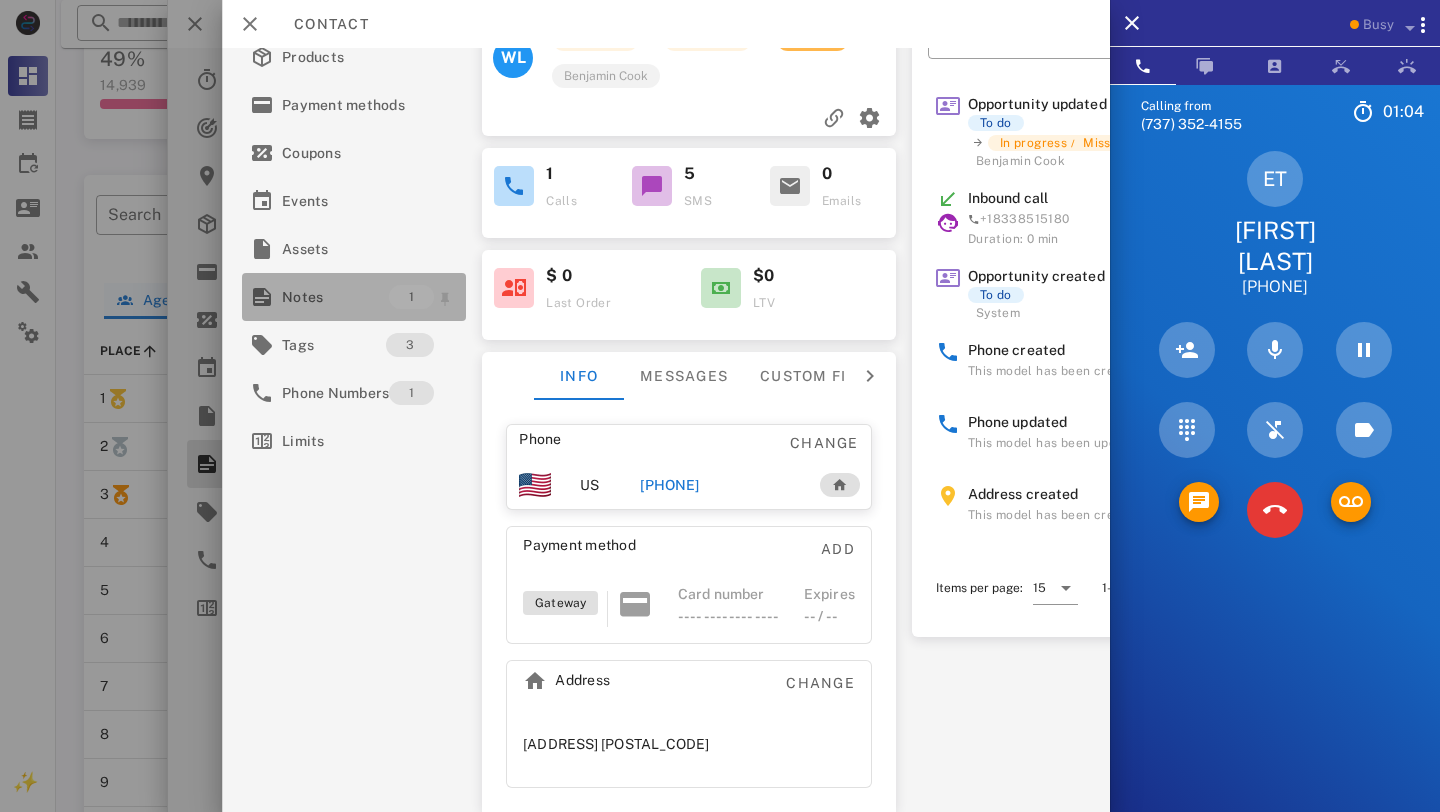 click on "Notes" at bounding box center [335, 297] 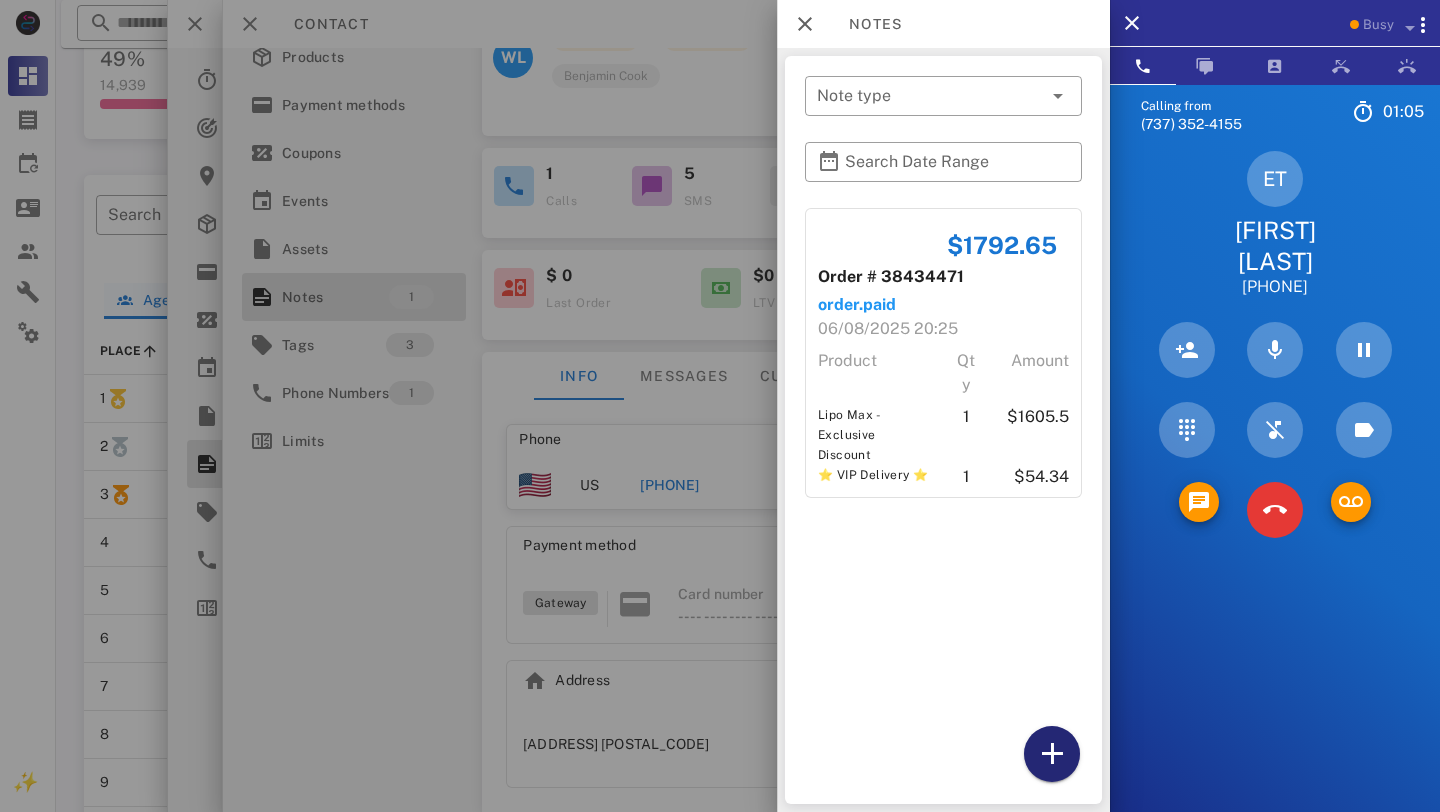 click at bounding box center (1052, 754) 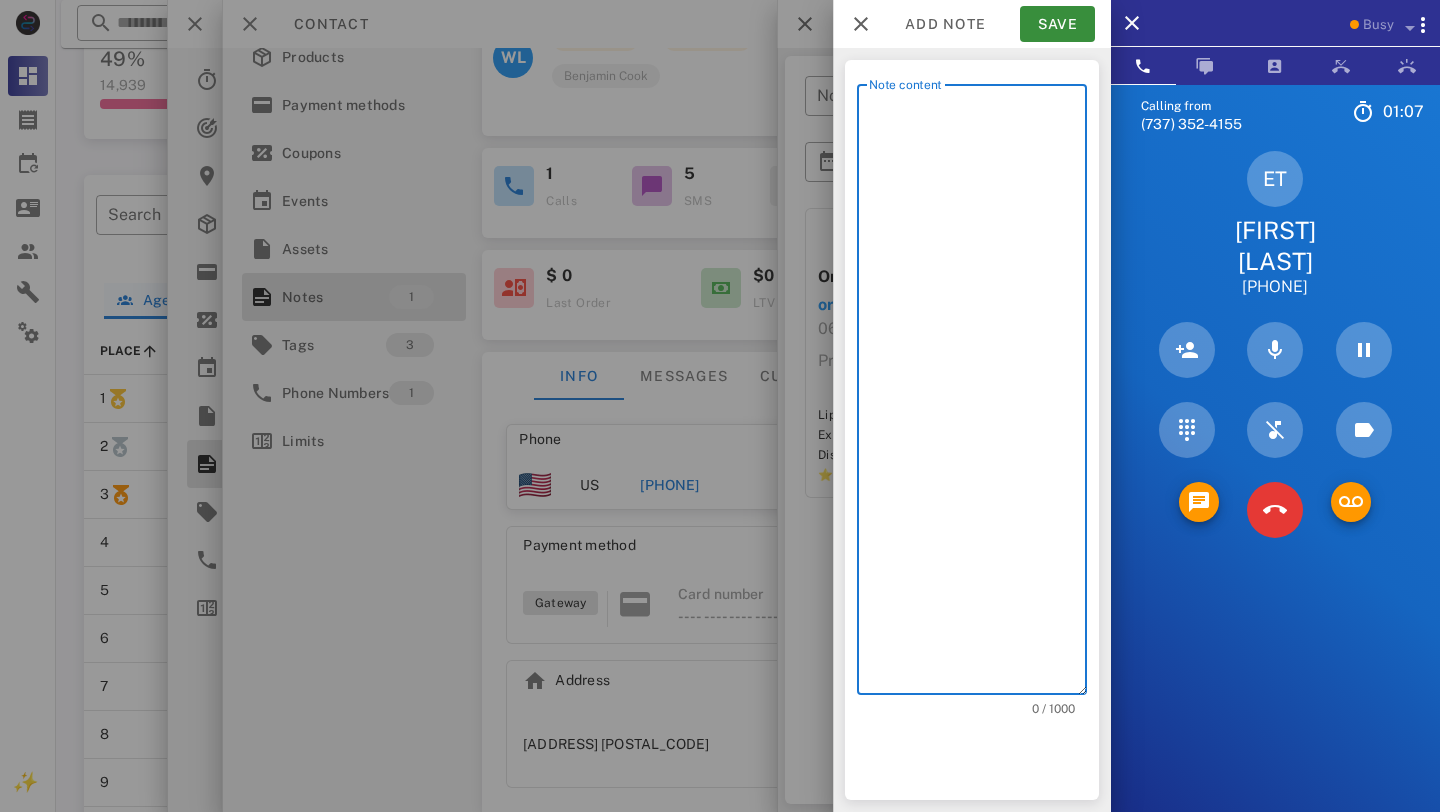 click on "Note content" at bounding box center [978, 394] 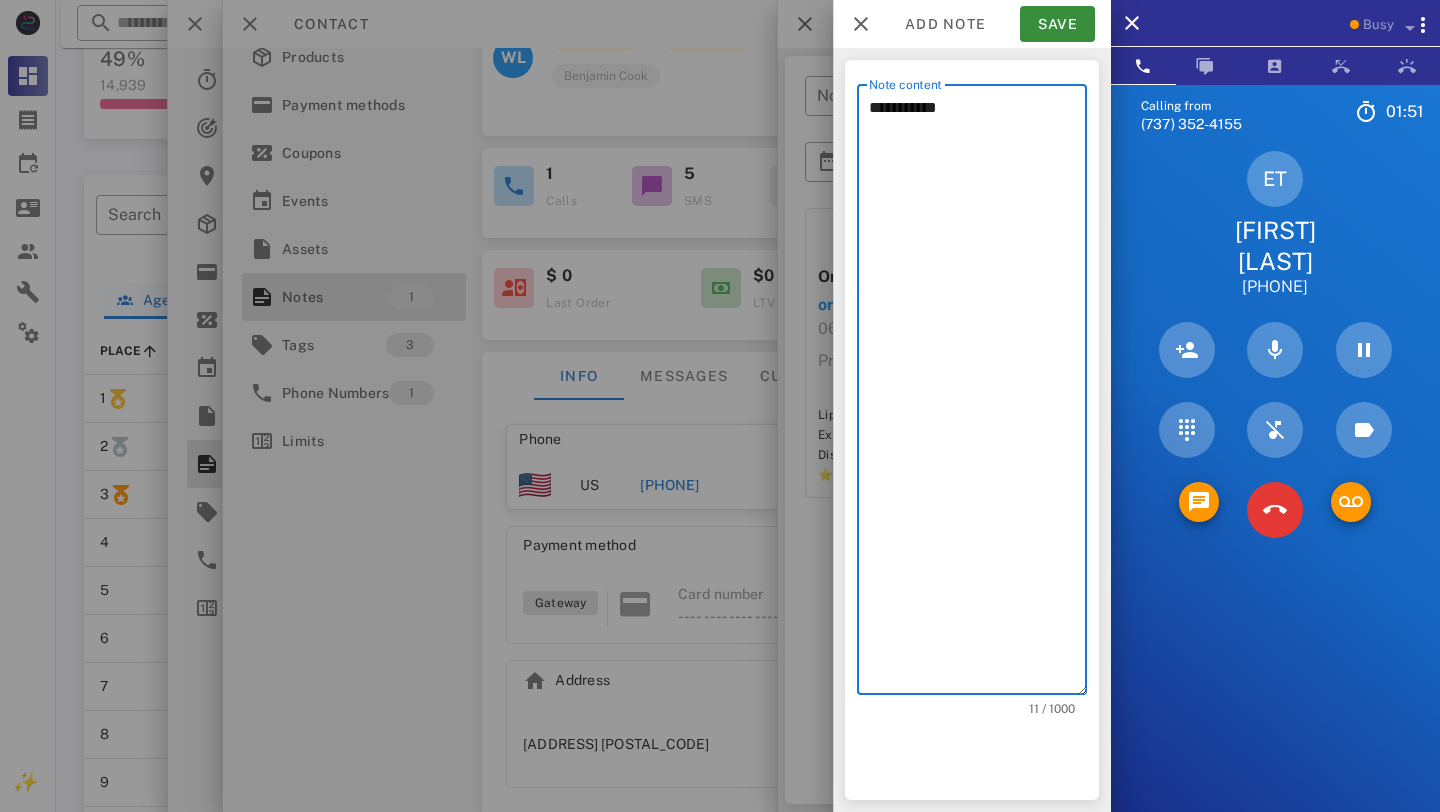 click on "**********" at bounding box center (978, 394) 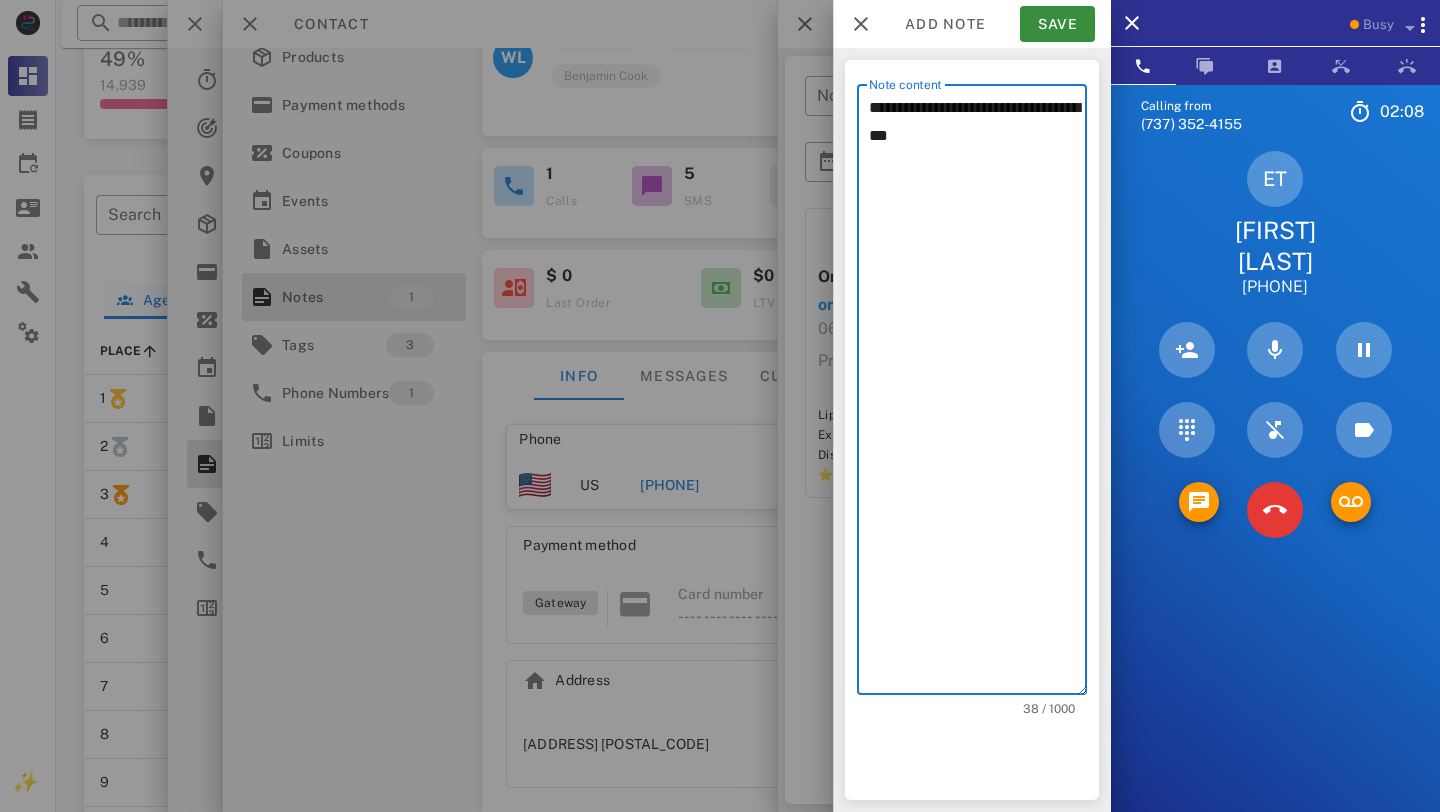 click on "**********" at bounding box center (978, 394) 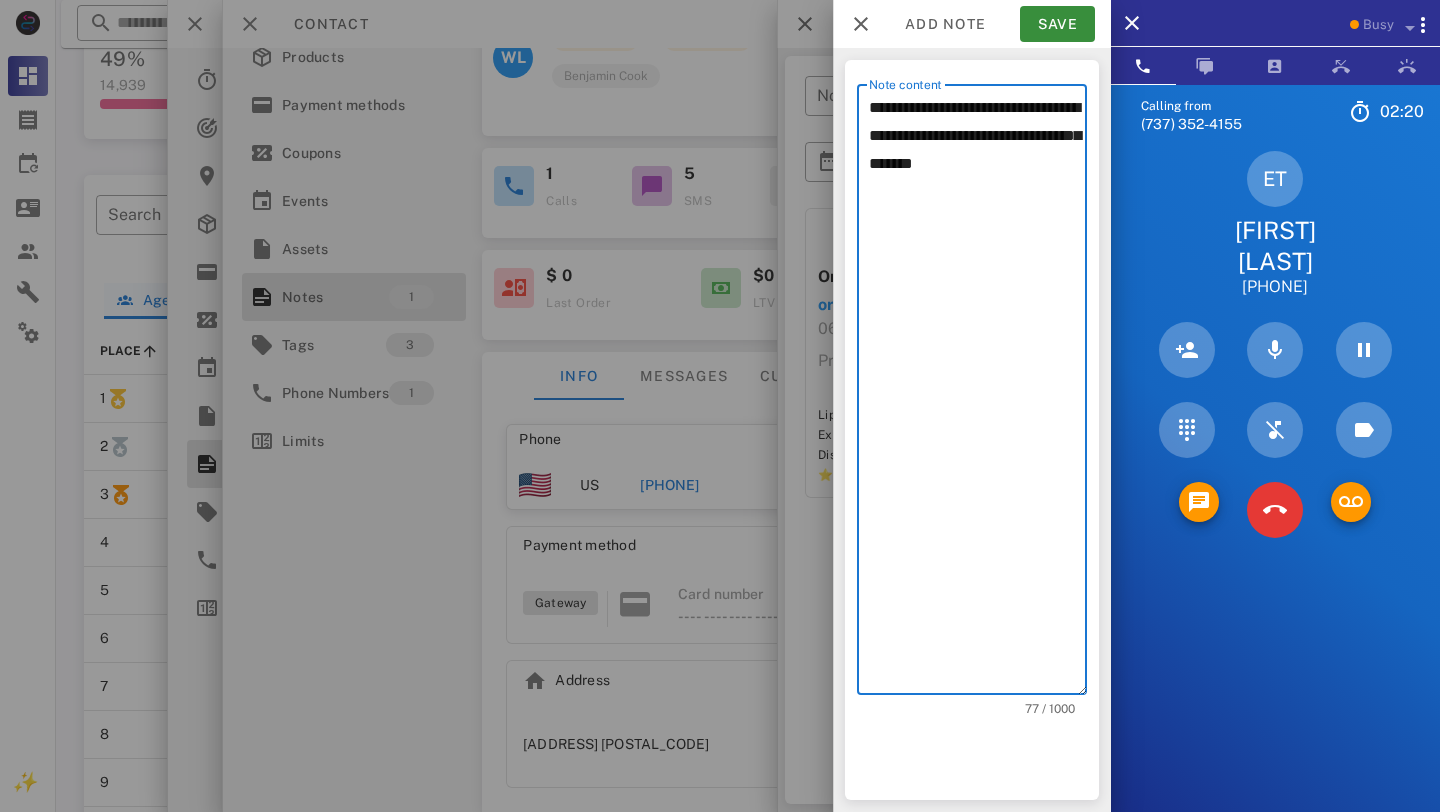 click on "**********" at bounding box center (978, 394) 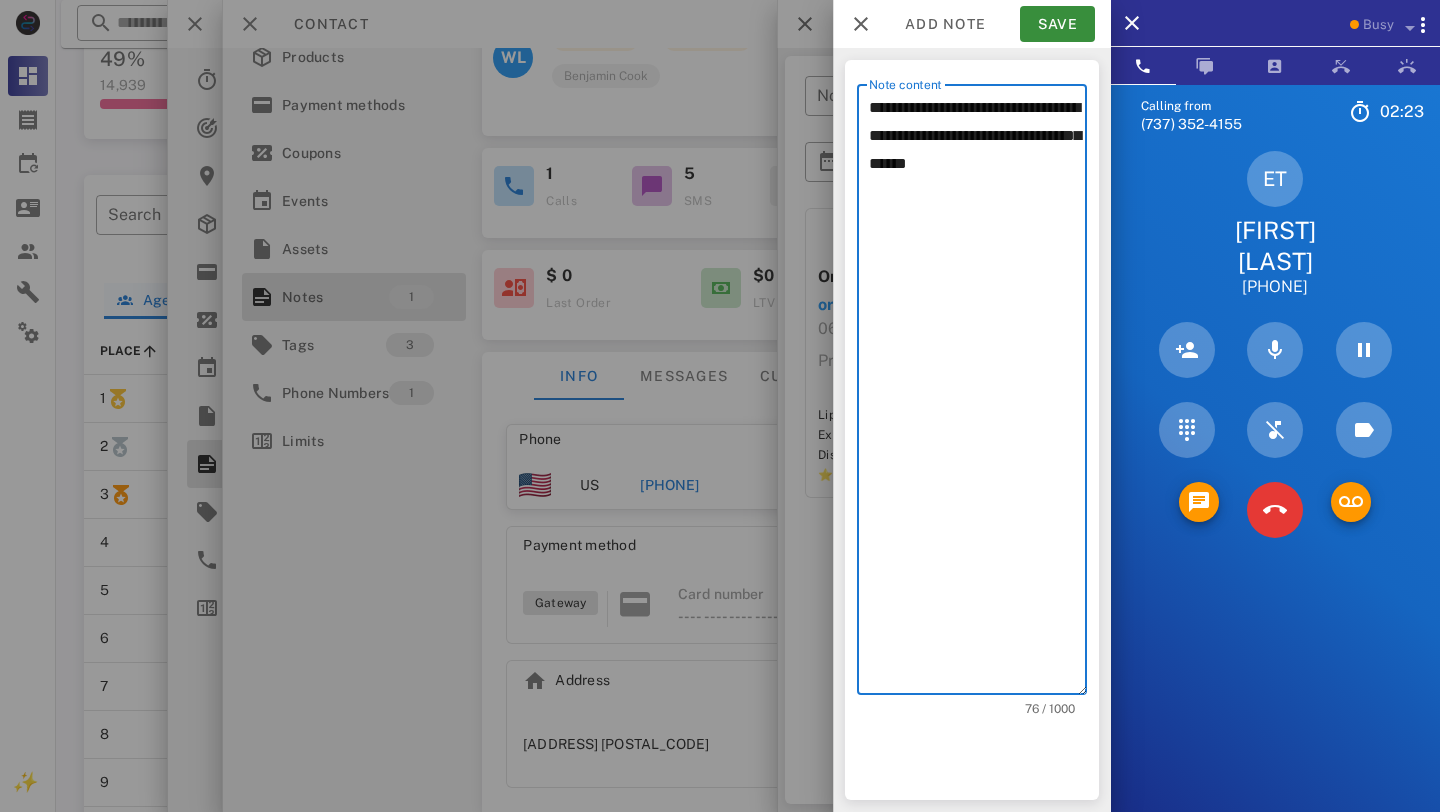 click on "**********" at bounding box center [978, 394] 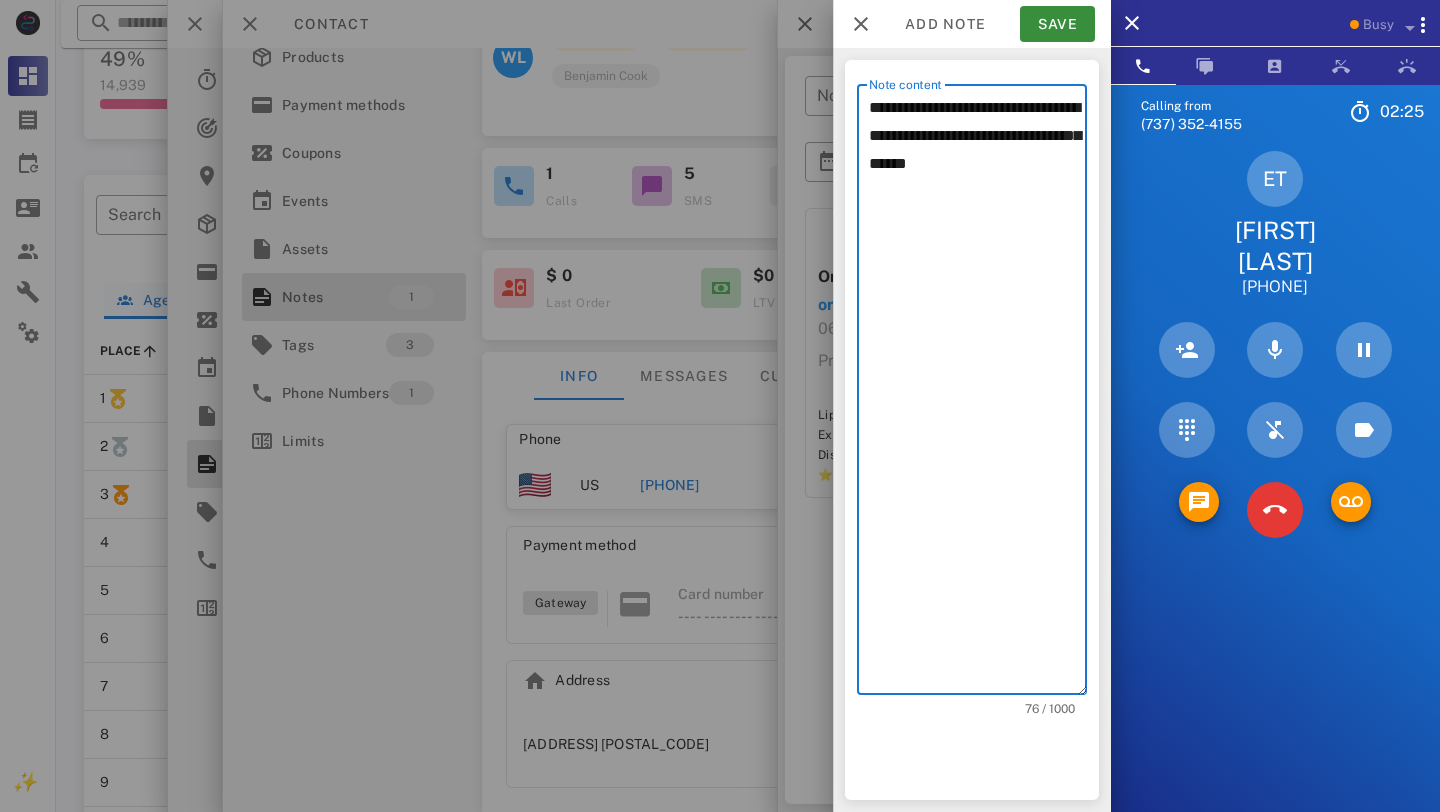 click on "********* * **" 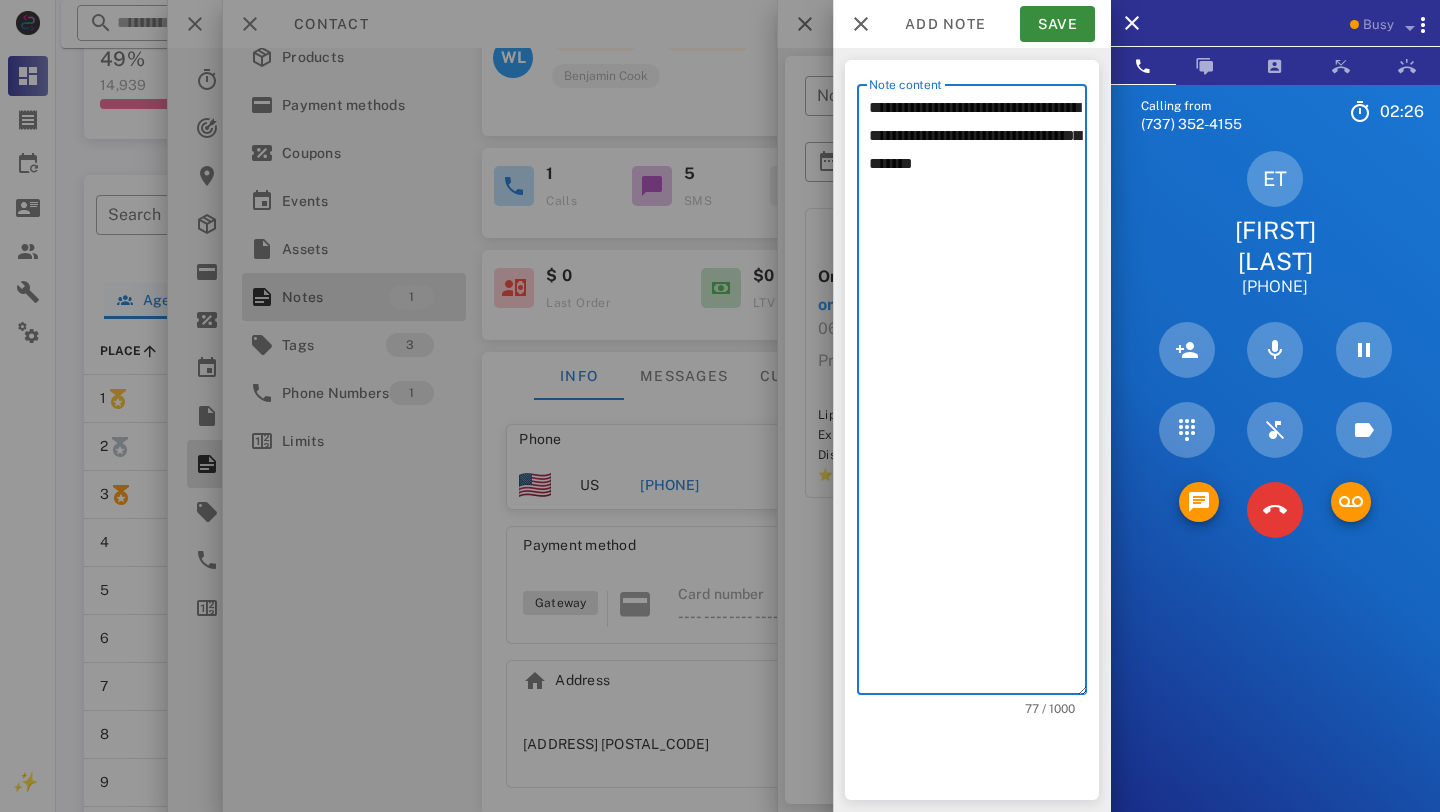 click on "**********" at bounding box center [978, 394] 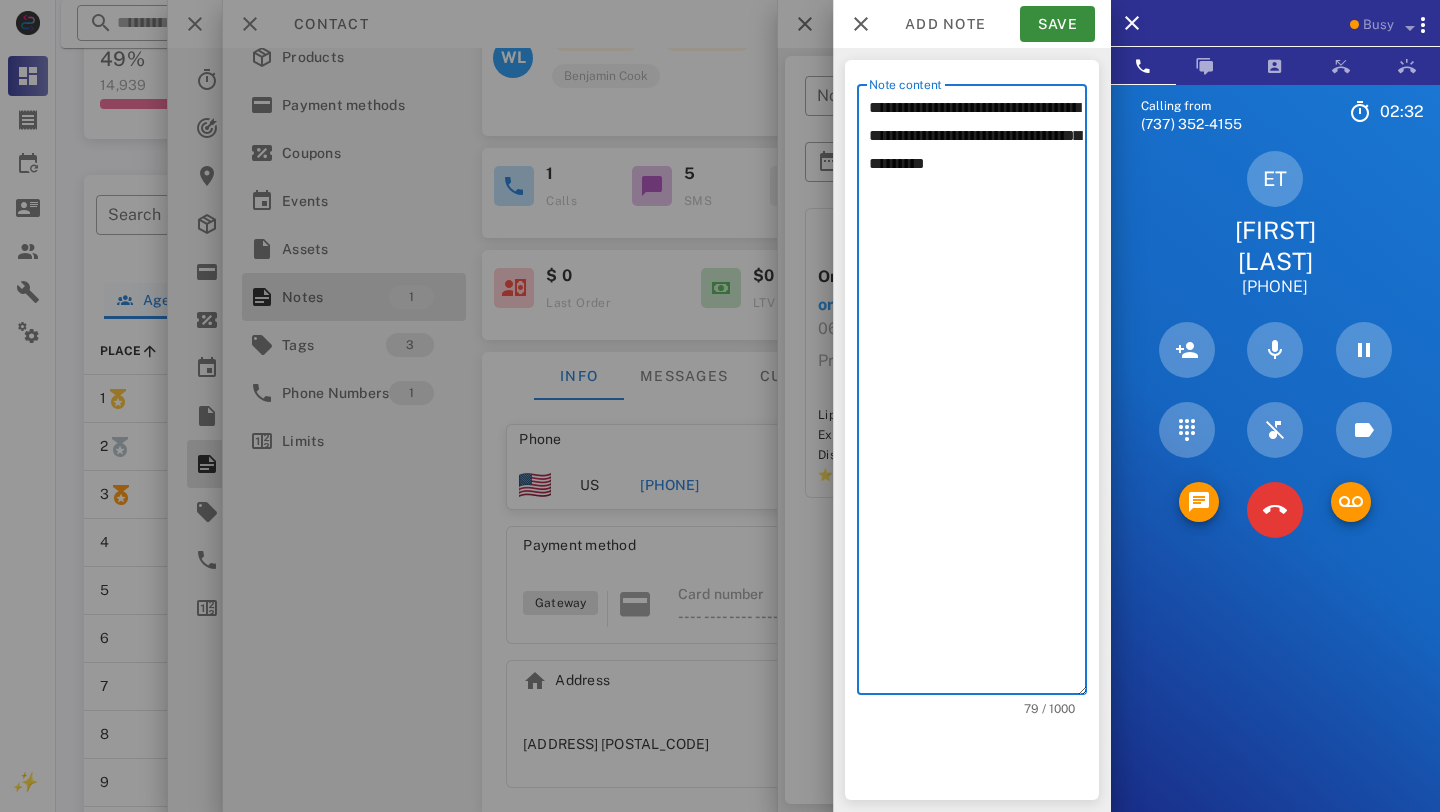 click on "**********" at bounding box center (978, 394) 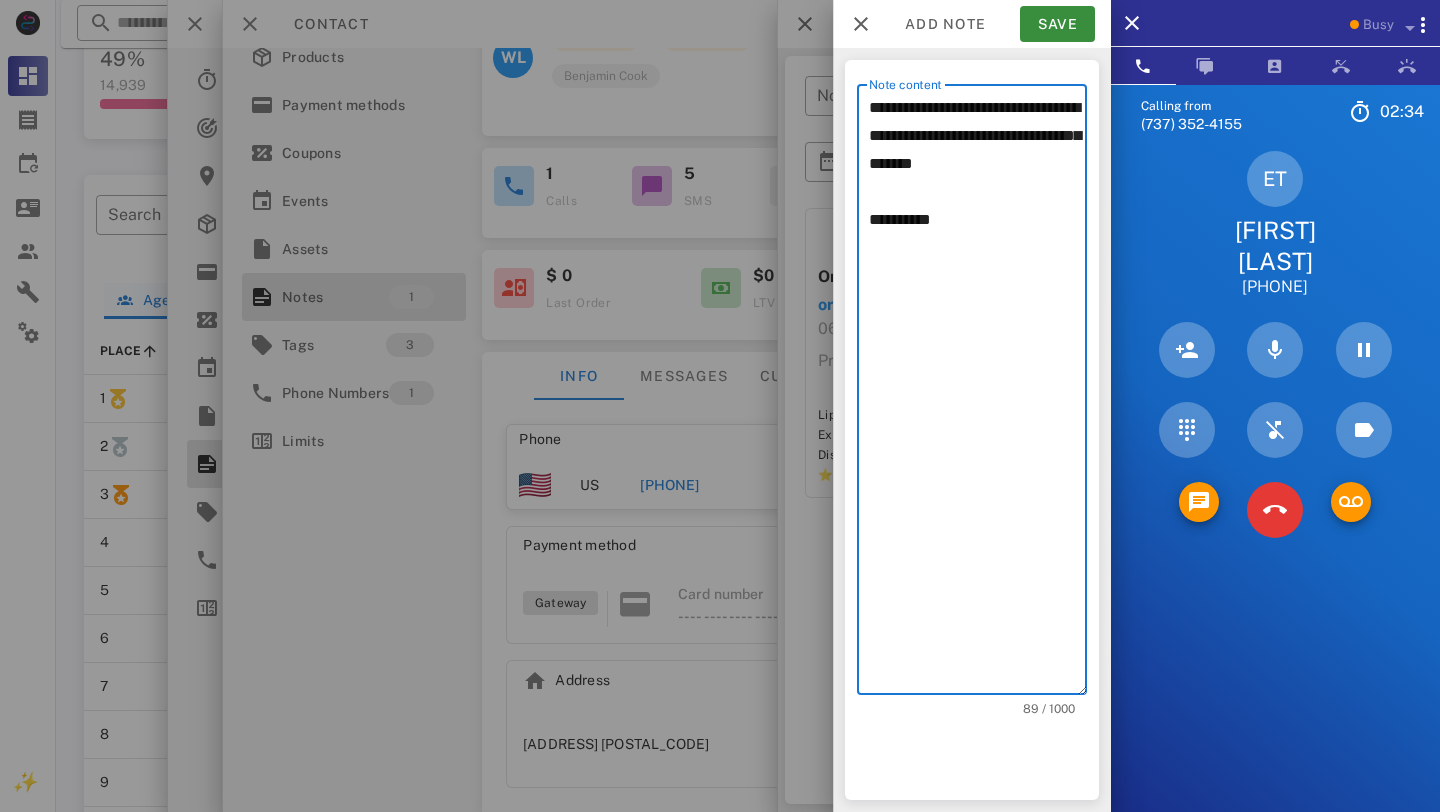 click on "**********" at bounding box center [978, 394] 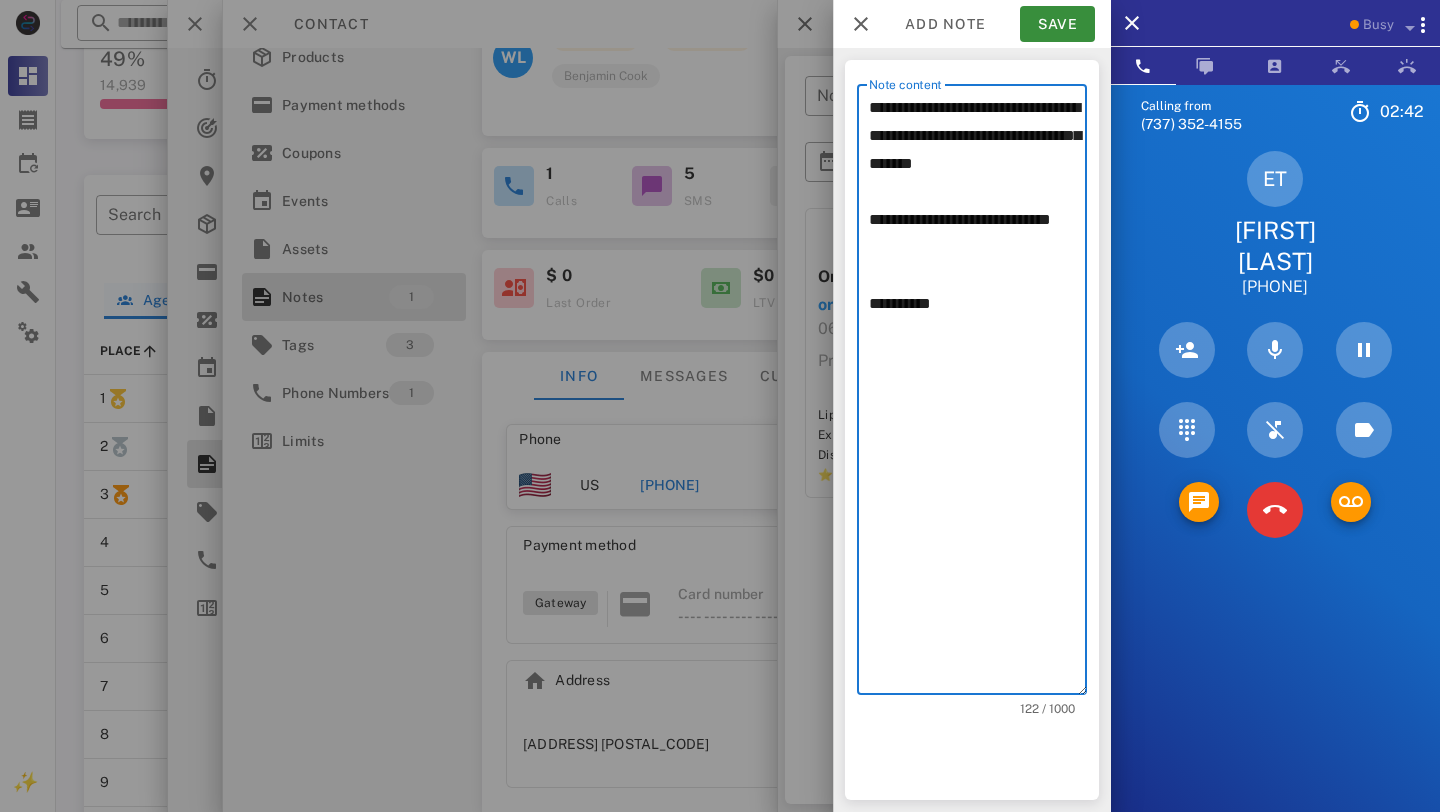 click on "**********" at bounding box center (978, 394) 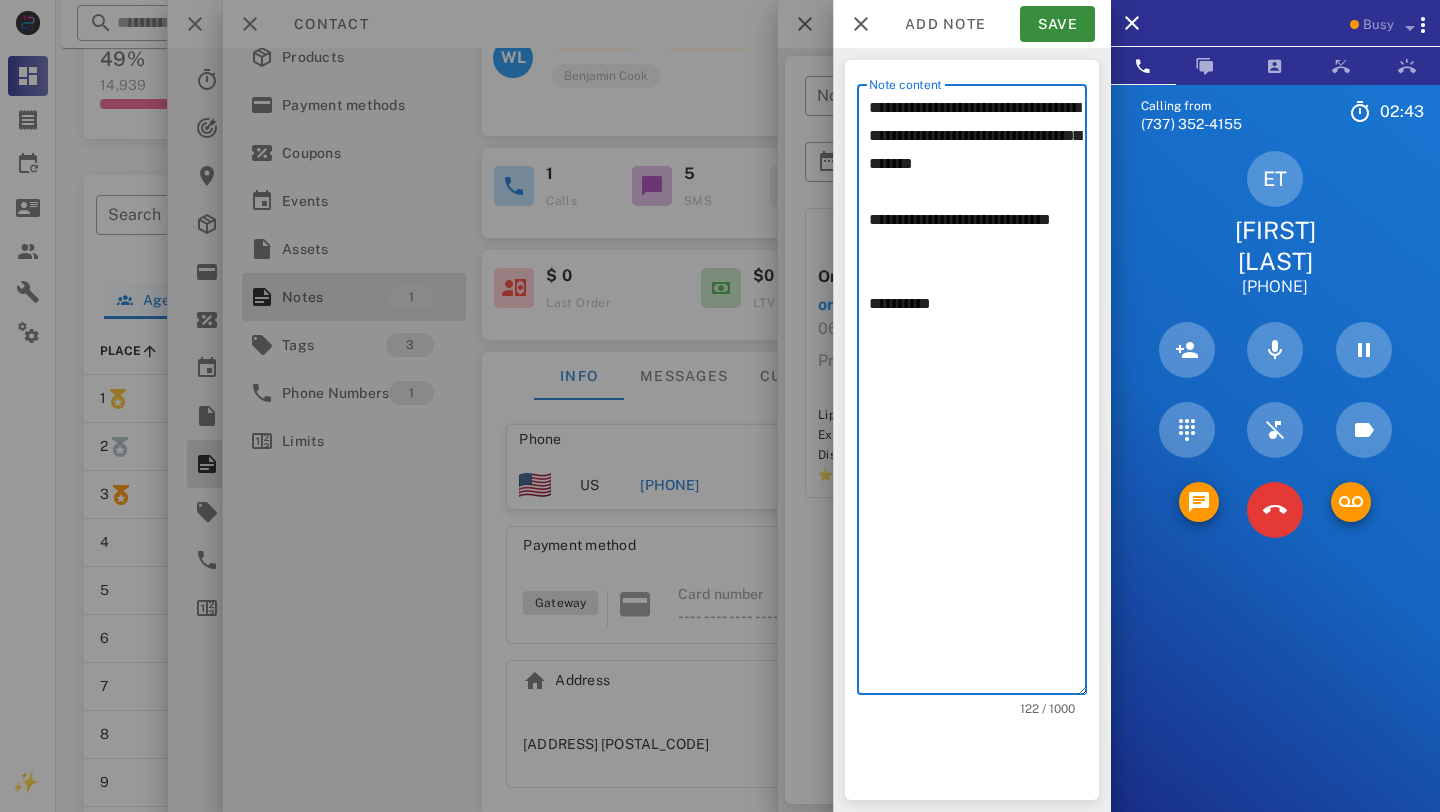 click on "**********" 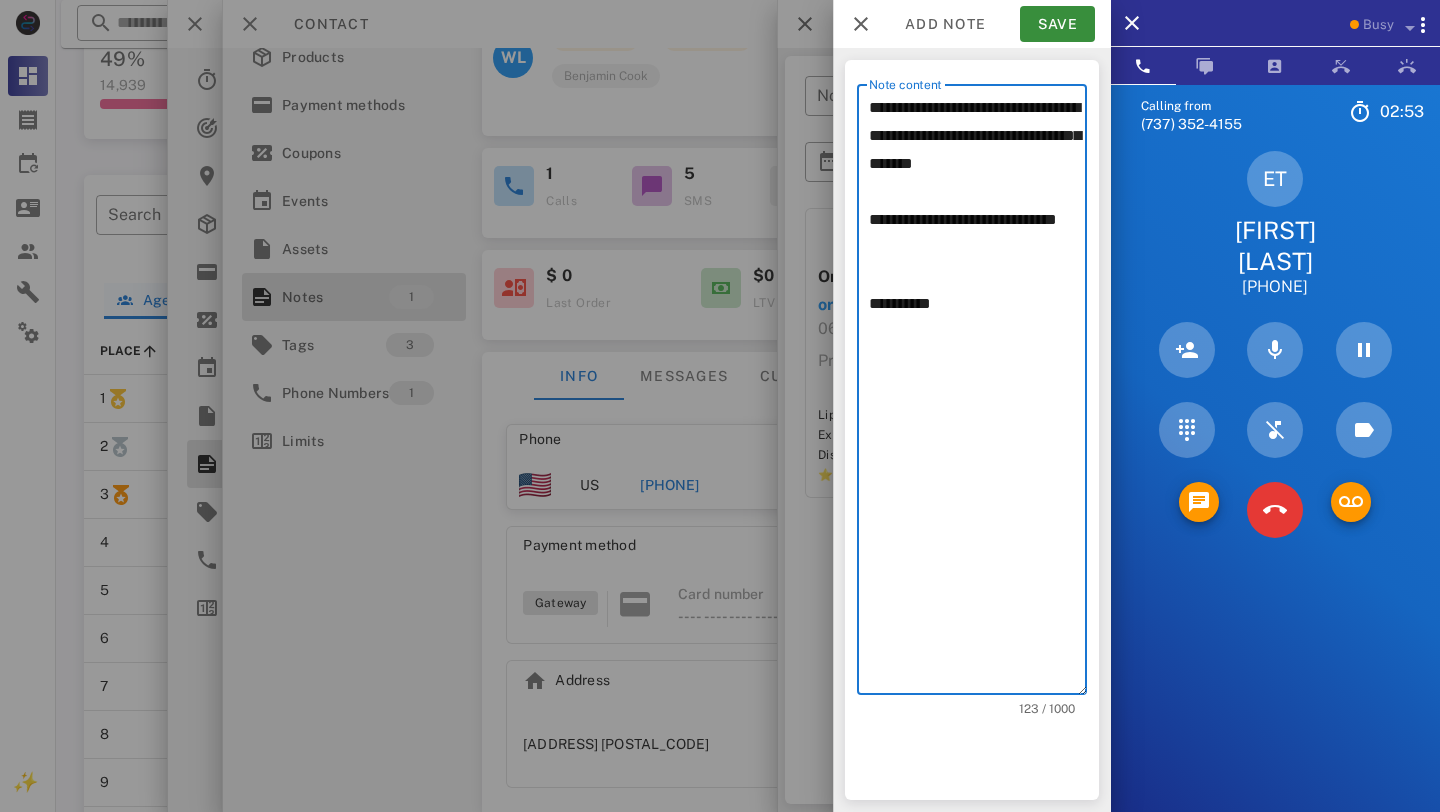 click on "**********" at bounding box center [978, 394] 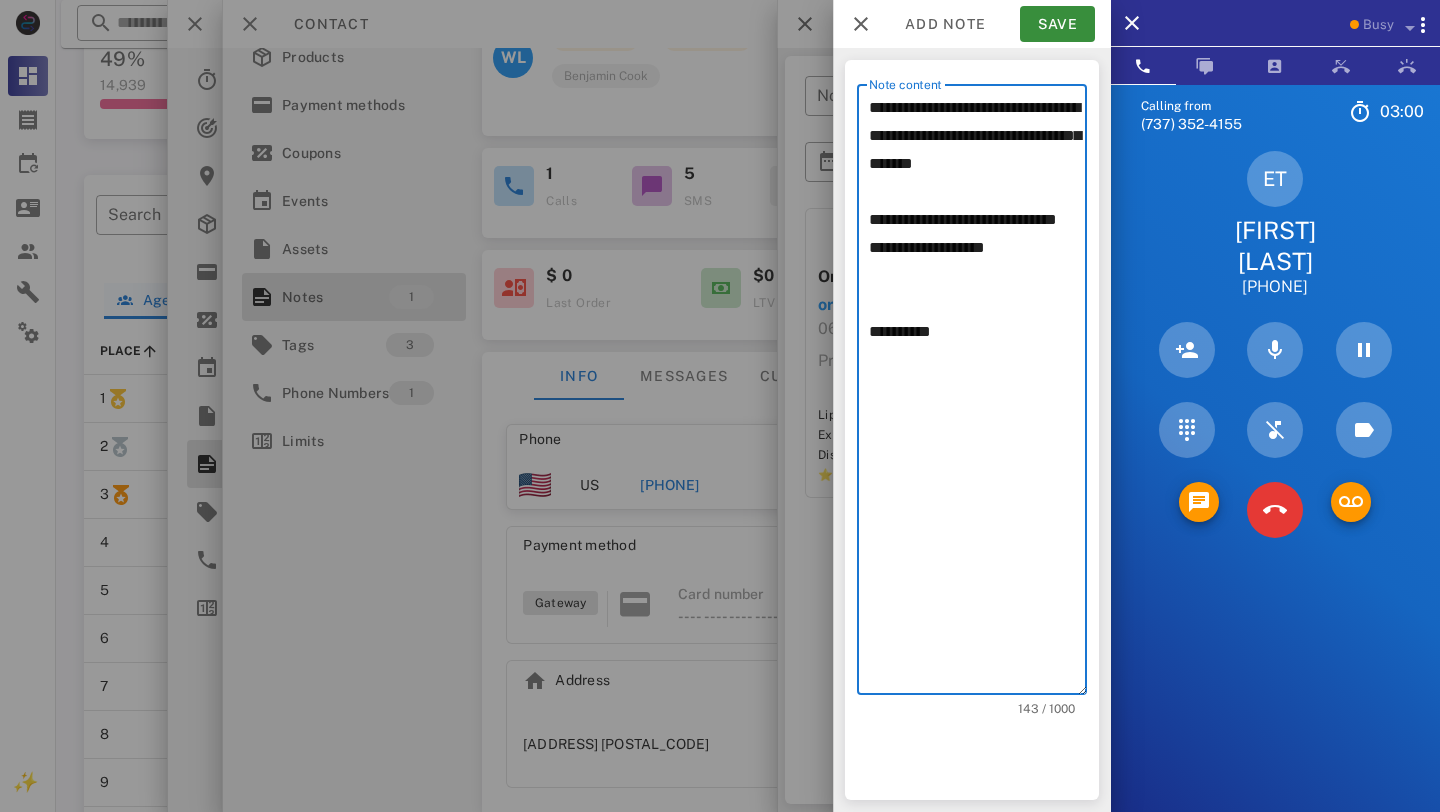click on "**********" at bounding box center [978, 394] 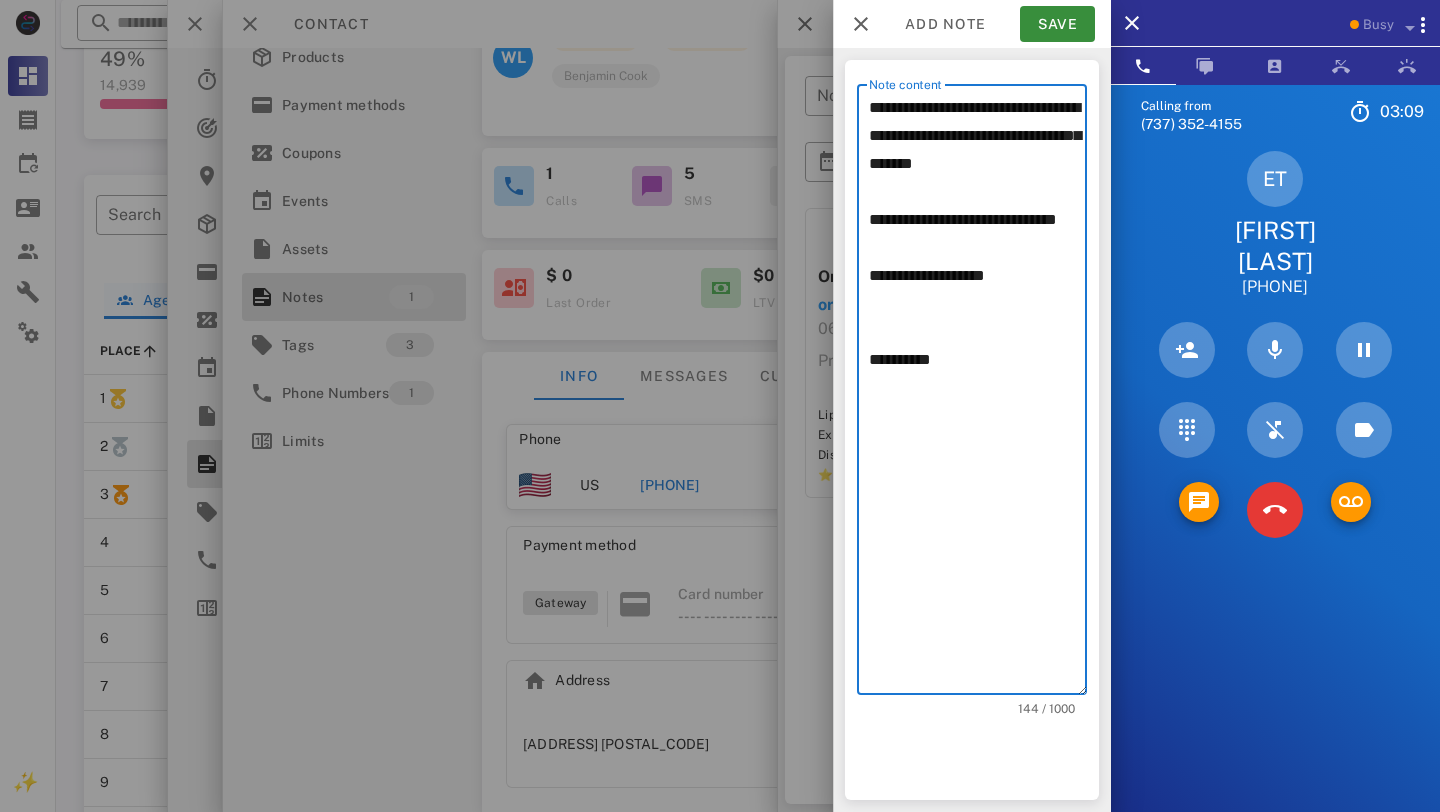 click on "**********" at bounding box center (978, 394) 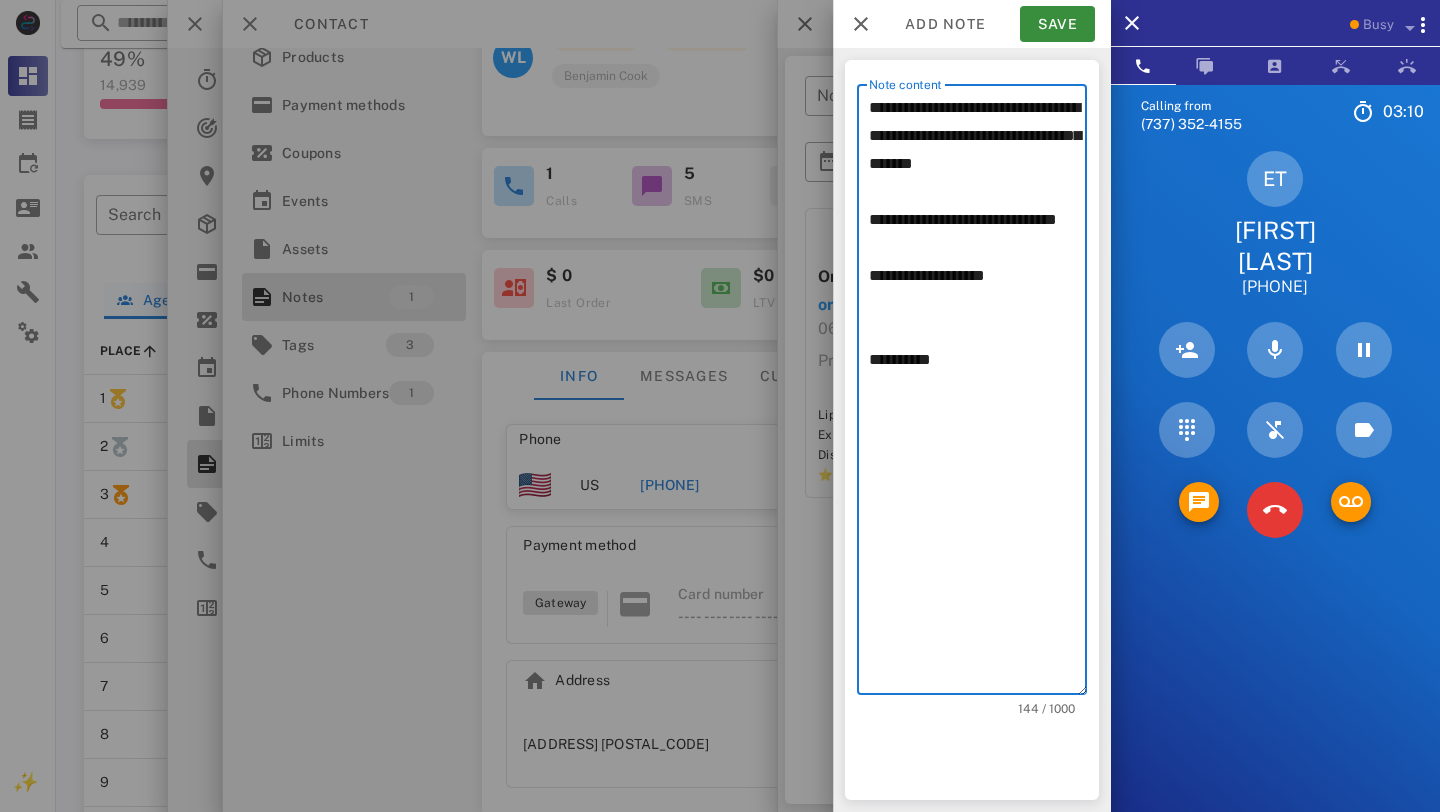 click on "**********" at bounding box center (978, 394) 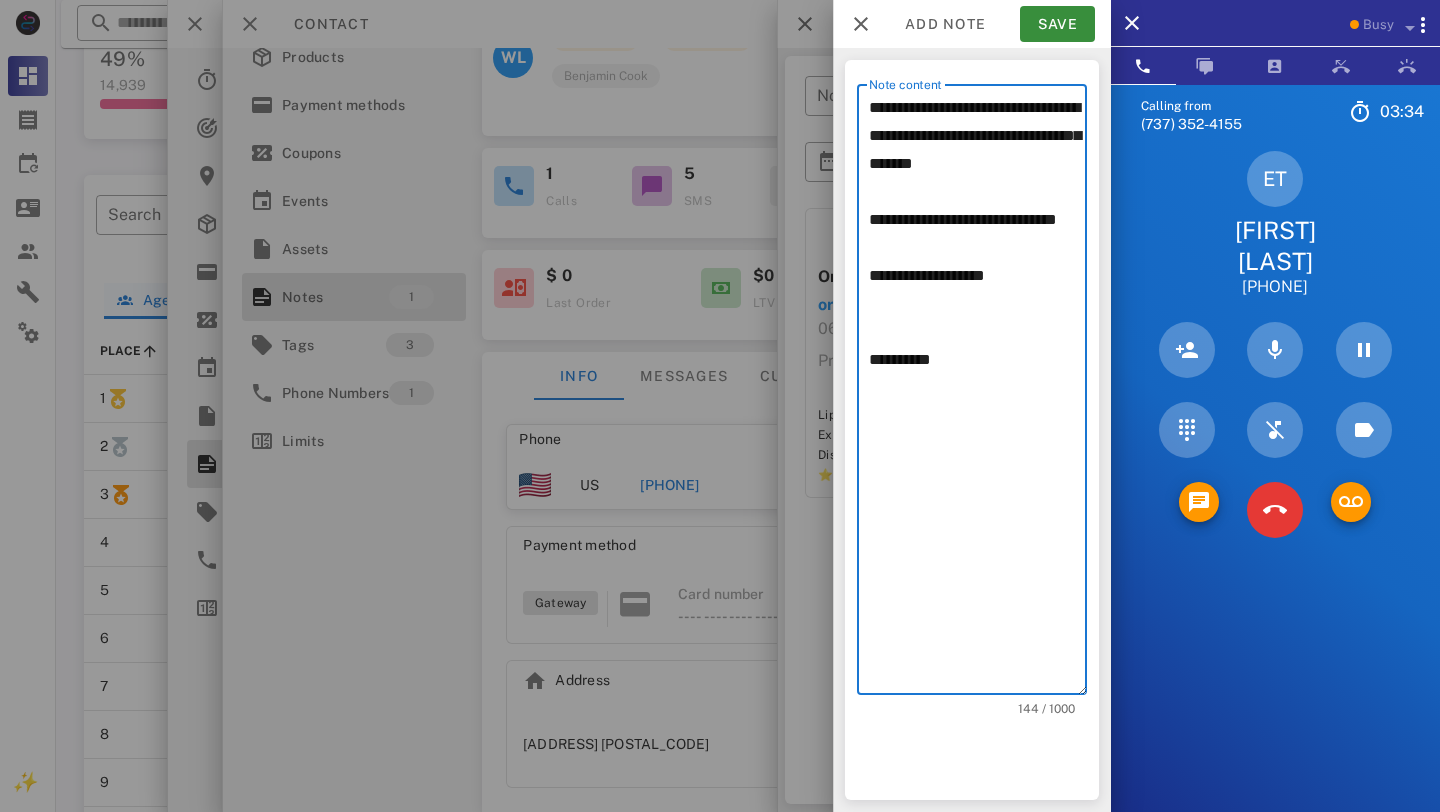 click on "**********" at bounding box center [978, 394] 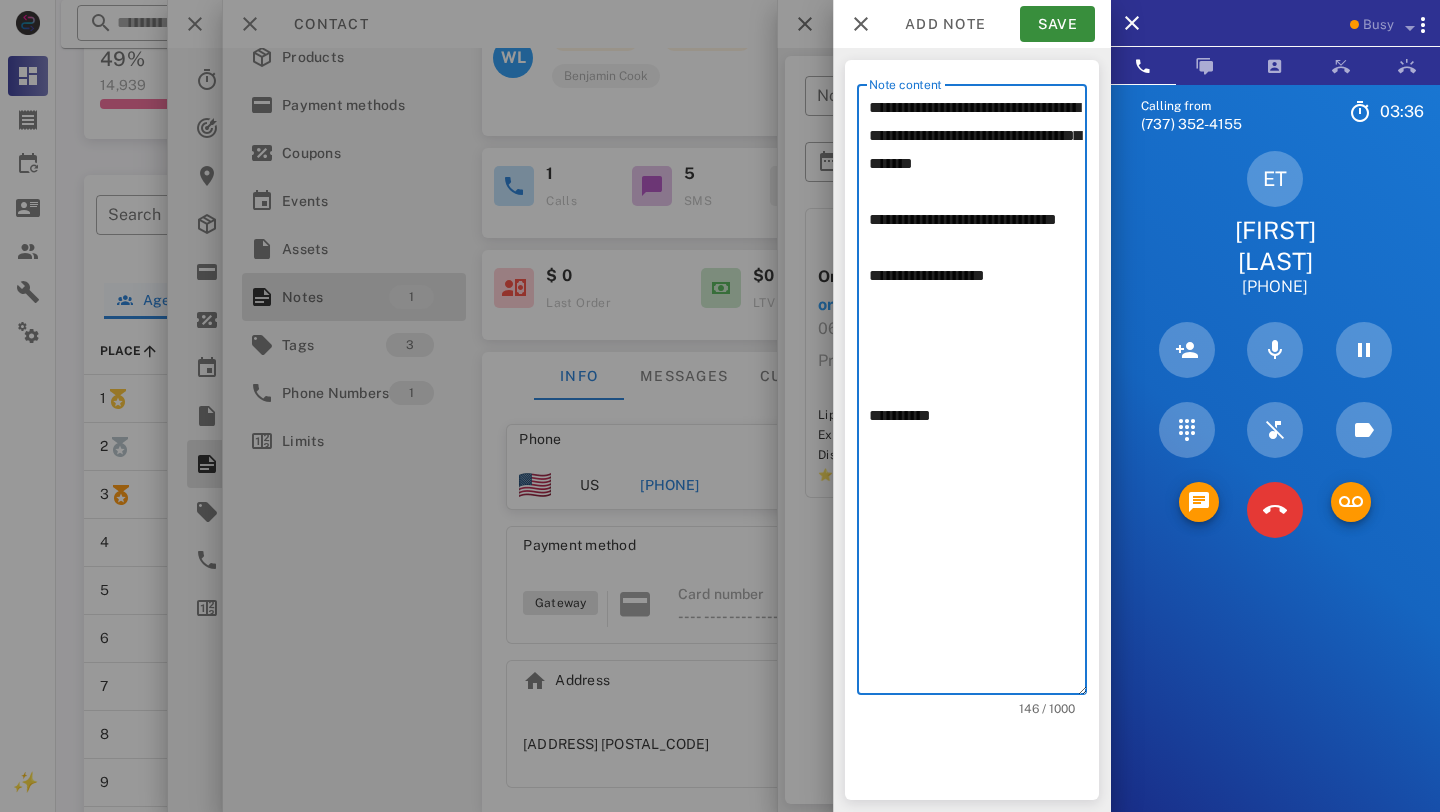 click on "**********" at bounding box center [978, 394] 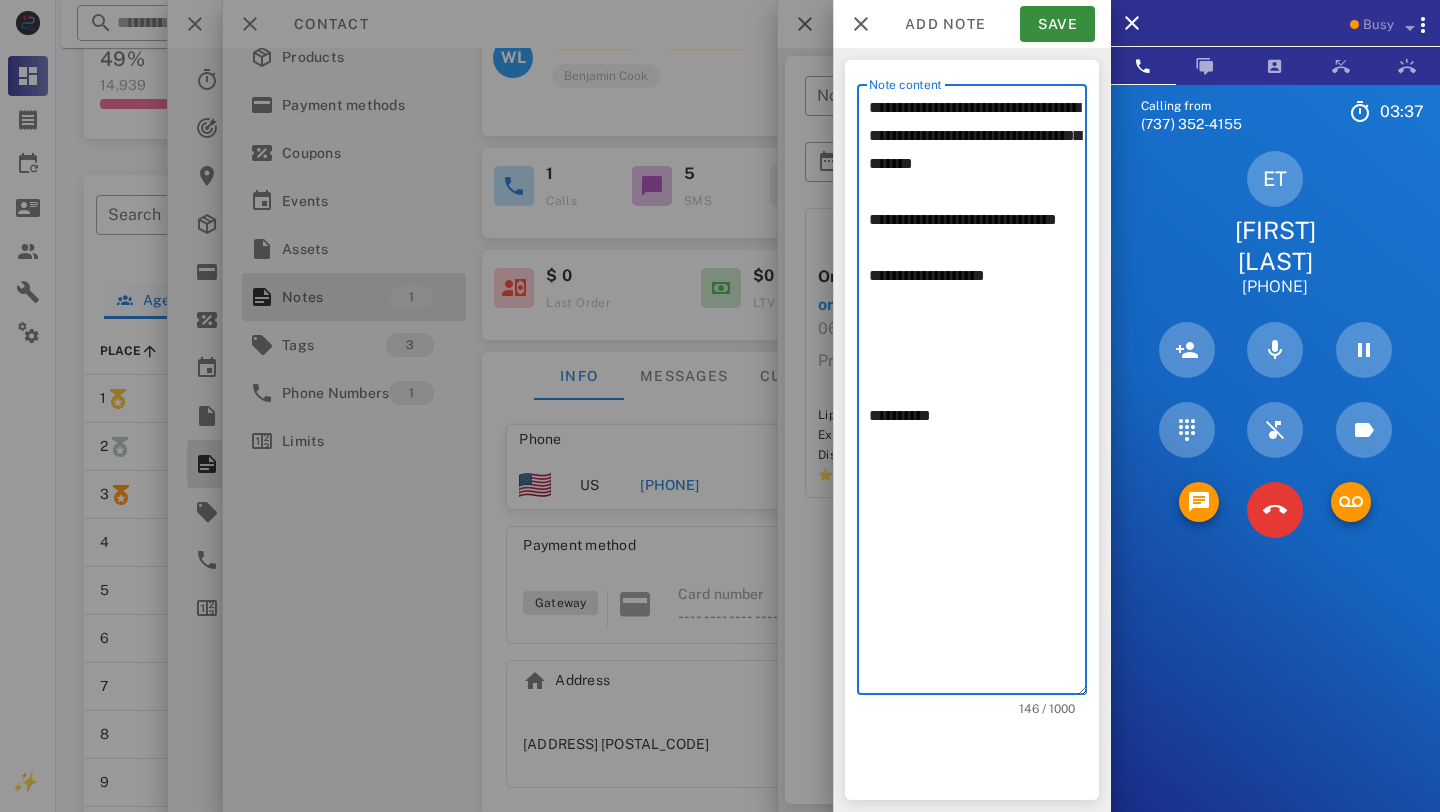 click on "**********" at bounding box center (978, 394) 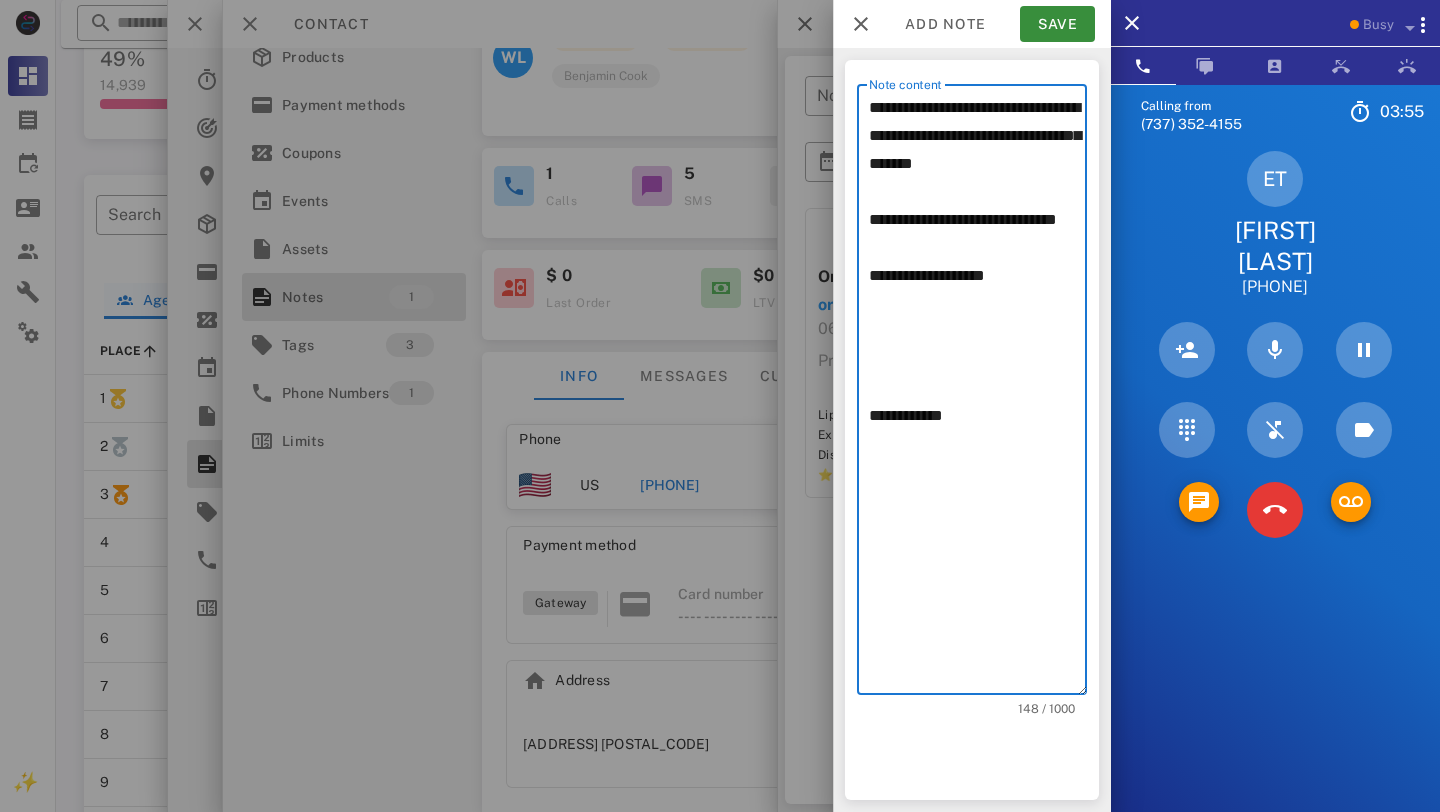 click on "**********" at bounding box center (978, 394) 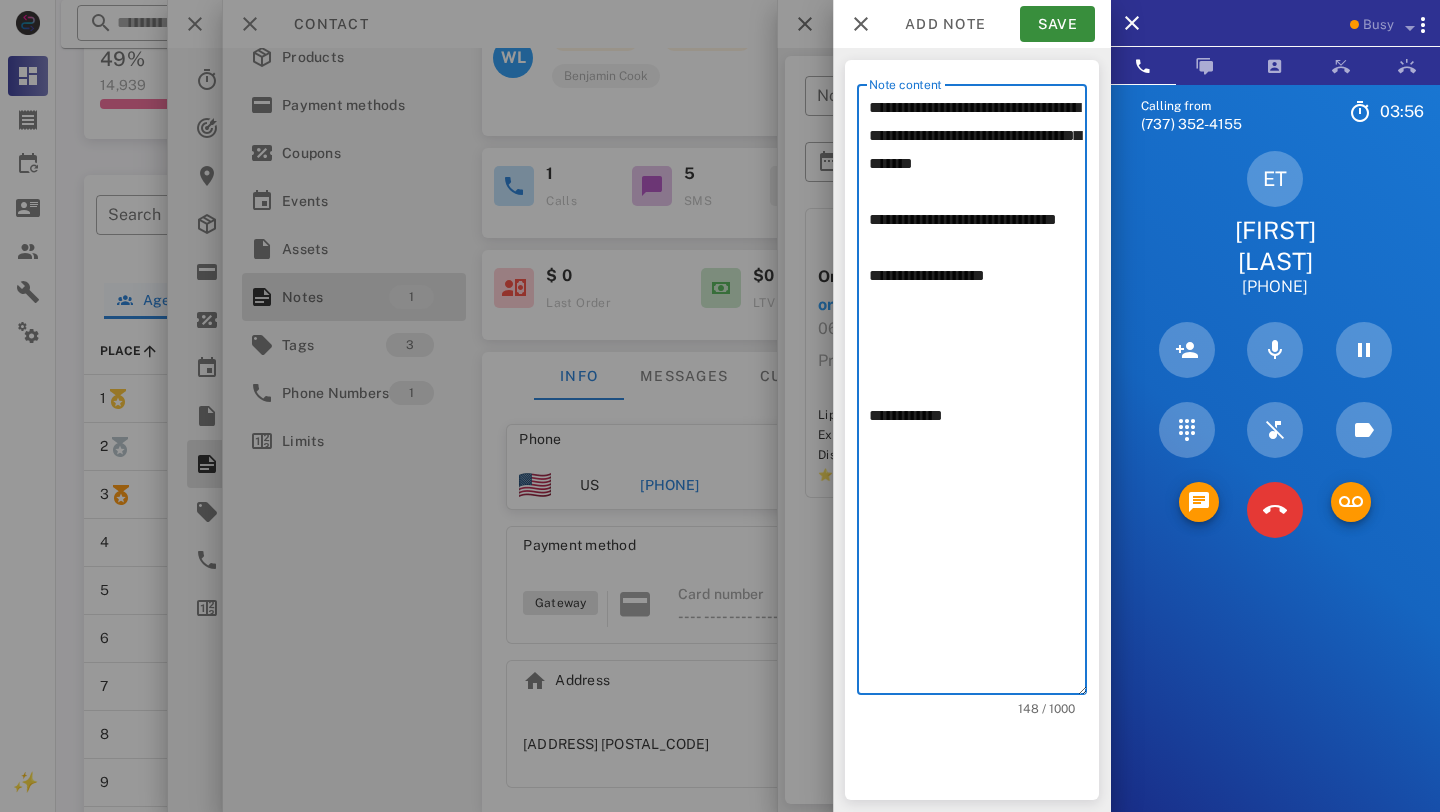 click on "**********" at bounding box center [978, 394] 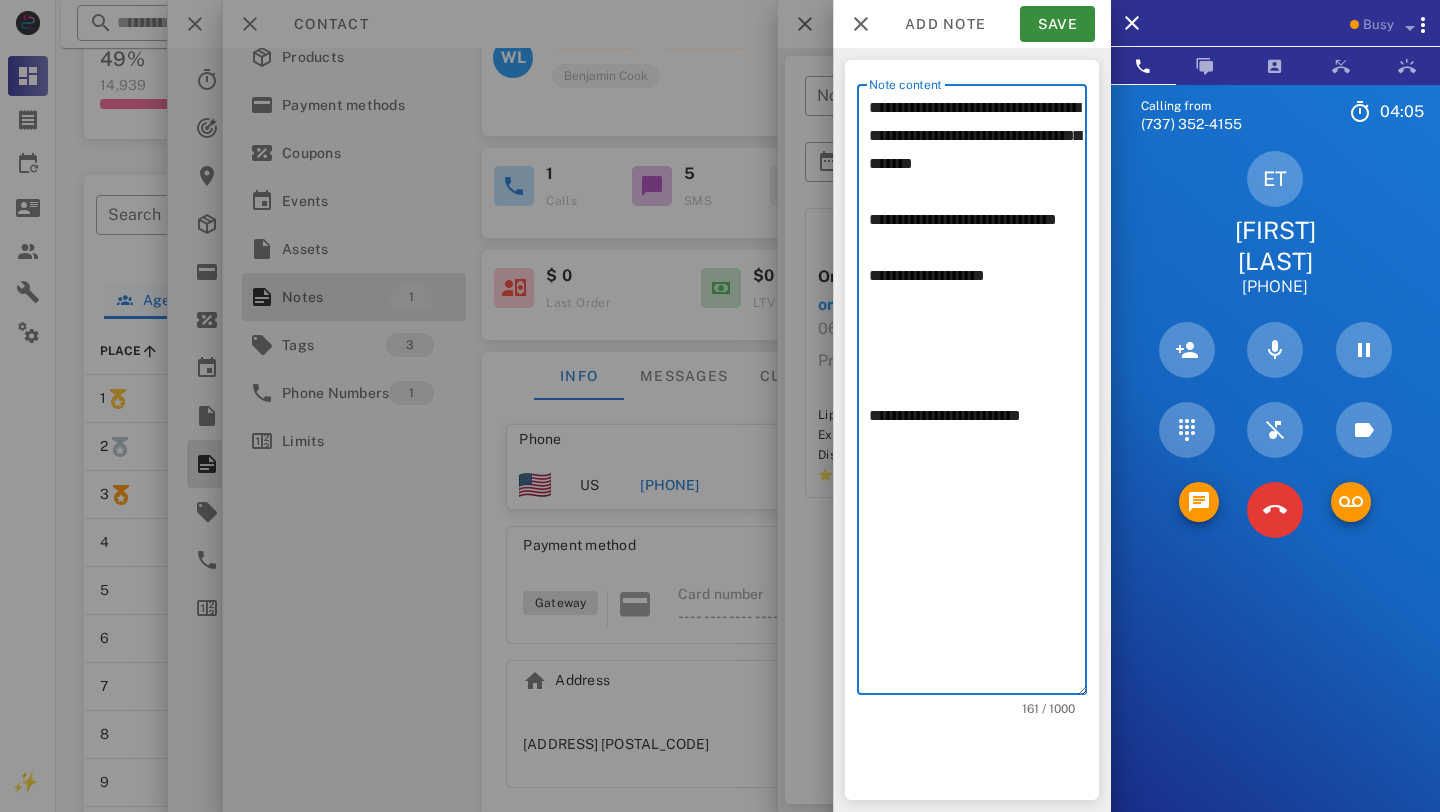 drag, startPoint x: 948, startPoint y: 443, endPoint x: 1069, endPoint y: 442, distance: 121.004135 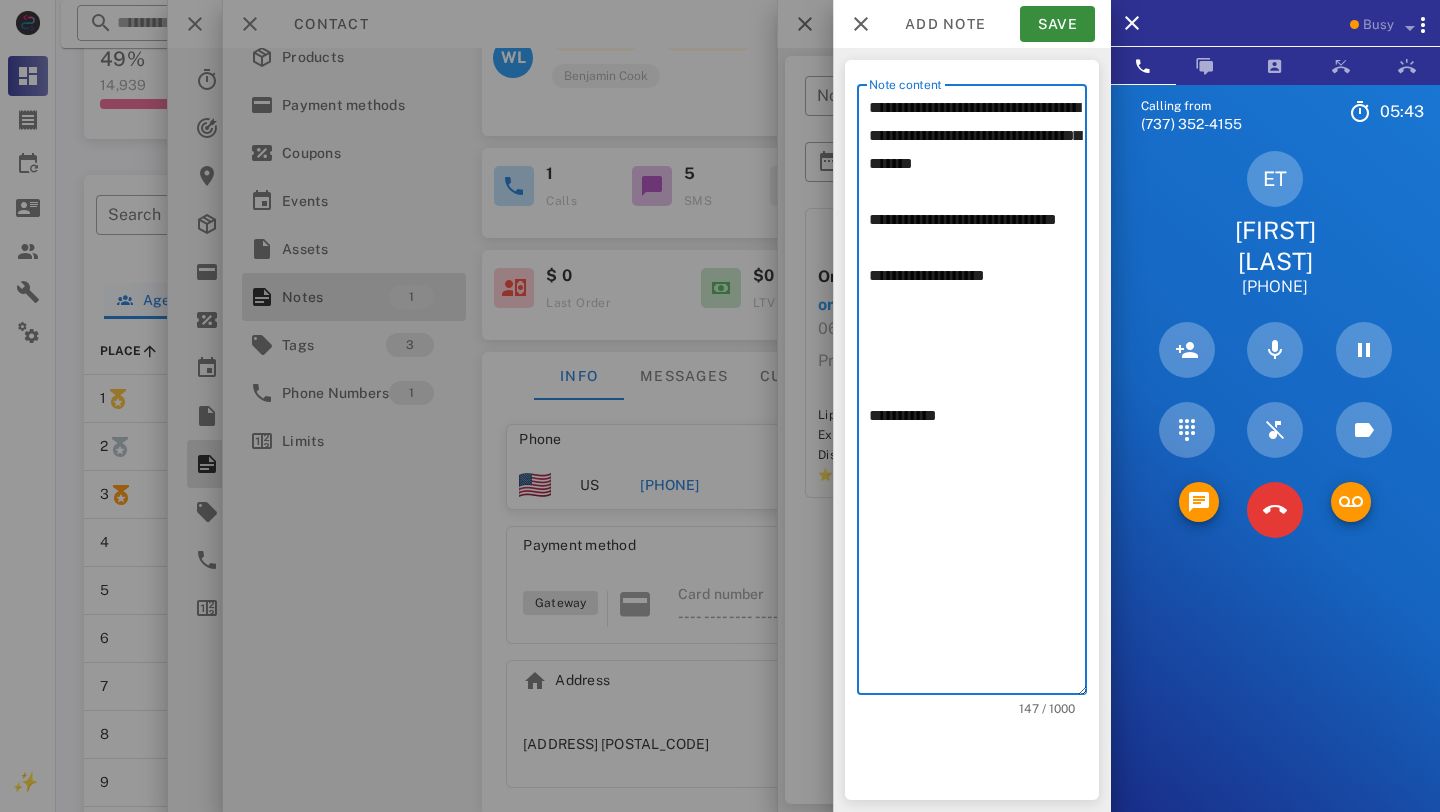 click on "**********" at bounding box center [978, 394] 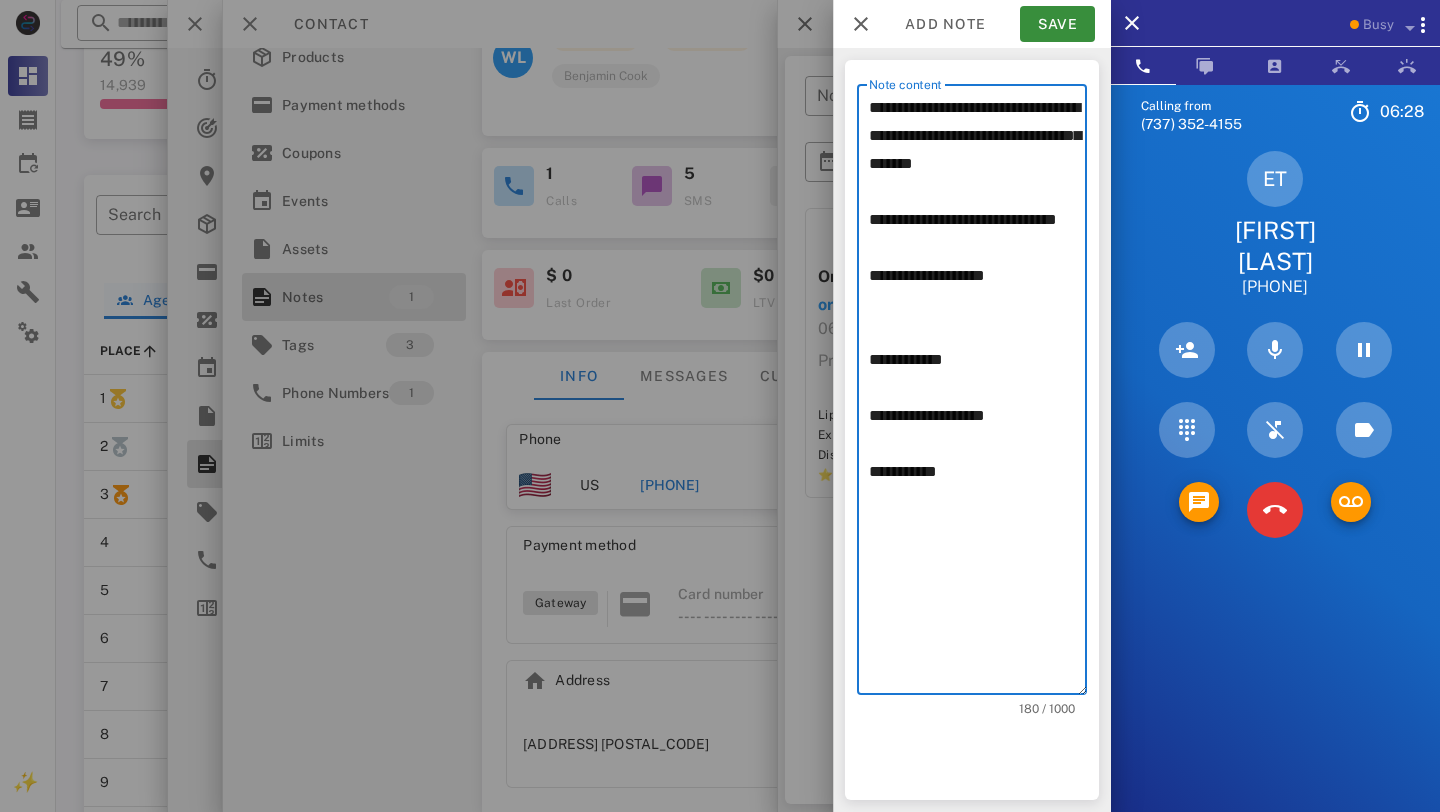 click on "**********" at bounding box center [978, 394] 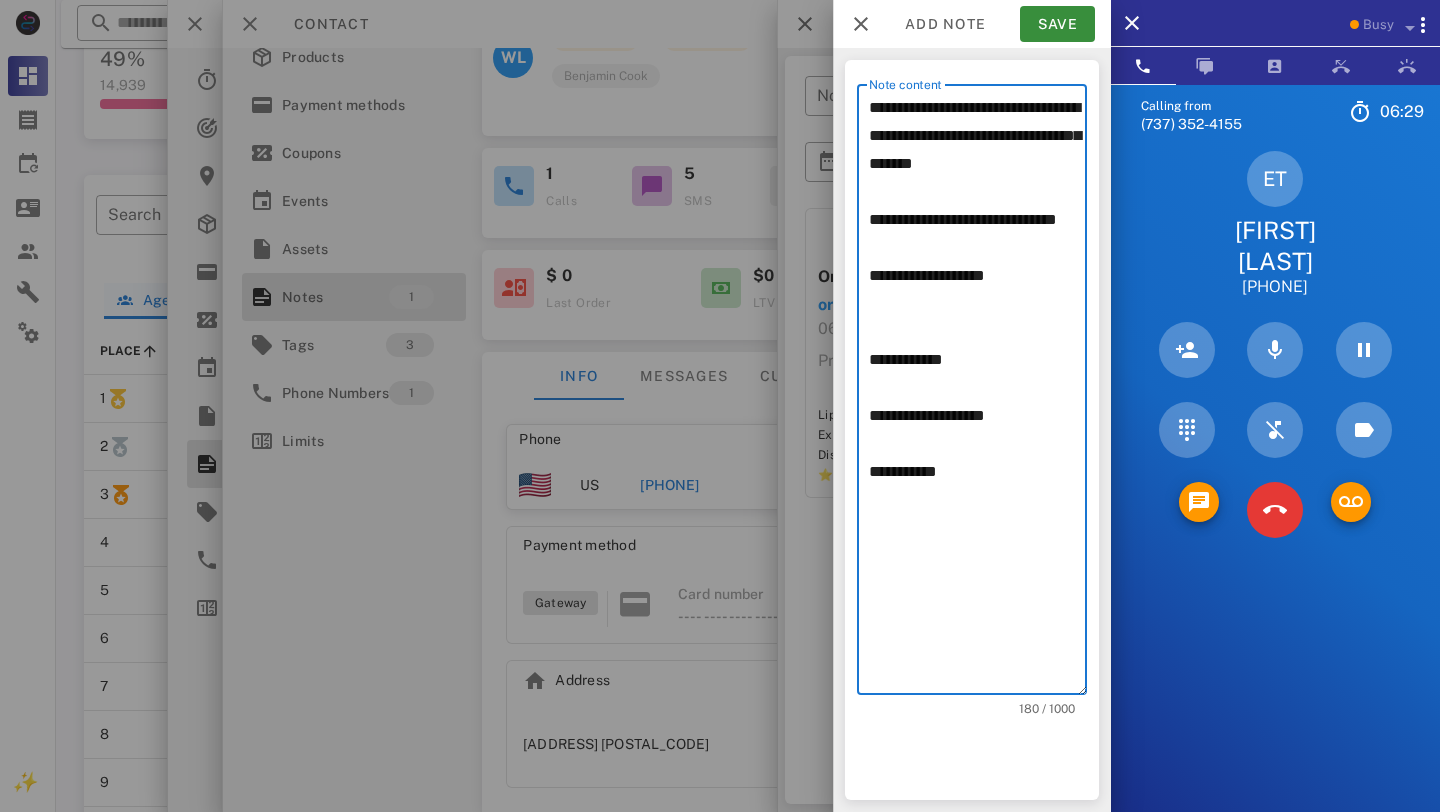 click on "**********" at bounding box center (978, 394) 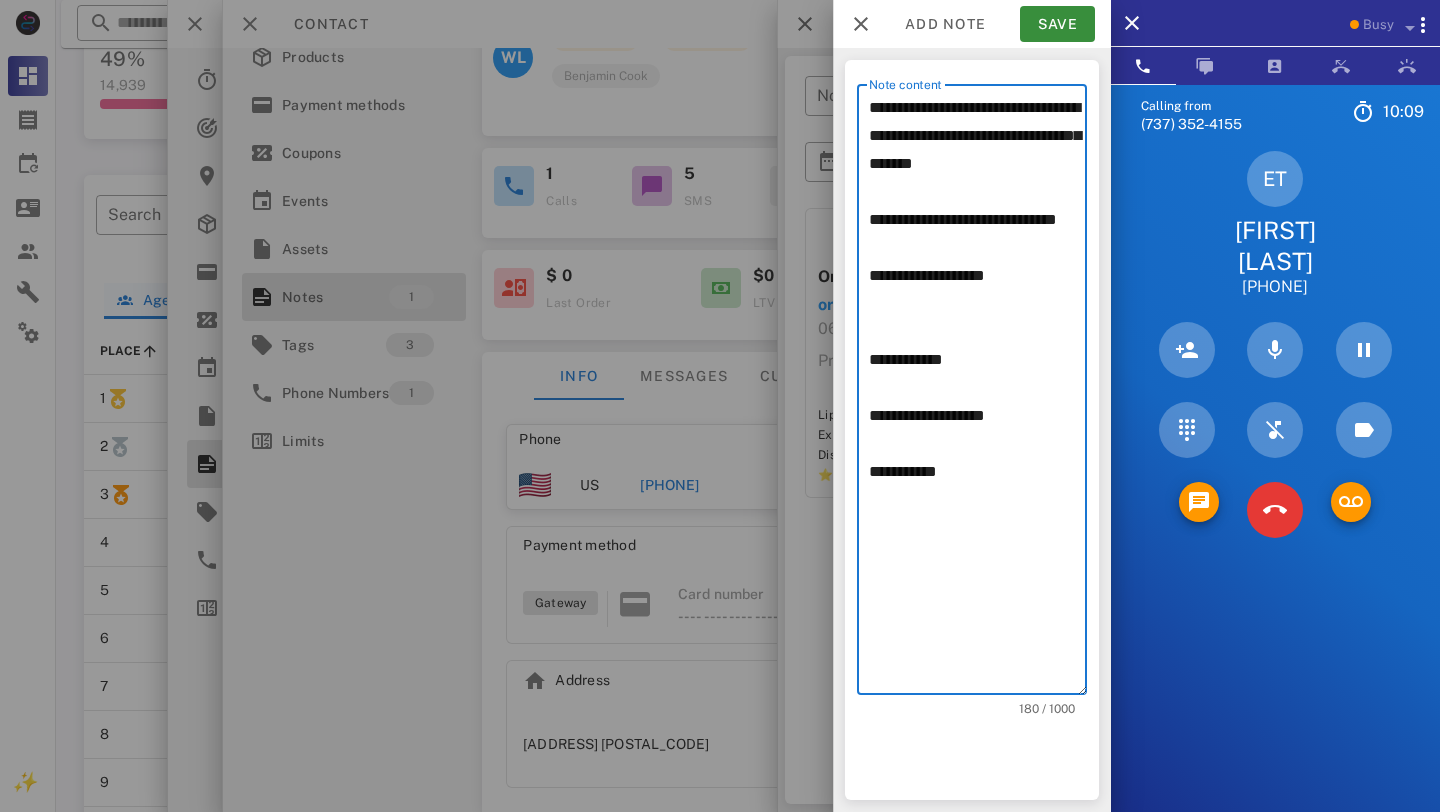click on "**********" at bounding box center (978, 394) 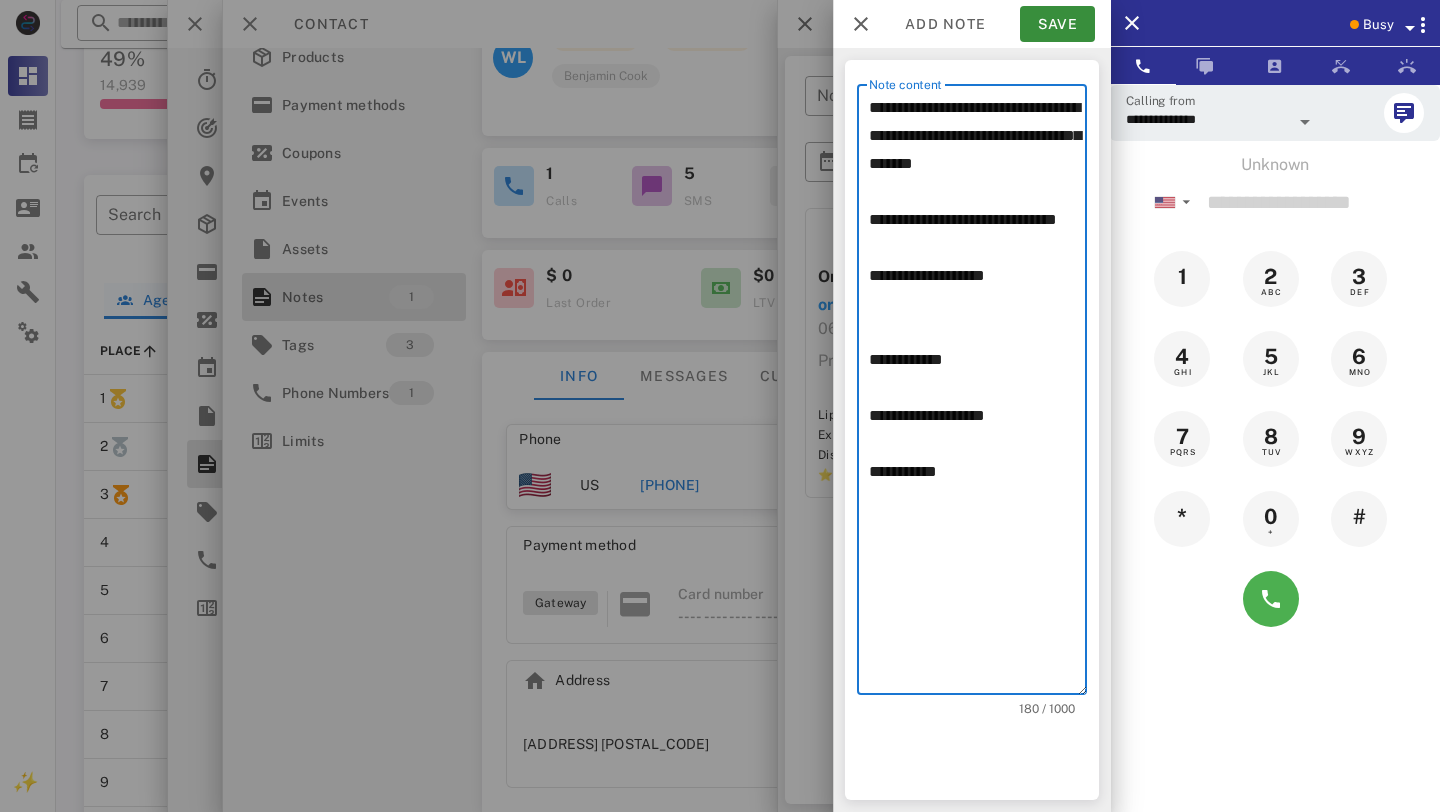 scroll, scrollTop: 1031, scrollLeft: 0, axis: vertical 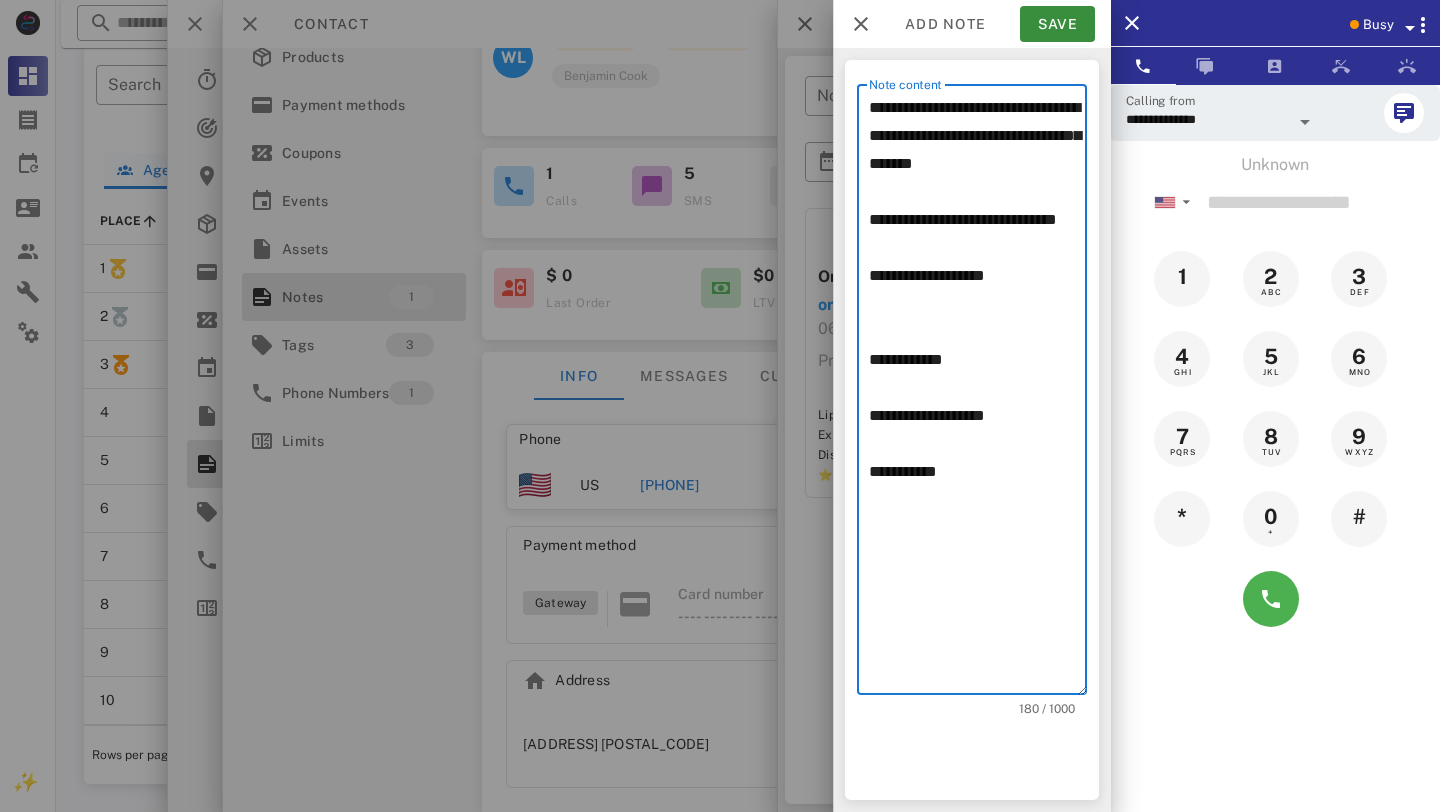 click on "**********" at bounding box center (978, 394) 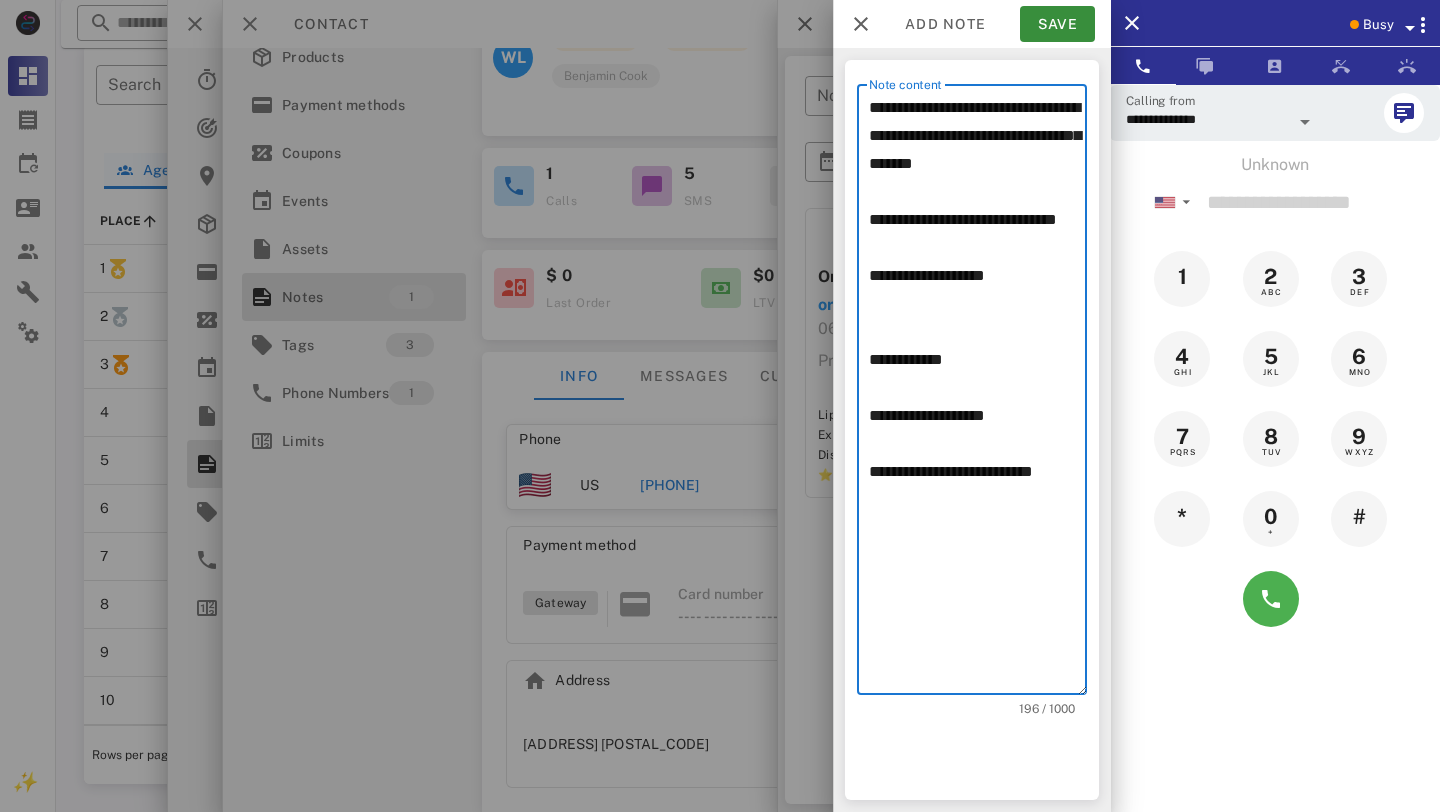 click on "**********" at bounding box center [978, 394] 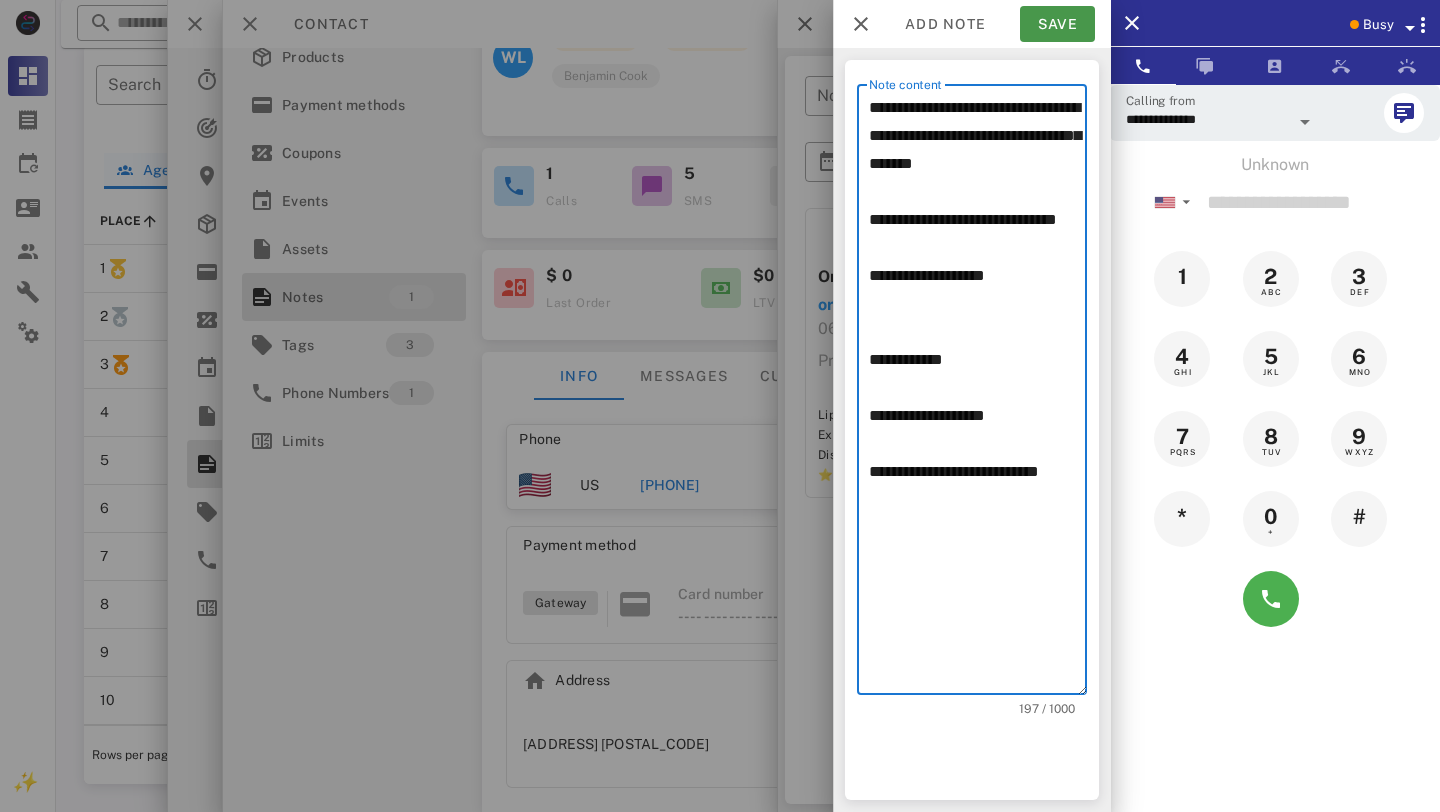 type on "**********" 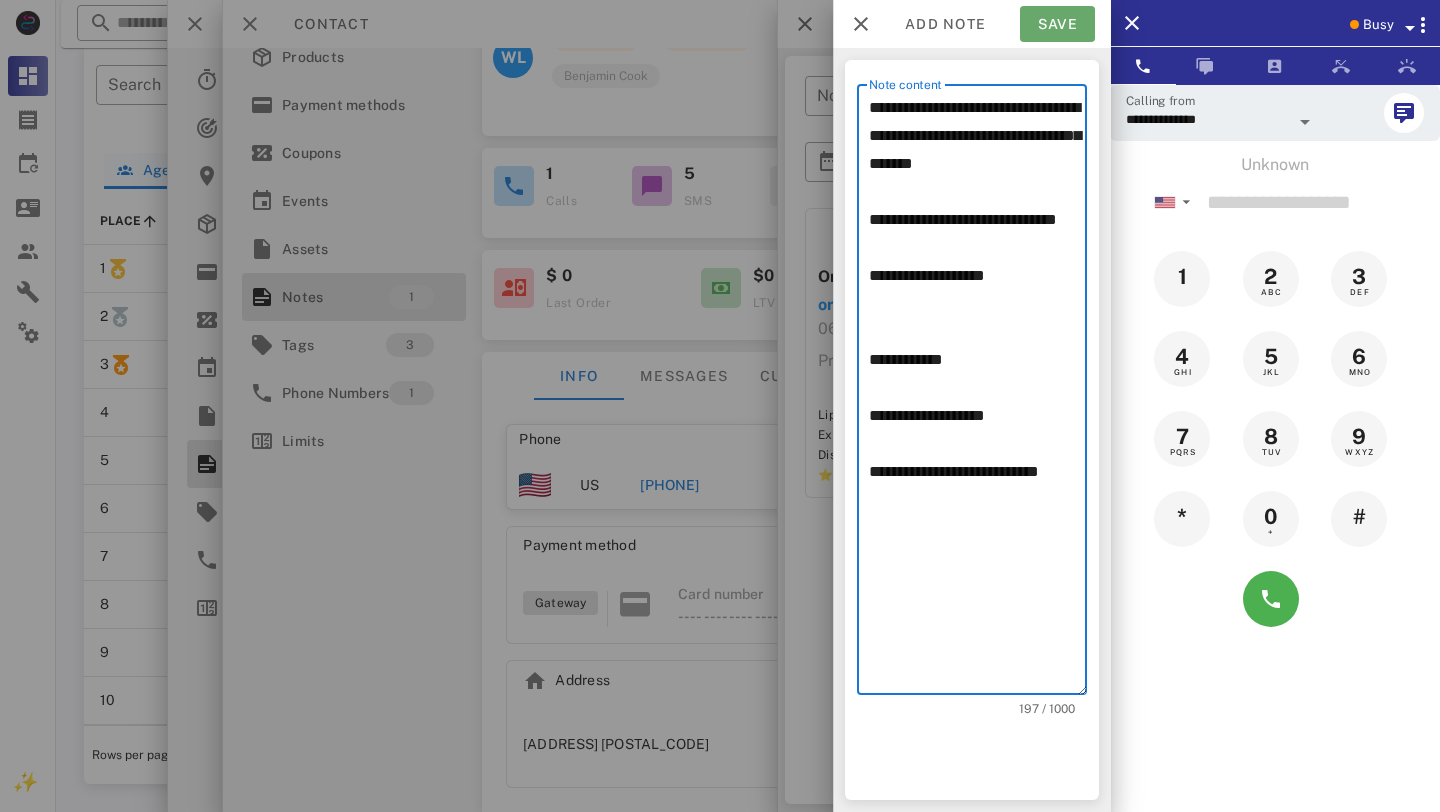click on "Save" at bounding box center [1057, 24] 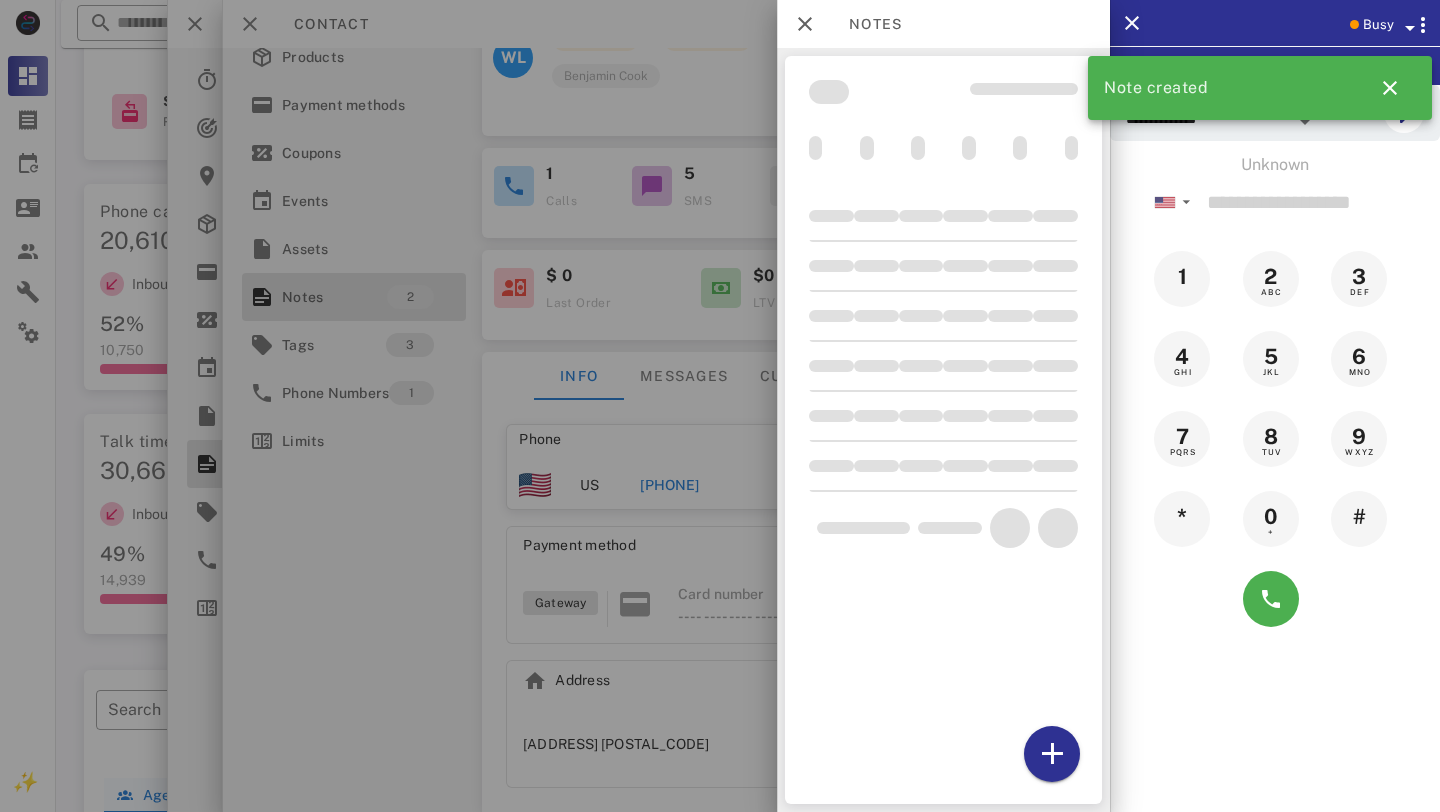 scroll, scrollTop: 402, scrollLeft: 0, axis: vertical 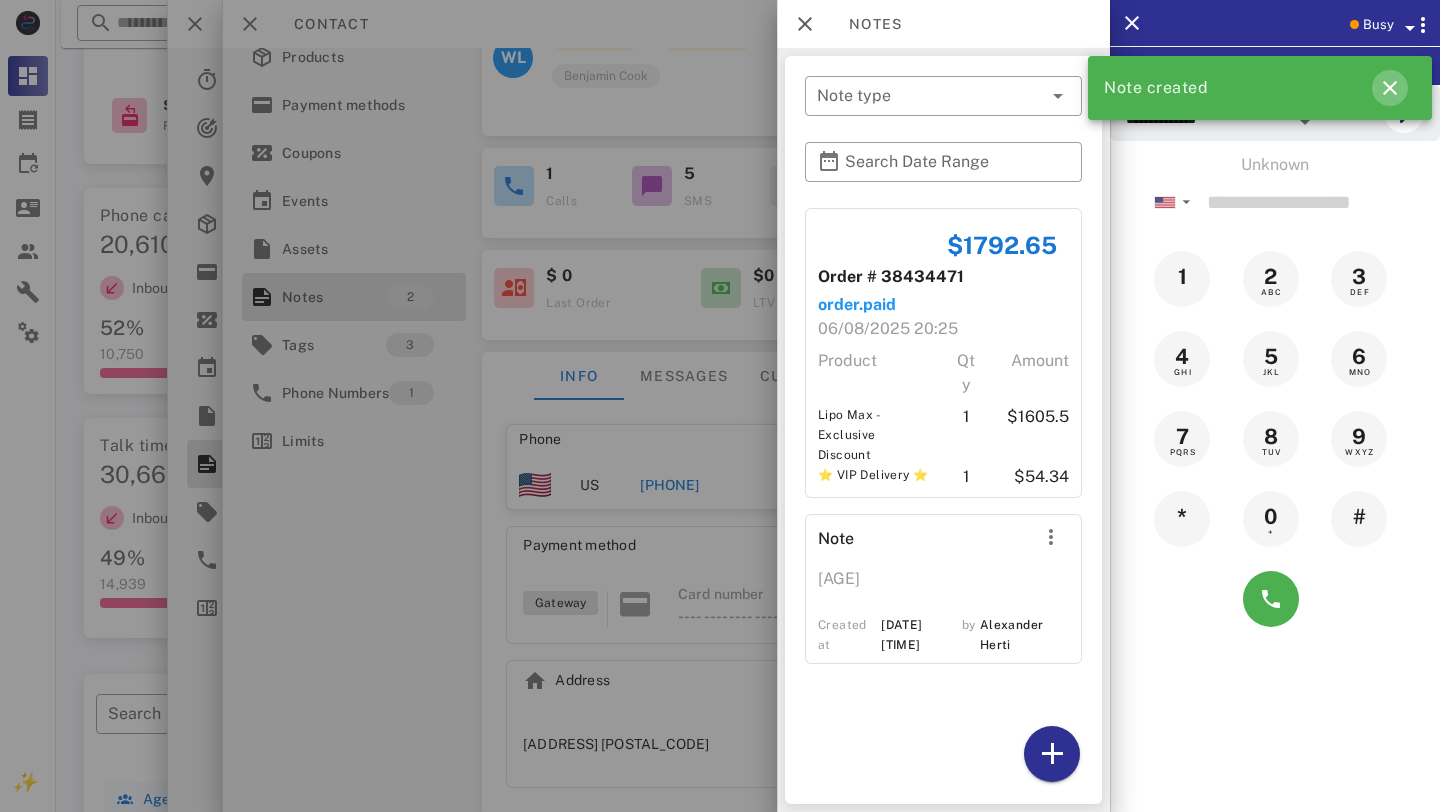 click at bounding box center (1390, 88) 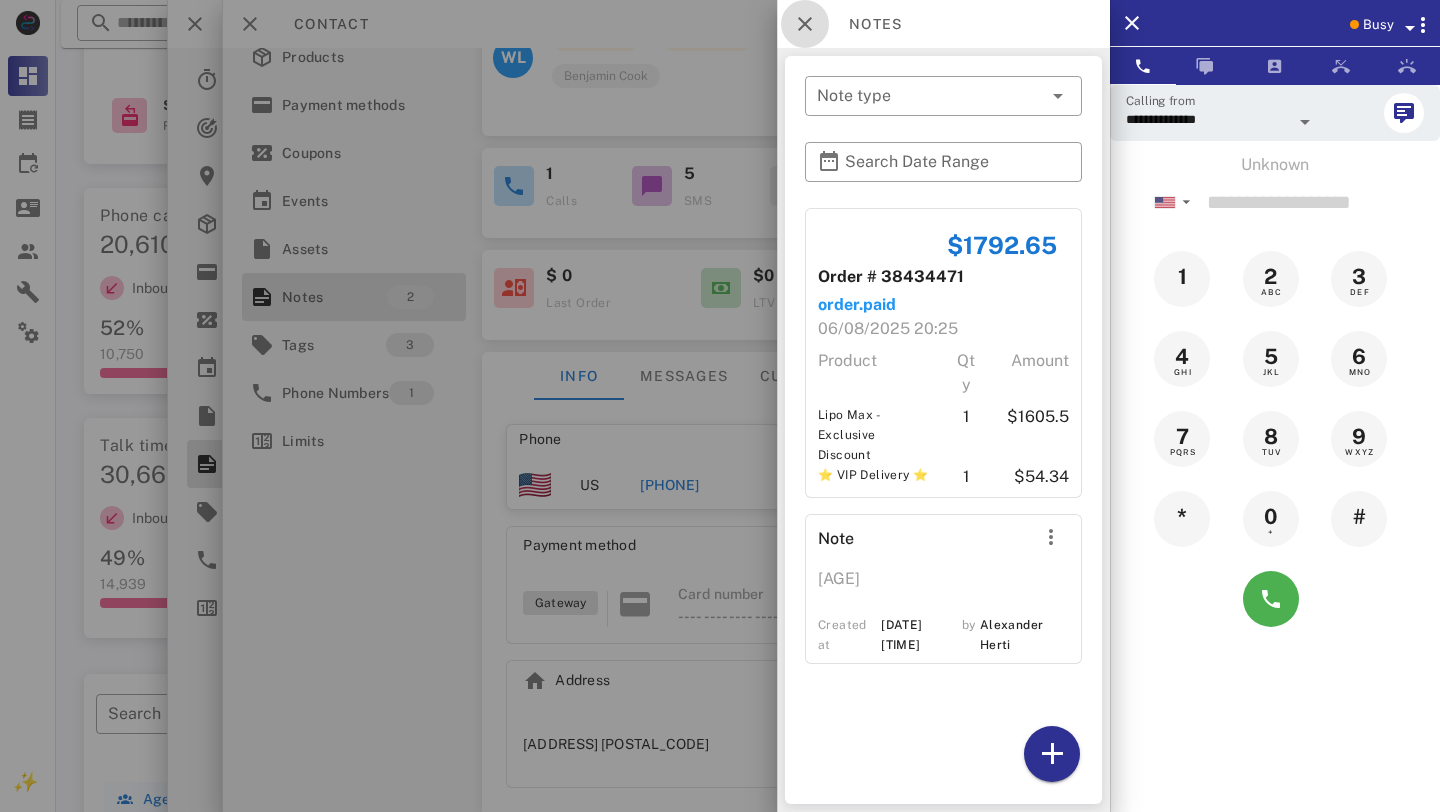 click at bounding box center [805, 24] 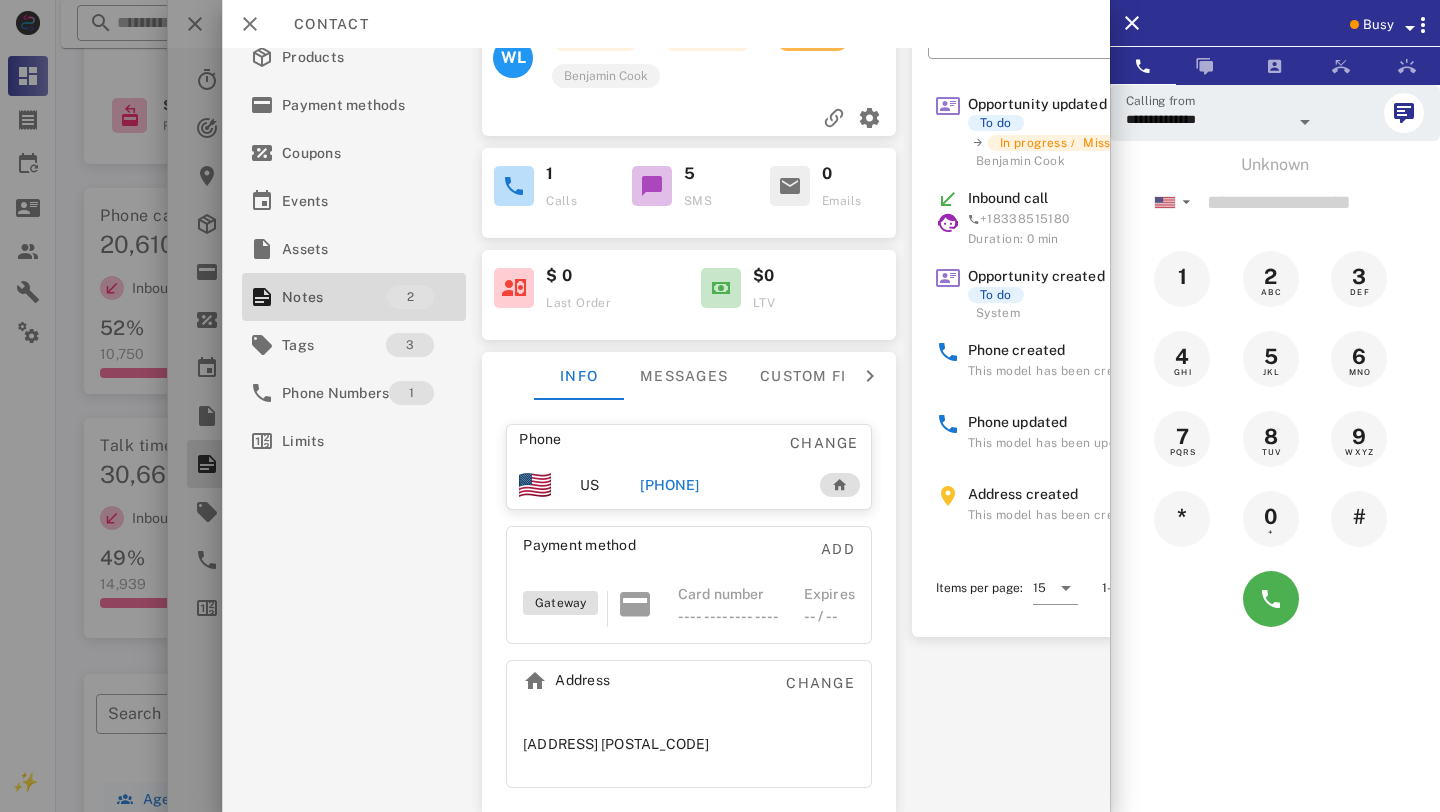 scroll, scrollTop: 0, scrollLeft: 0, axis: both 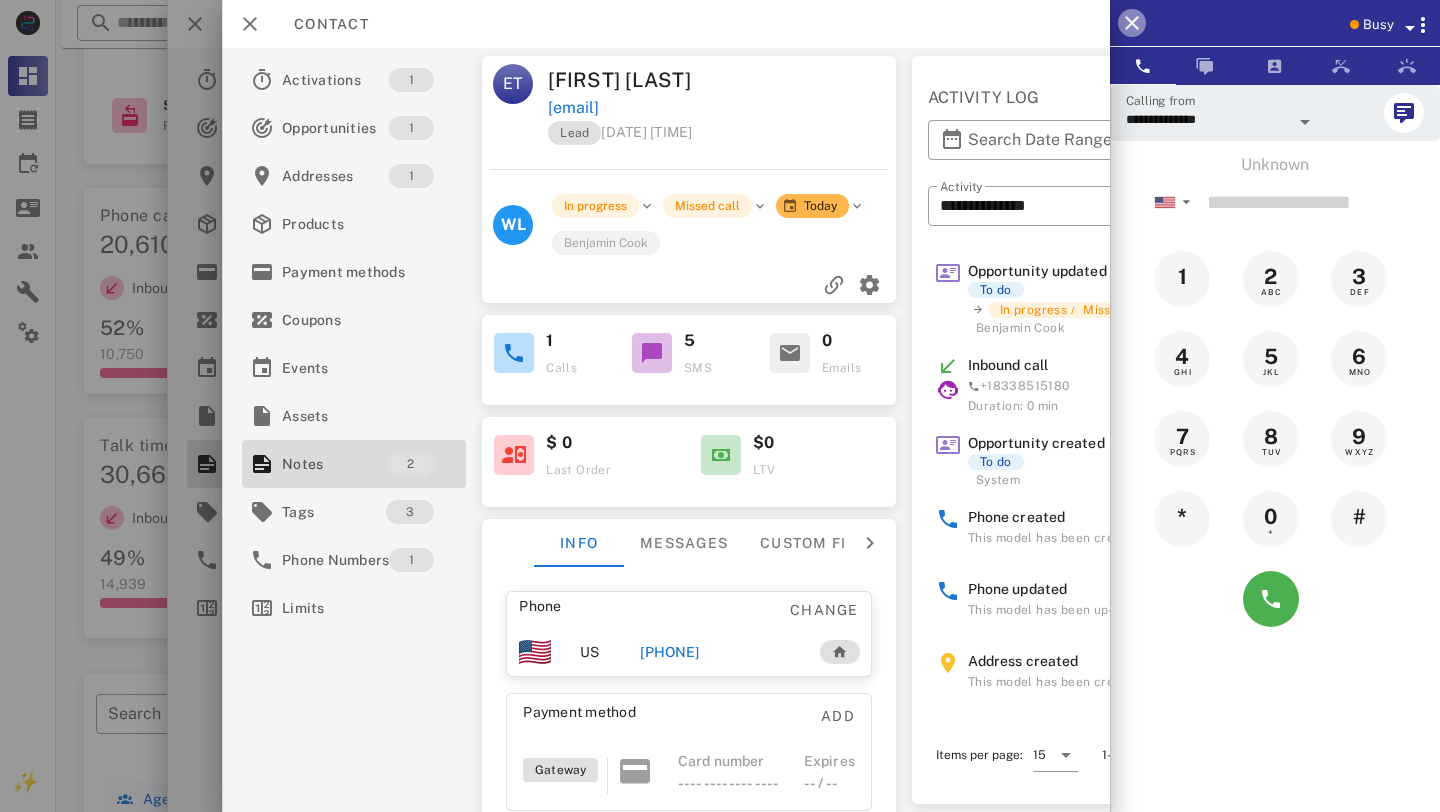 click at bounding box center [1132, 23] 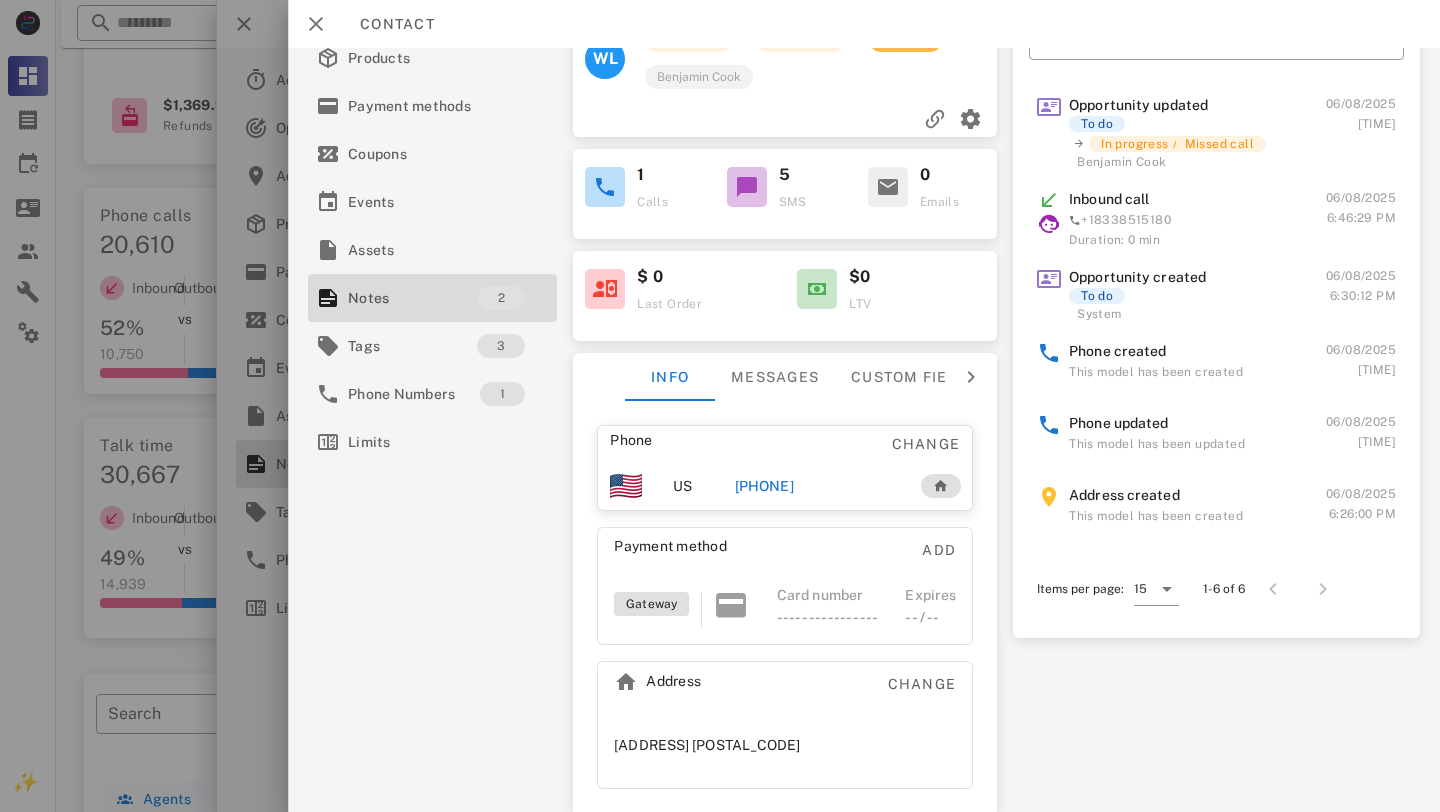 scroll, scrollTop: 168, scrollLeft: 0, axis: vertical 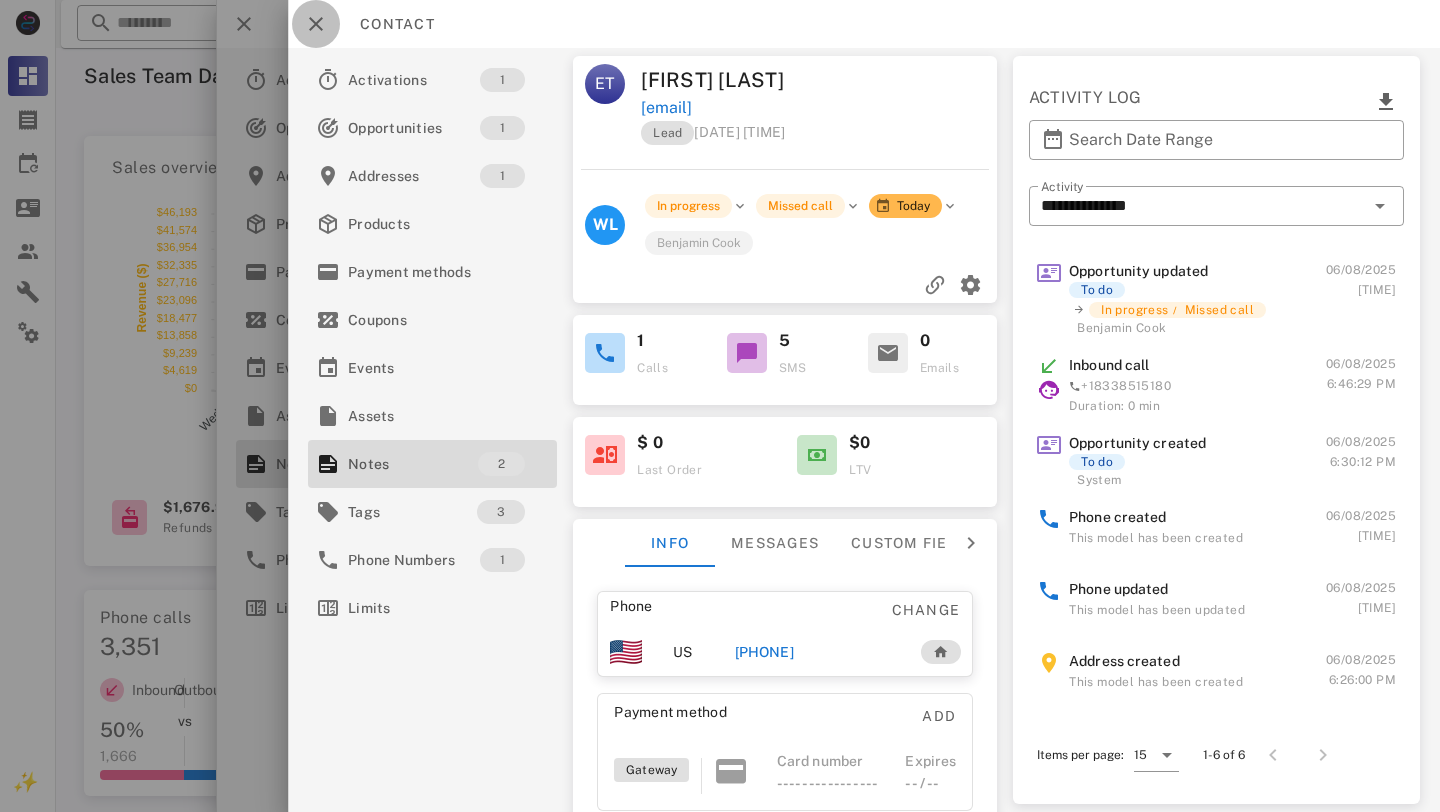 click at bounding box center (316, 24) 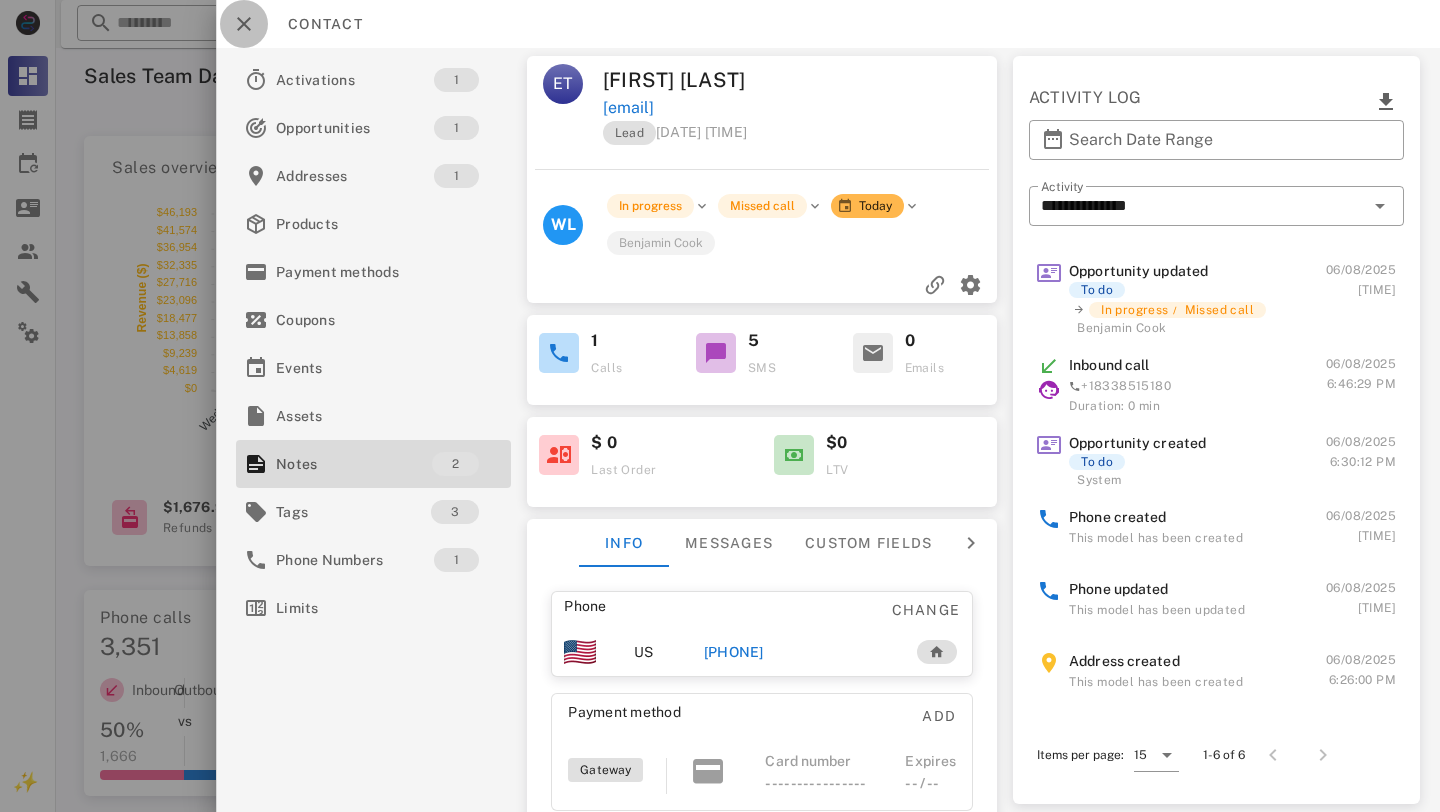 click at bounding box center (244, 24) 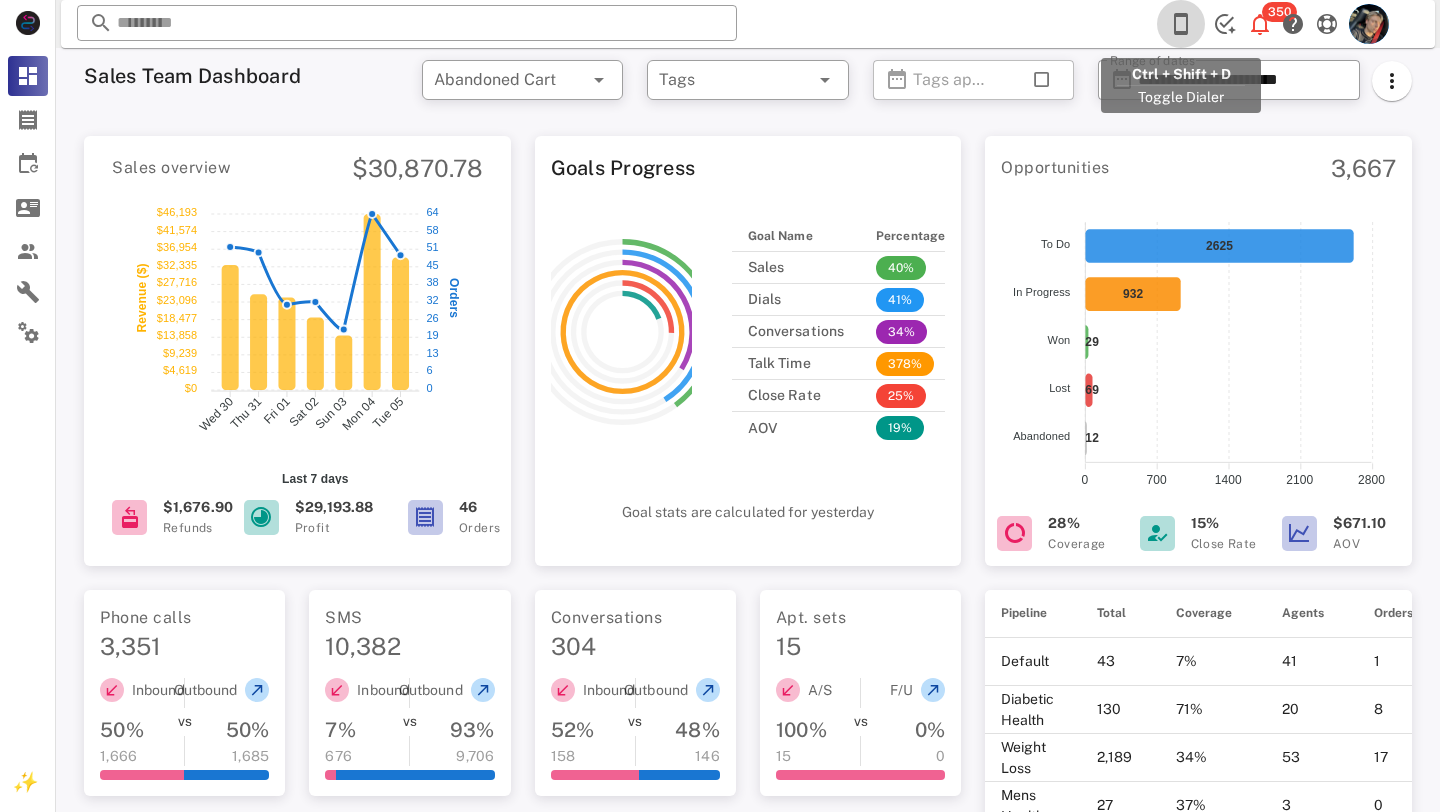 click at bounding box center (1181, 24) 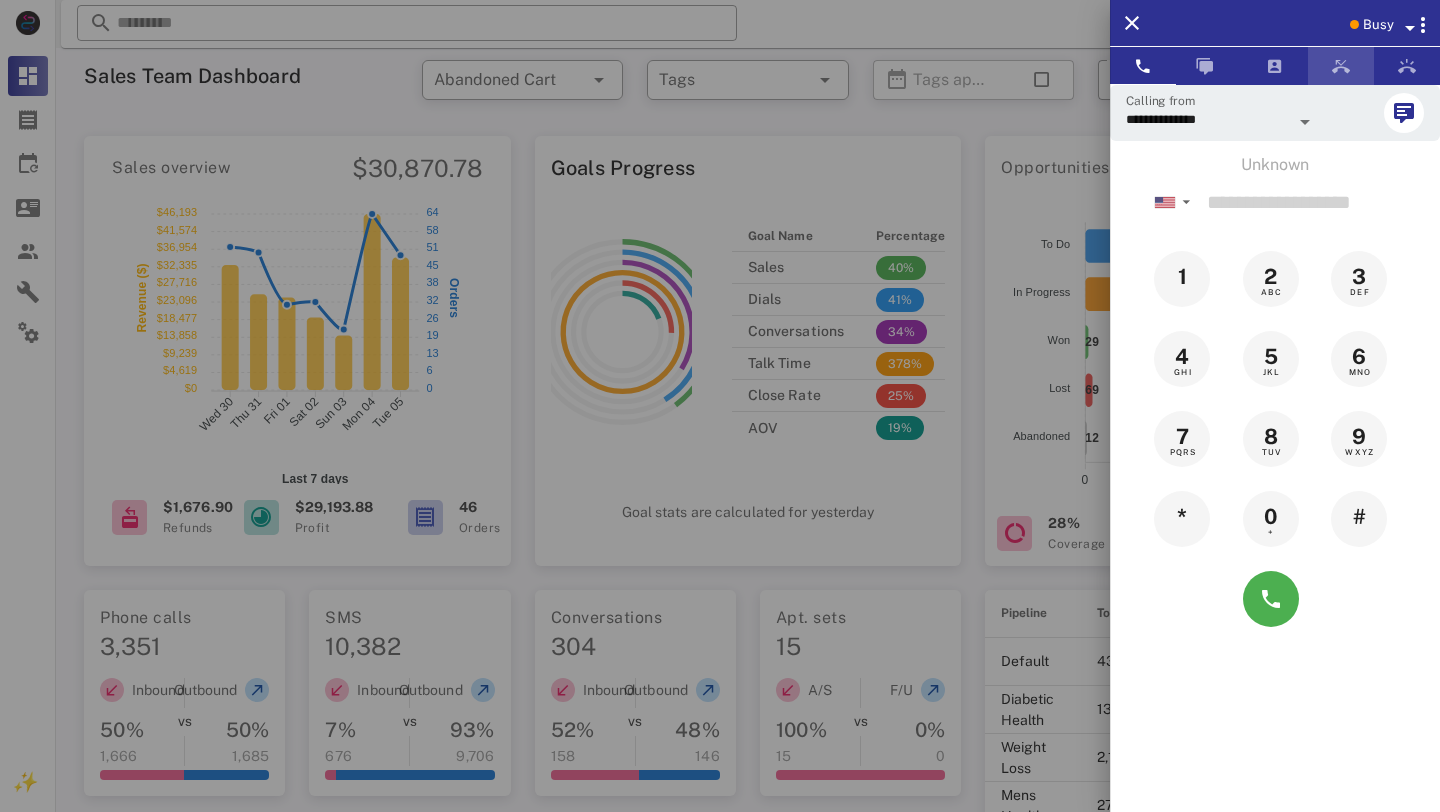 click at bounding box center (1341, 66) 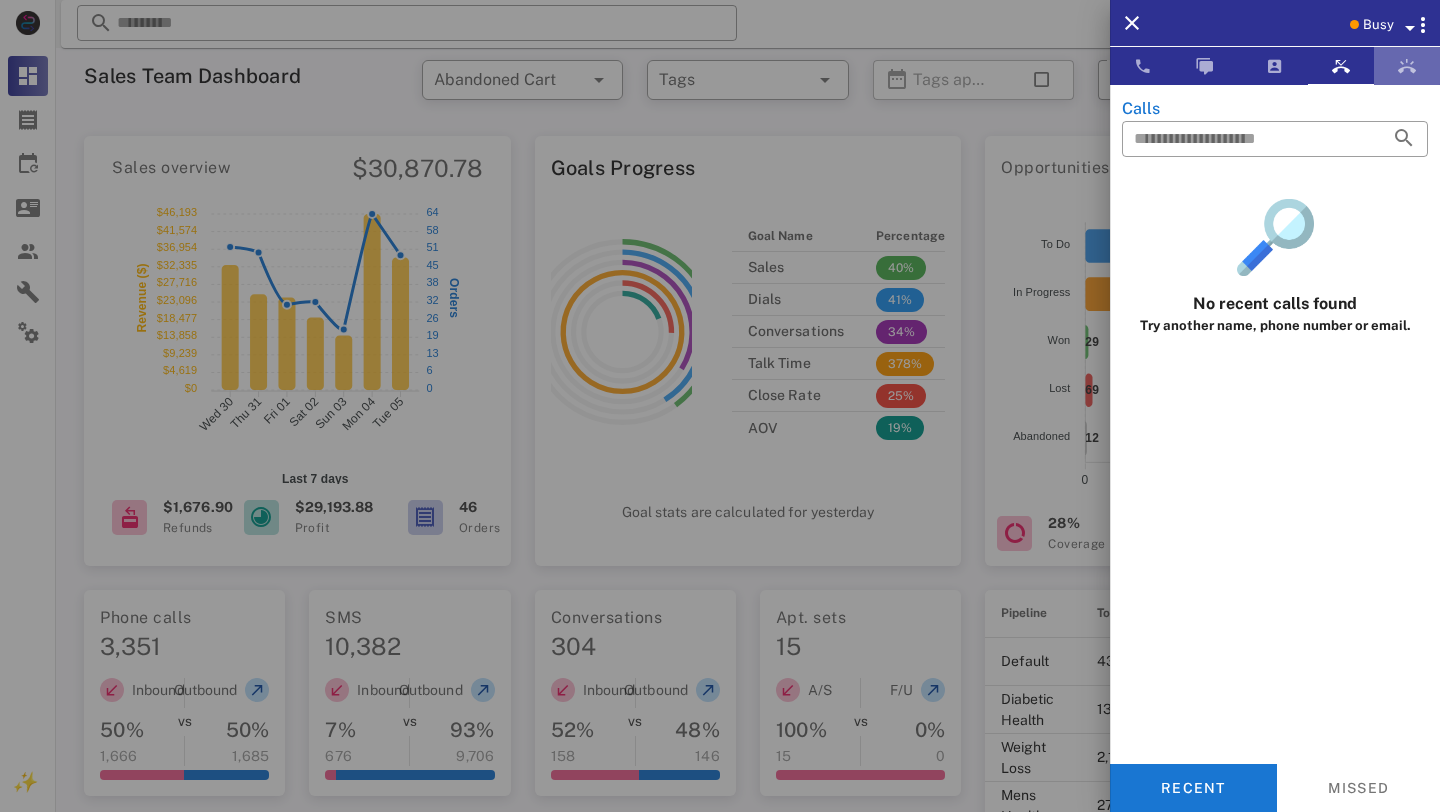click at bounding box center [1407, 66] 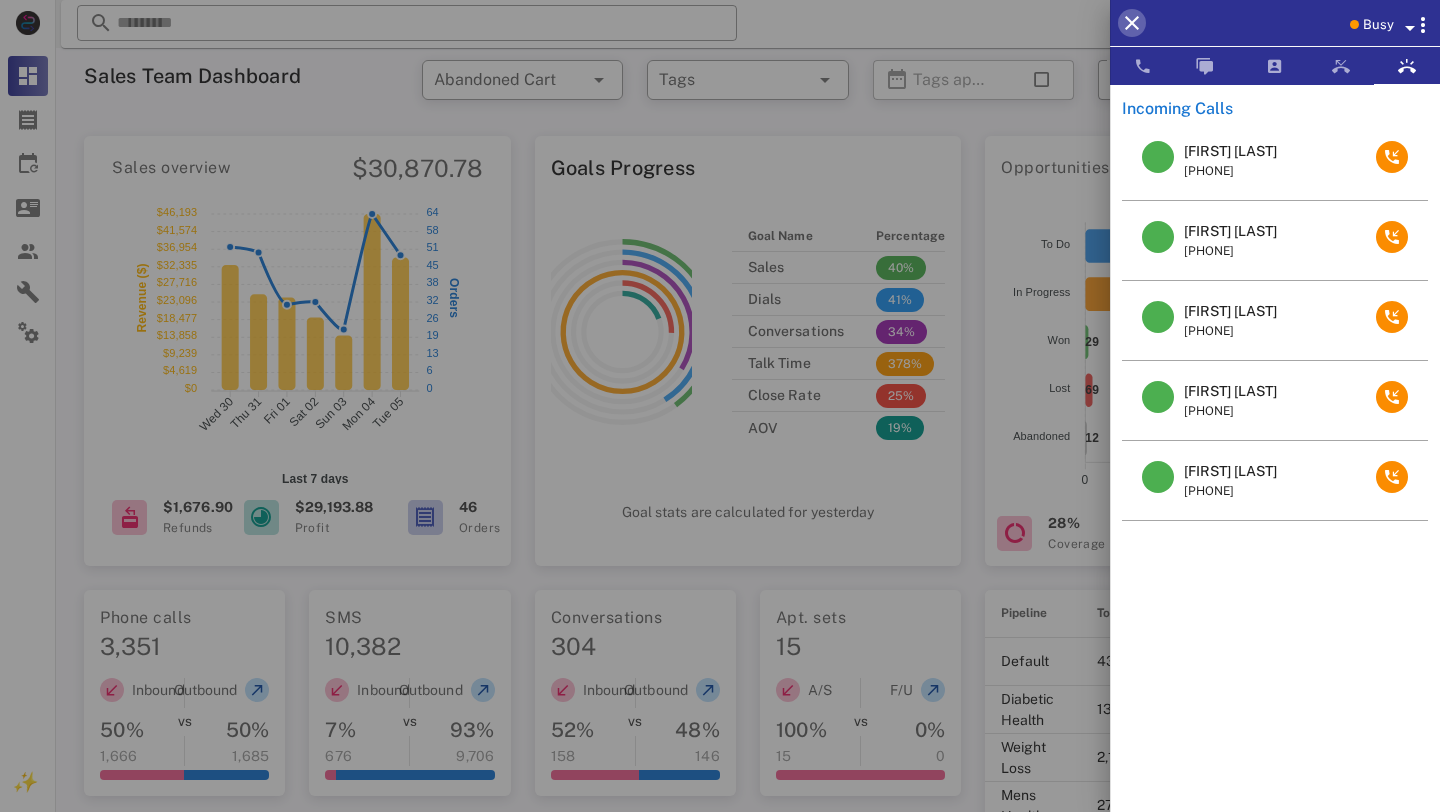 click at bounding box center (1132, 23) 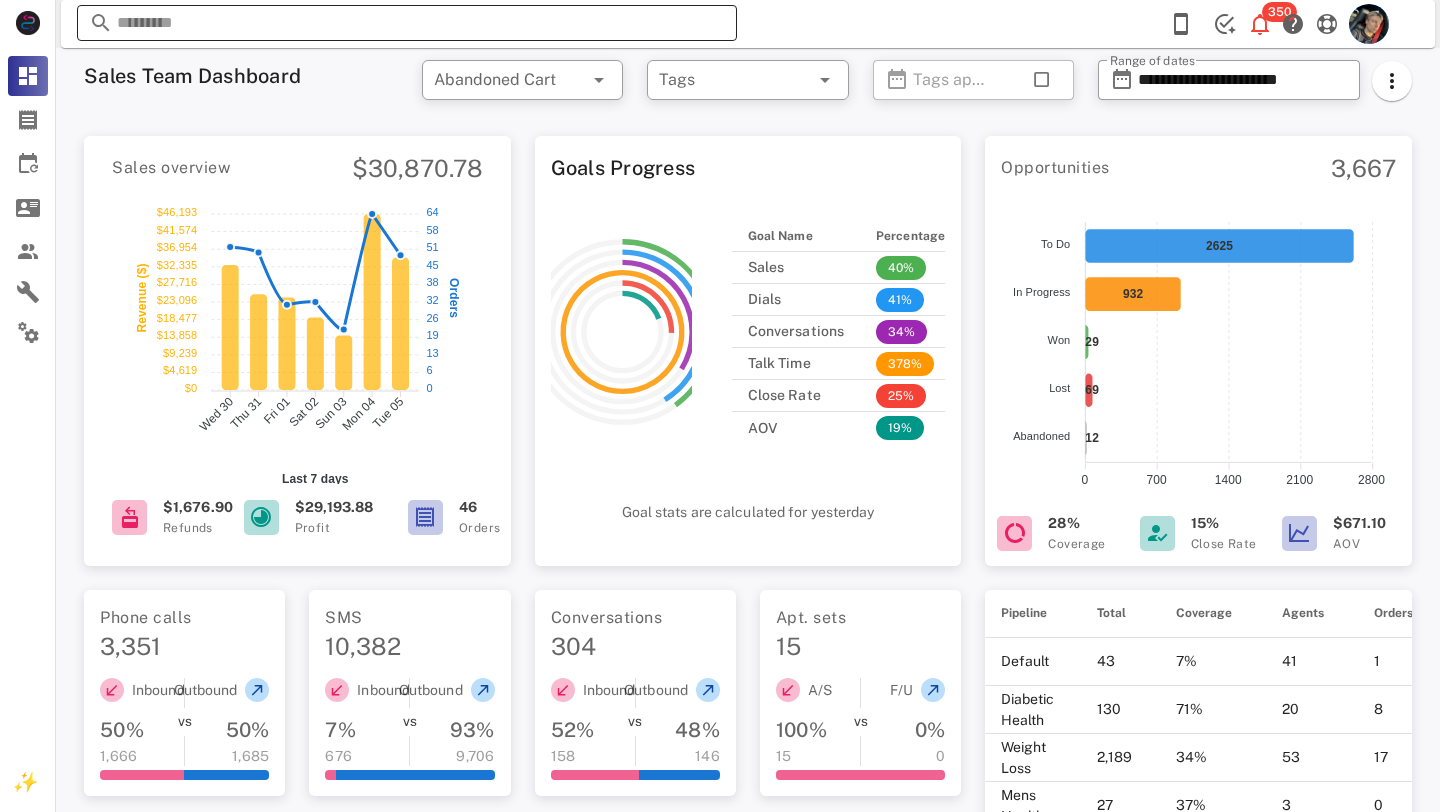 click at bounding box center [407, 23] 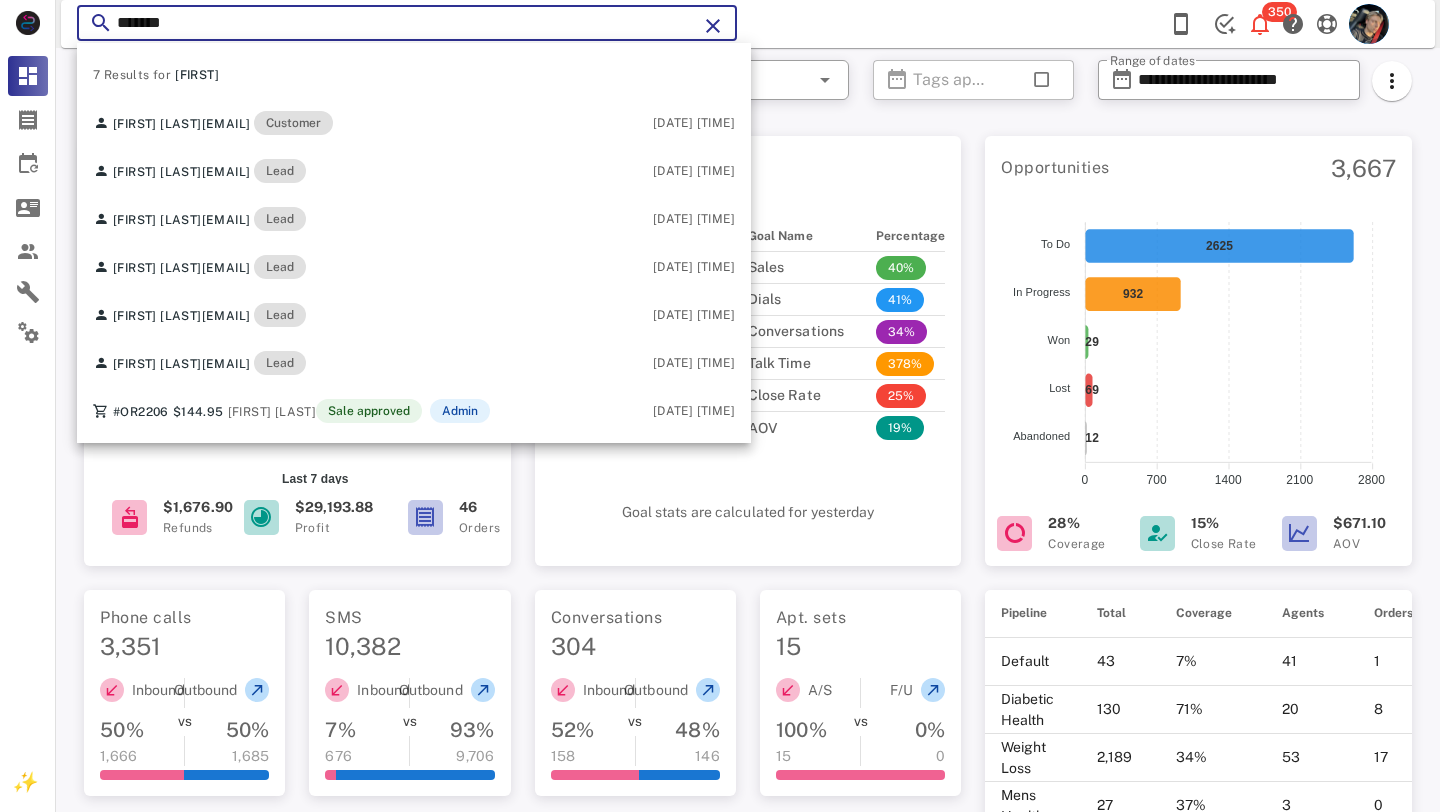 type on "*******" 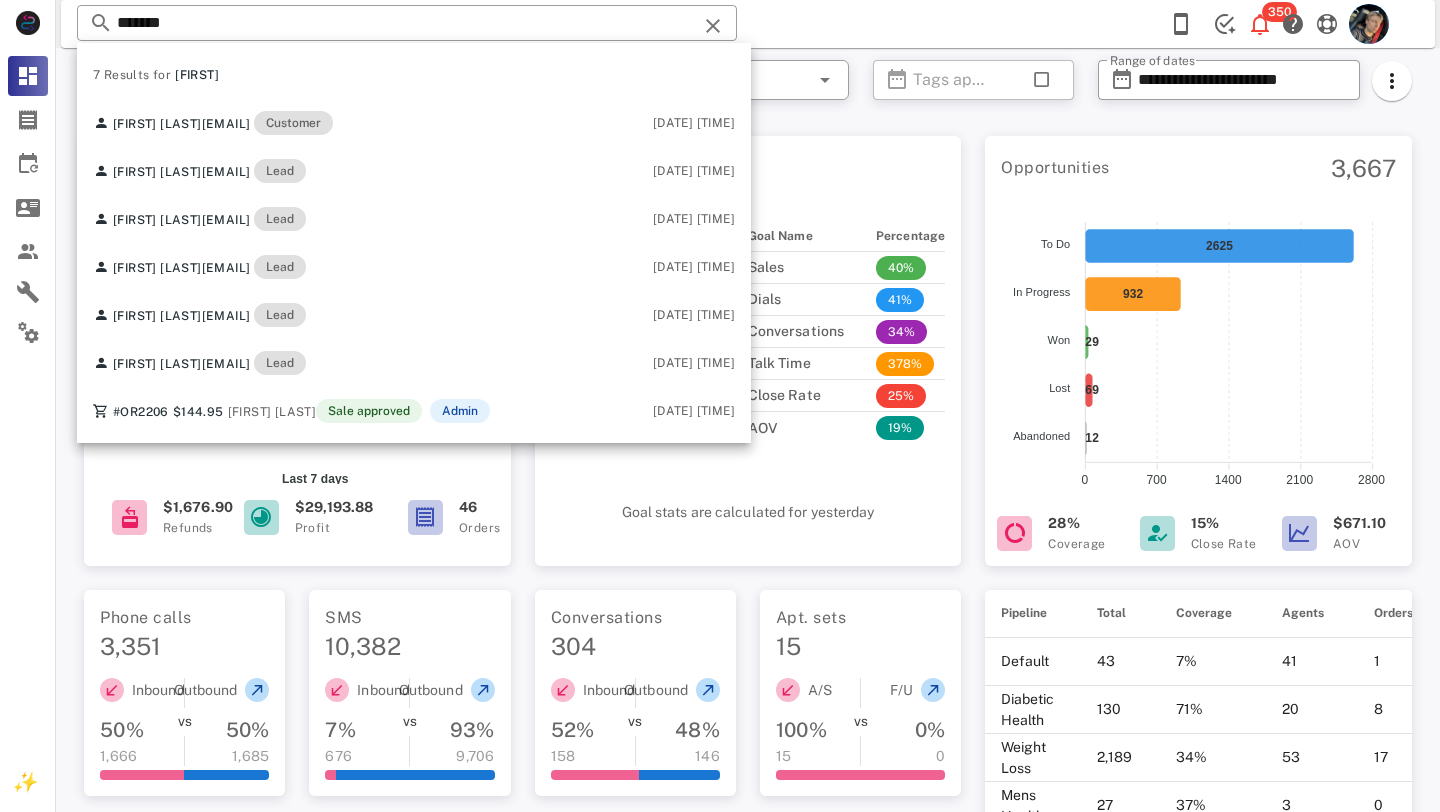 click on "​ Tags applied on" at bounding box center [973, 86] 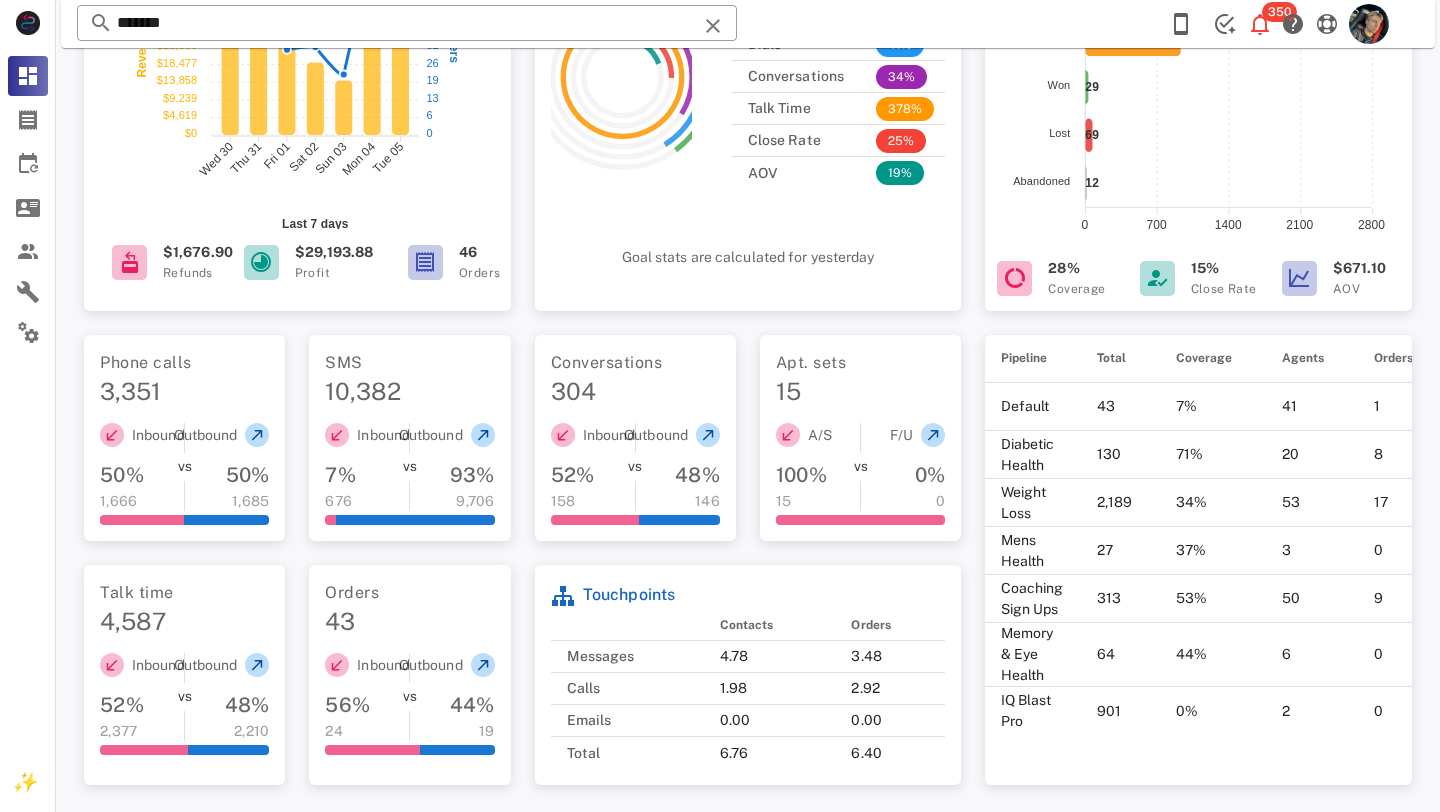 scroll, scrollTop: 252, scrollLeft: 0, axis: vertical 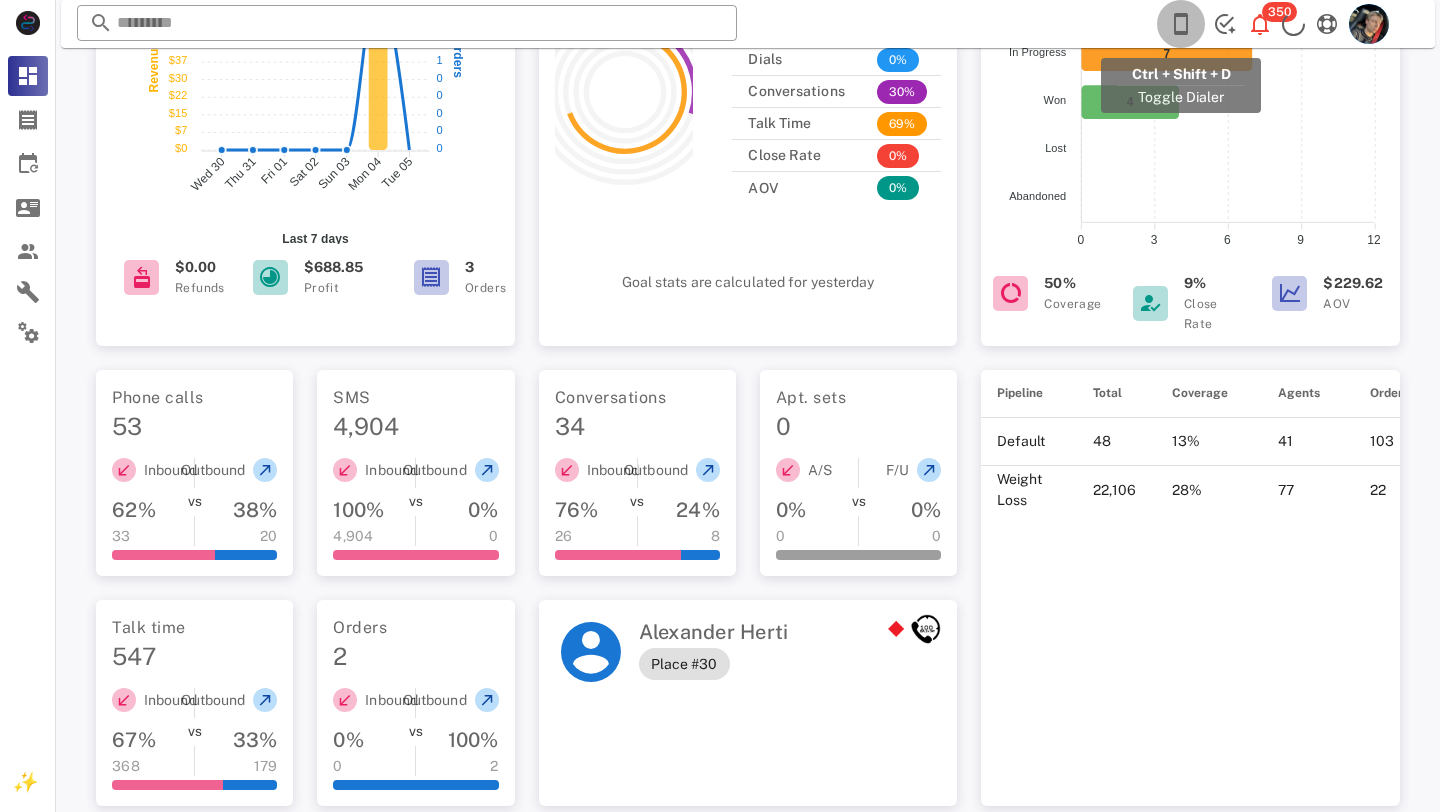 click at bounding box center [1181, 24] 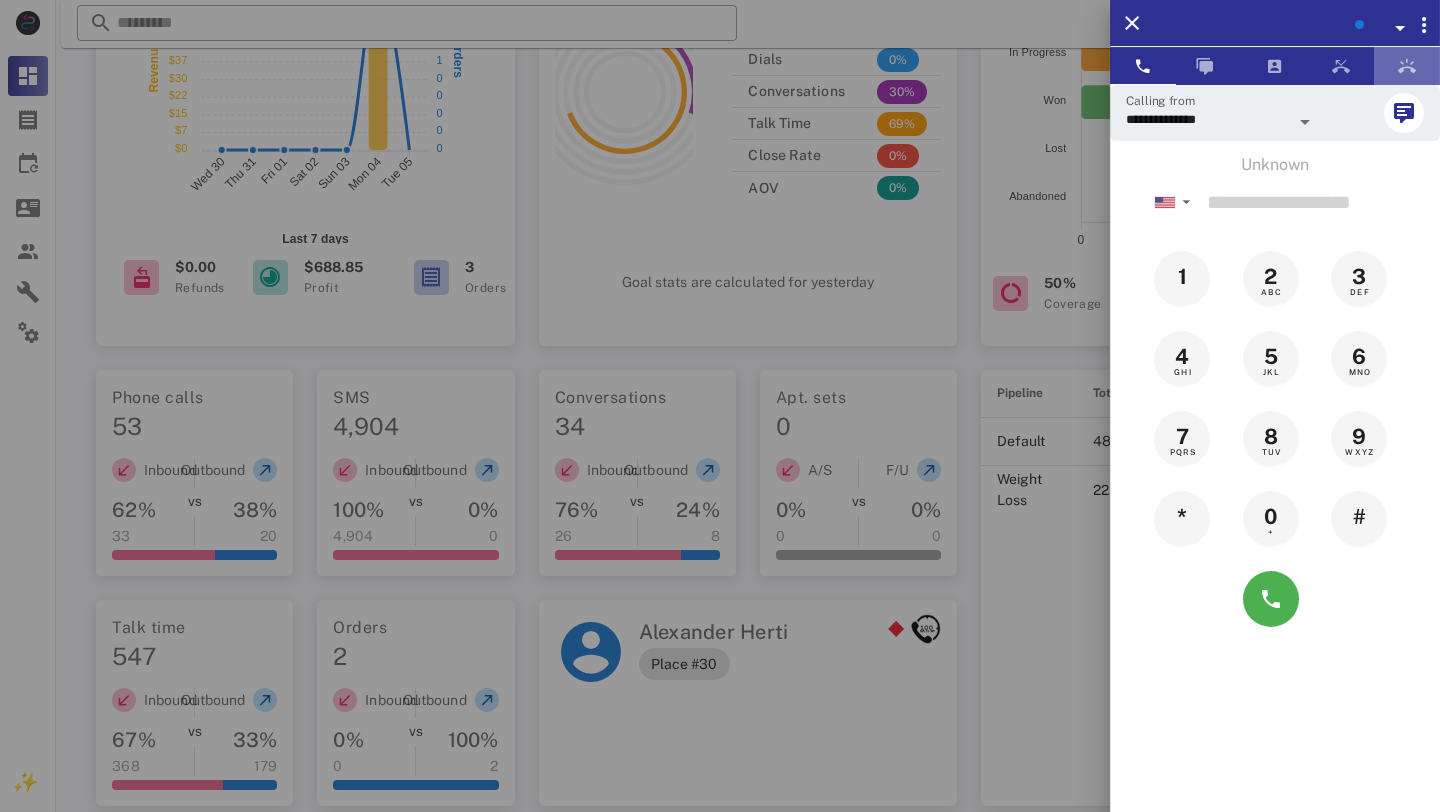 click at bounding box center (1407, 66) 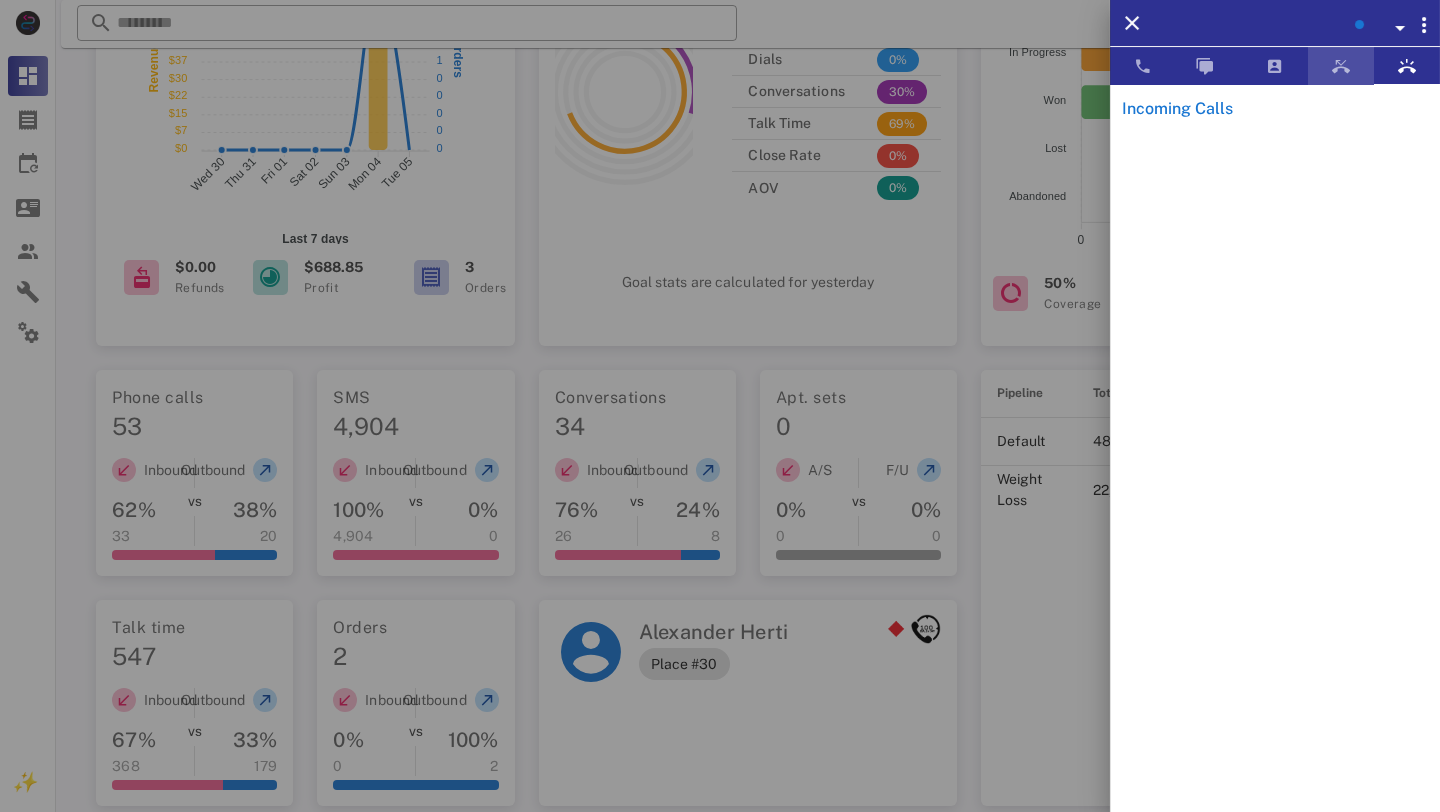 click at bounding box center [1341, 66] 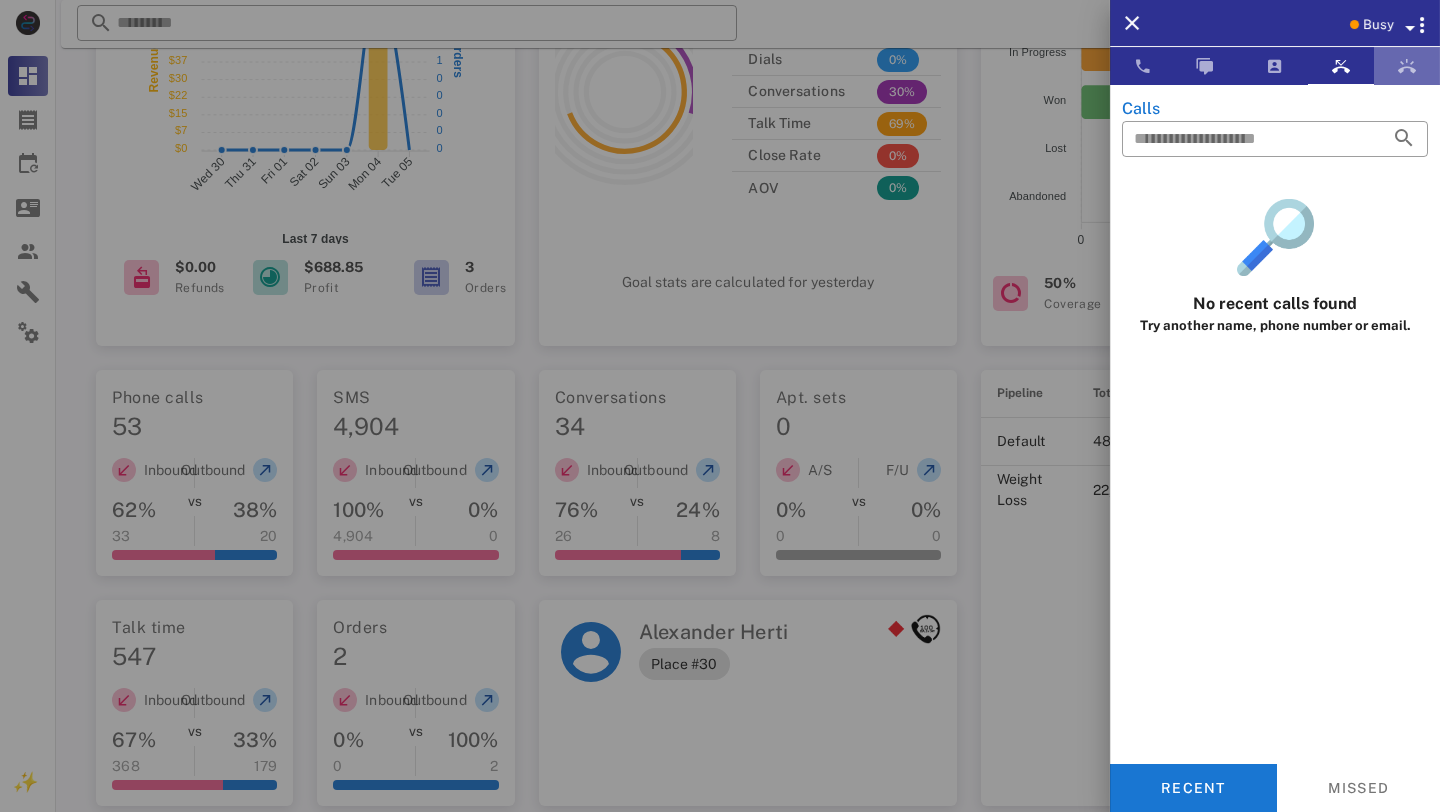 click at bounding box center (1407, 66) 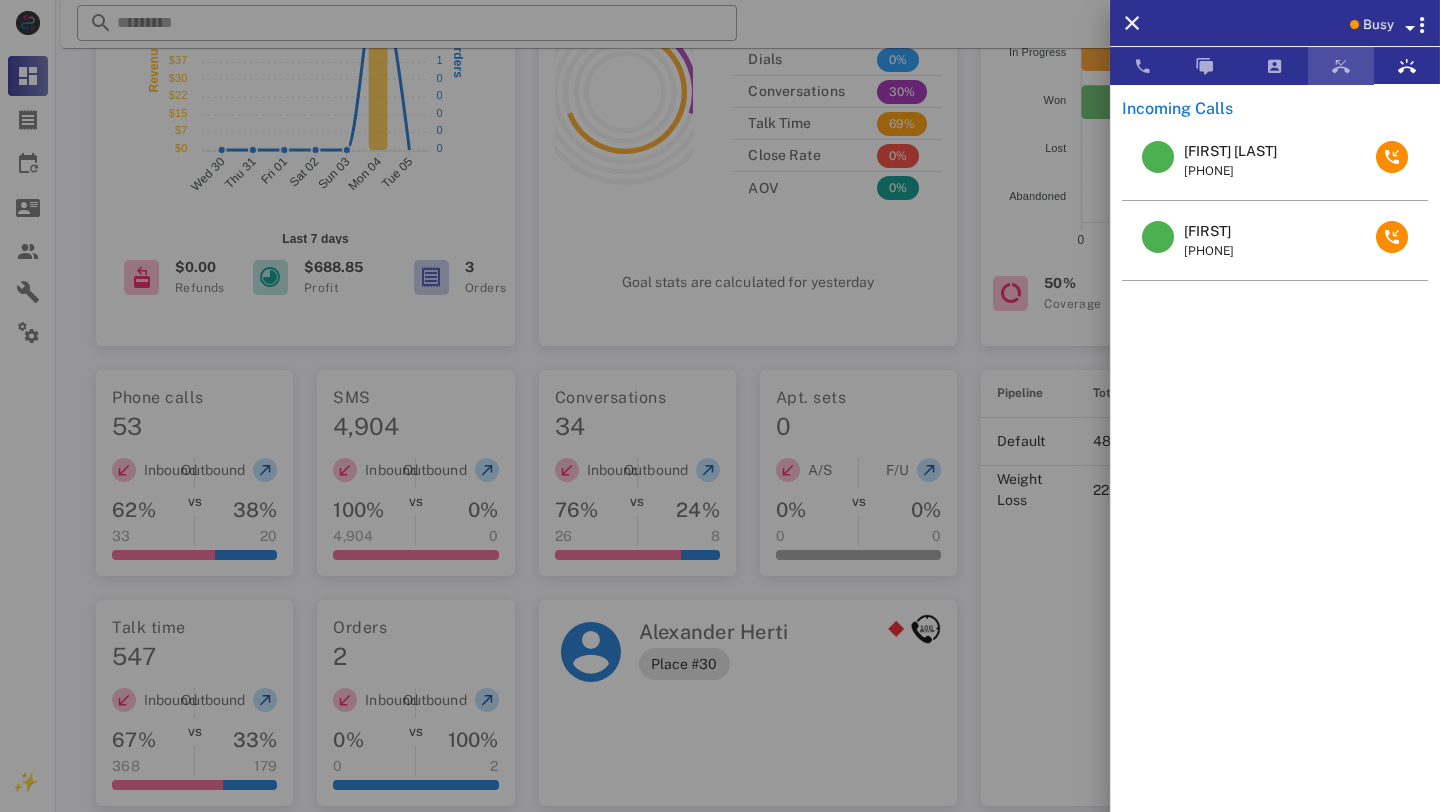 click at bounding box center [1341, 66] 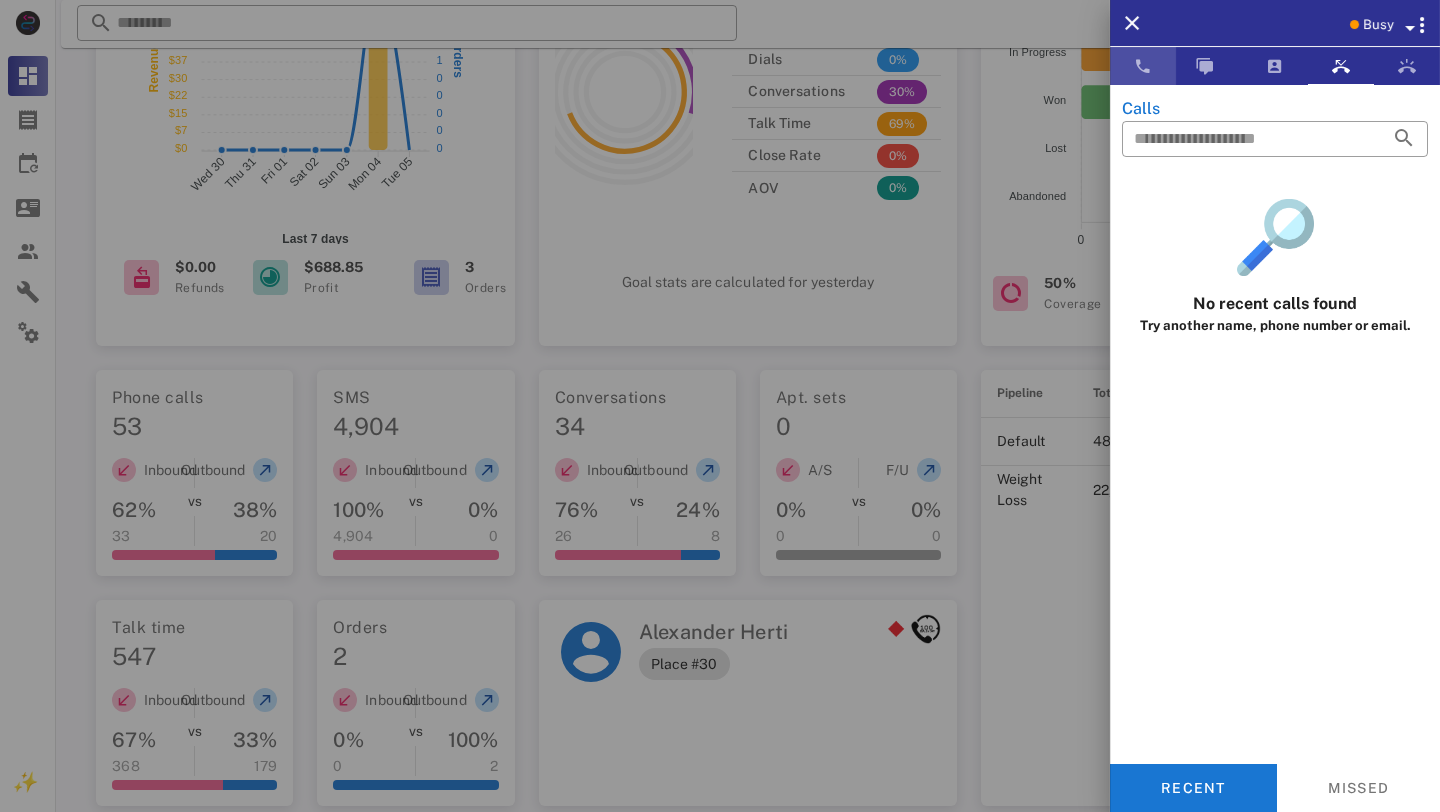 click at bounding box center (1143, 66) 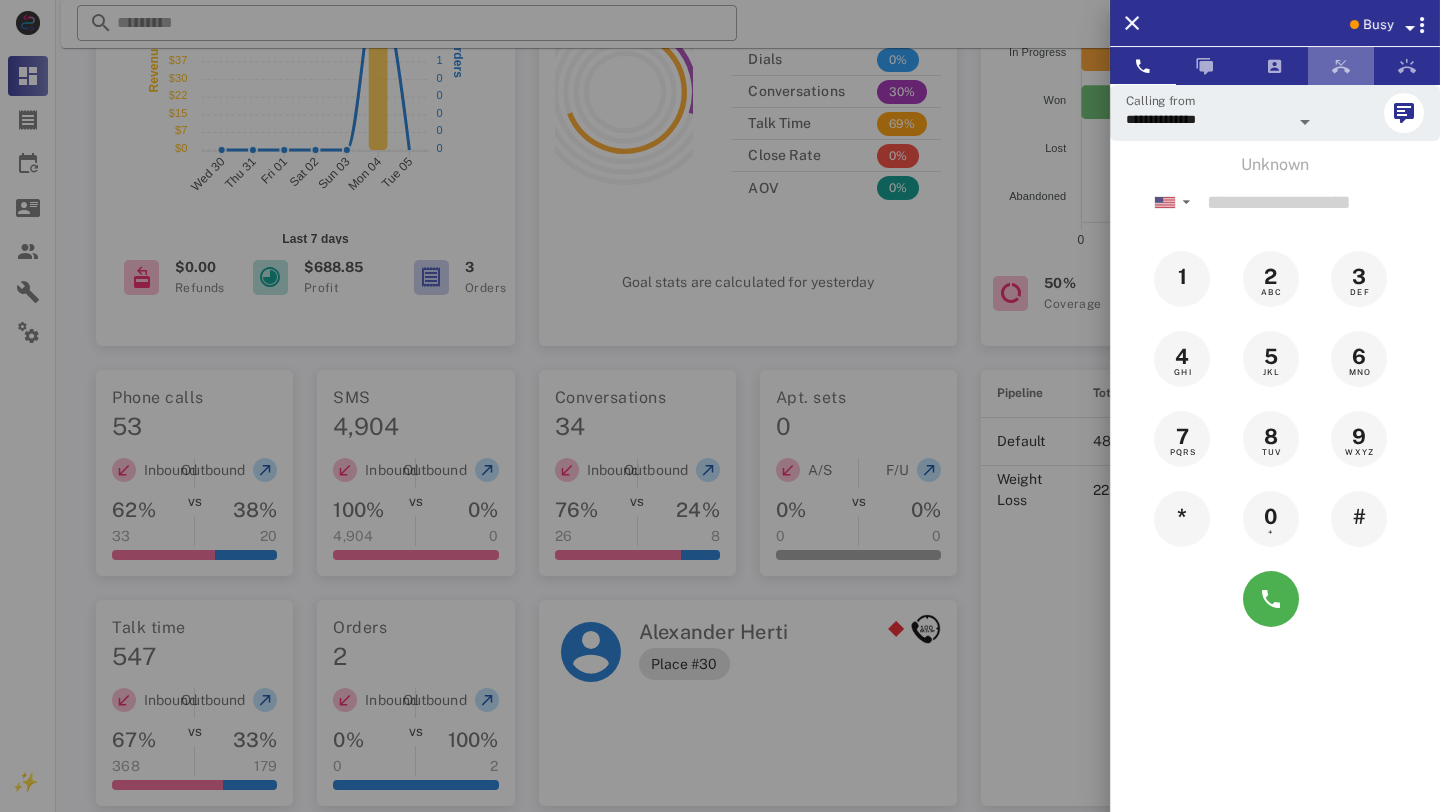 click at bounding box center [1341, 66] 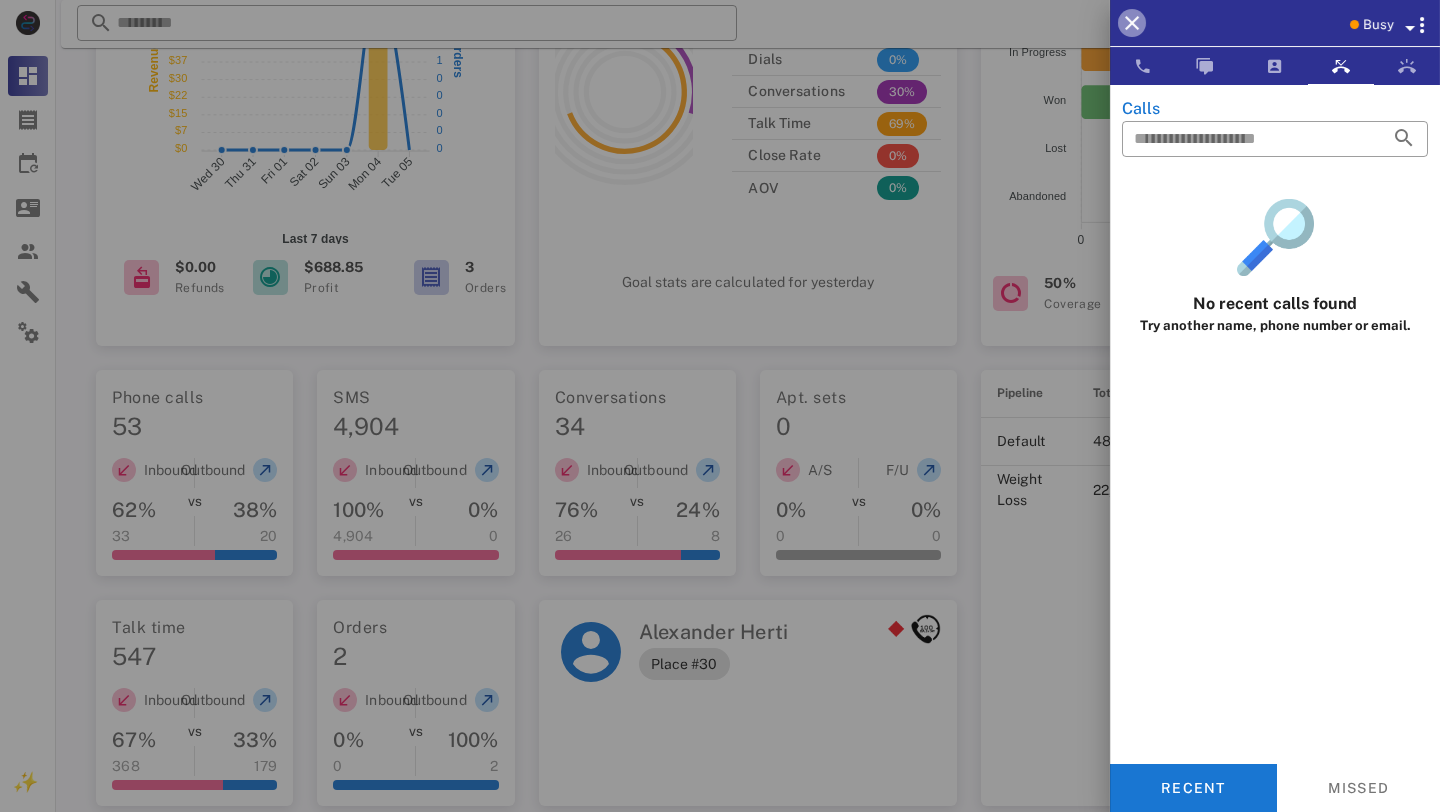 click at bounding box center [1132, 23] 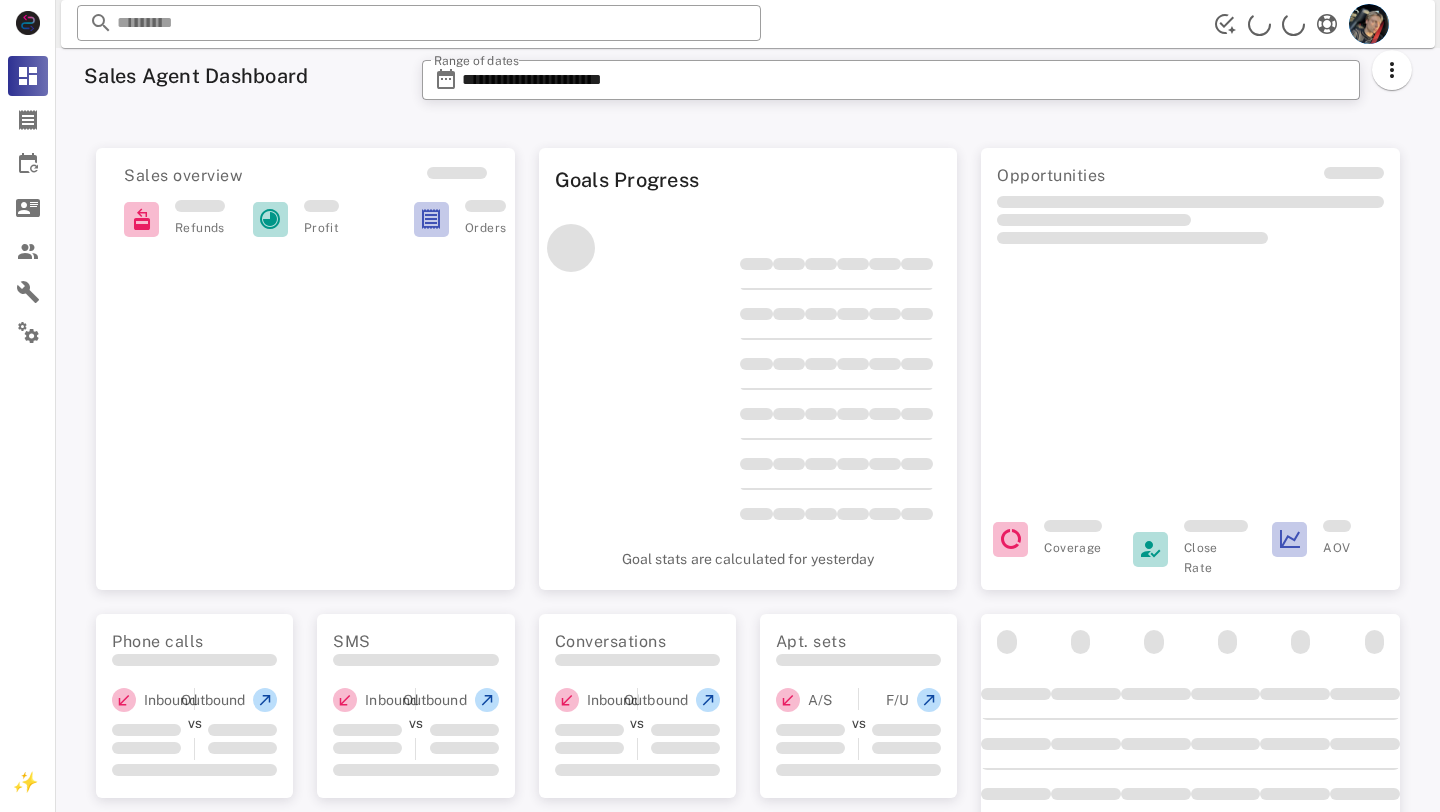 scroll, scrollTop: 252, scrollLeft: 0, axis: vertical 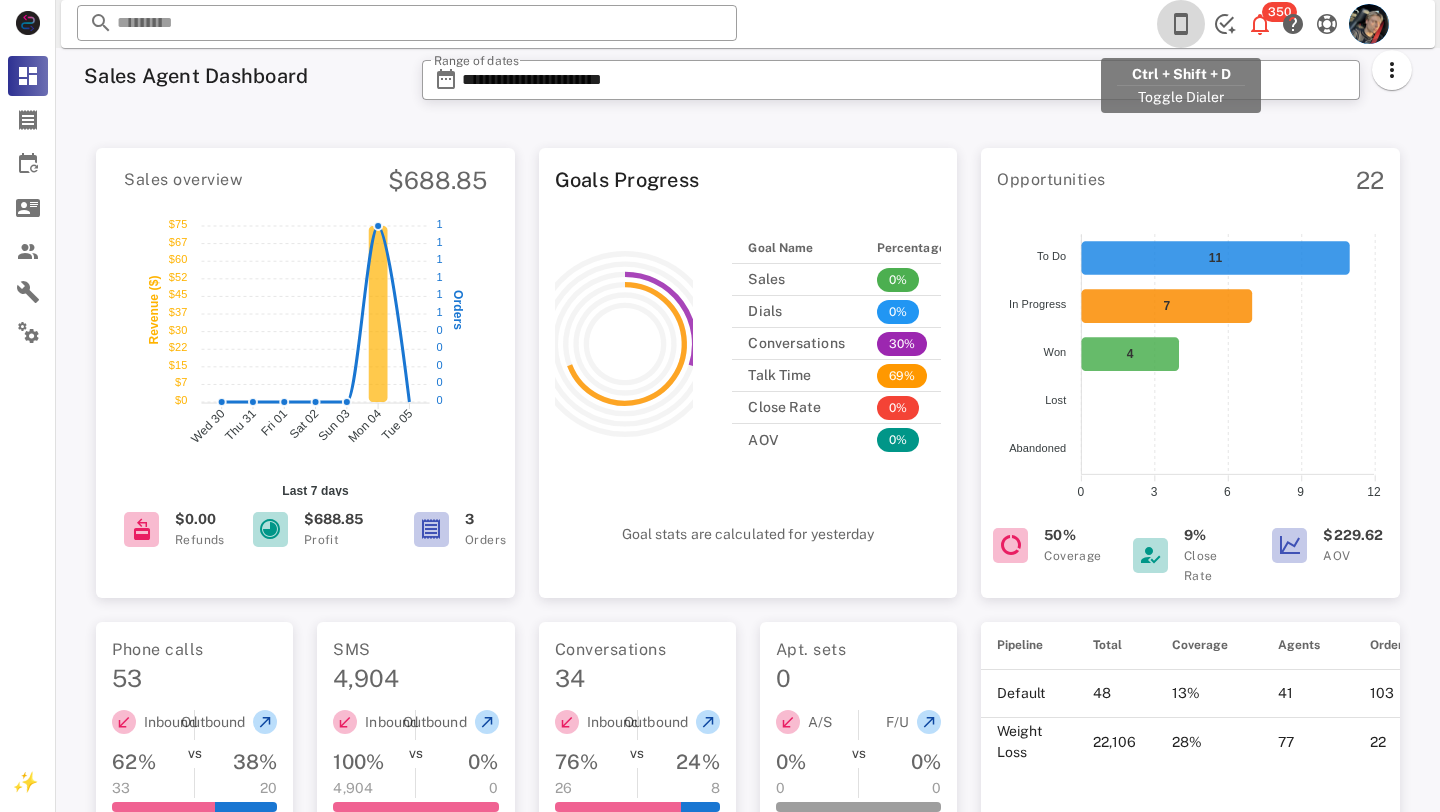 click at bounding box center (1181, 24) 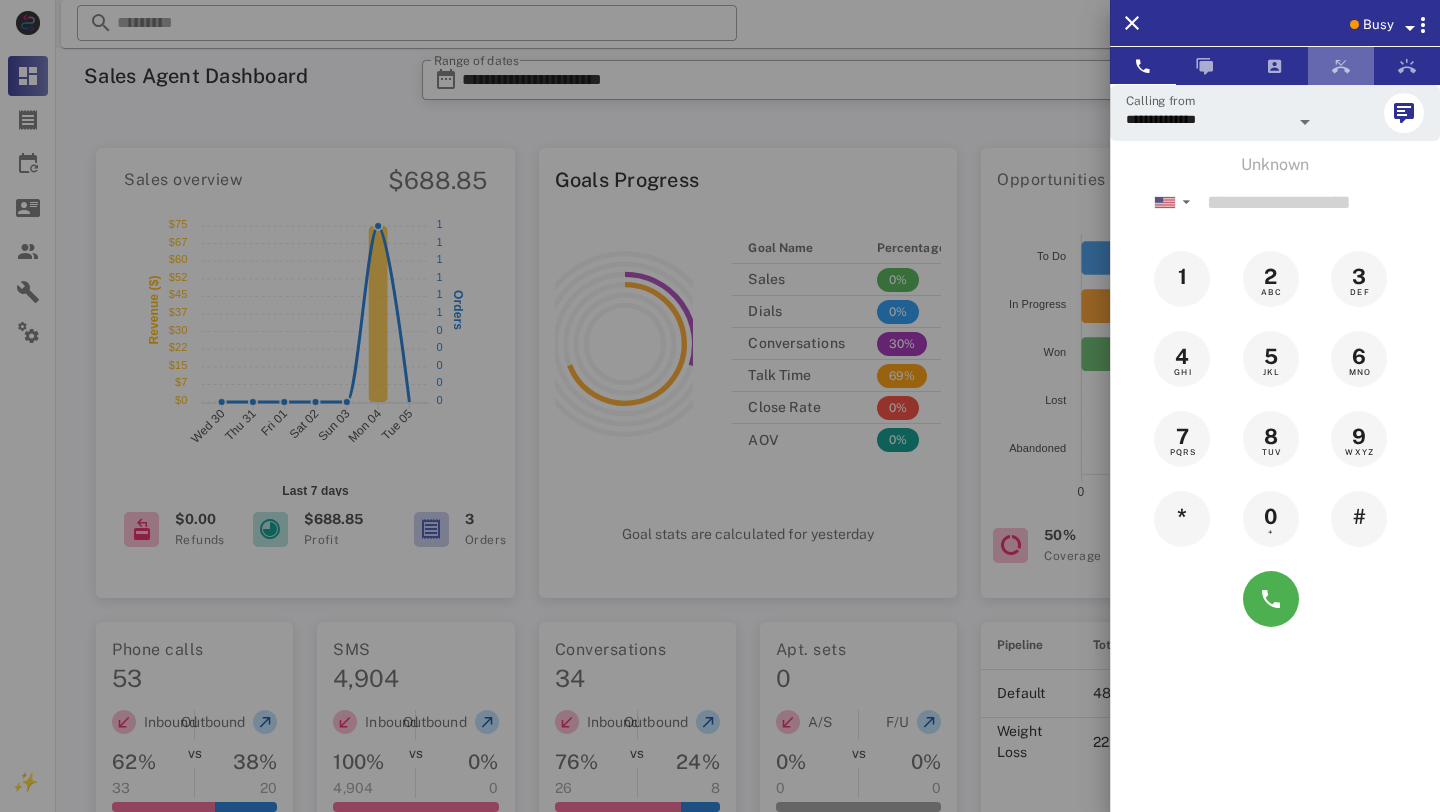 click at bounding box center (1341, 66) 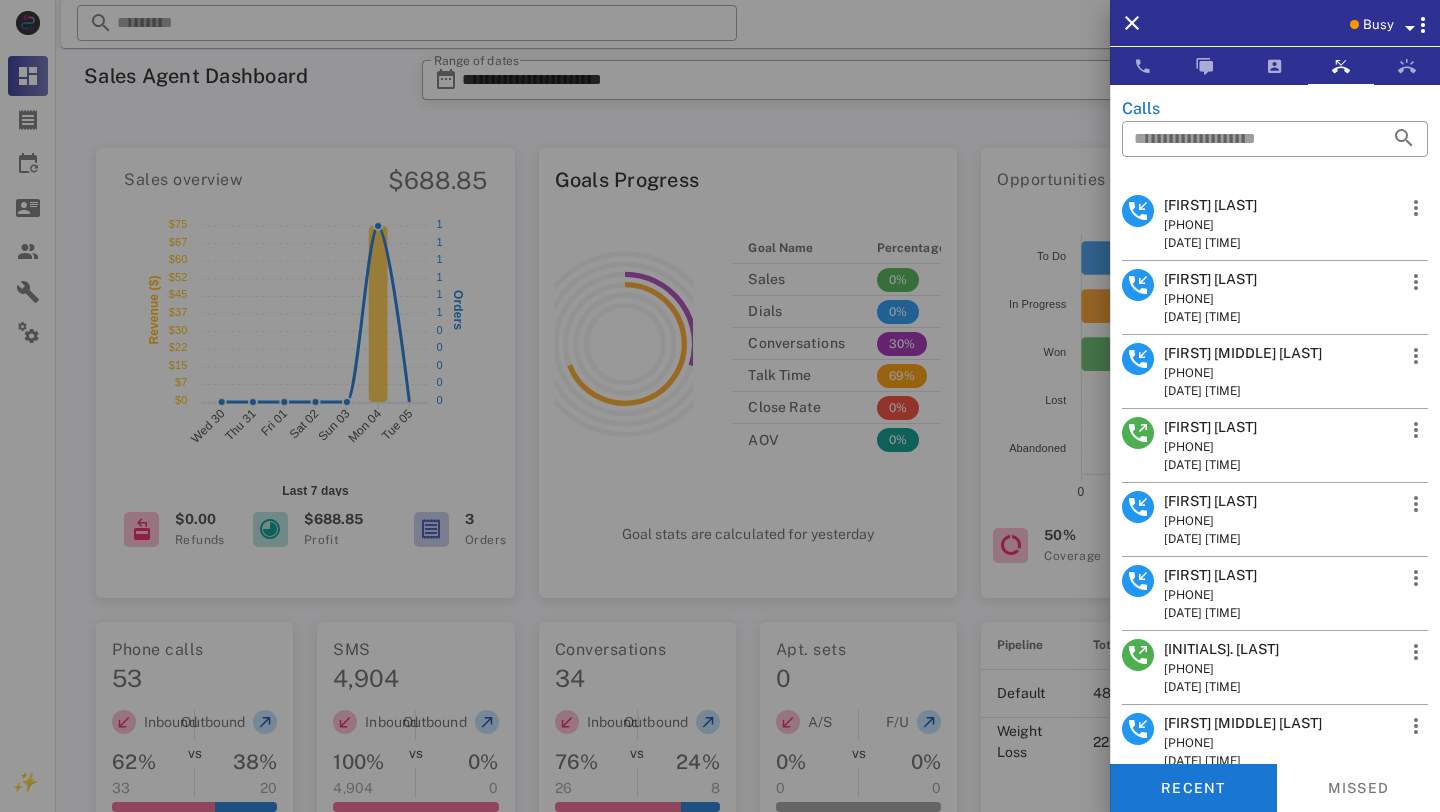 click on "[FIRST] [LAST]" at bounding box center (1210, 205) 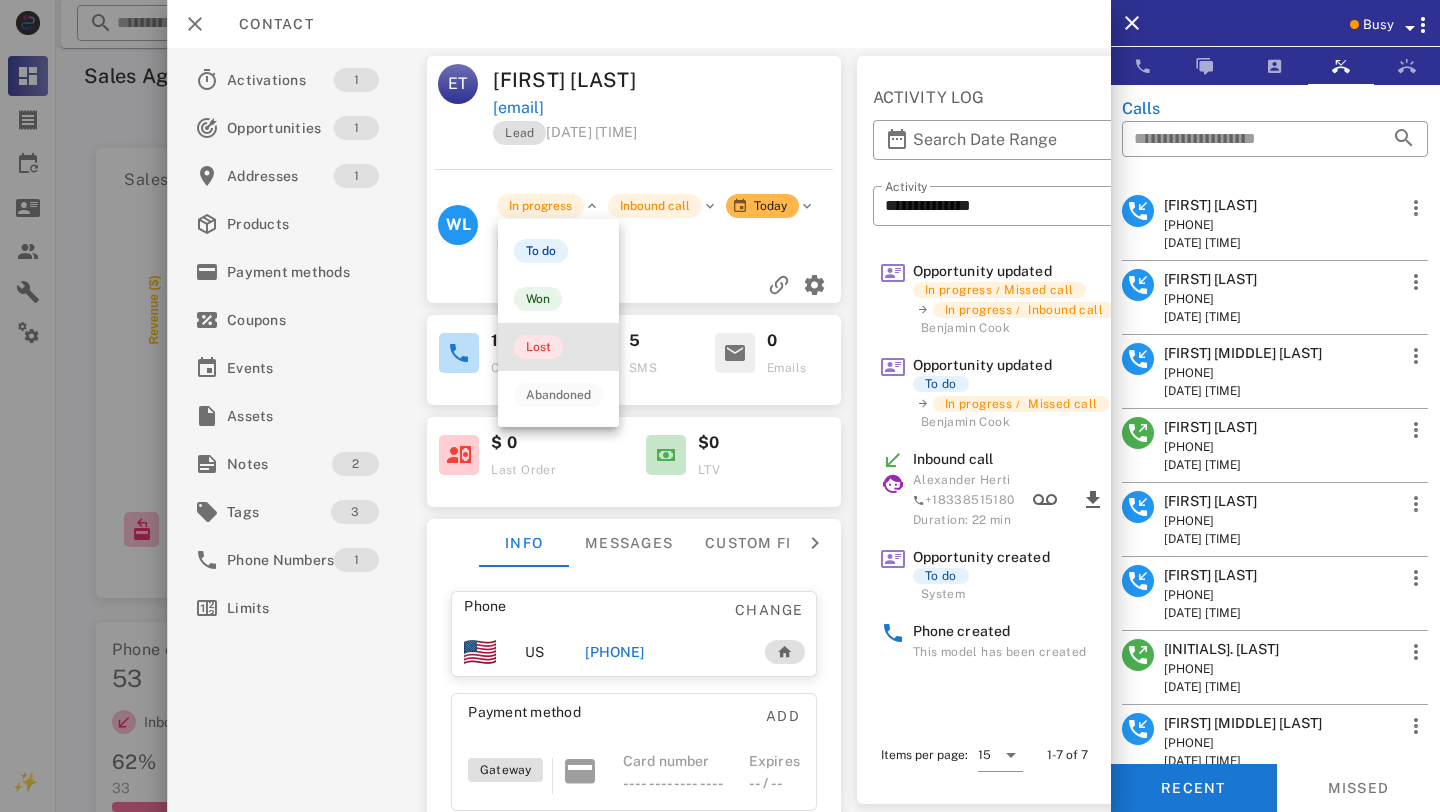 click on "Lost" at bounding box center (538, 347) 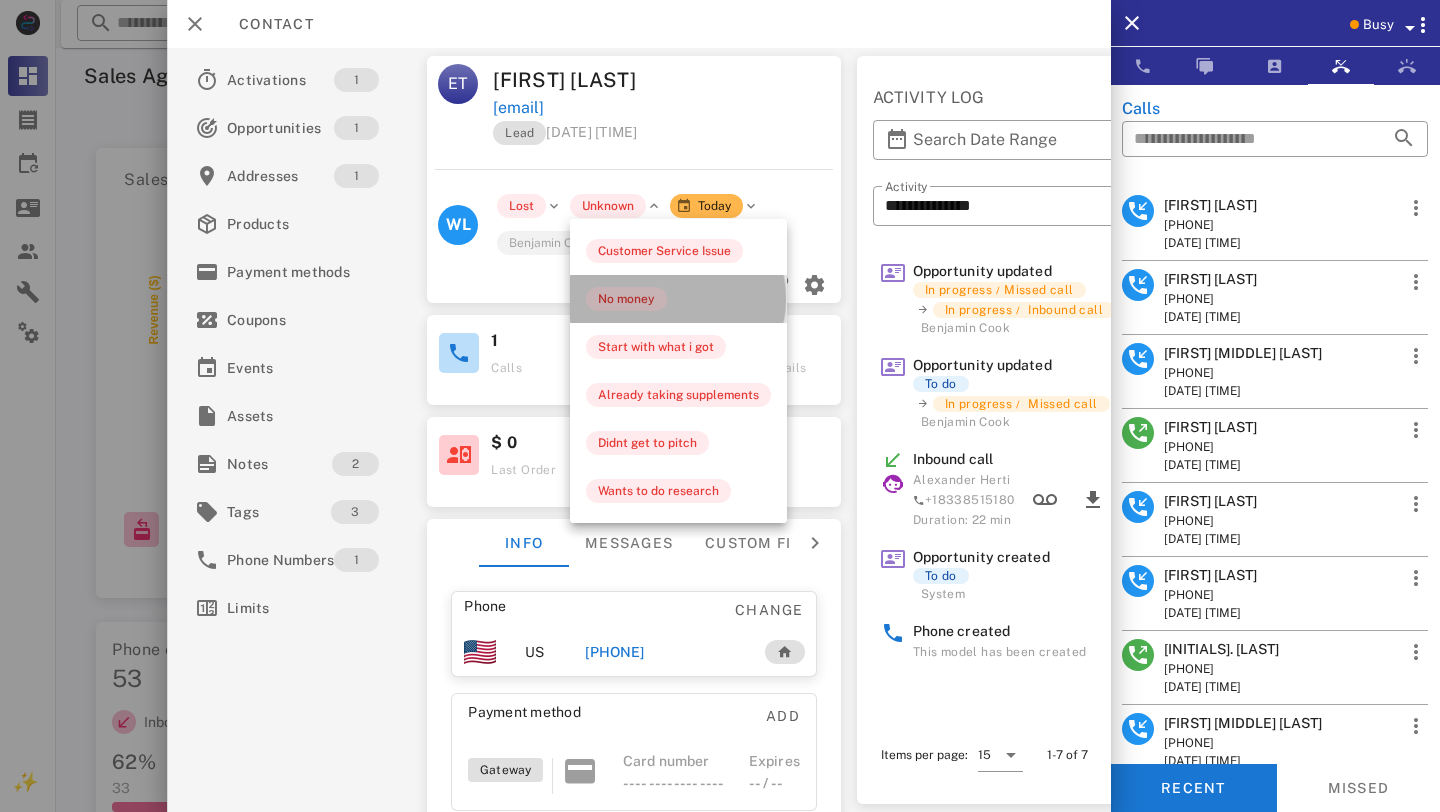 click on "No money" at bounding box center (626, 299) 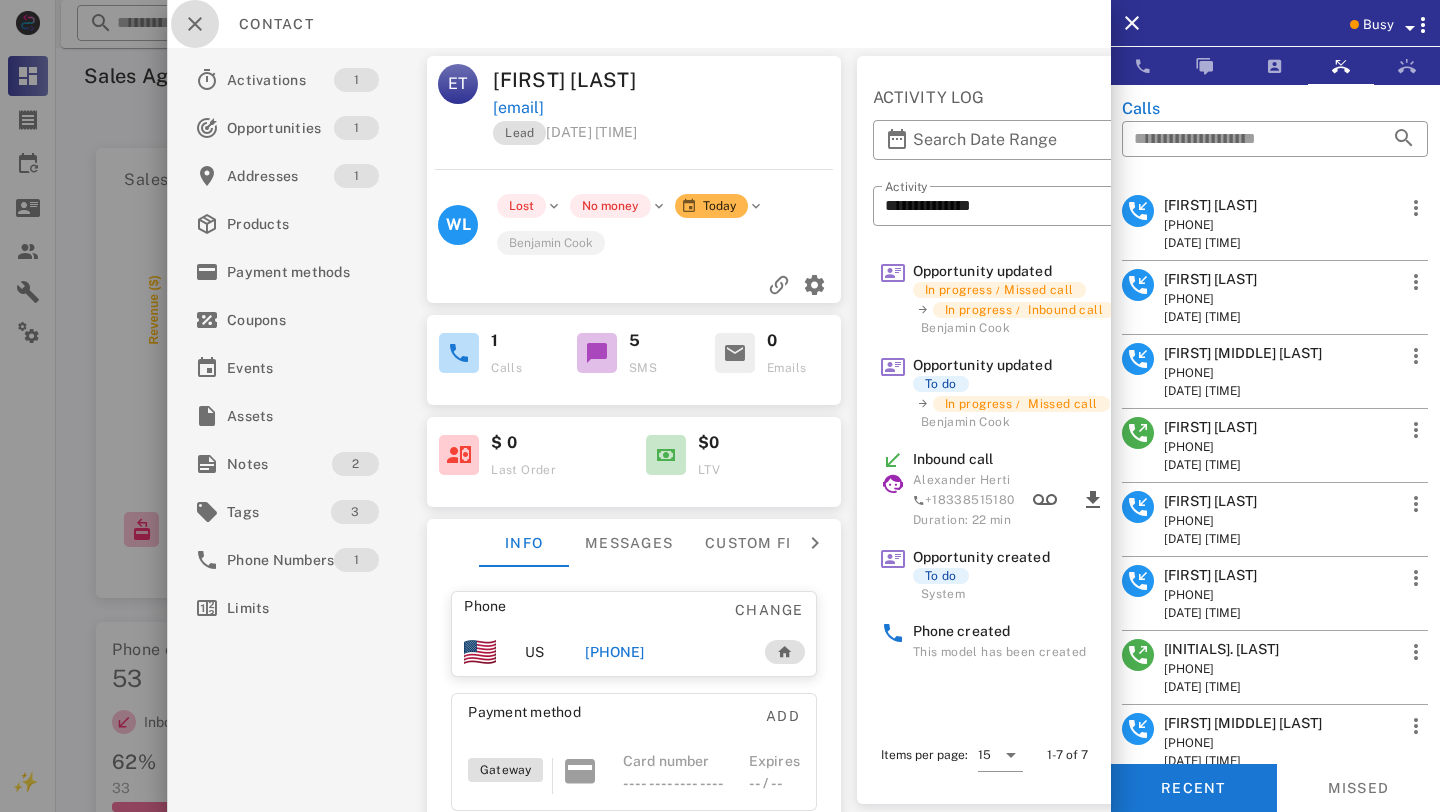 click at bounding box center [195, 24] 